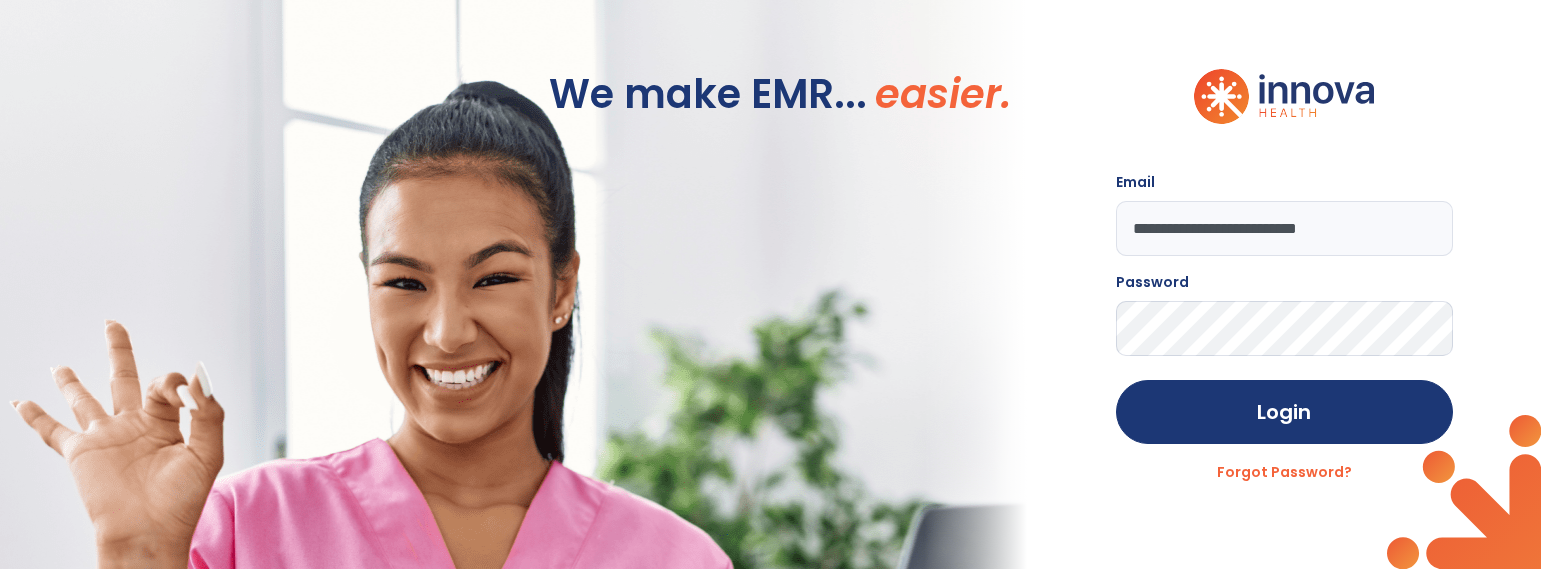 scroll, scrollTop: 0, scrollLeft: 0, axis: both 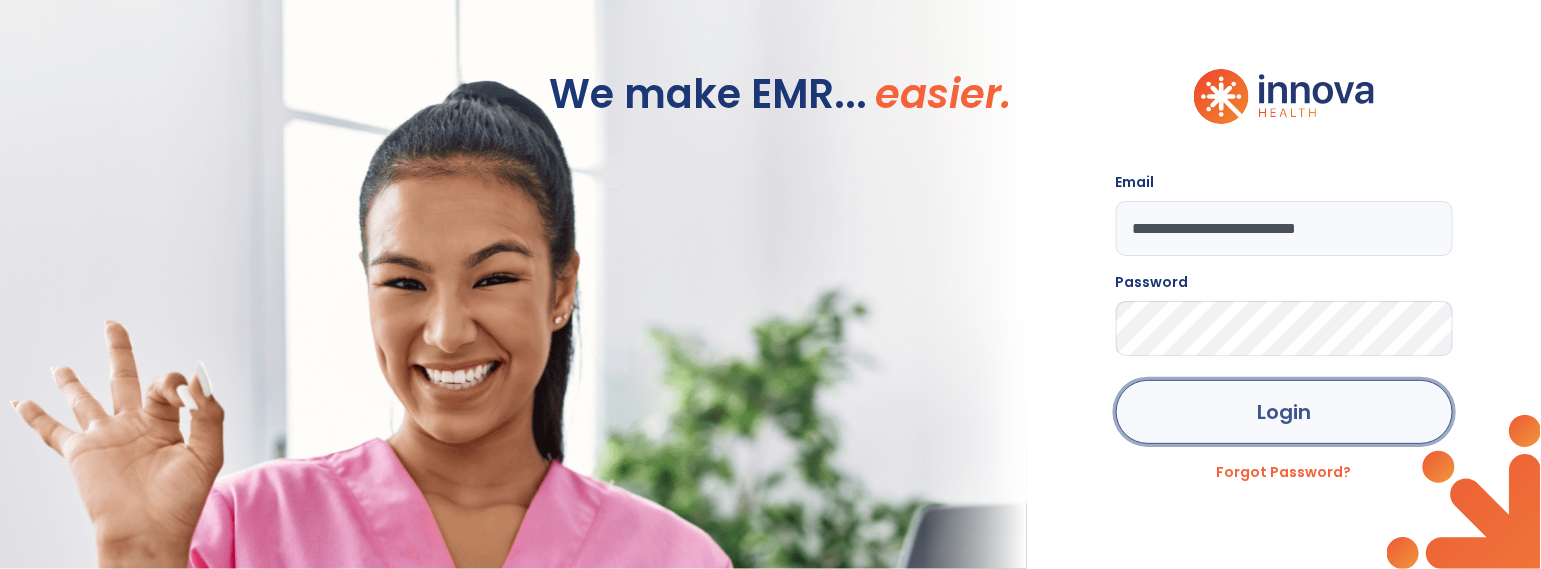 click on "Login" 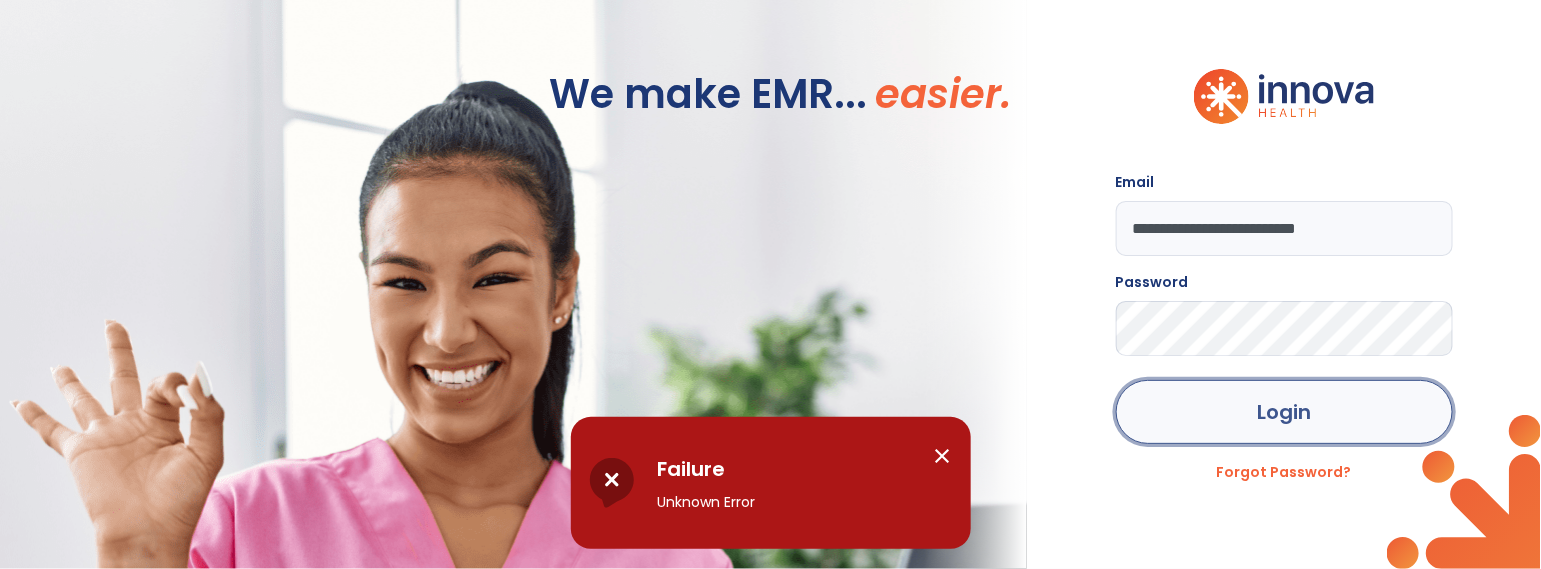 click on "Login" 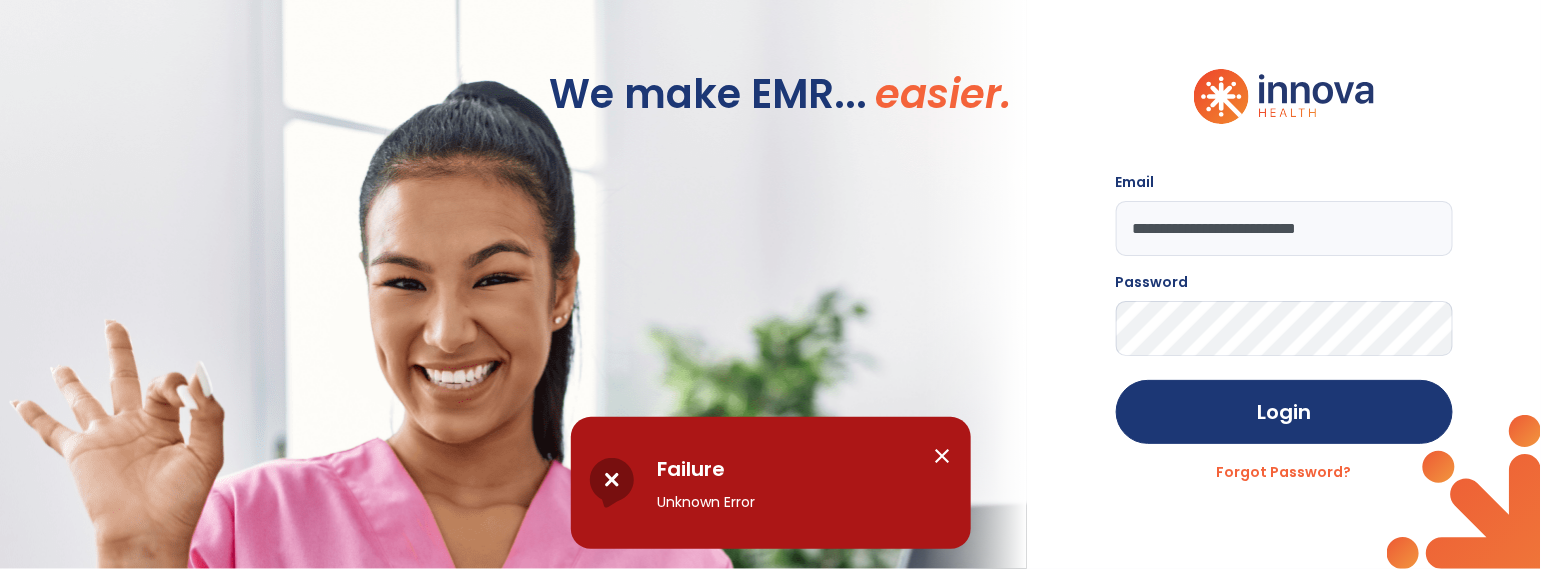 click on "We make EMR... easier." 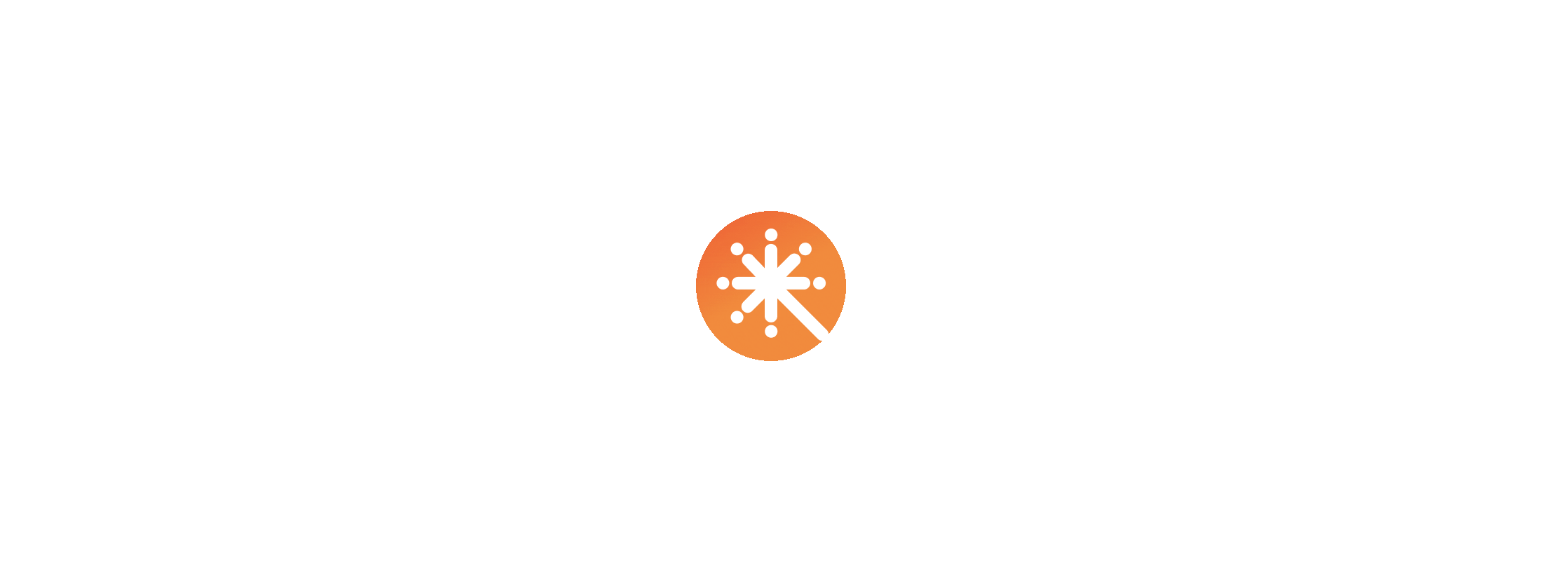scroll, scrollTop: 0, scrollLeft: 0, axis: both 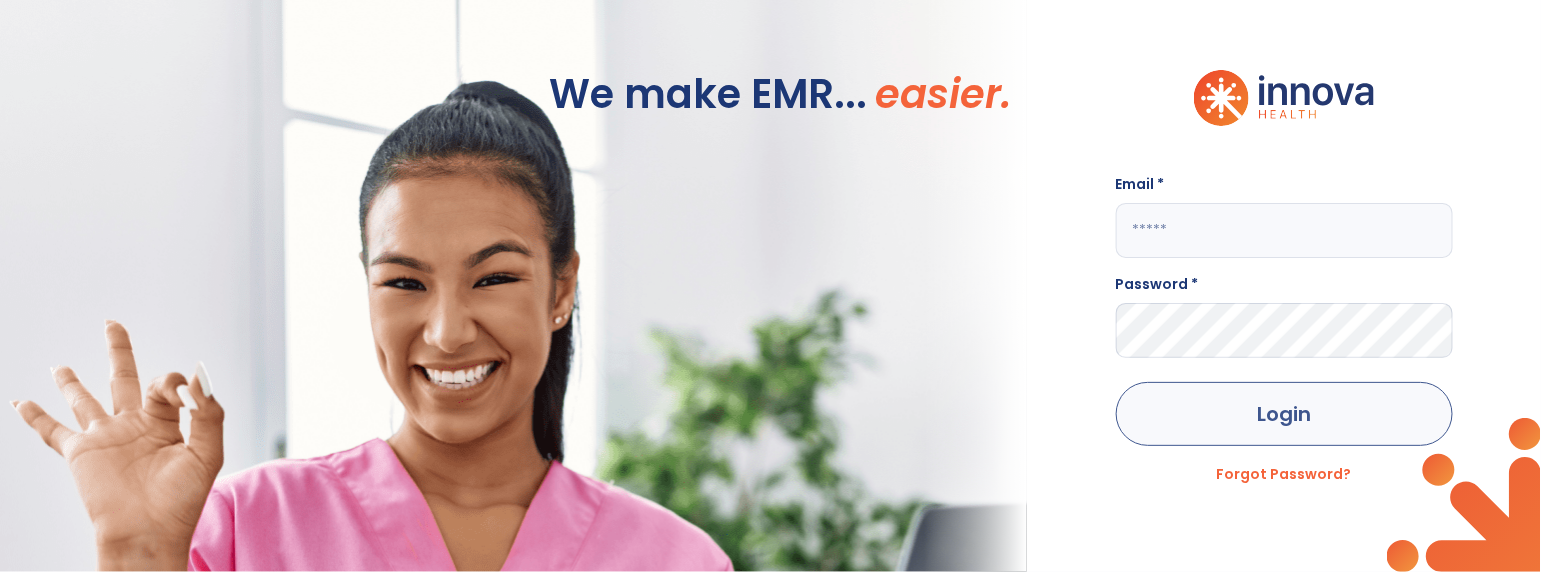 type on "**********" 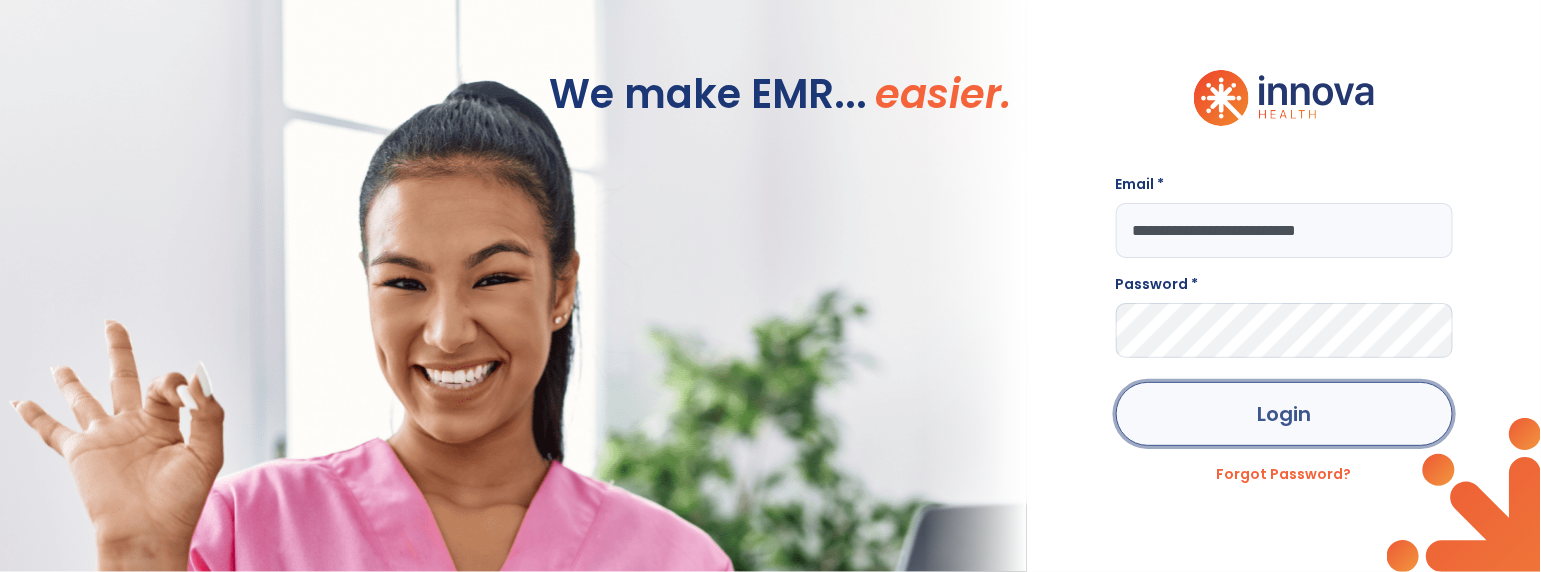 click on "Login" 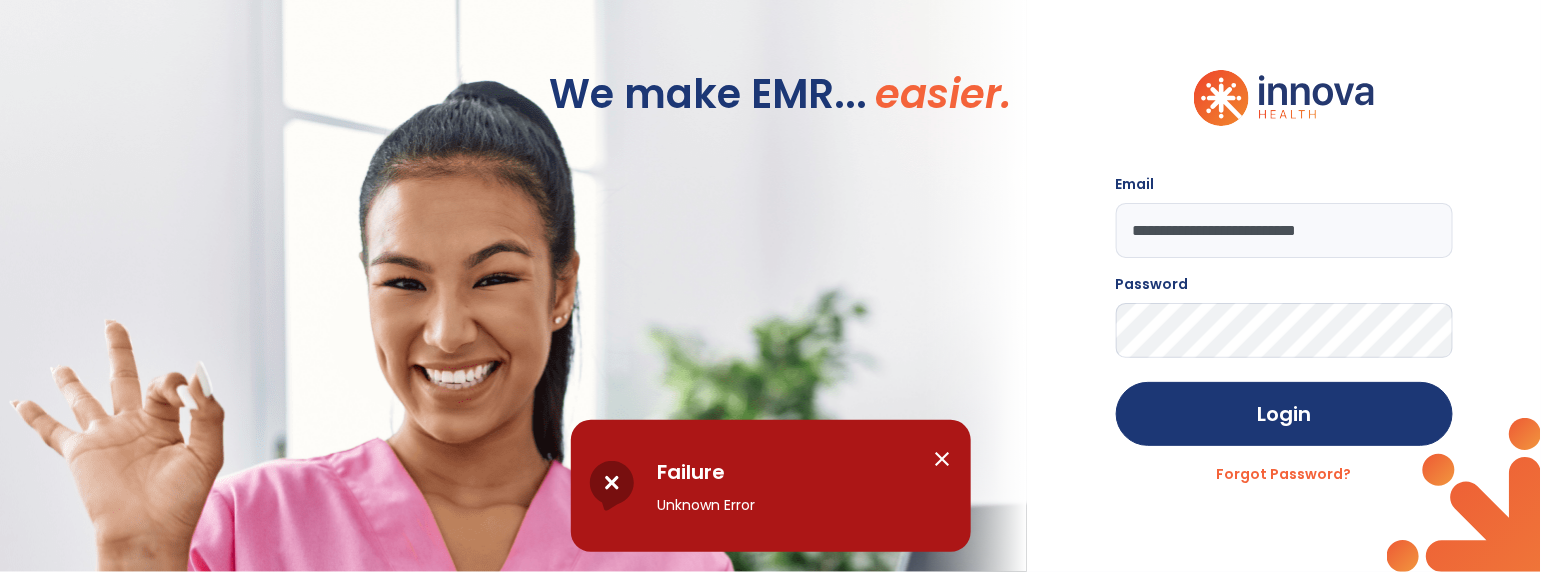 click on "close" at bounding box center [943, 459] 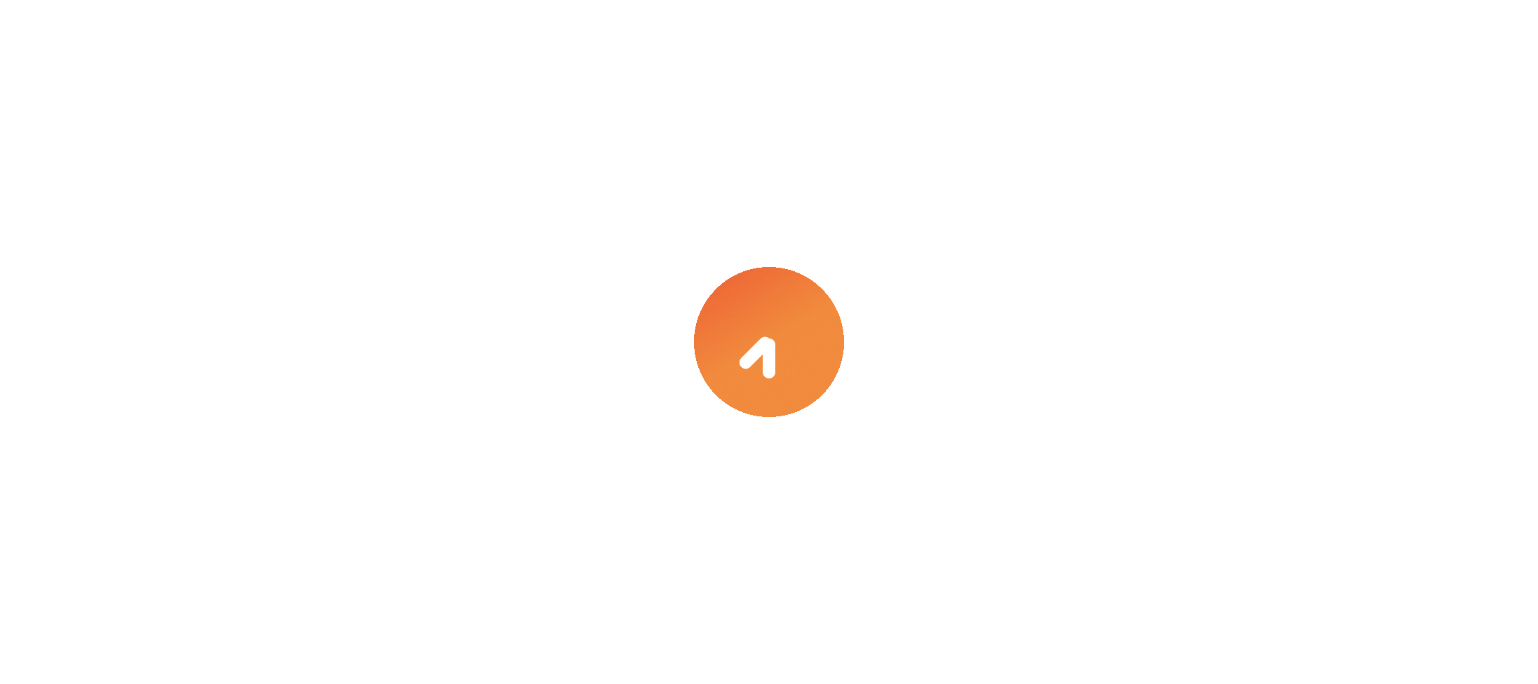 scroll, scrollTop: 0, scrollLeft: 0, axis: both 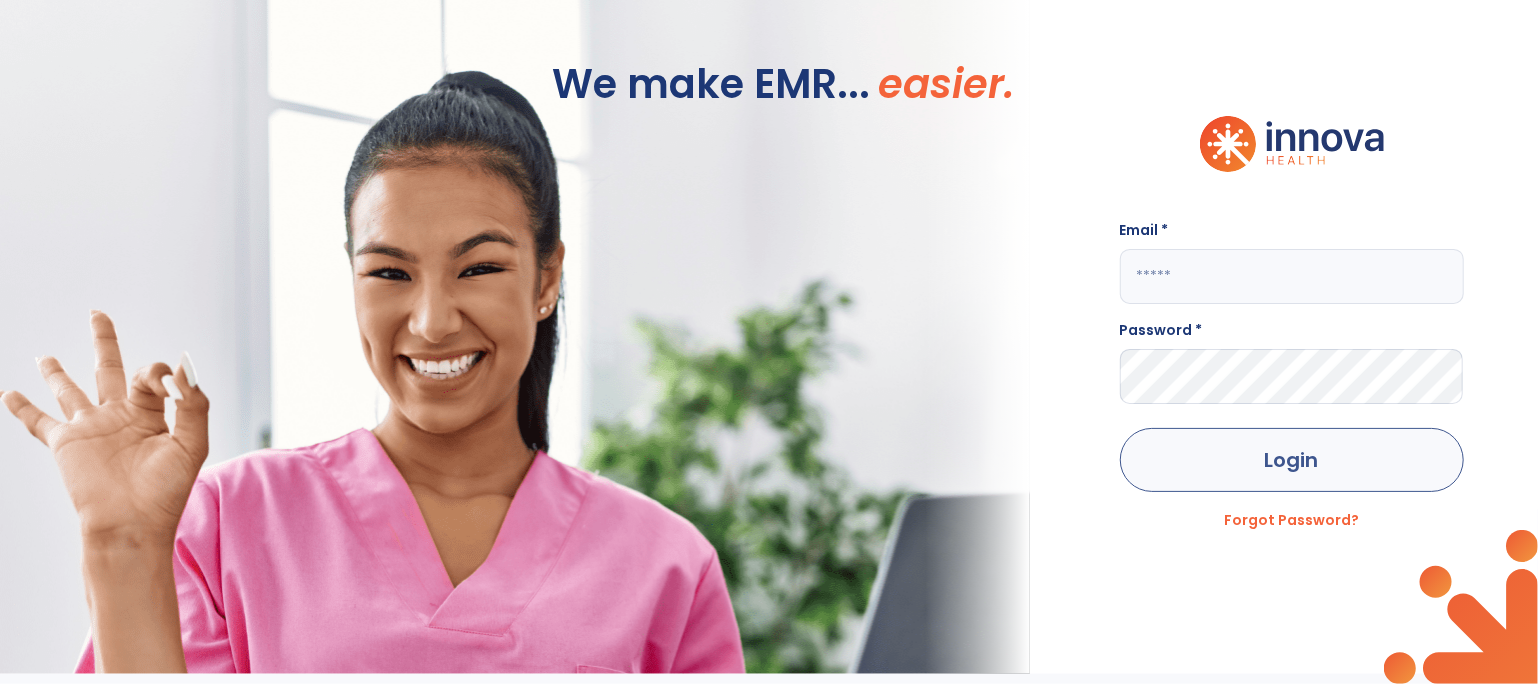 type on "**********" 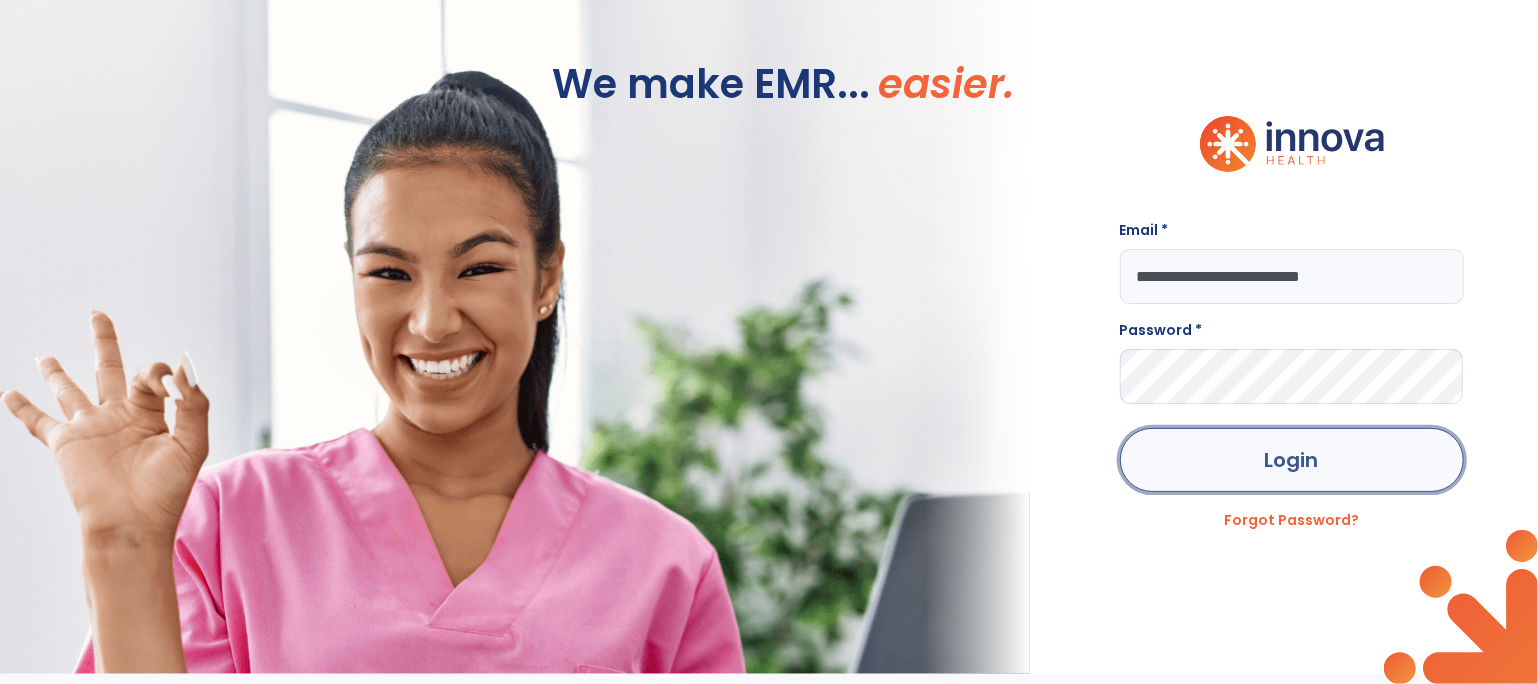 click on "Login" 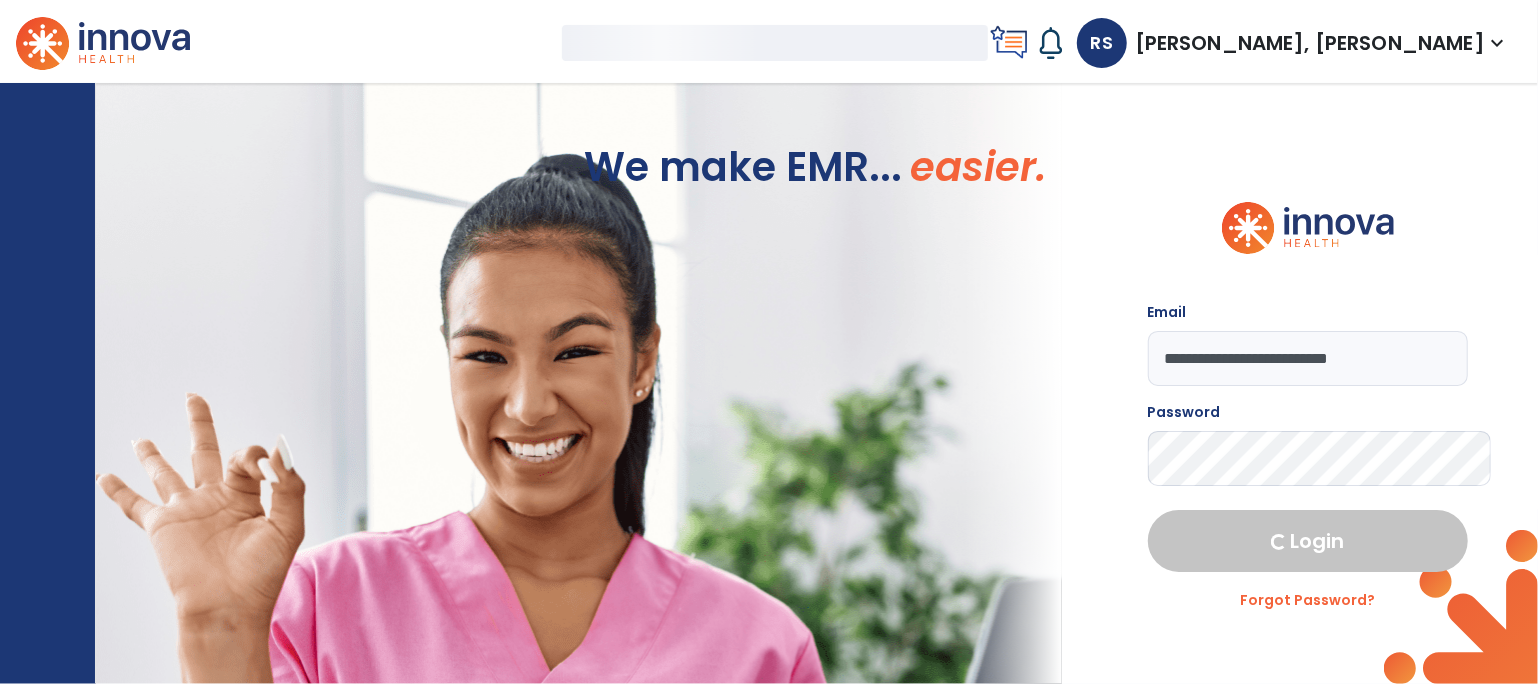 select on "****" 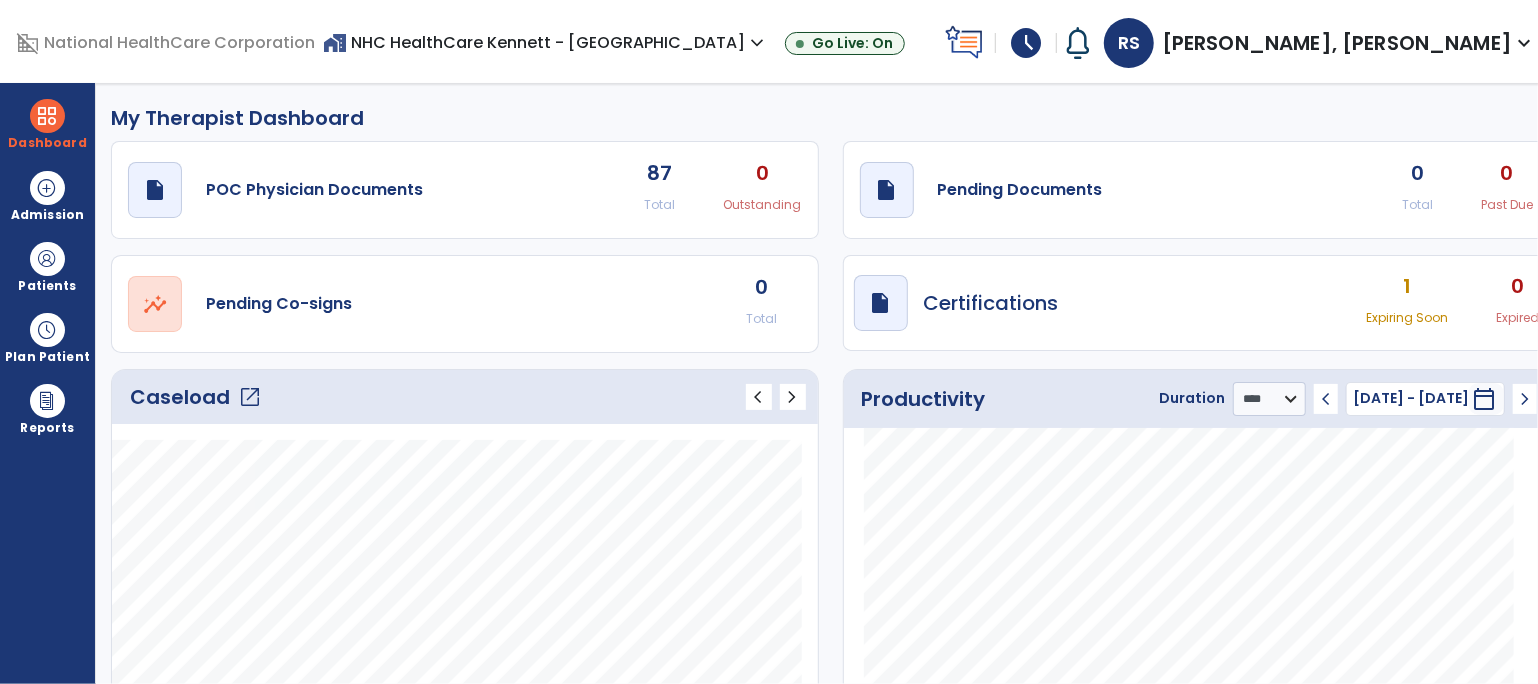 click on "Caseload   open_in_new" 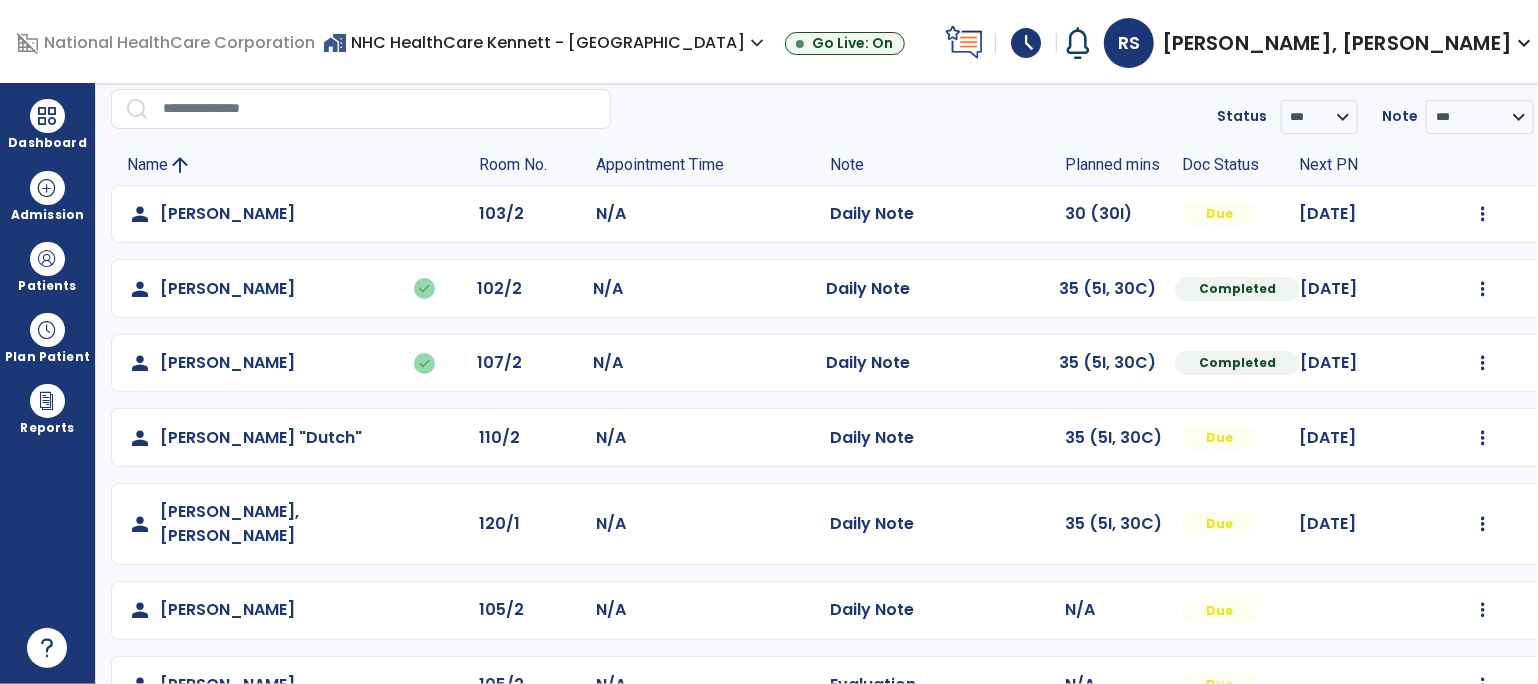 scroll, scrollTop: 111, scrollLeft: 0, axis: vertical 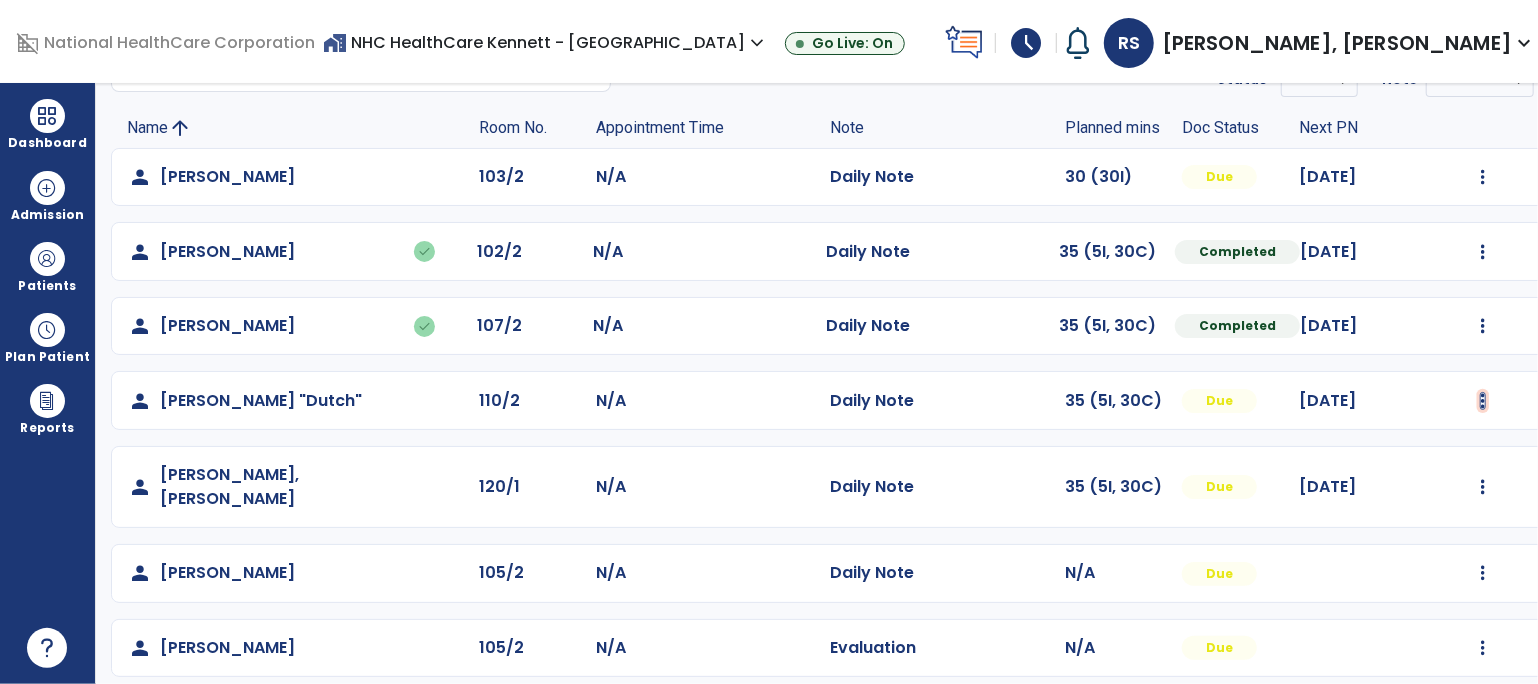 click at bounding box center [1483, 177] 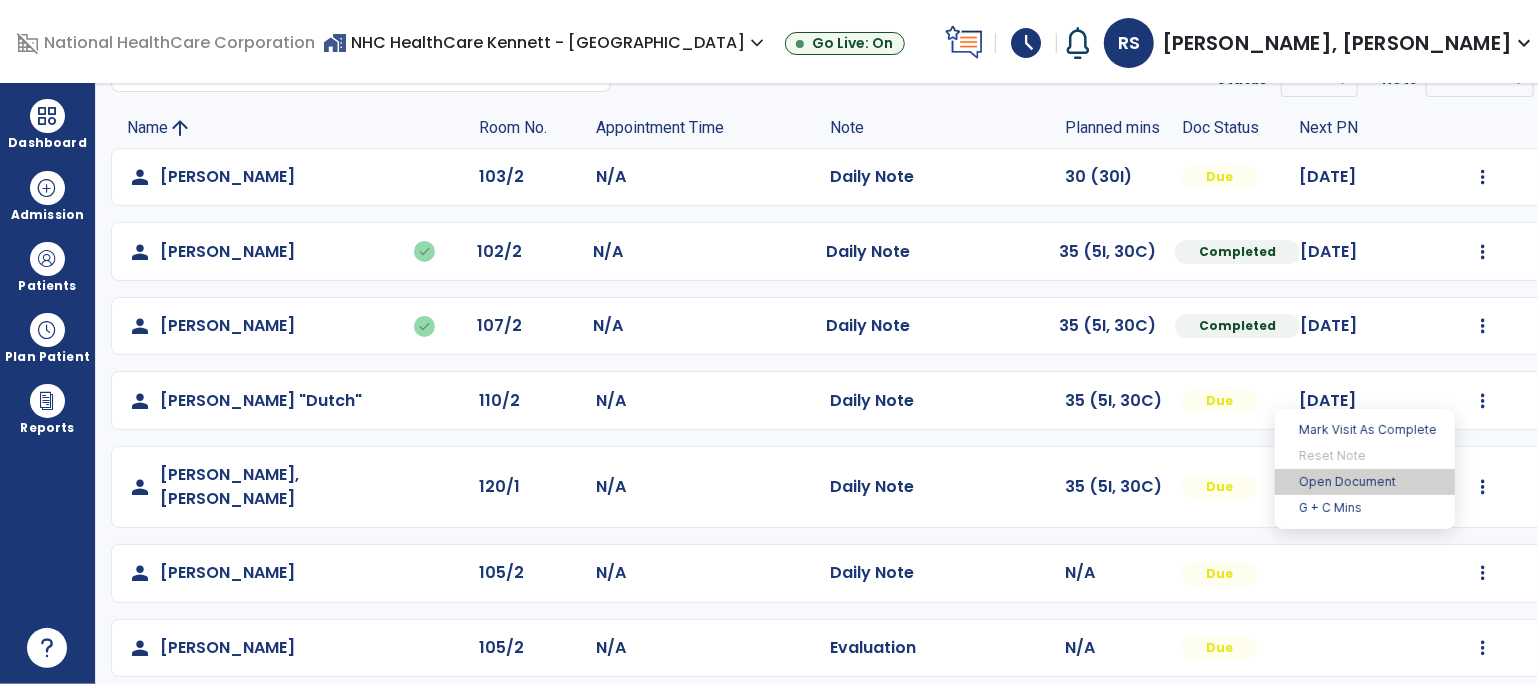 click on "Open Document" at bounding box center (1365, 482) 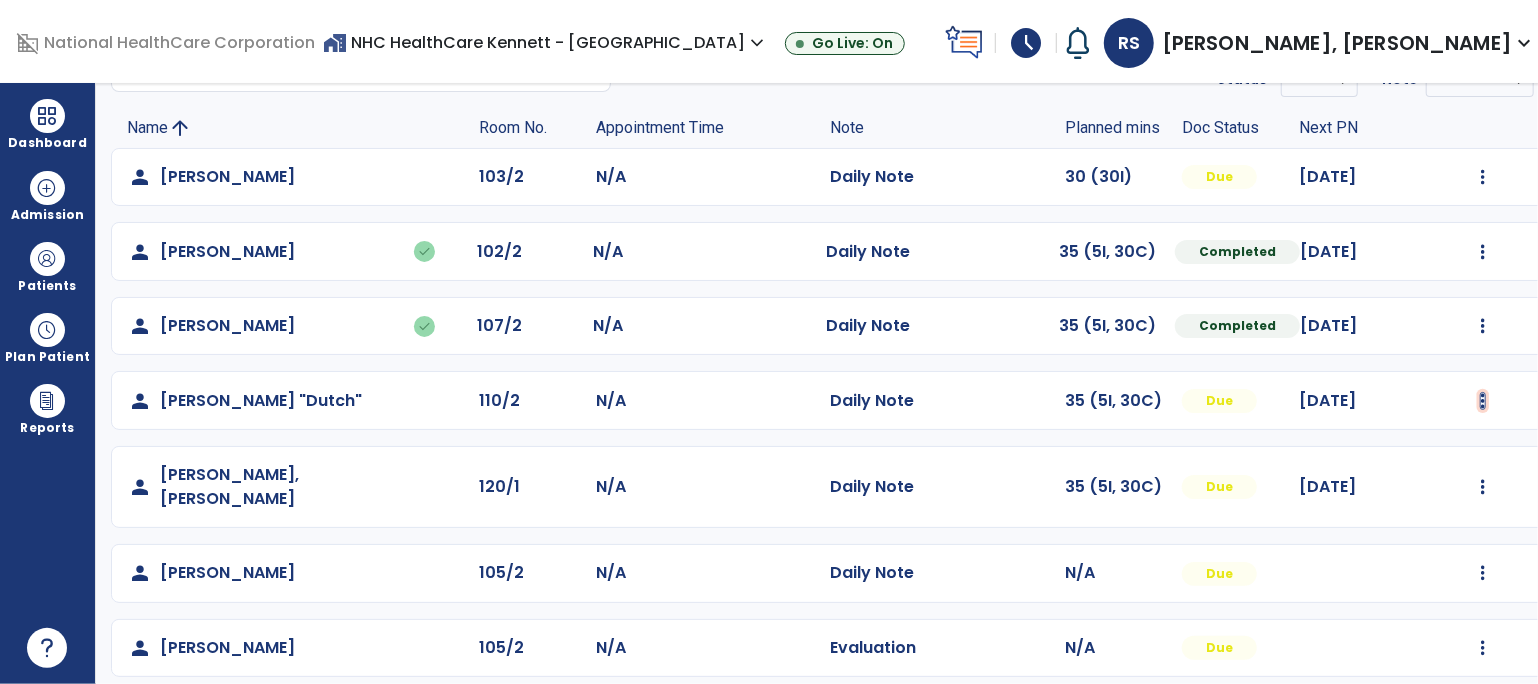 click at bounding box center [1483, 177] 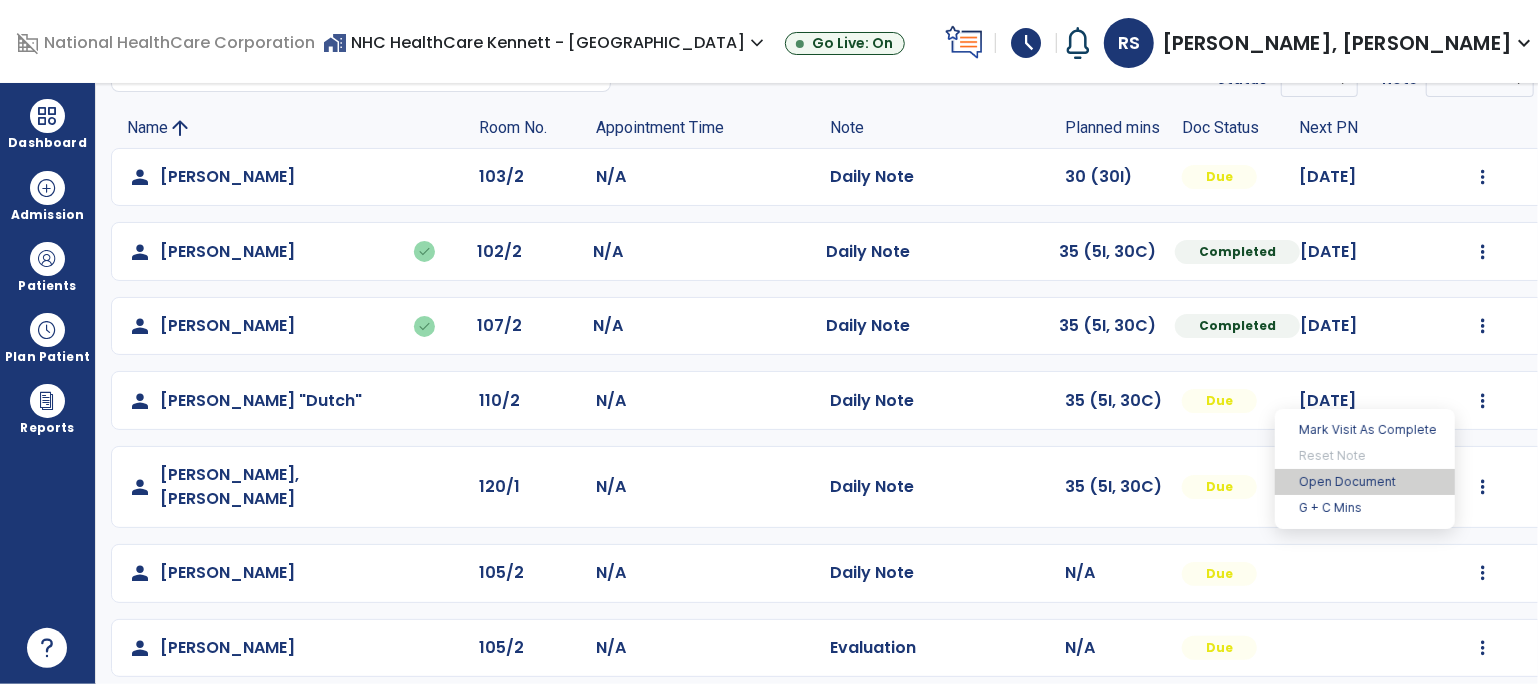 click on "Open Document" at bounding box center (1365, 482) 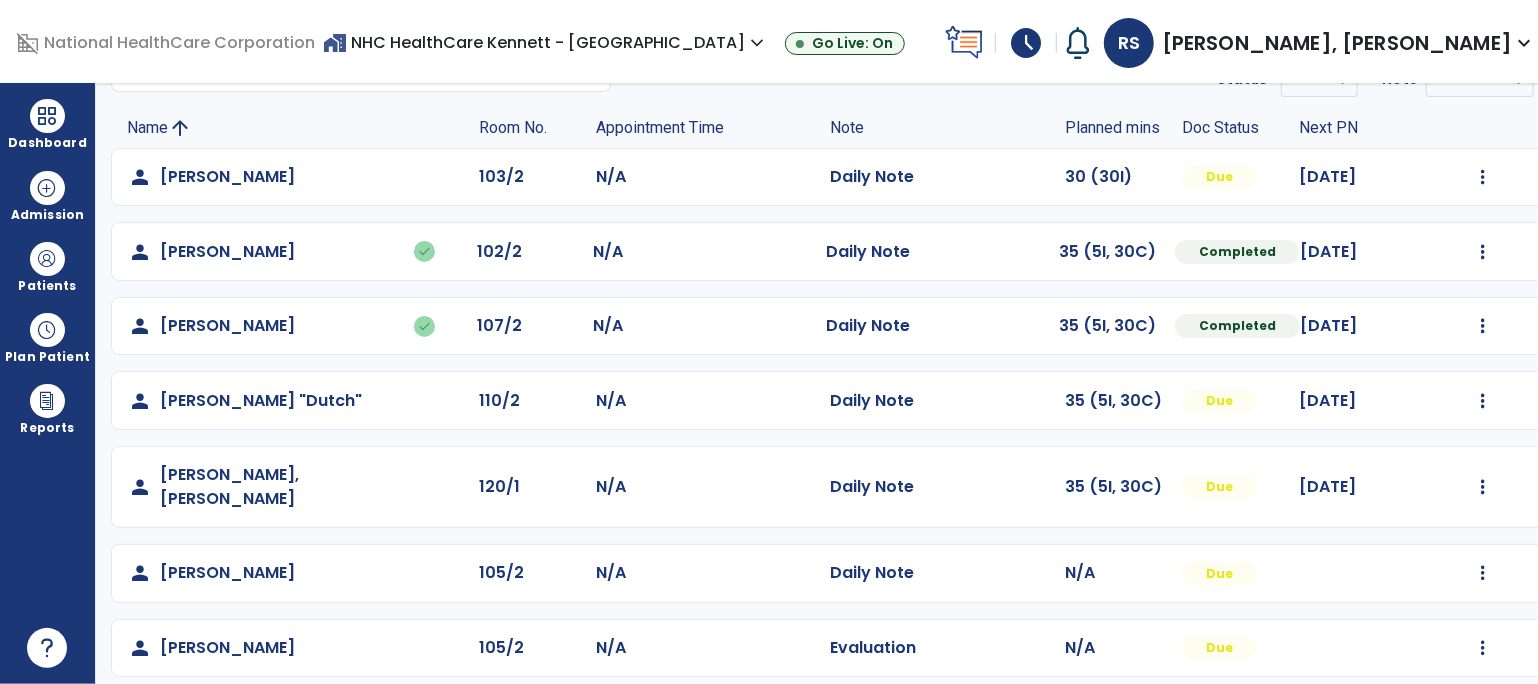 click on "person   Crawford, Ray  103/2 N/A  Daily Note   30 (30I)  Due 07/17/2025  Mark Visit As Complete   Reset Note   Open Document   G + C Mins   person   Greaney, Linda   done  102/2 N/A  Daily Note   35 (5I, 30C)  Completed 07/14/2025  Undo Visit Status   Reset Note   Open Document   G + C Mins   person   Hilfiker, James   done  107/2 N/A  Daily Note   35 (5I, 30C)  Completed 07/16/2025  Undo Visit Status   Reset Note   Open Document   G + C Mins   person   Lewis, Douglas "Dutch"  110/2 N/A  Daily Note   35 (5I, 30C)  Due 07/22/2025  Mark Visit As Complete   Reset Note   Open Document   G + C Mins   person   Marroquin Lopez, Ruben  120/1 N/A  Daily Note   35 (5I, 30C)  Due 07/15/2025  Mark Visit As Complete   Reset Note   Open Document   G + C Mins   person   Mayes, Gary  105/2 N/A  Daily Note   N/A  Due  Mark Visit As Complete   Reset Note   Open Document   G + C Mins   person   Mayes, Gary  105/2 N/A  Evaluation   N/A  Due  Mark Visit As Complete   Reset Note   Open Document   G + C Mins   person  b01/1 N/A" 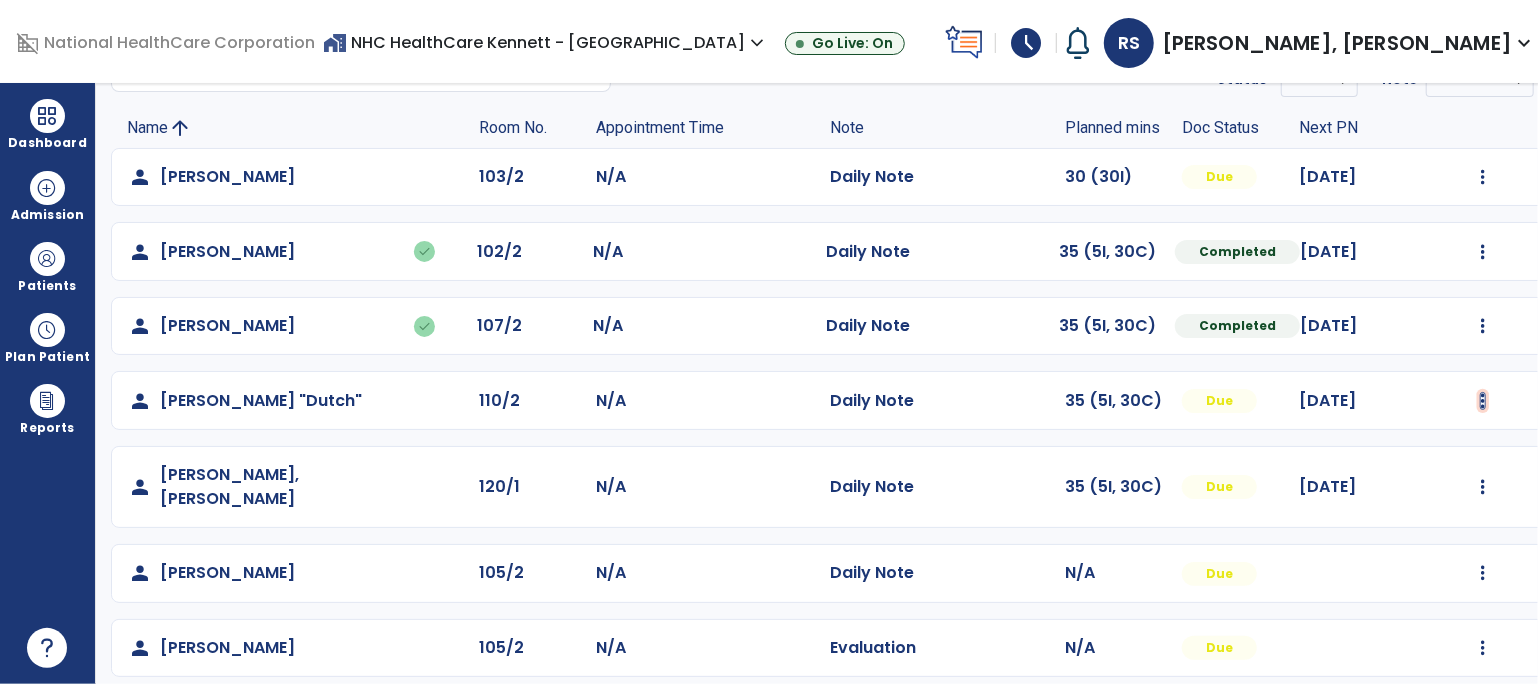 click at bounding box center [1483, 177] 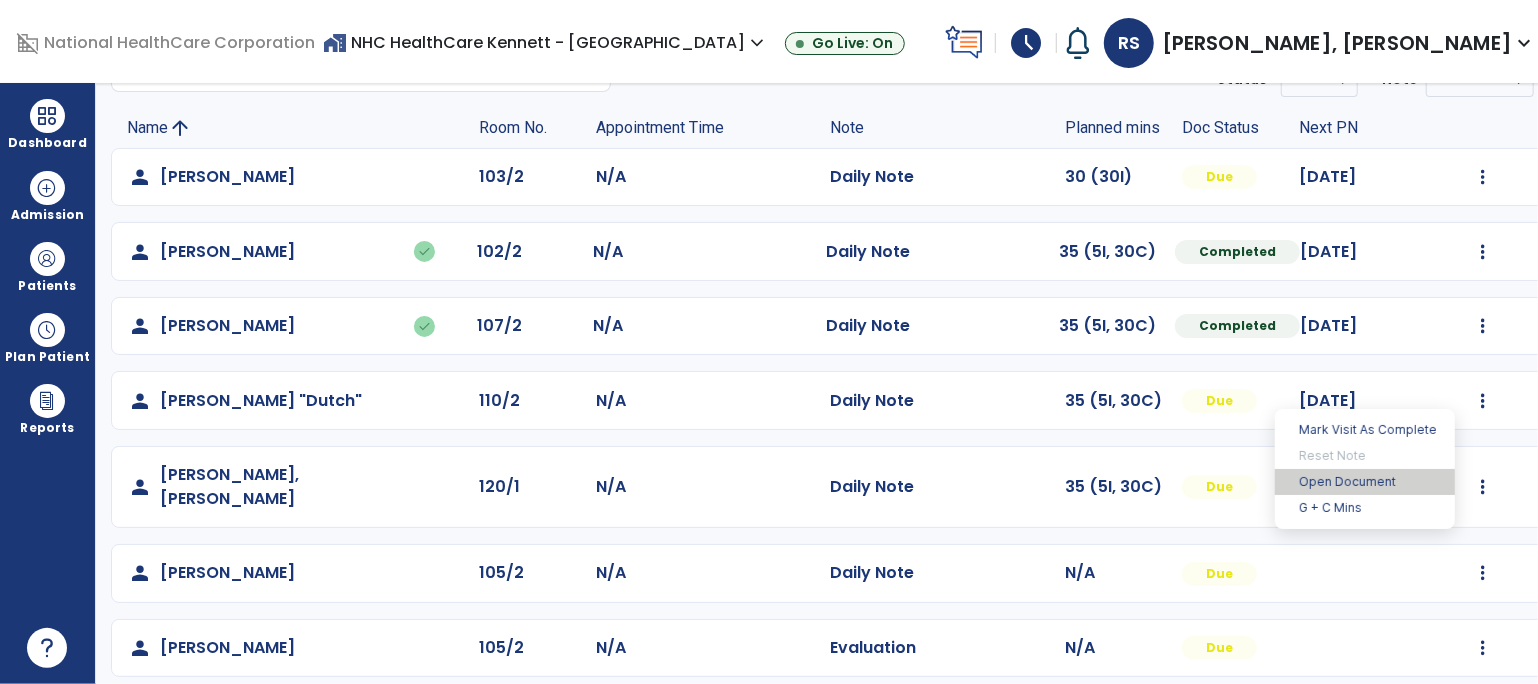 click on "Open Document" at bounding box center (1365, 482) 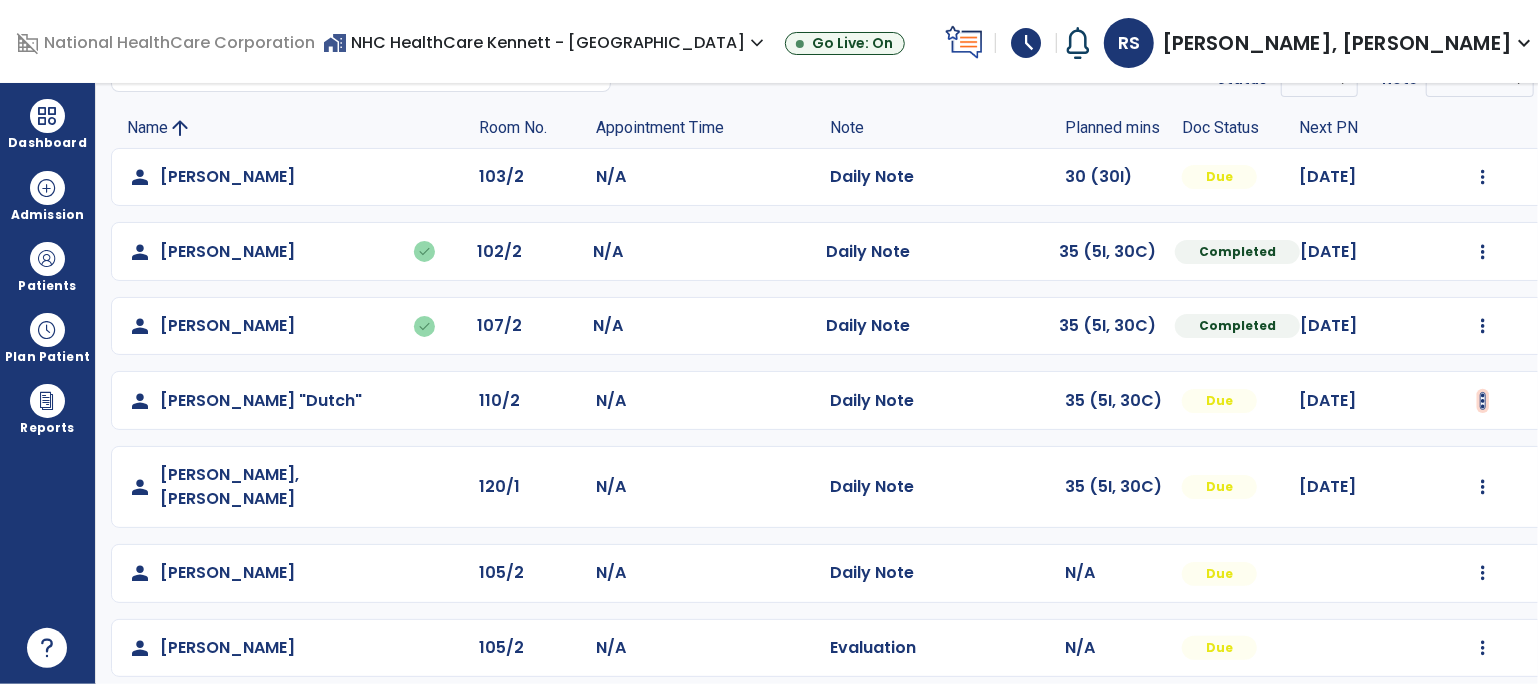 click at bounding box center [1483, 177] 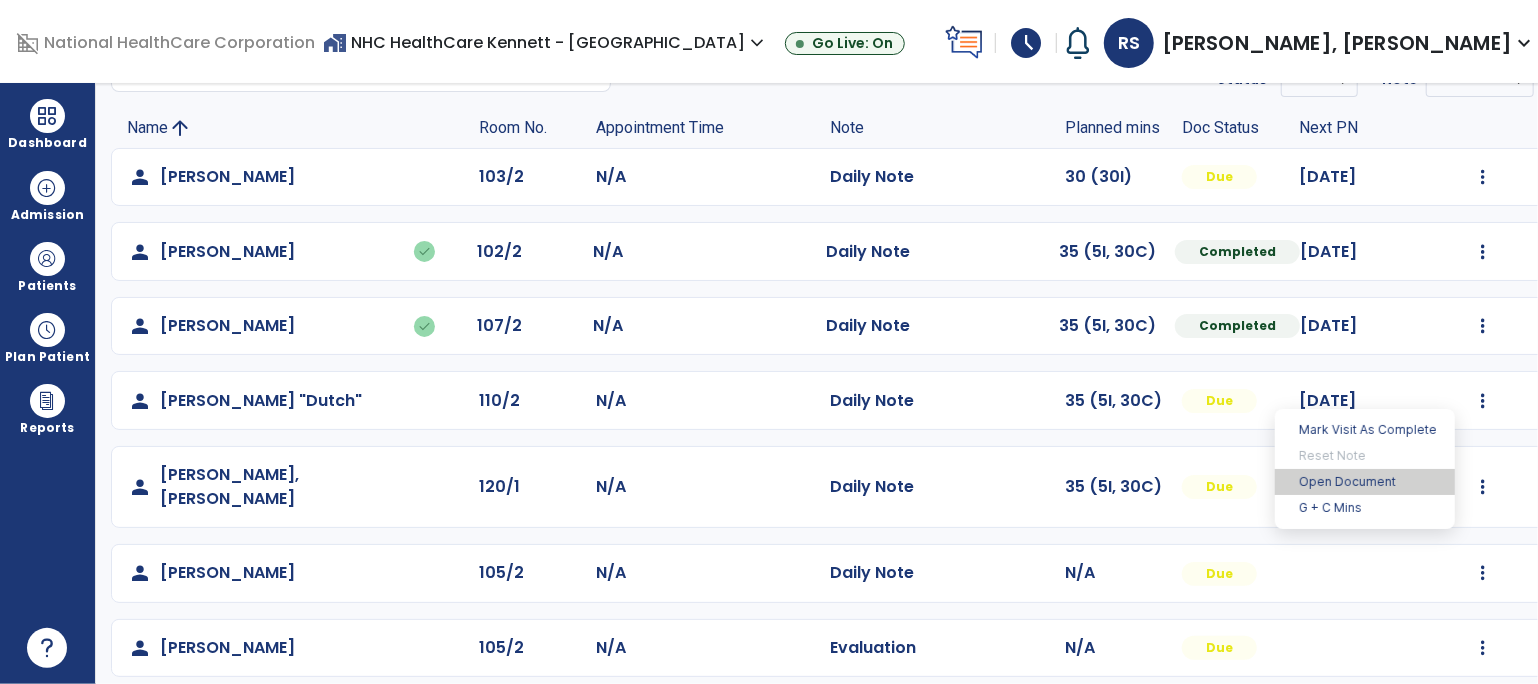 click on "Open Document" at bounding box center [1365, 482] 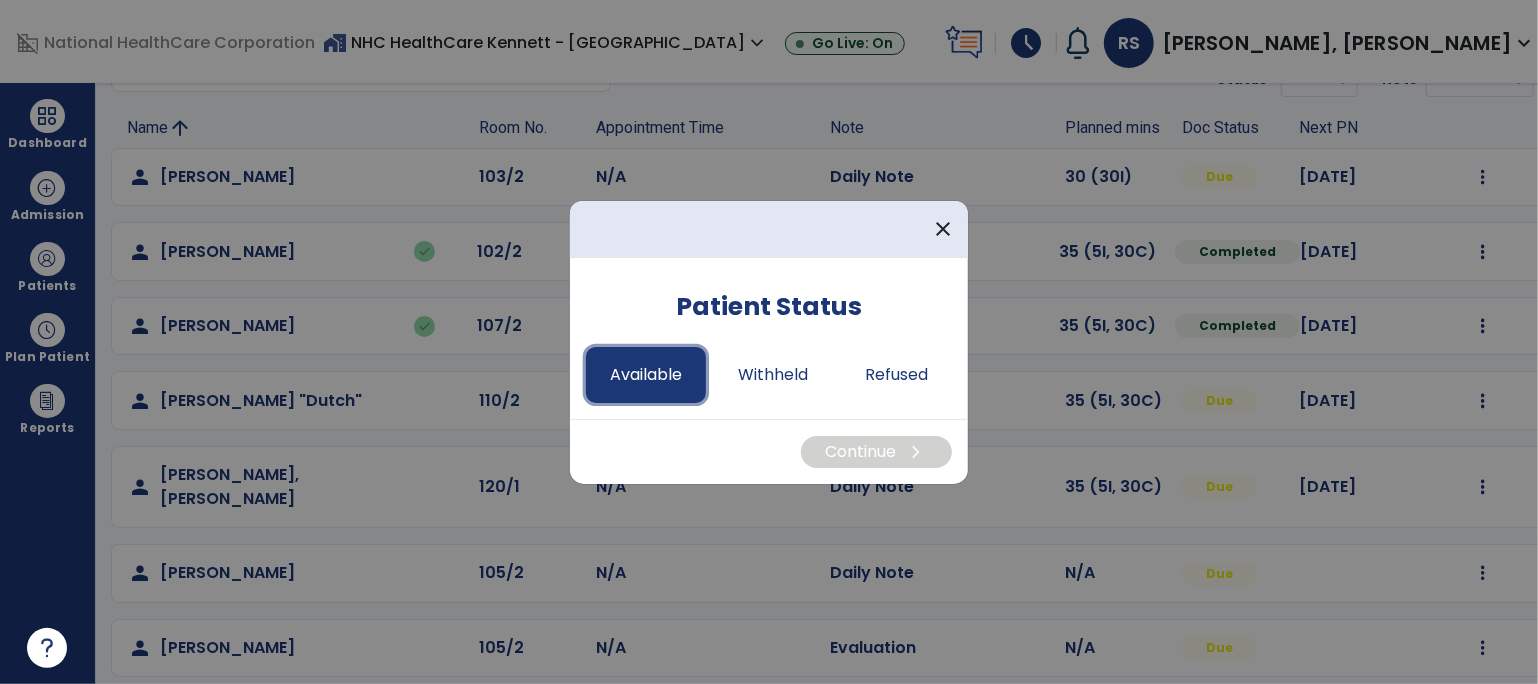 click on "Available" at bounding box center [646, 375] 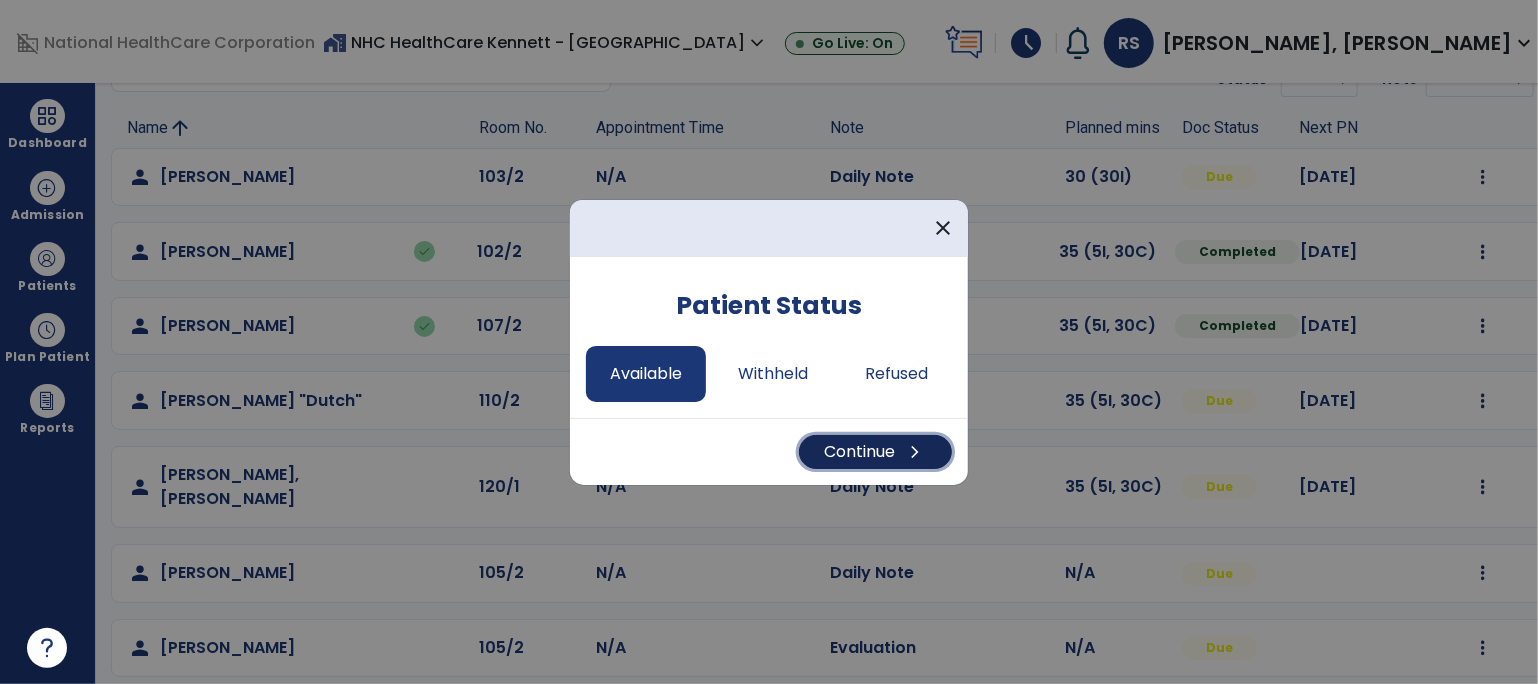 click on "Continue   chevron_right" at bounding box center (875, 452) 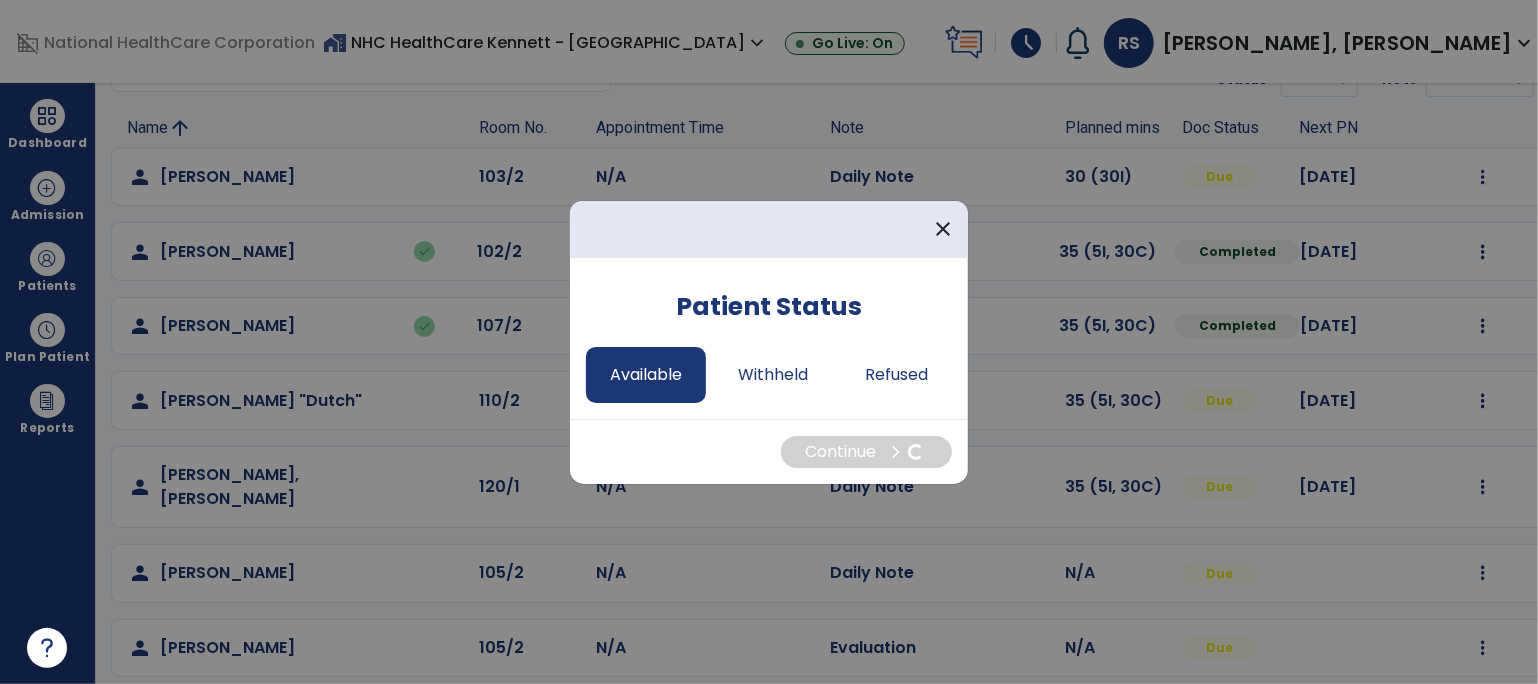 select on "*" 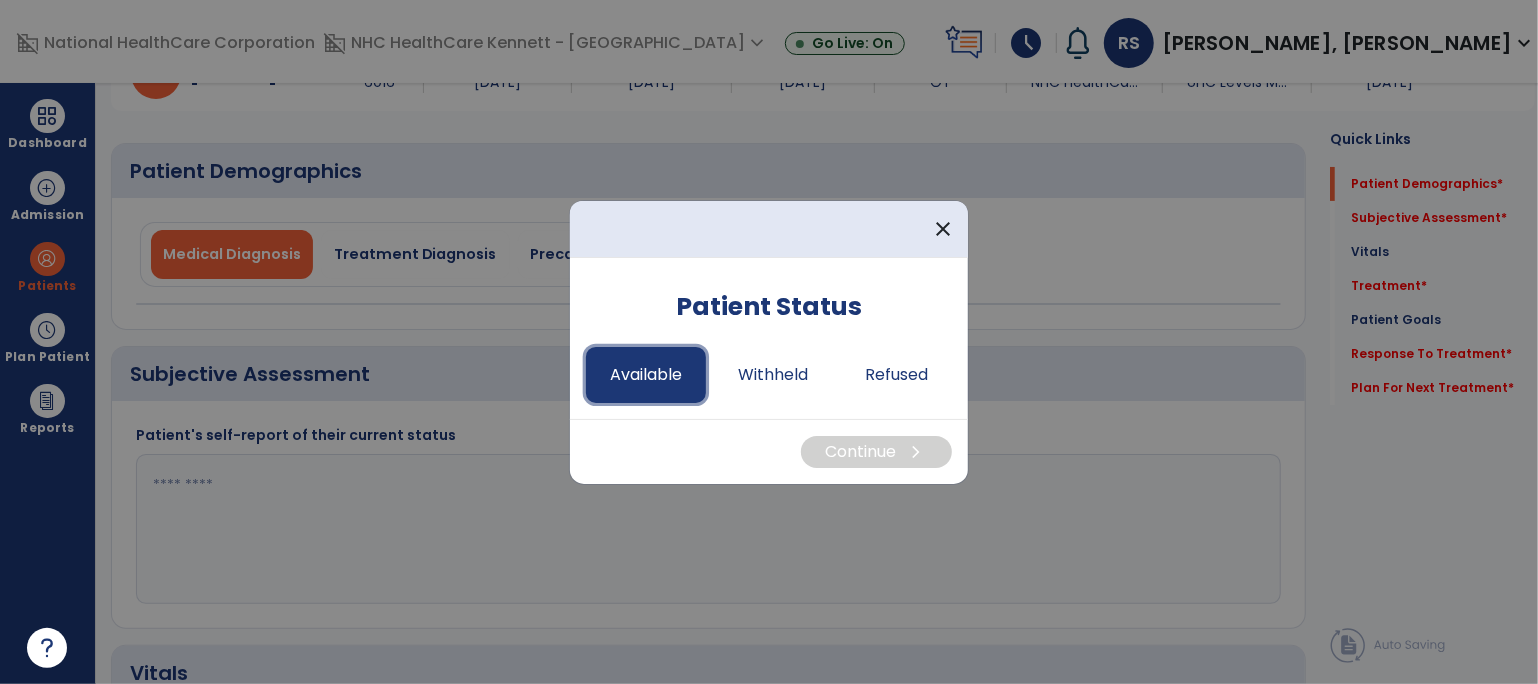 click on "Available" at bounding box center [646, 375] 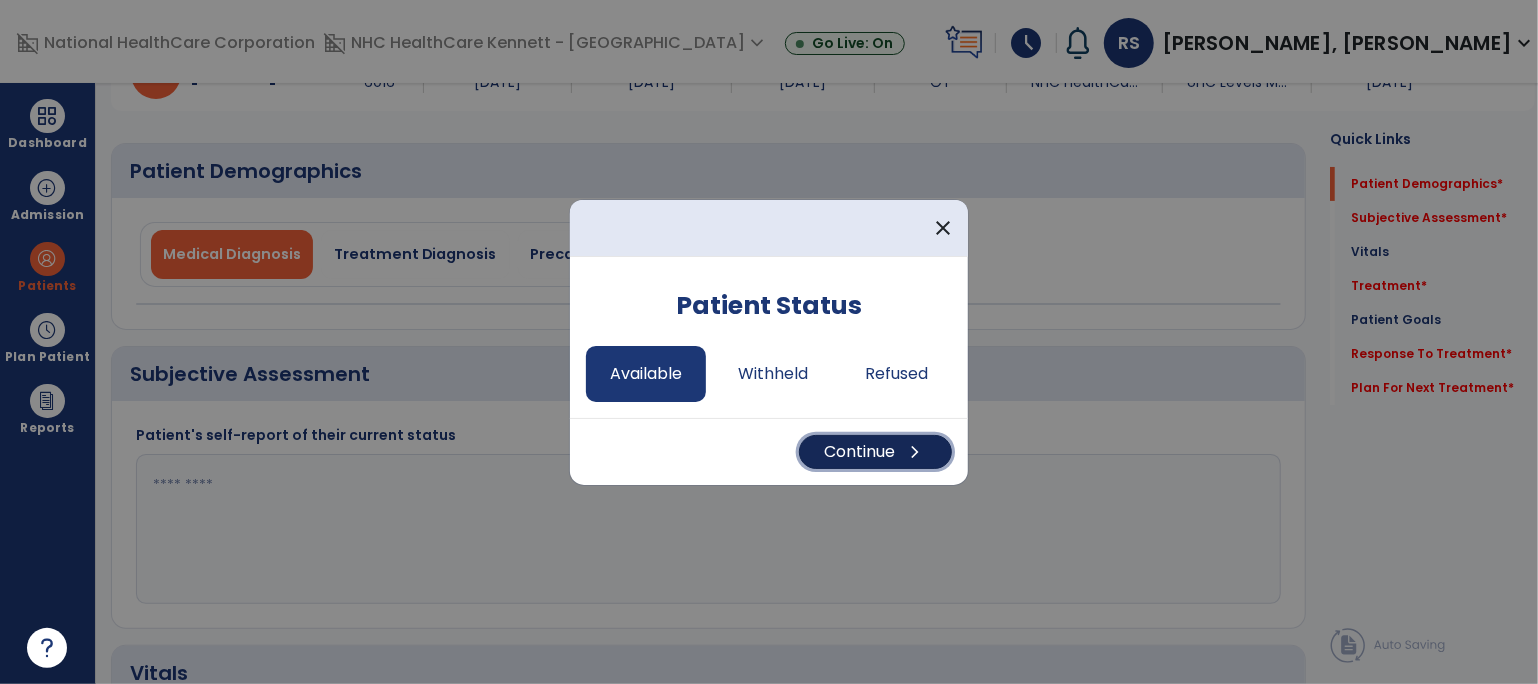 click on "Continue   chevron_right" at bounding box center (875, 452) 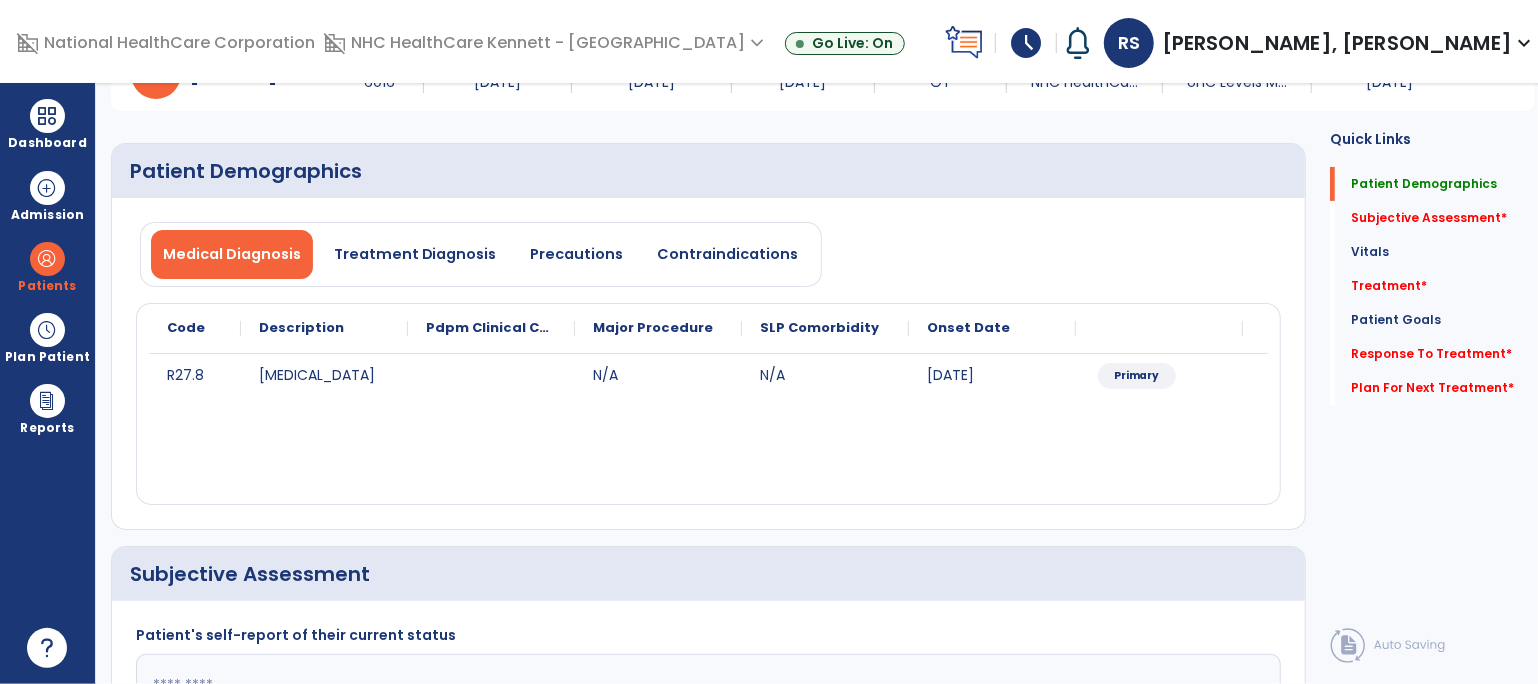 scroll, scrollTop: 444, scrollLeft: 0, axis: vertical 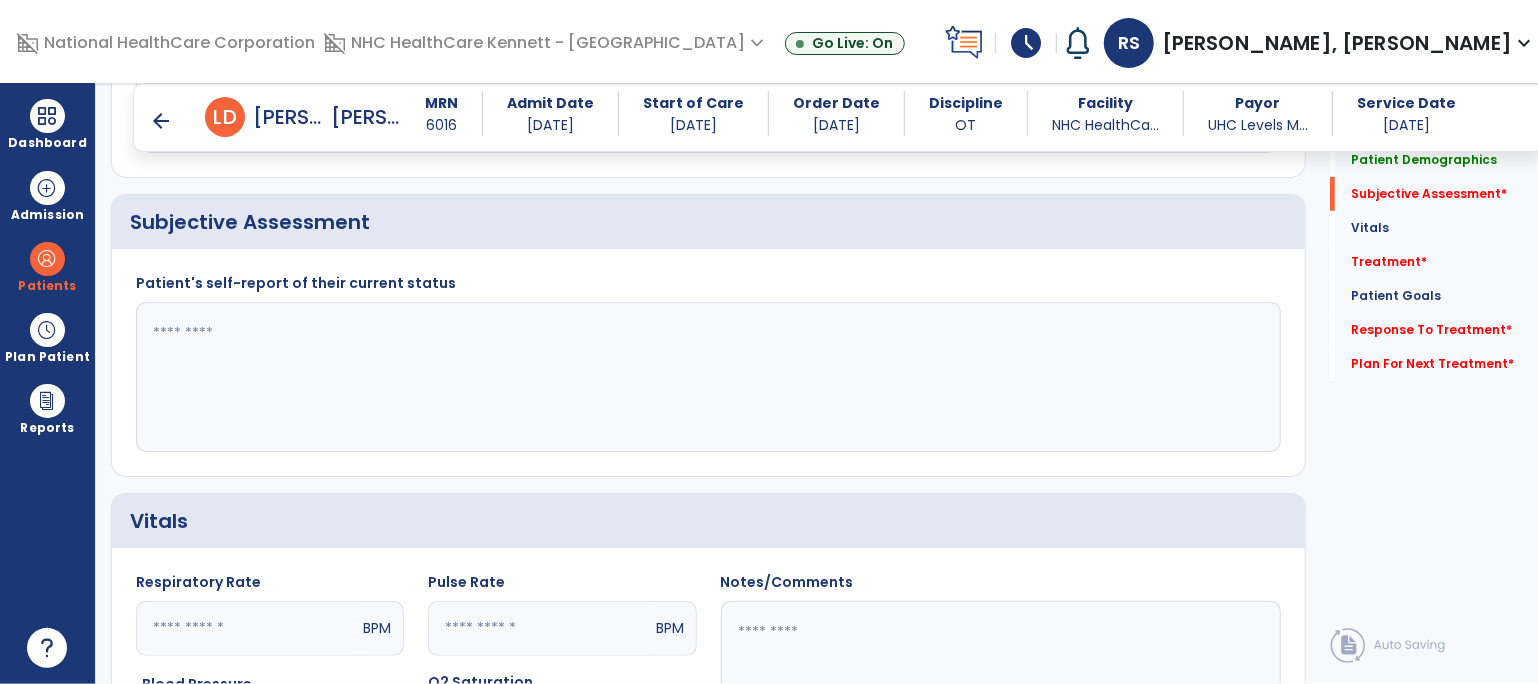 click 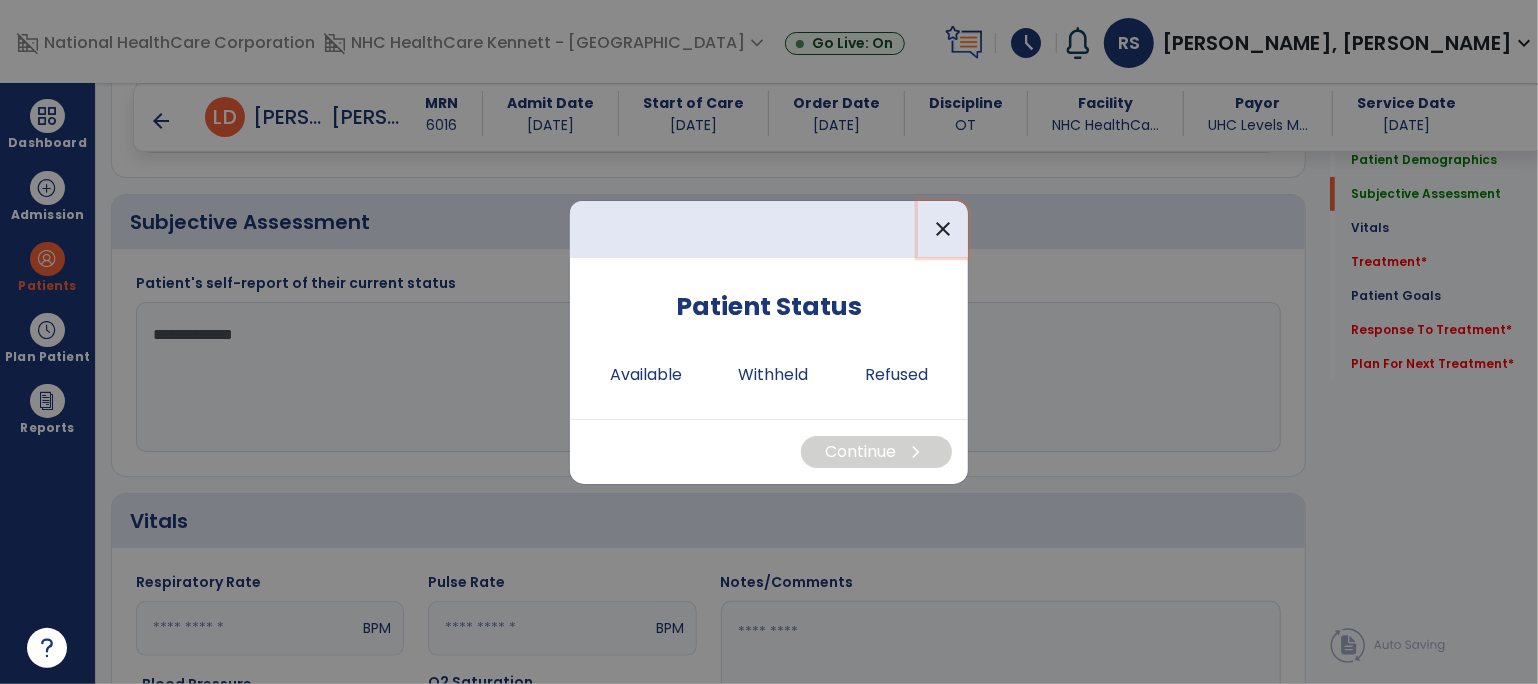 click on "close" at bounding box center (943, 229) 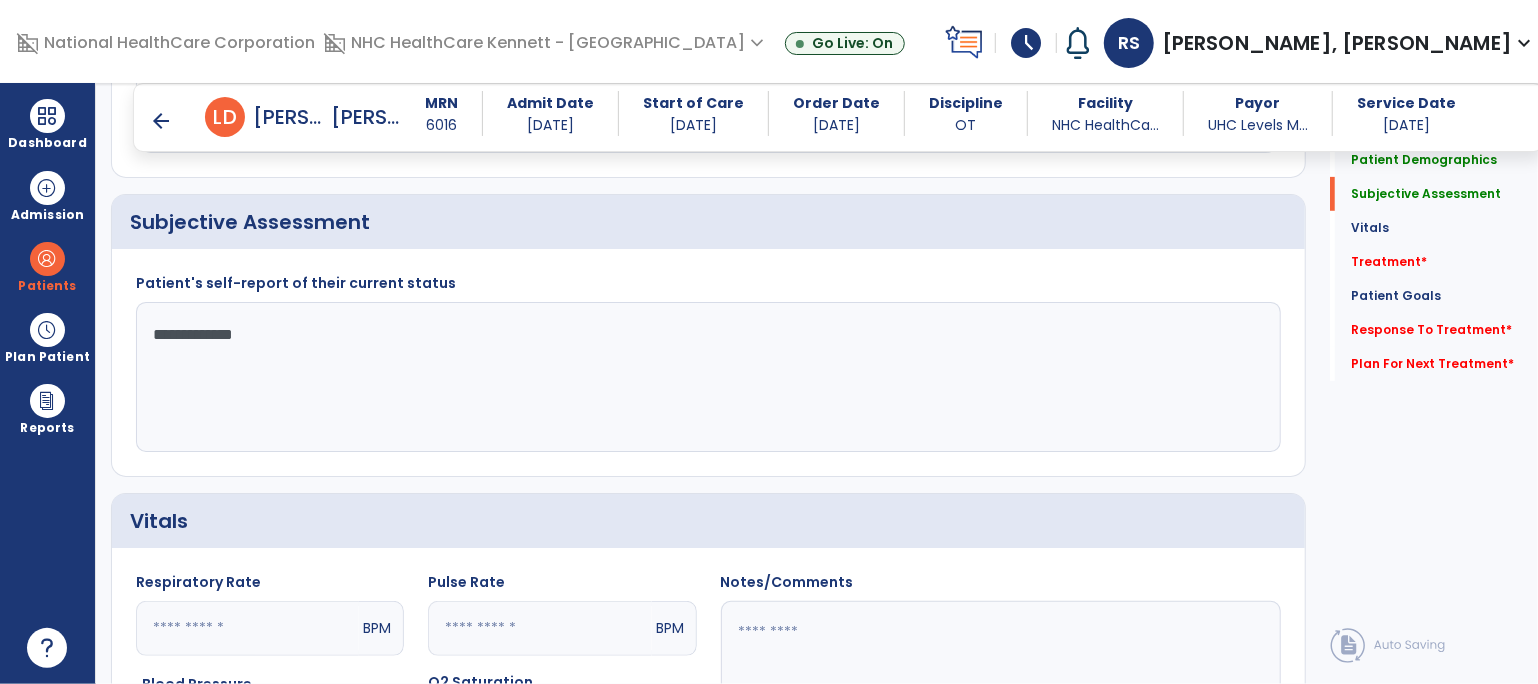 click on "**********" 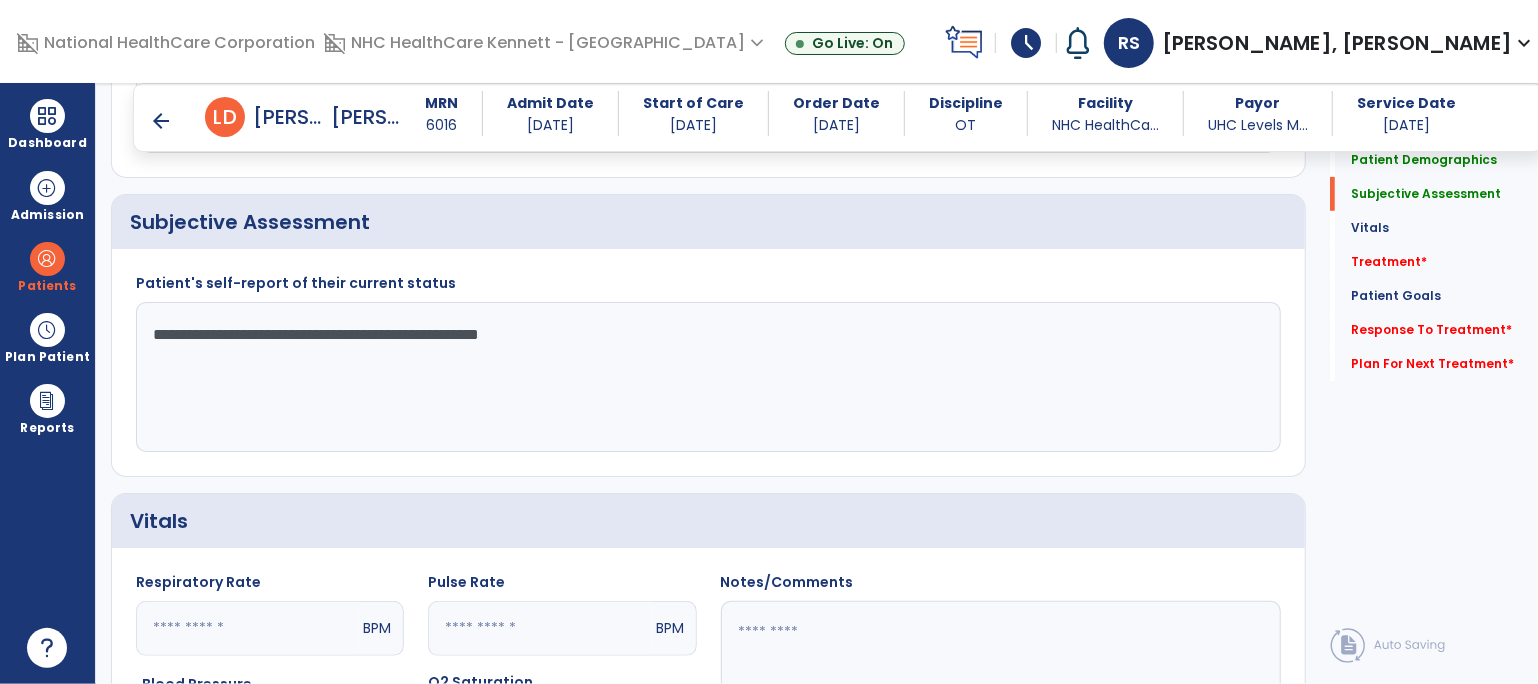 click on "**********" 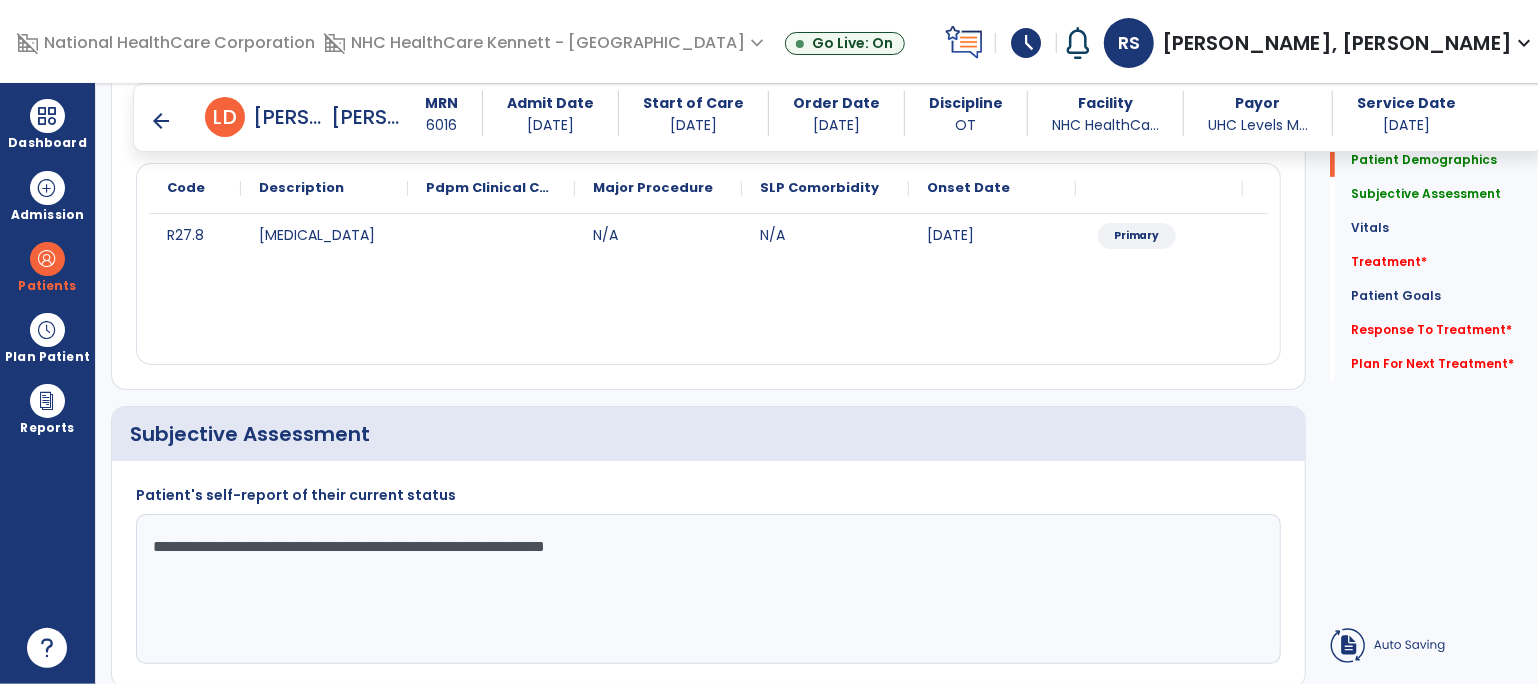 scroll, scrollTop: 111, scrollLeft: 0, axis: vertical 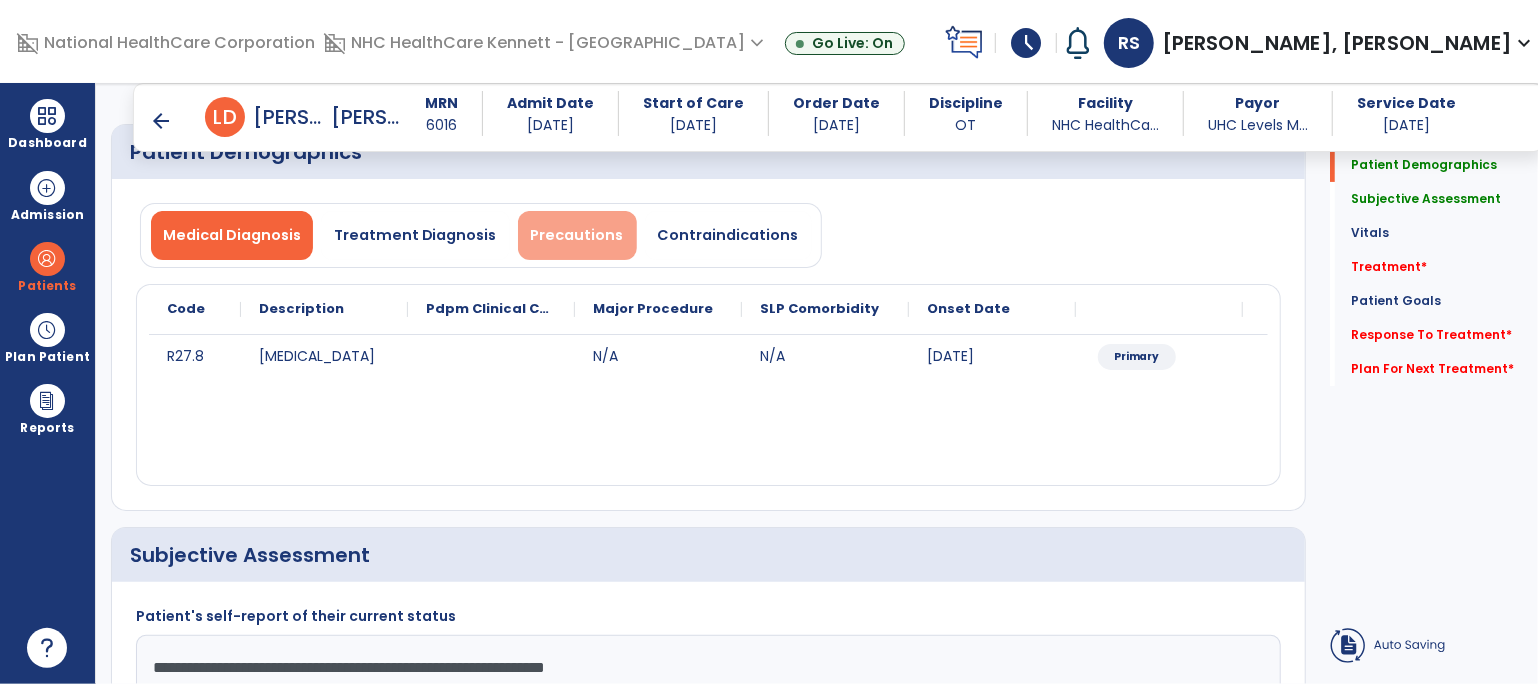 type on "**********" 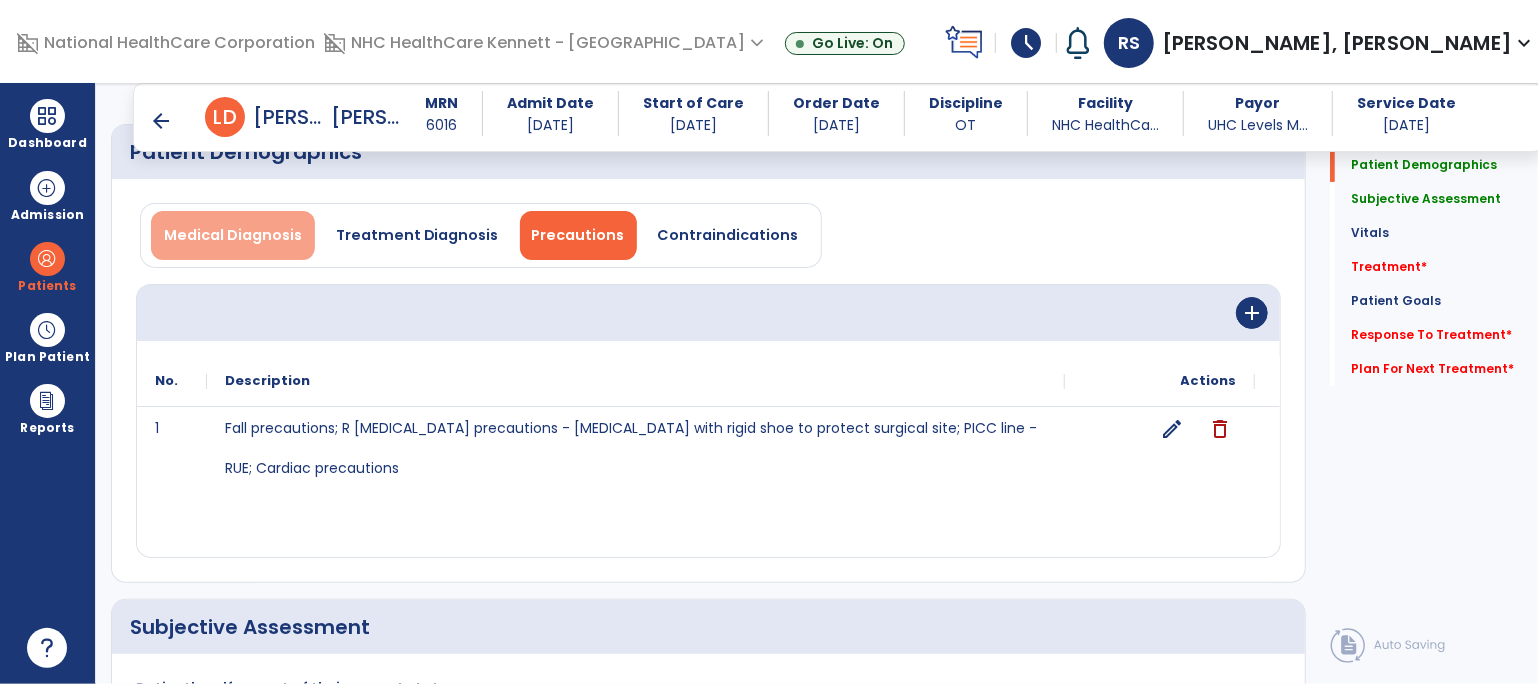 click on "Medical Diagnosis" at bounding box center (233, 235) 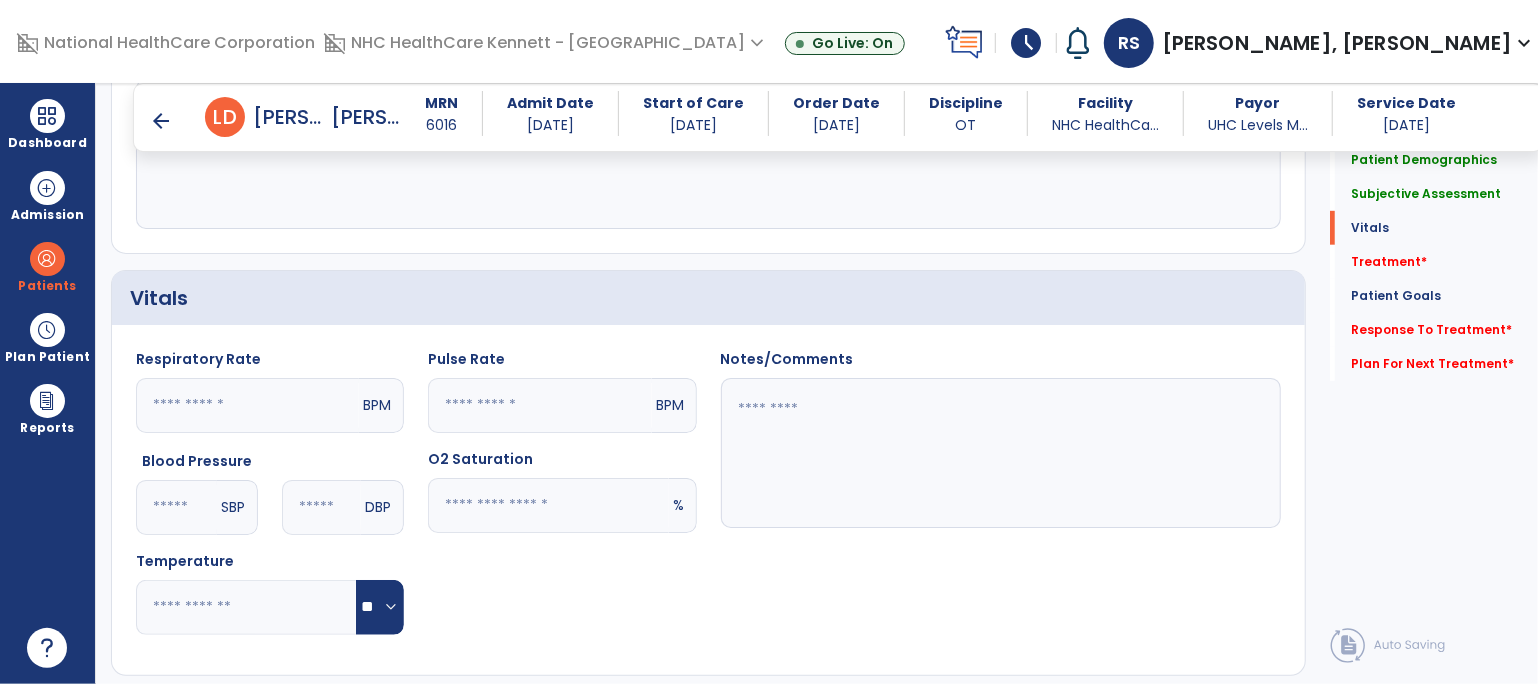scroll, scrollTop: 1111, scrollLeft: 0, axis: vertical 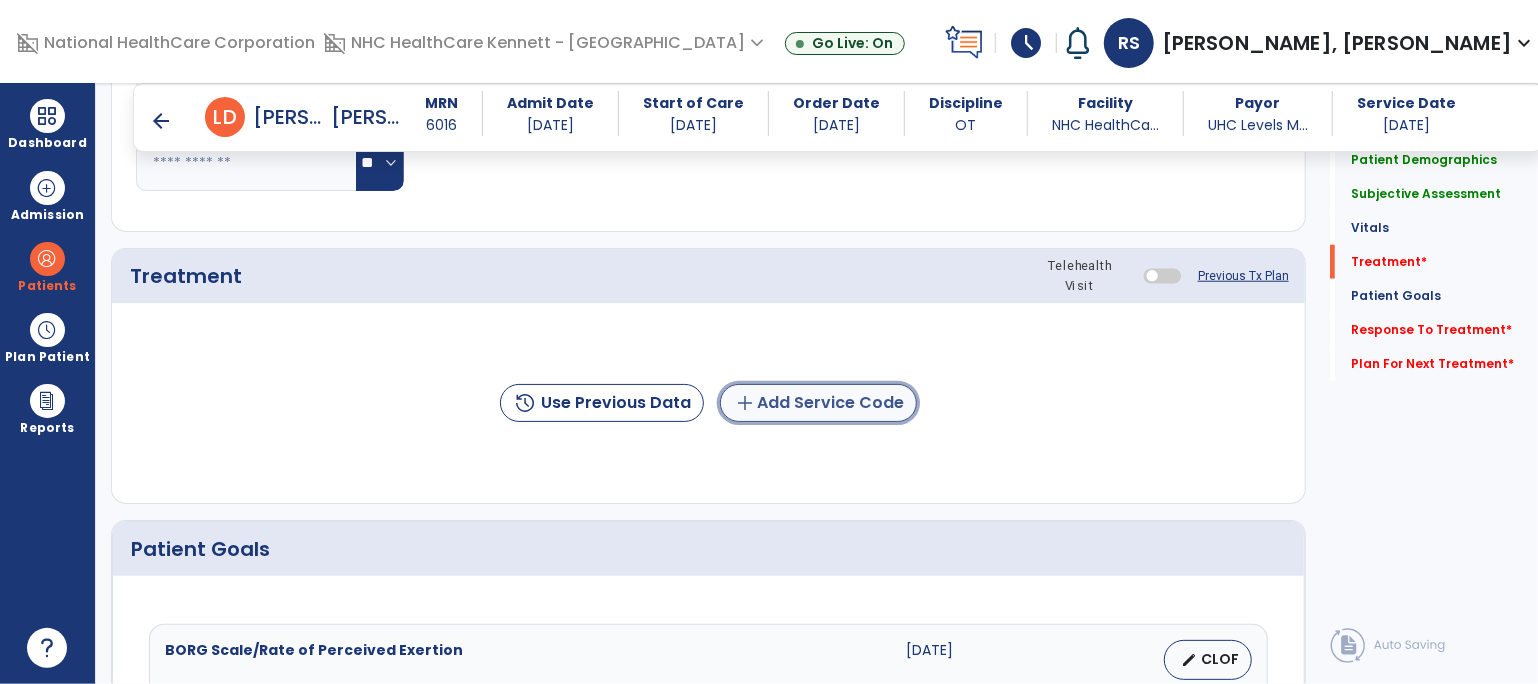 click on "add  Add Service Code" 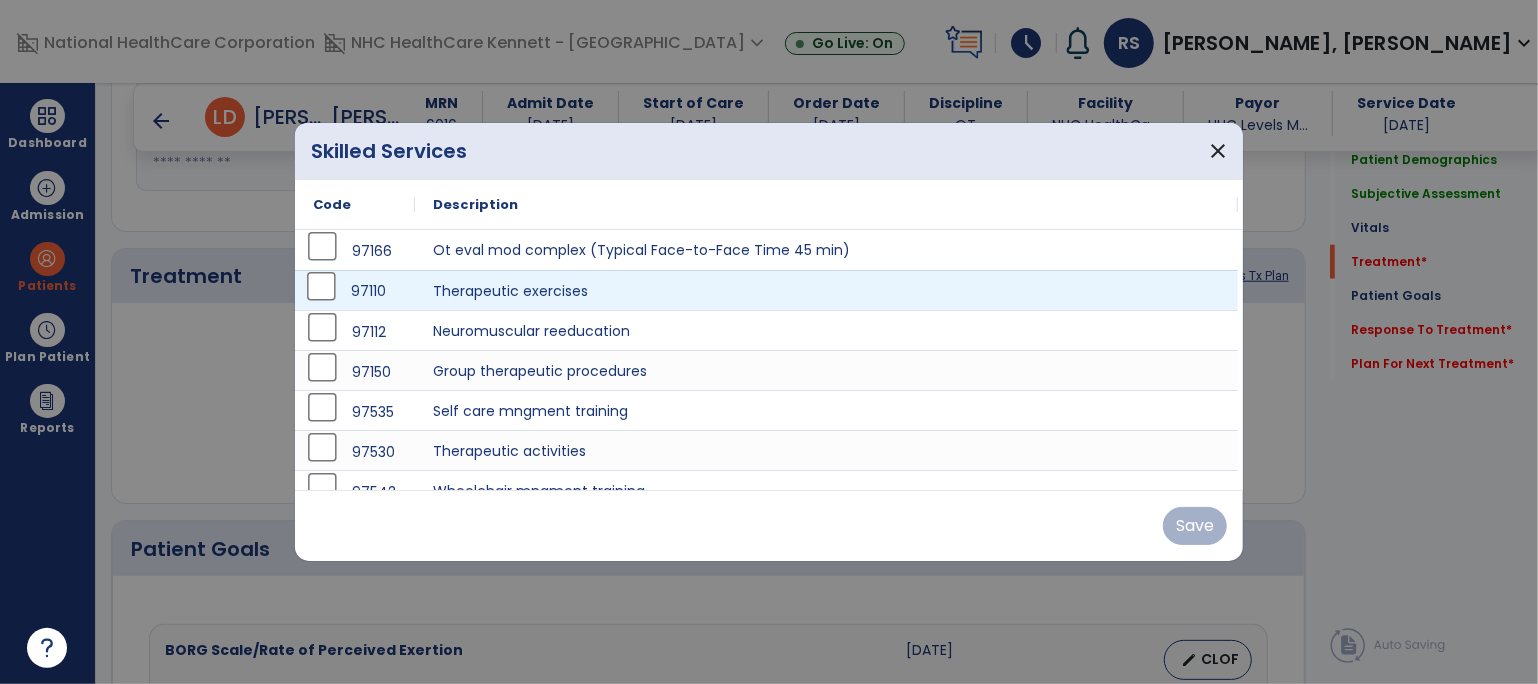 click on "97110" at bounding box center [355, 291] 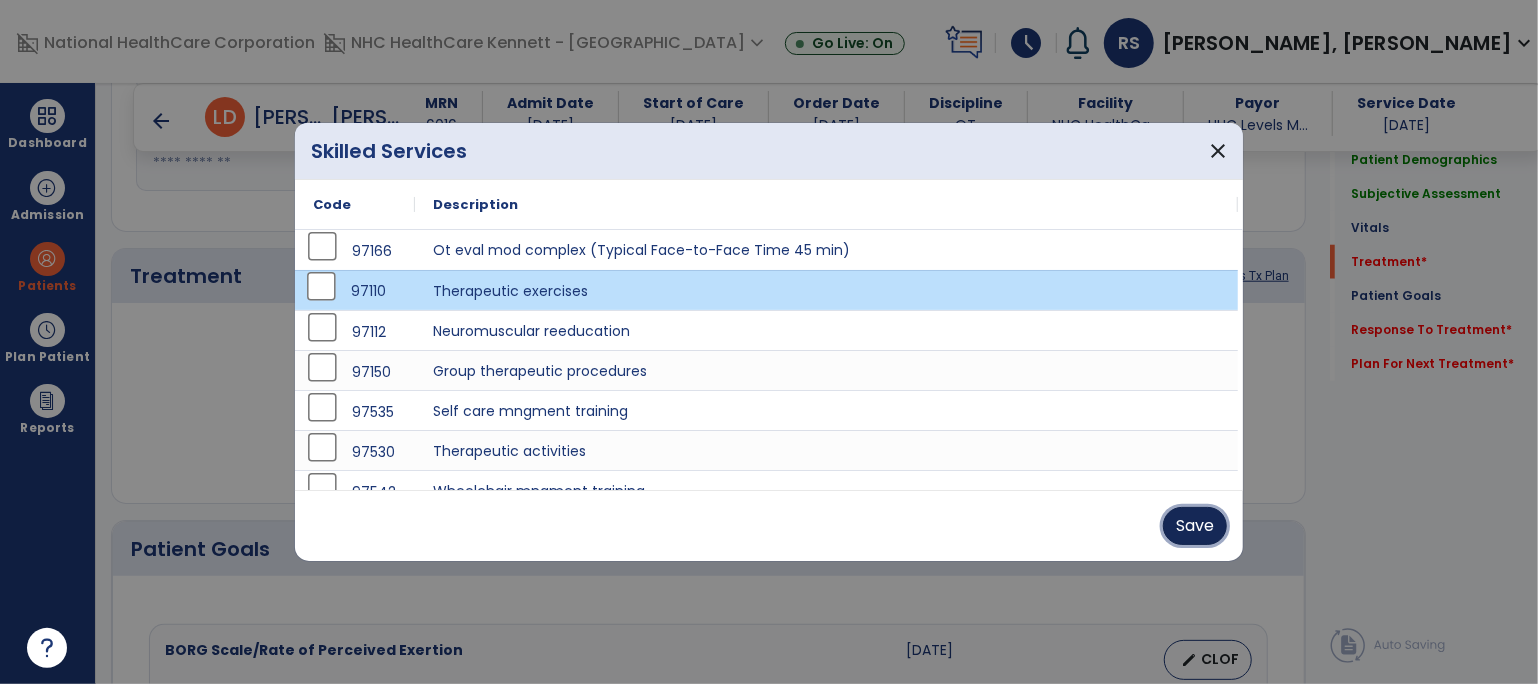 click on "Save" at bounding box center (1195, 526) 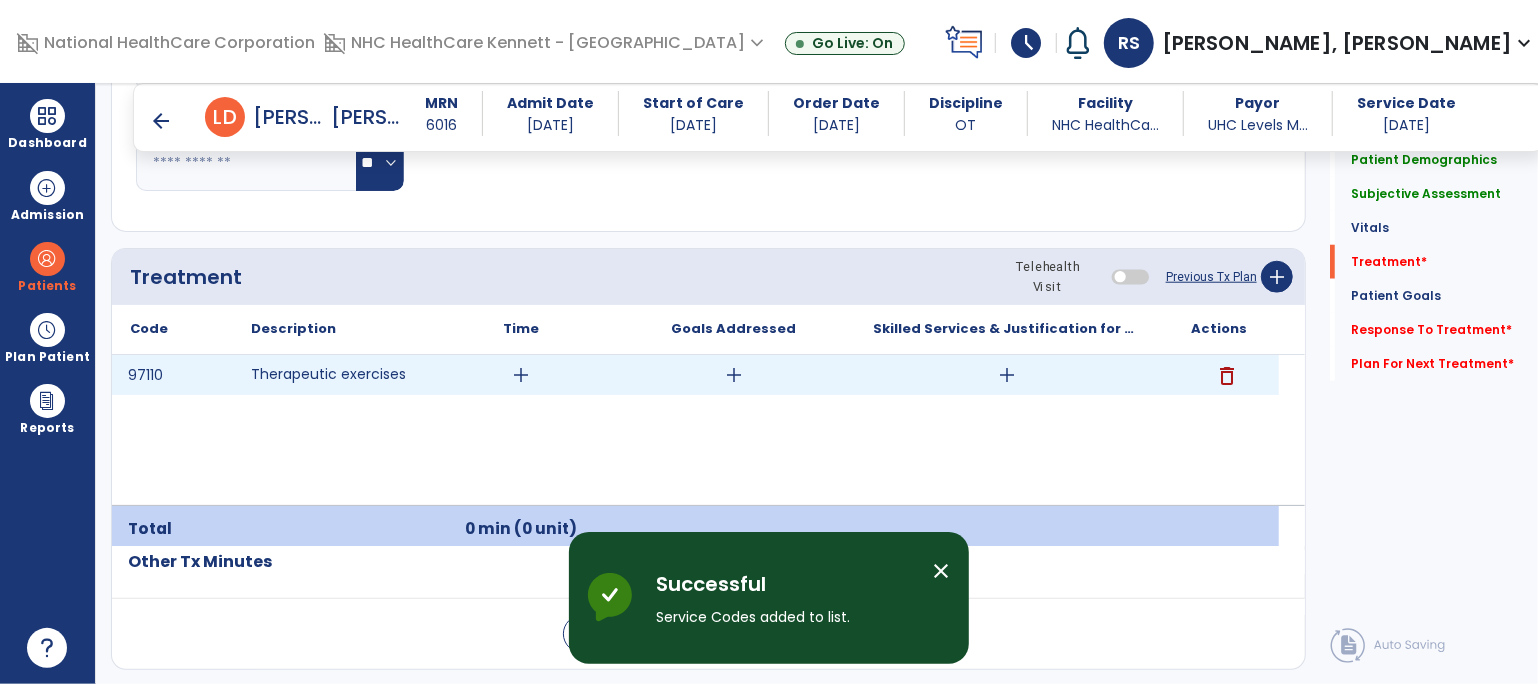 click on "add" at bounding box center [521, 375] 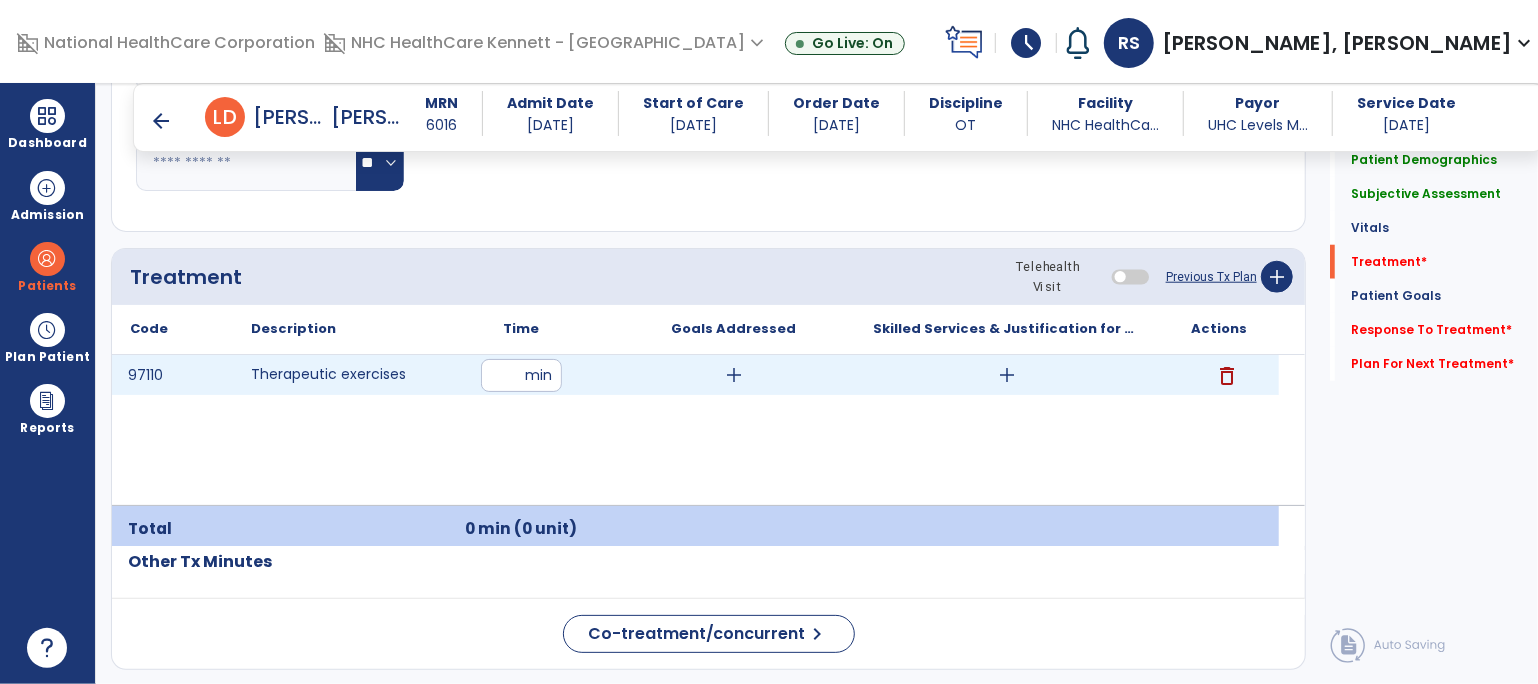 type on "**" 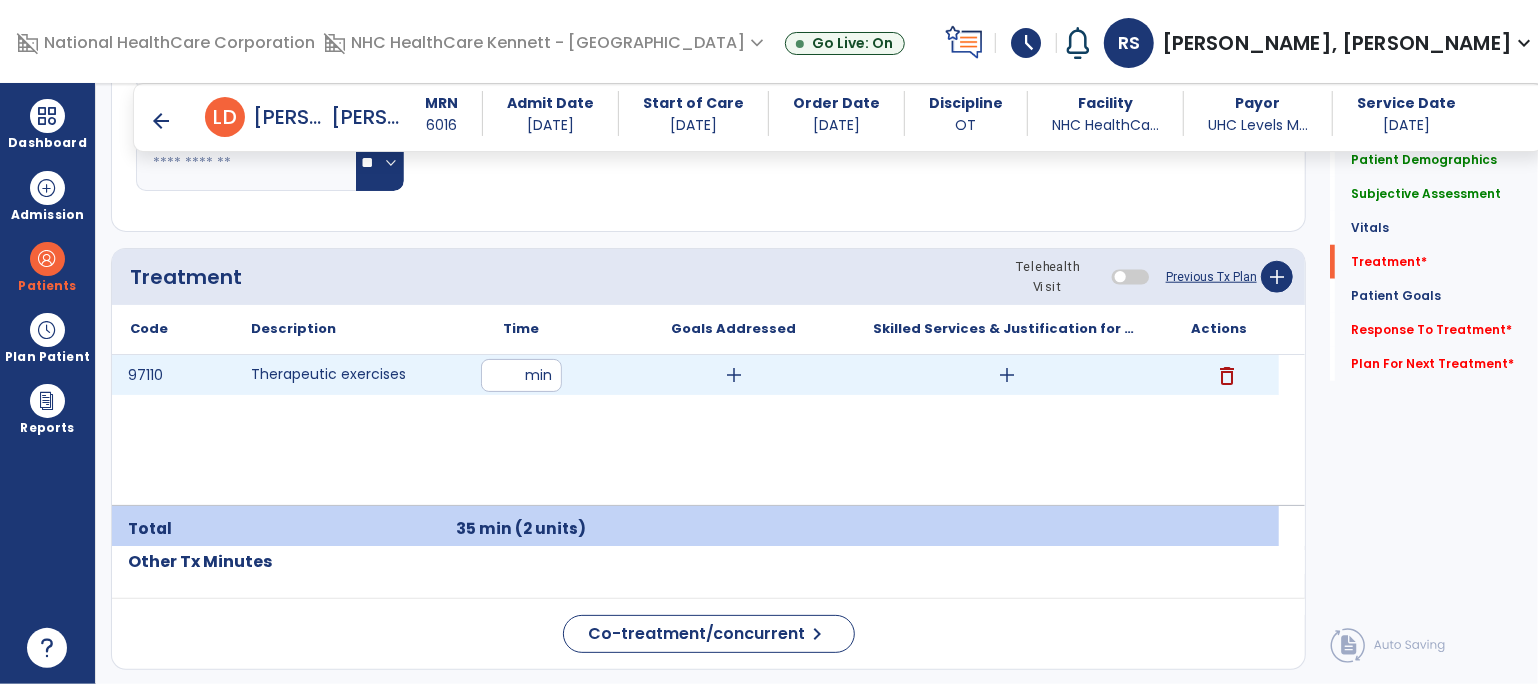 click on "add" at bounding box center [1007, 375] 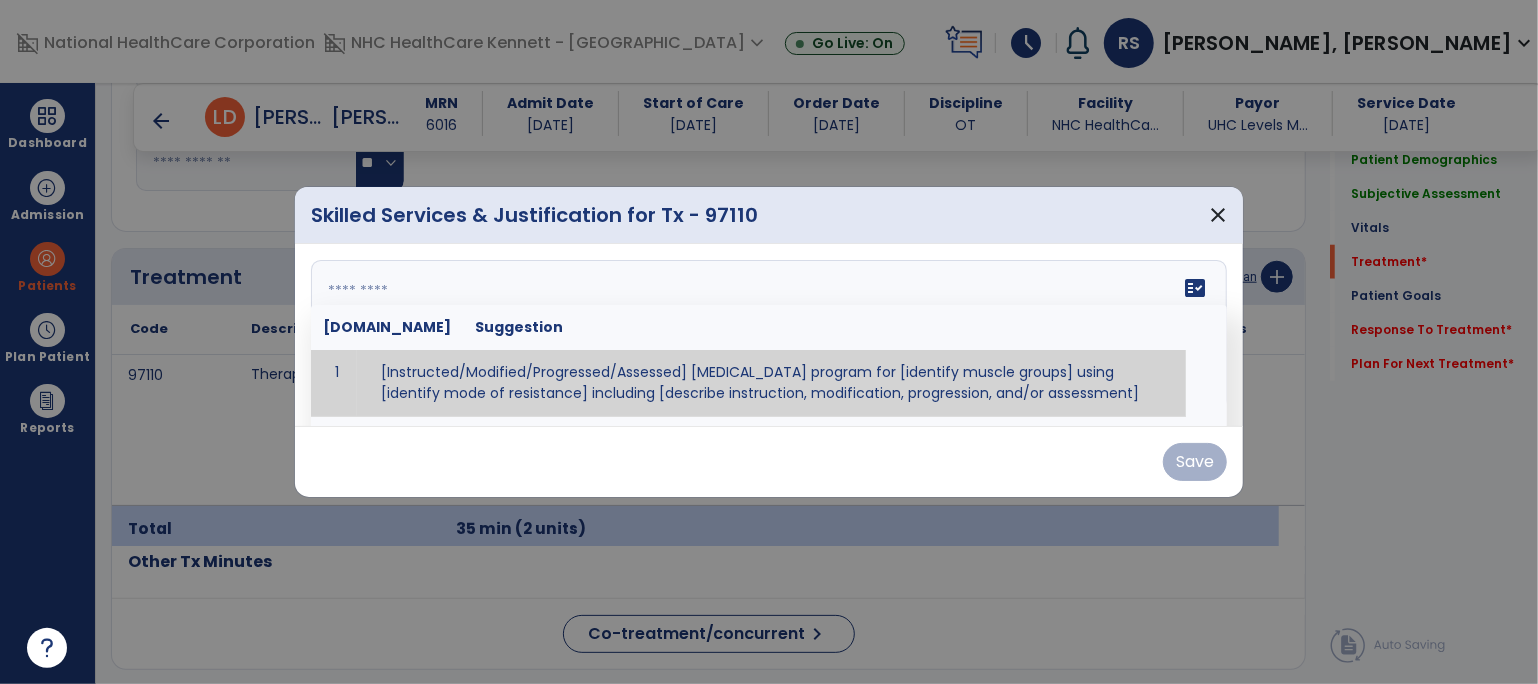 click on "fact_check  Sr.No Suggestion 1 [Instructed/Modified/Progressed/Assessed] resistive exercise program for [identify muscle groups] using [identify mode of resistance] including [describe instruction, modification, progression, and/or assessment] 2 [Instructed/Modified/Progressed/Assessed] aerobic exercise program using [identify equipment/mode] including [describe instruction, modification,progression, and/or assessment] 3 [Instructed/Modified/Progressed/Assessed] [PROM/A/AROM/AROM] program for [identify joint movements] using [contract-relax, over-pressure, inhibitory techniques, other] 4 [Assessed/Tested] aerobic capacity with administration of [aerobic capacity test]" at bounding box center (769, 335) 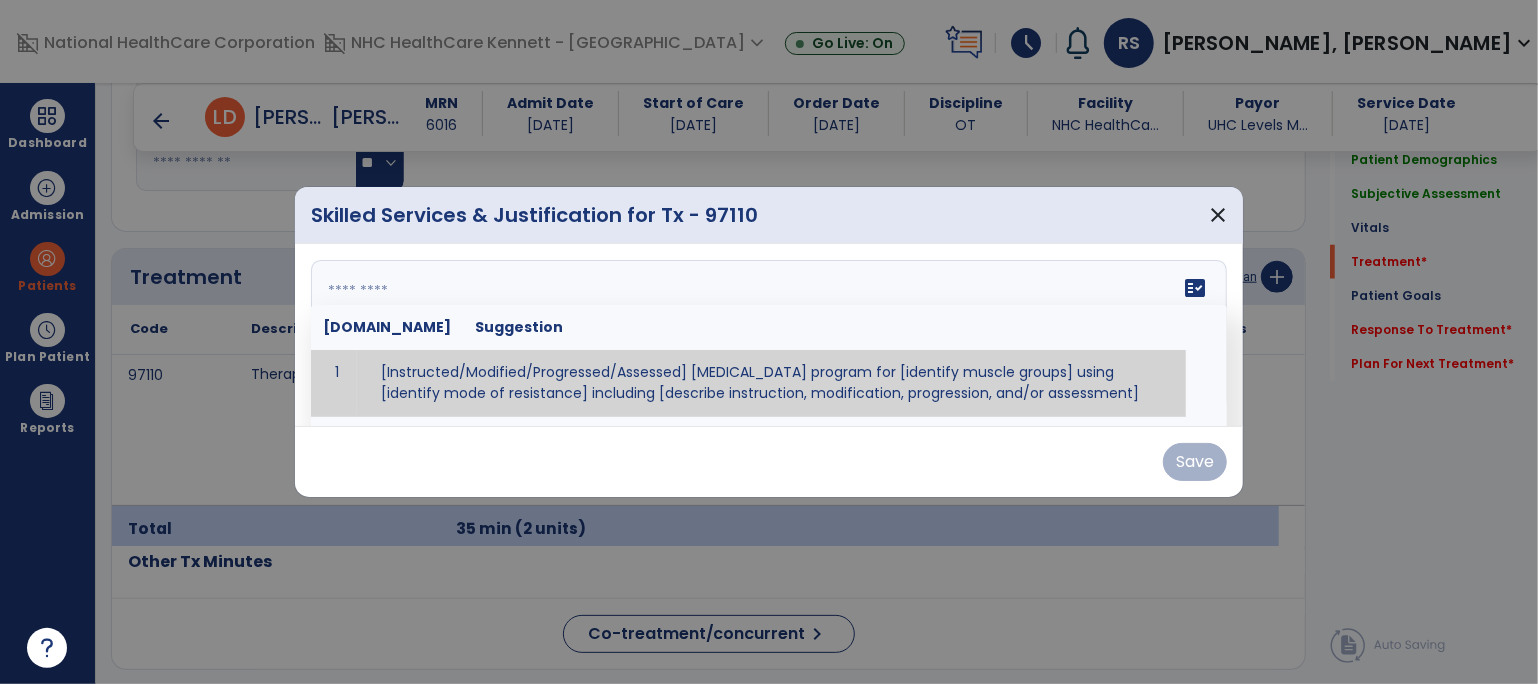 paste on "**********" 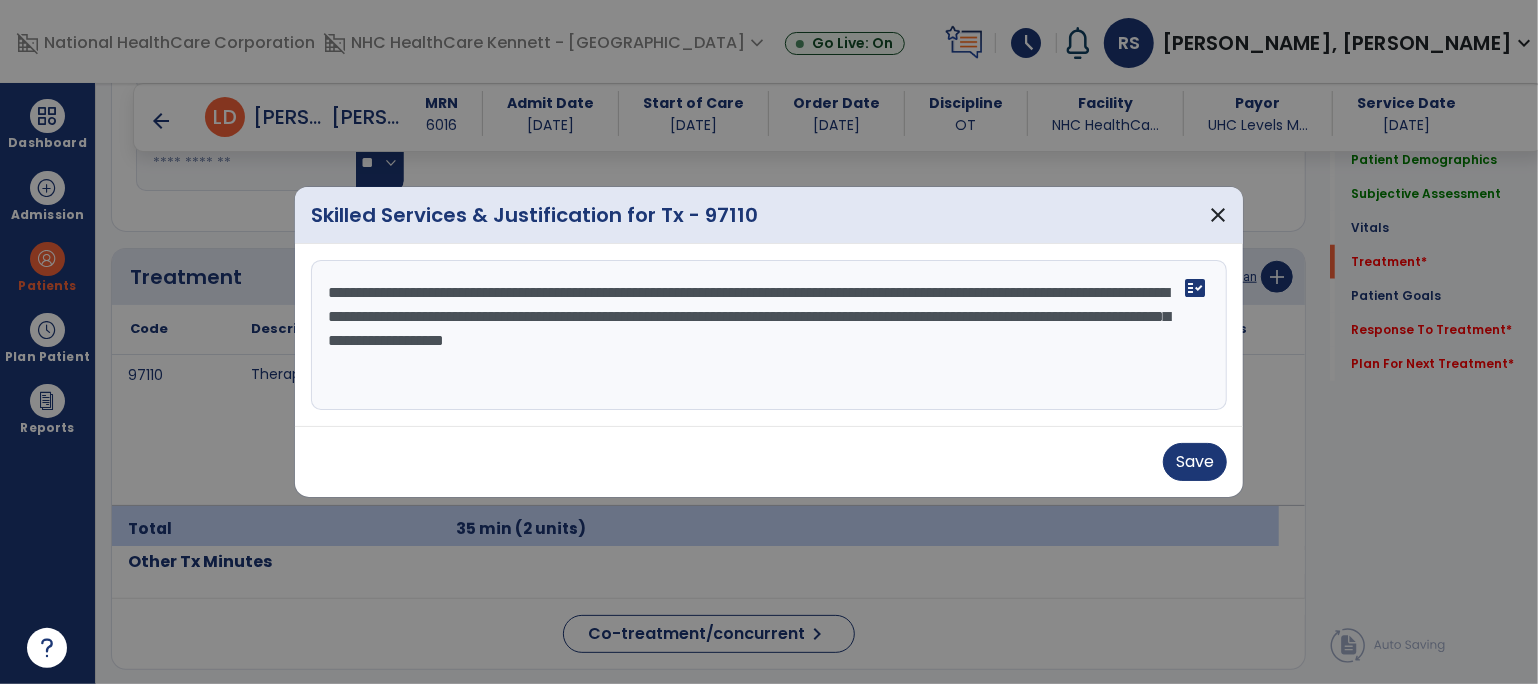 click on "**********" at bounding box center [769, 335] 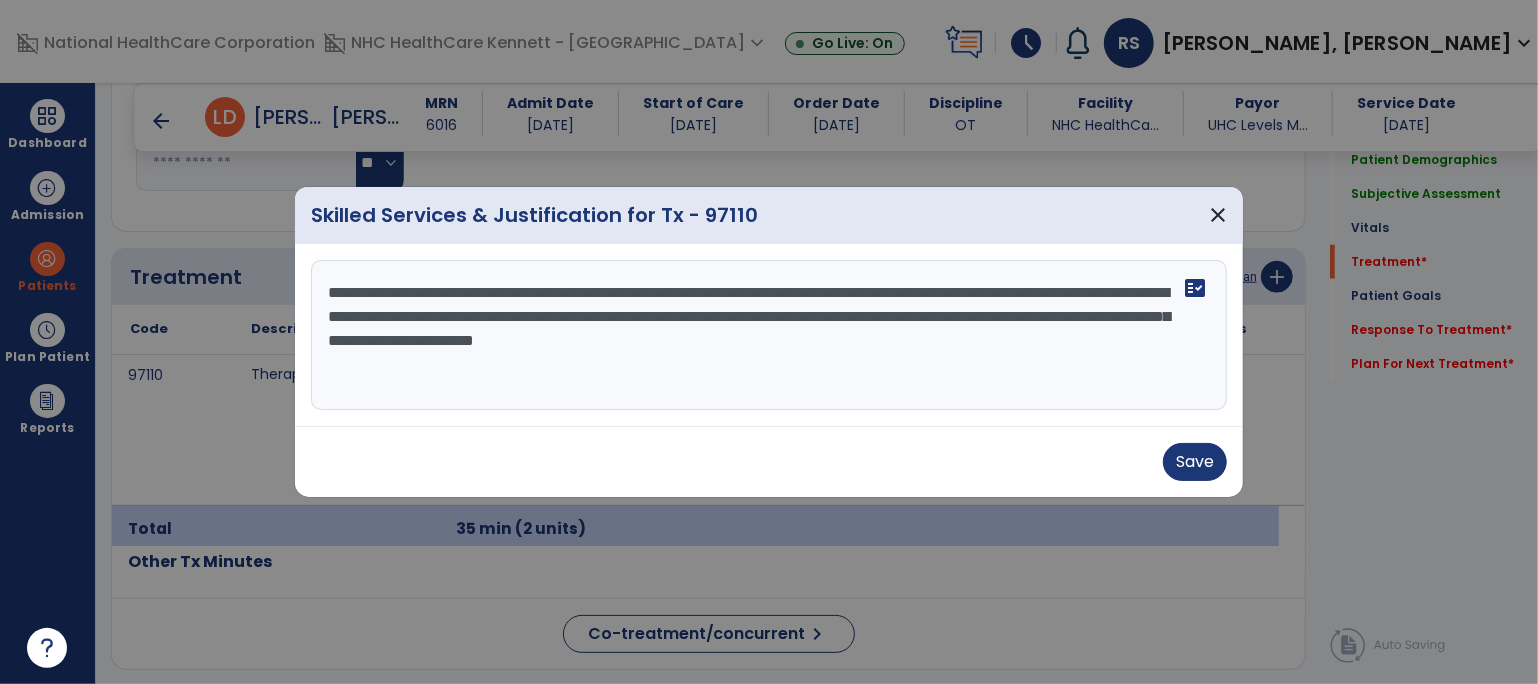 click on "**********" at bounding box center [769, 335] 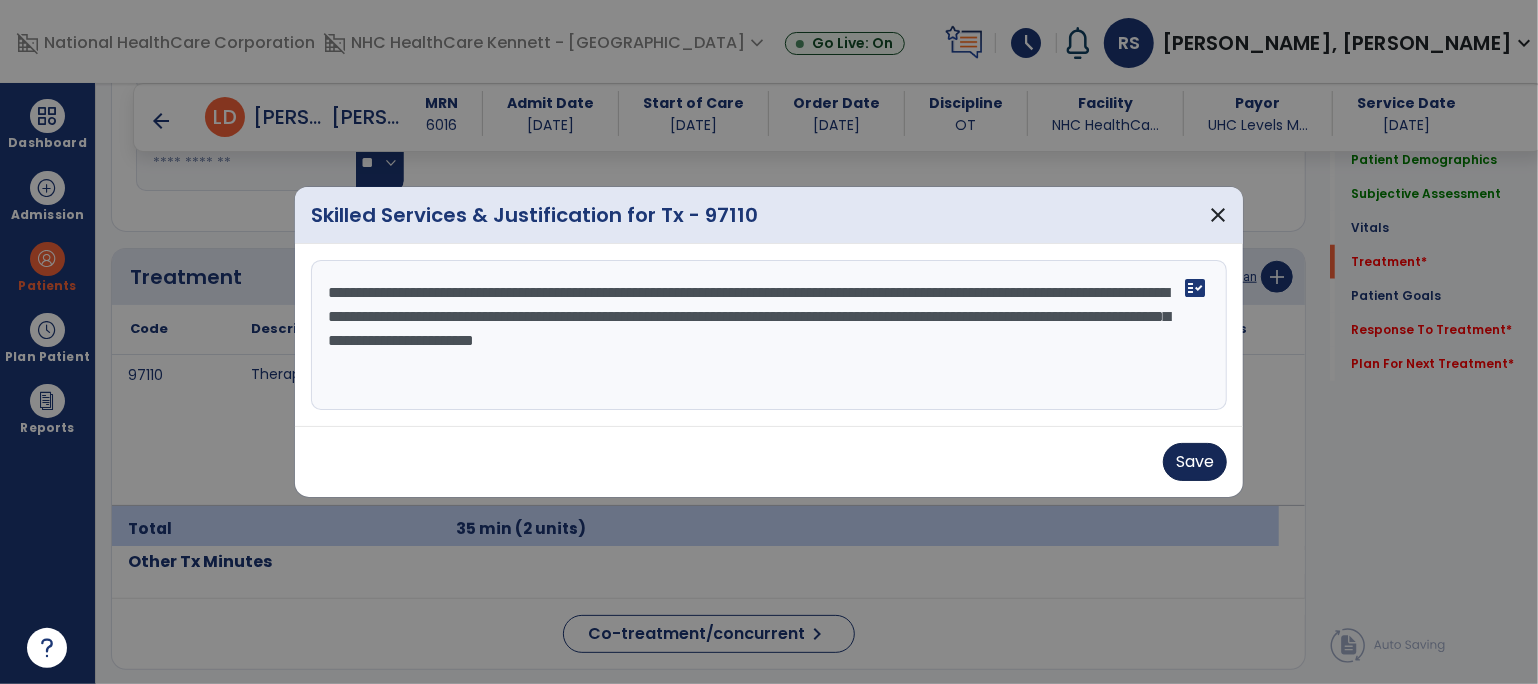 type on "**********" 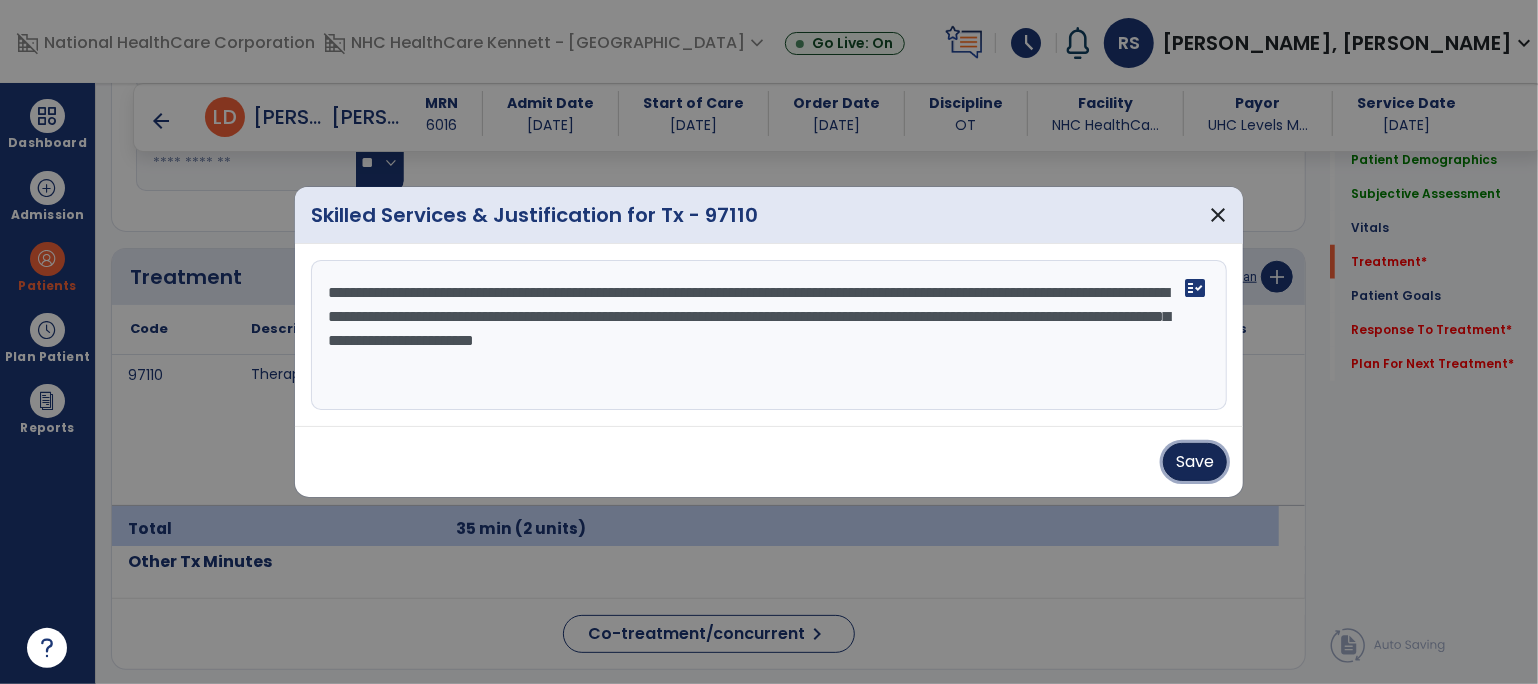 click on "Save" at bounding box center (1195, 462) 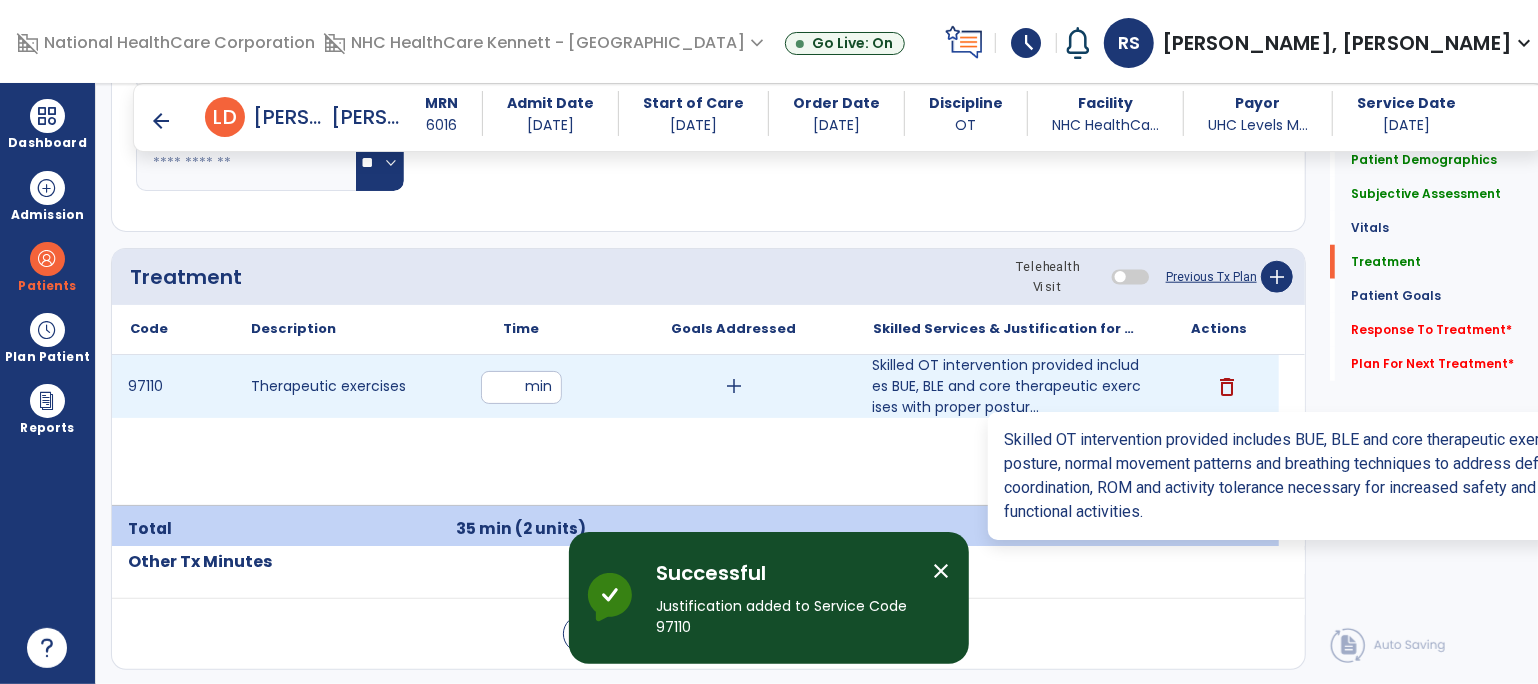 click on "Skilled OT intervention provided includes BUE, BLE and core therapeutic exercises with proper postur..." at bounding box center (1006, 386) 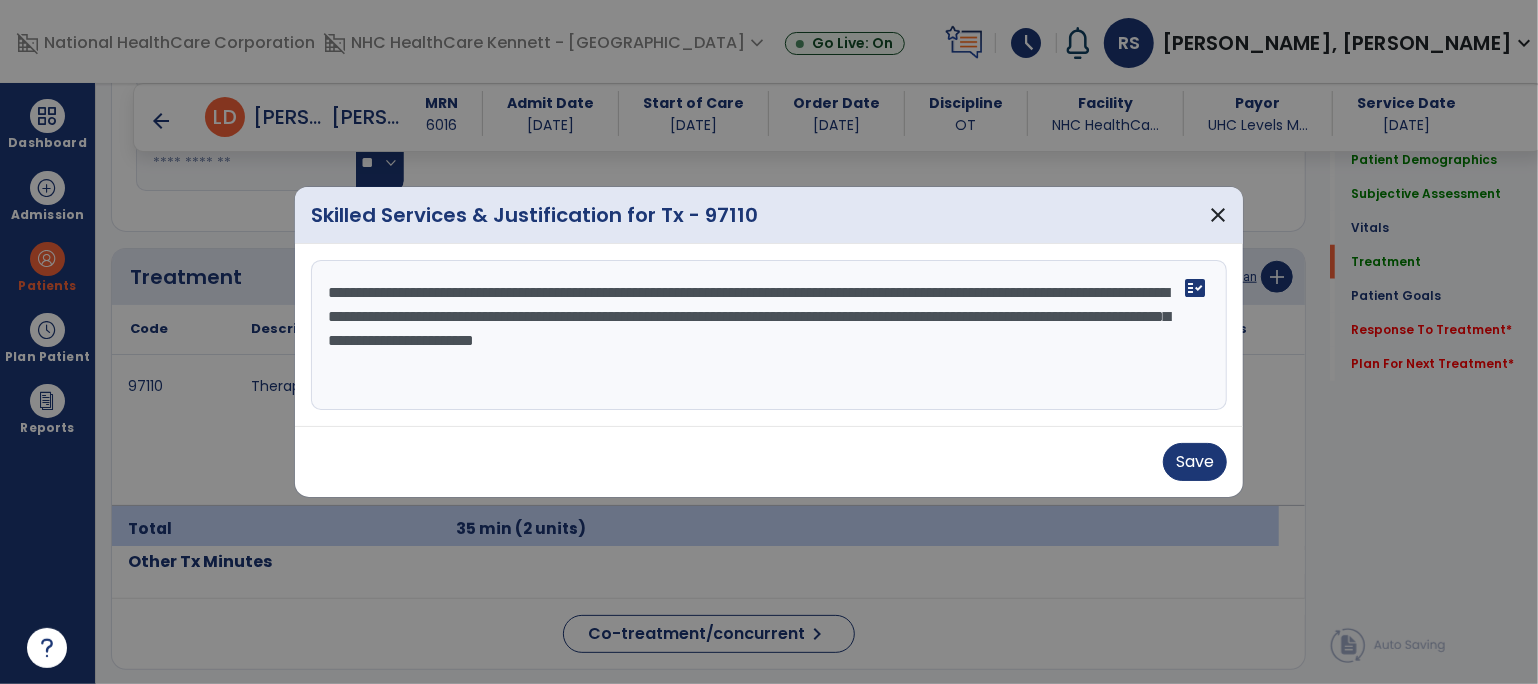 click on "**********" at bounding box center [769, 335] 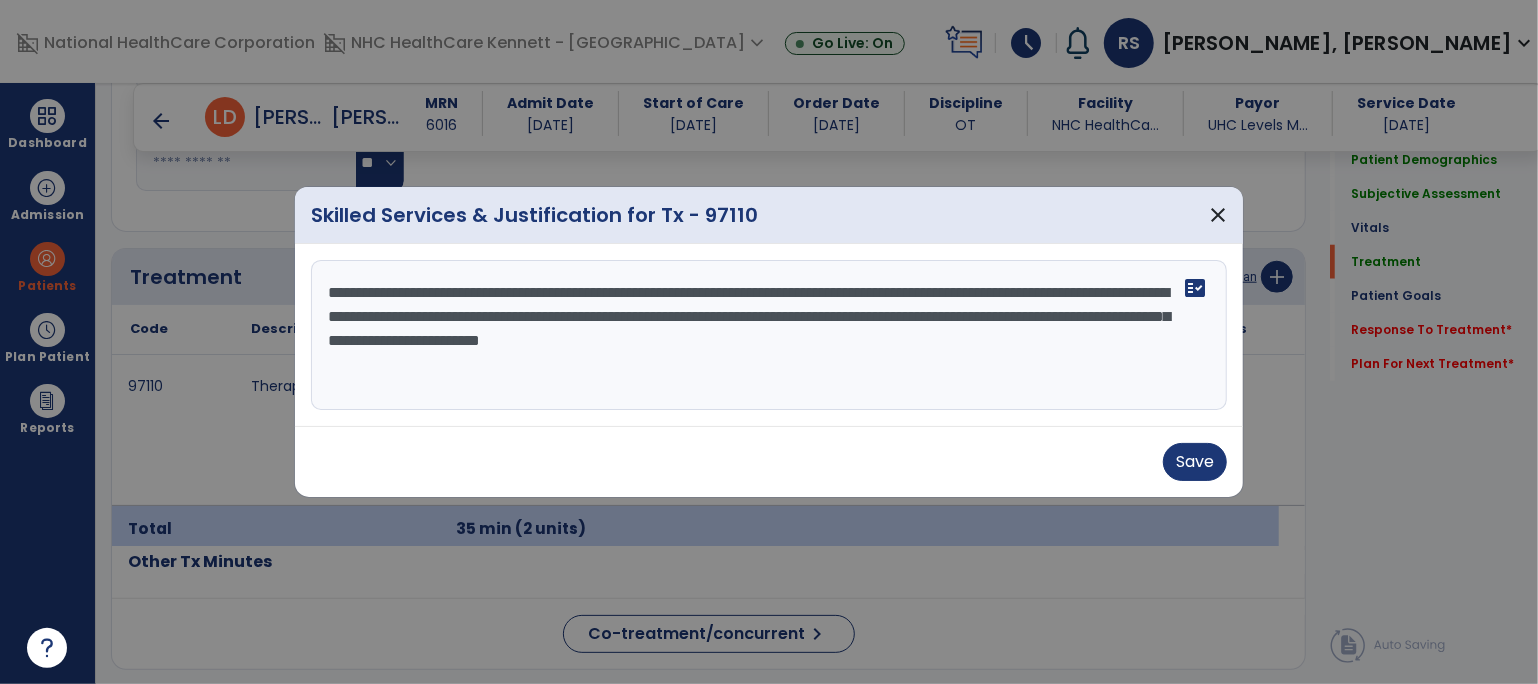 paste on "**********" 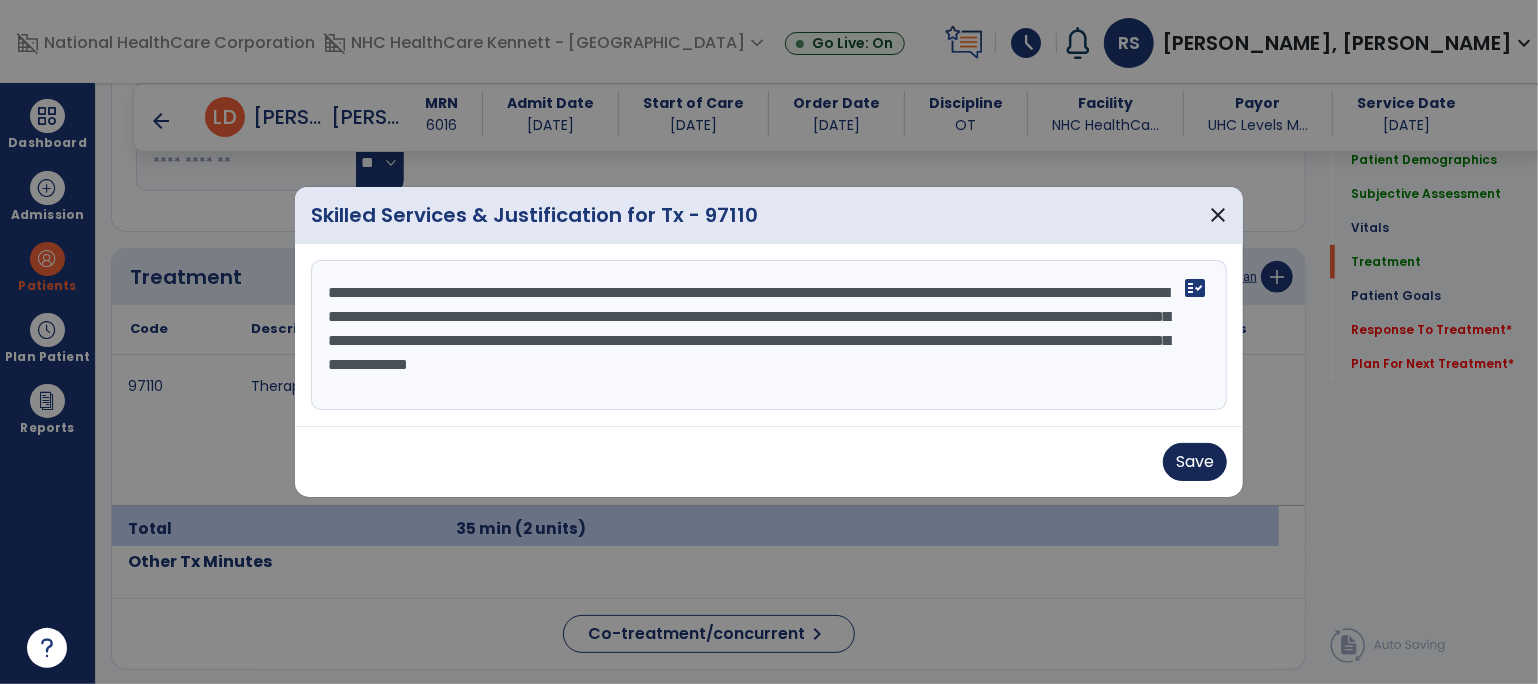 type on "**********" 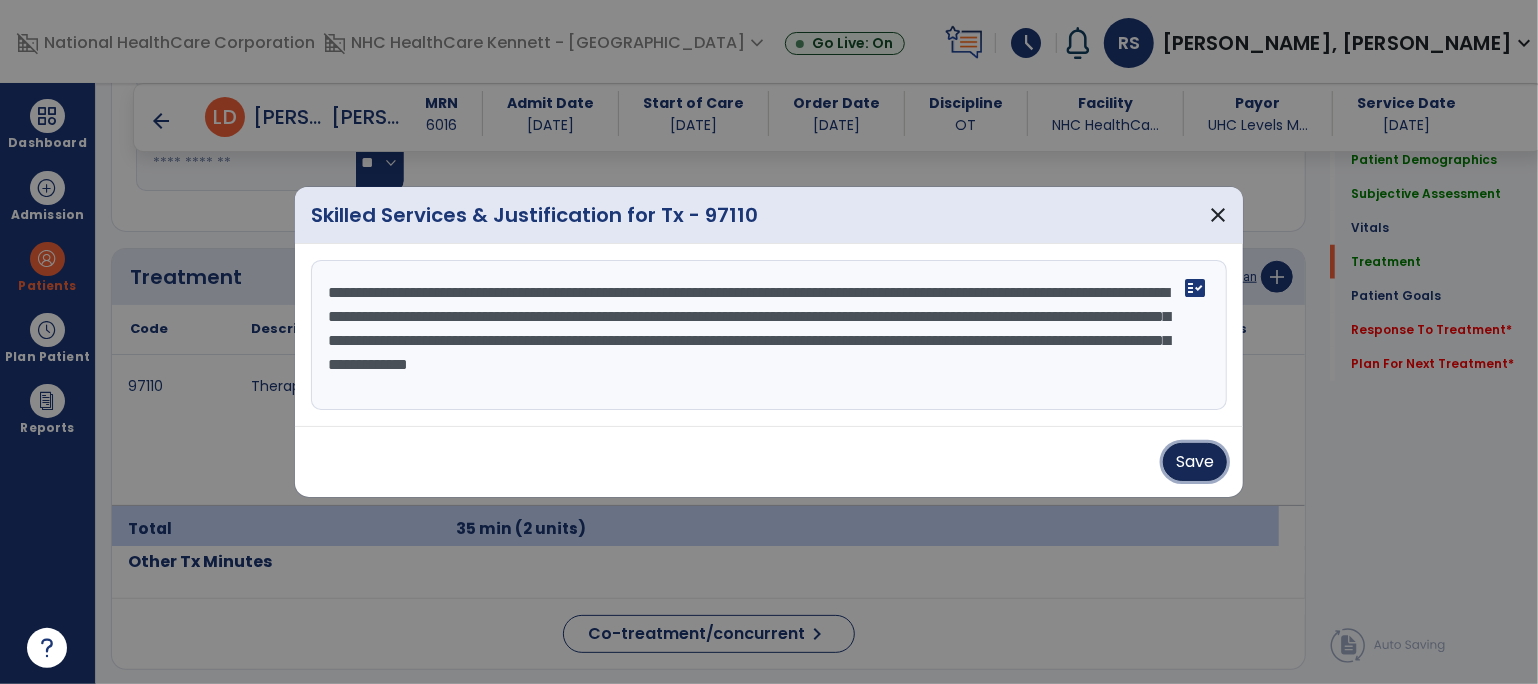 click on "Save" at bounding box center [1195, 462] 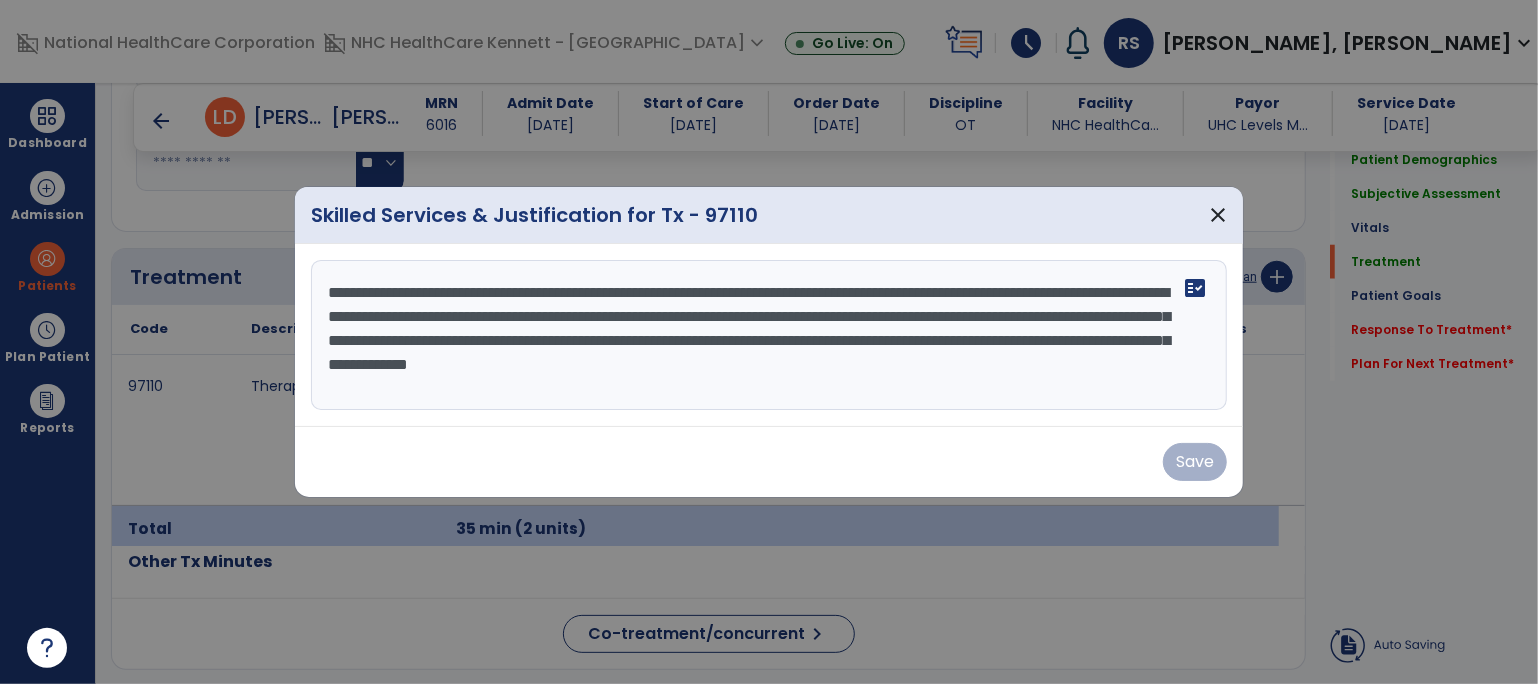 click on "Save" at bounding box center [769, 462] 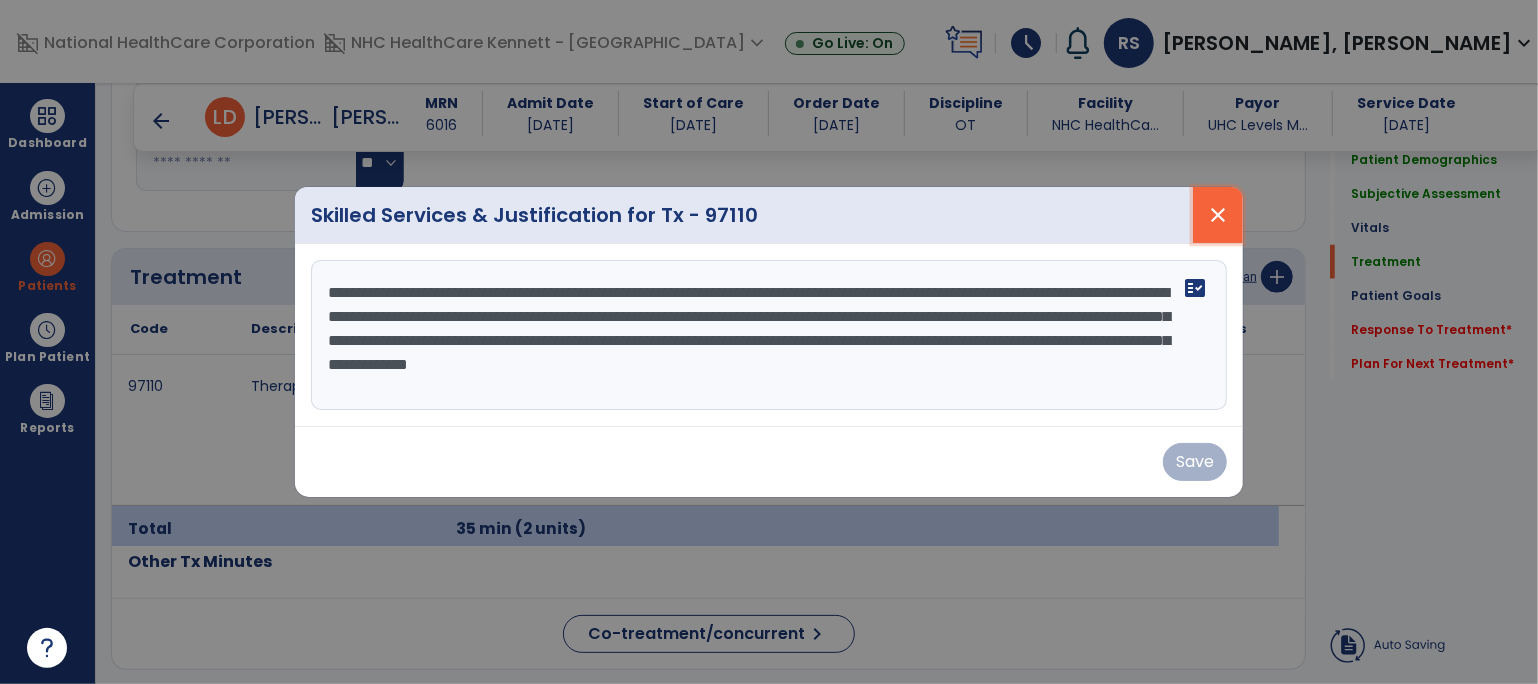 click on "close" at bounding box center (1218, 215) 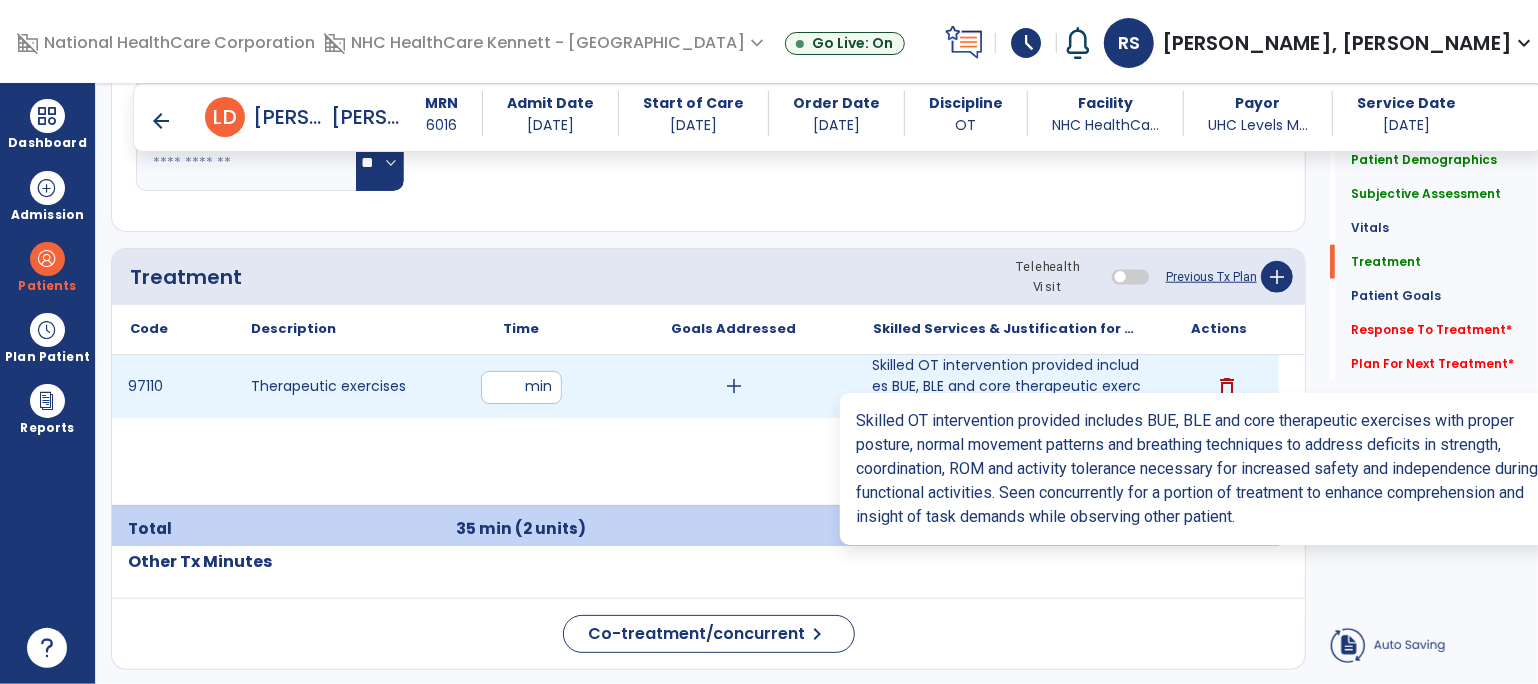 click on "Skilled OT intervention provided includes BUE, BLE and core therapeutic exercises with proper postur..." at bounding box center [1006, 386] 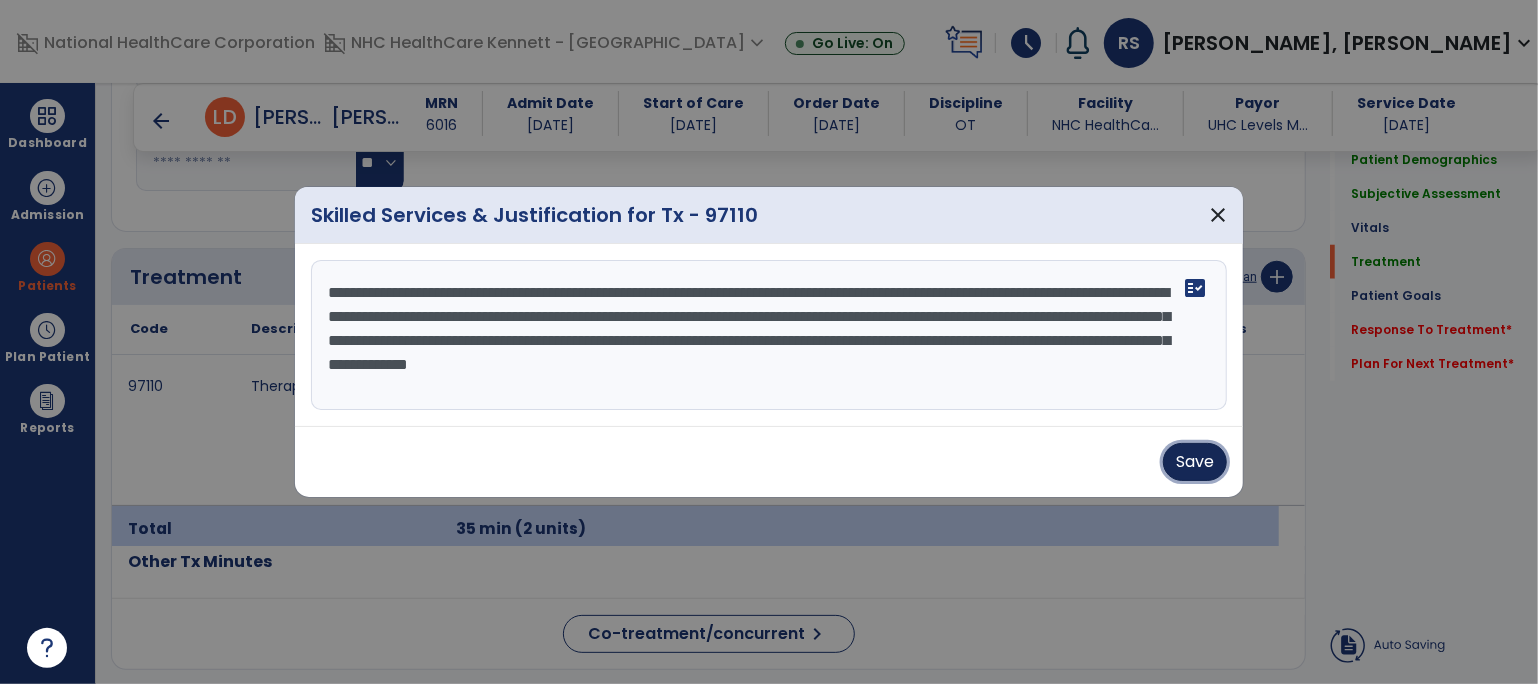 click on "Save" at bounding box center [1195, 462] 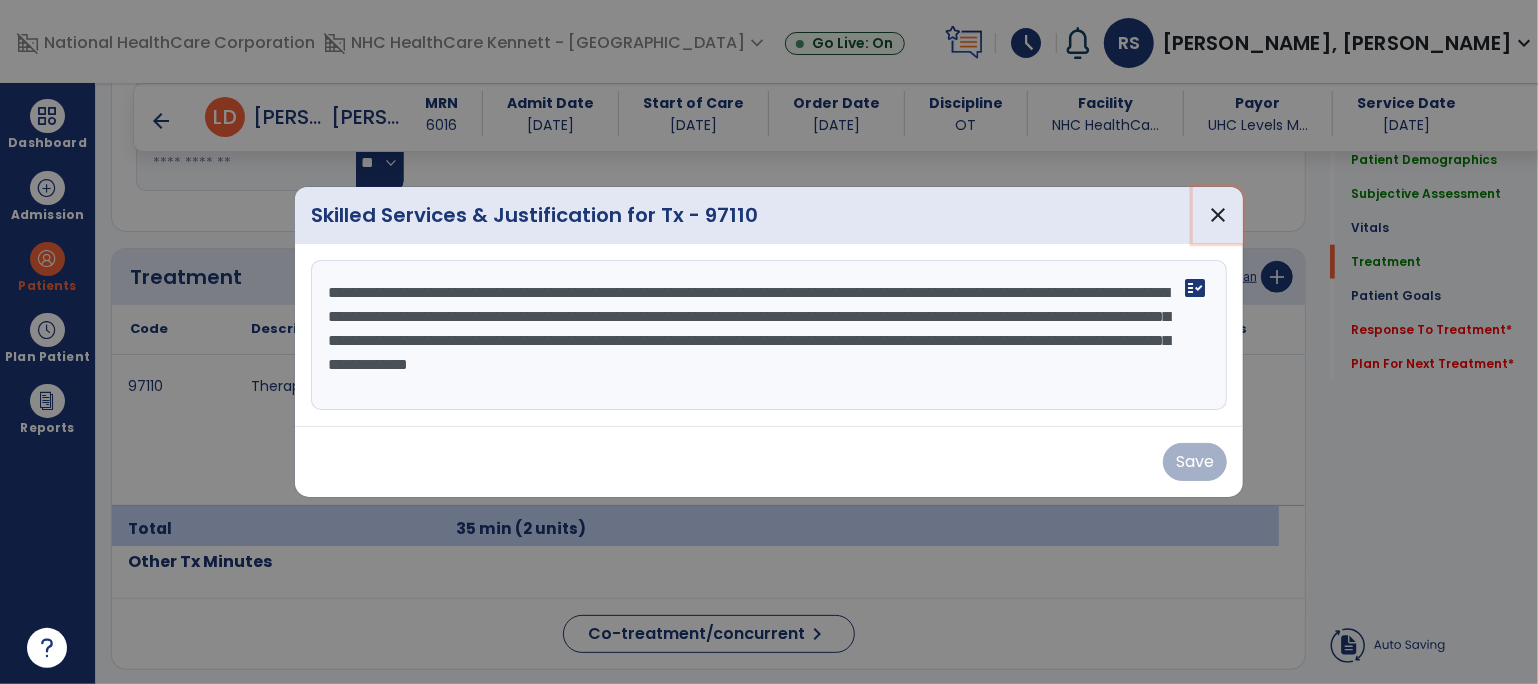 drag, startPoint x: 1221, startPoint y: 199, endPoint x: 1219, endPoint y: 212, distance: 13.152946 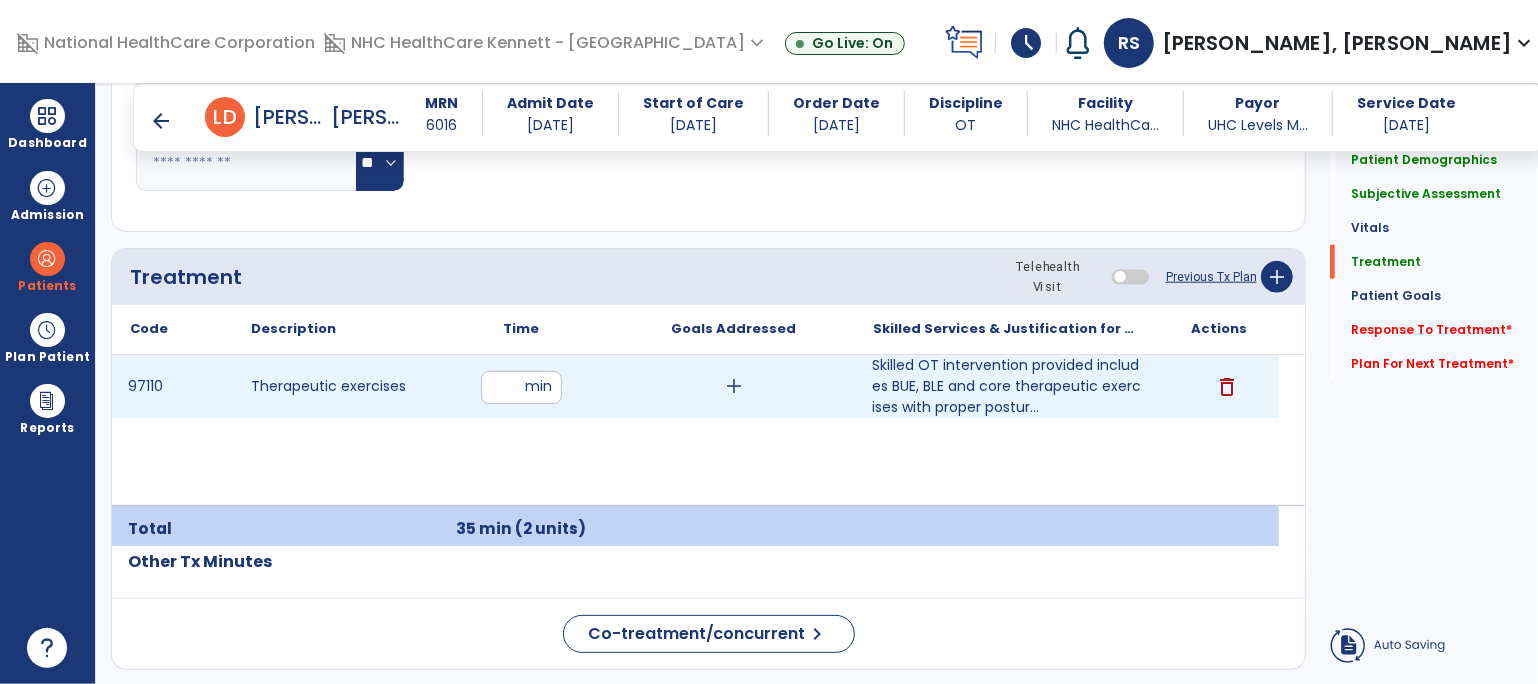 click on "add" at bounding box center (733, 386) 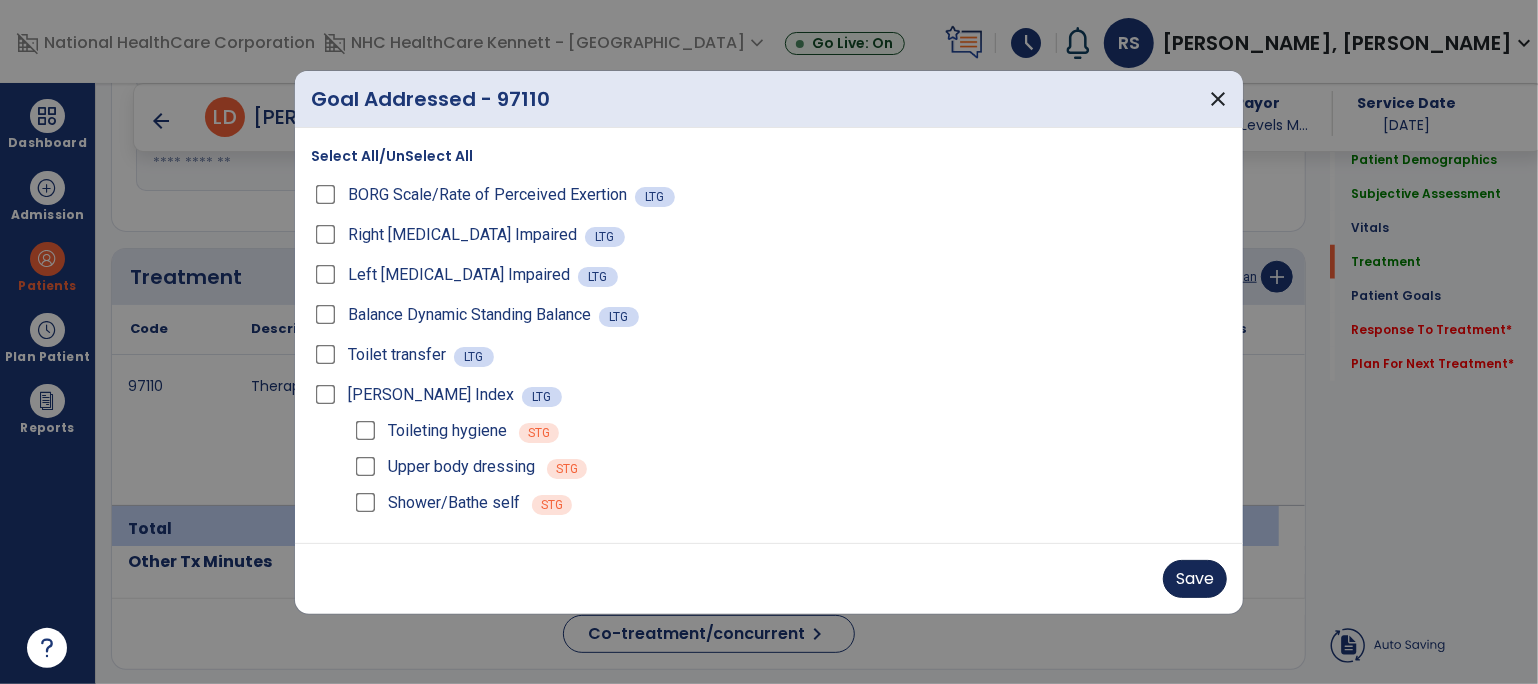 drag, startPoint x: 1159, startPoint y: 574, endPoint x: 1172, endPoint y: 575, distance: 13.038404 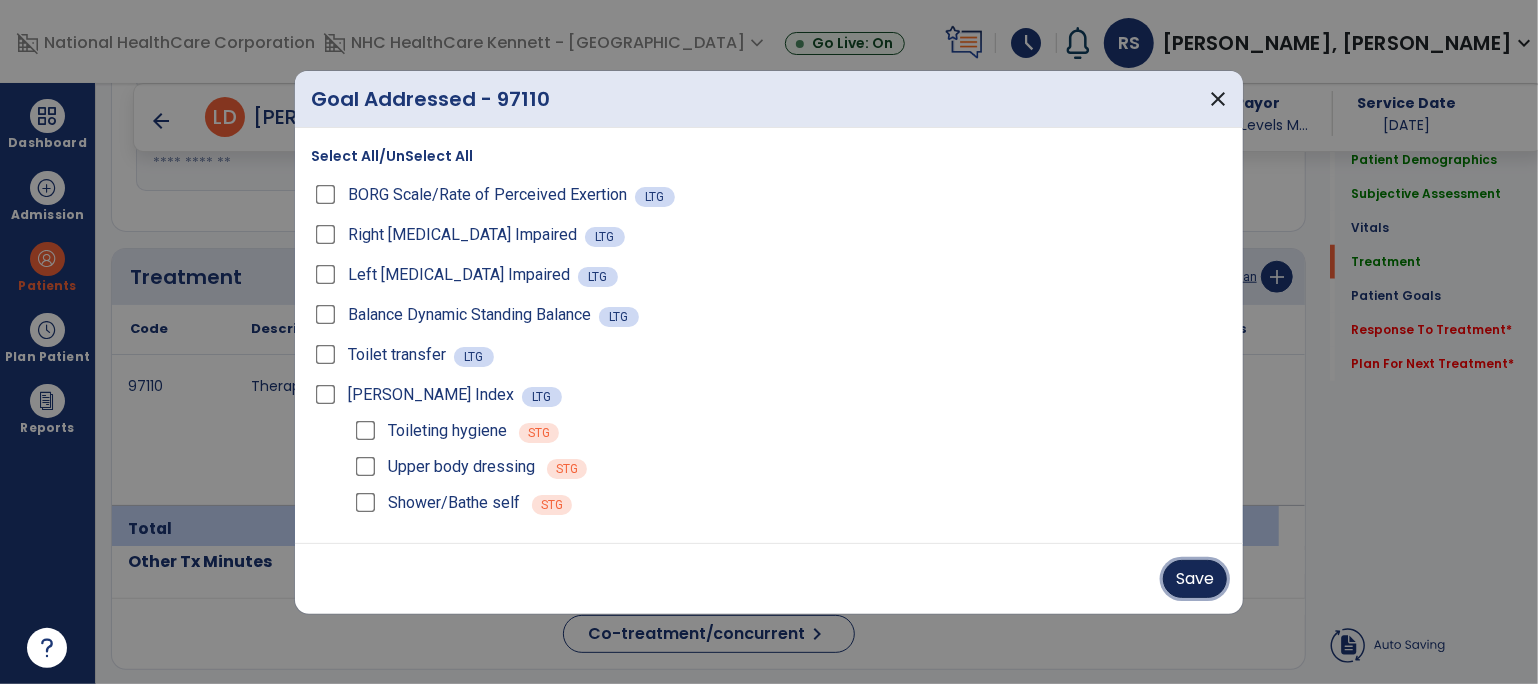 click on "Save" at bounding box center [1195, 579] 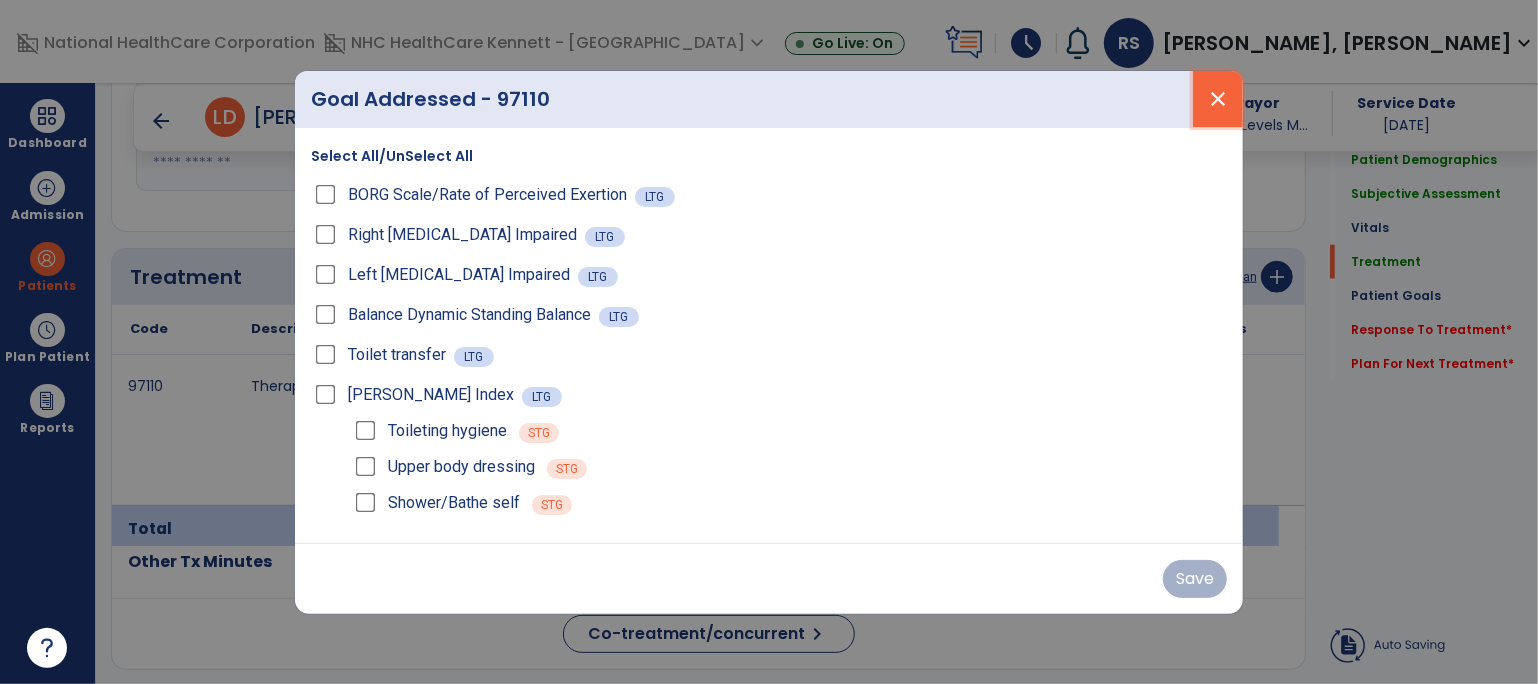 click on "close" at bounding box center (1218, 99) 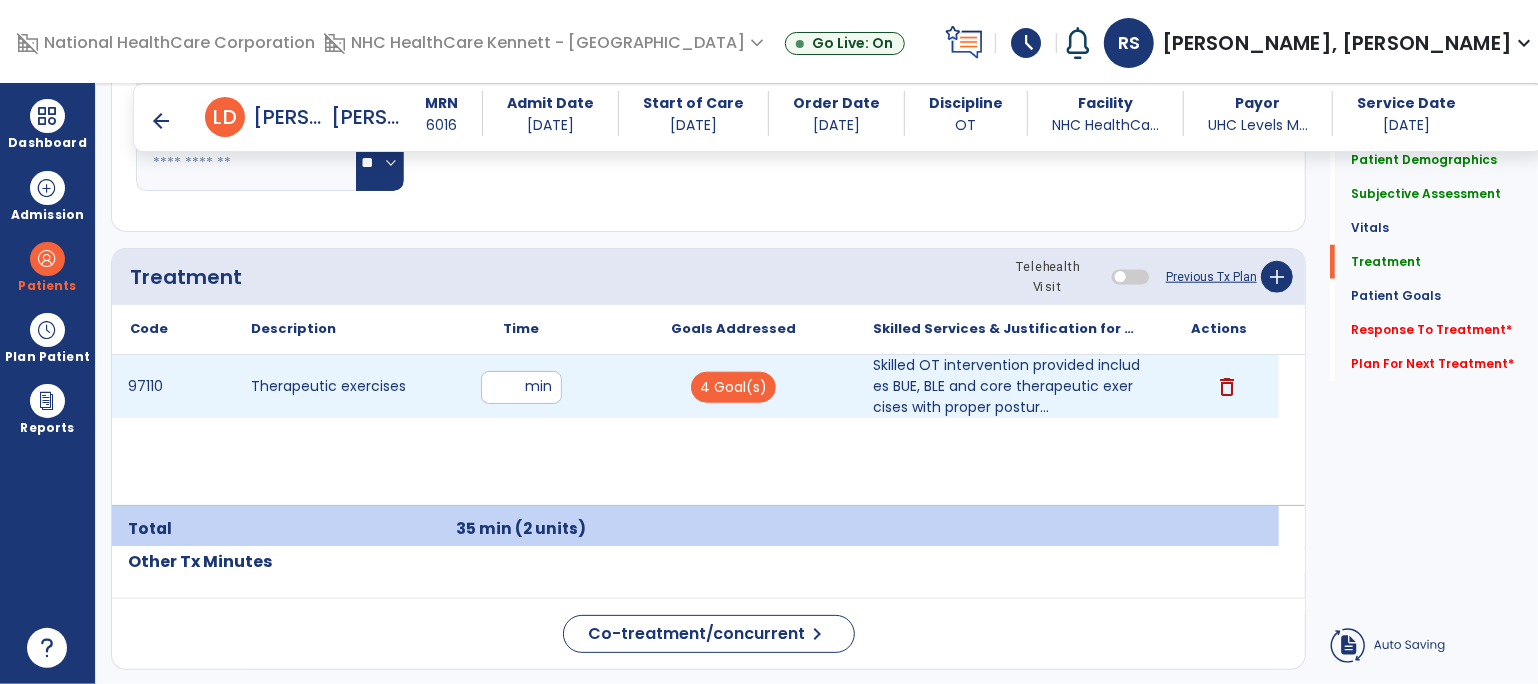 scroll, scrollTop: 1333, scrollLeft: 0, axis: vertical 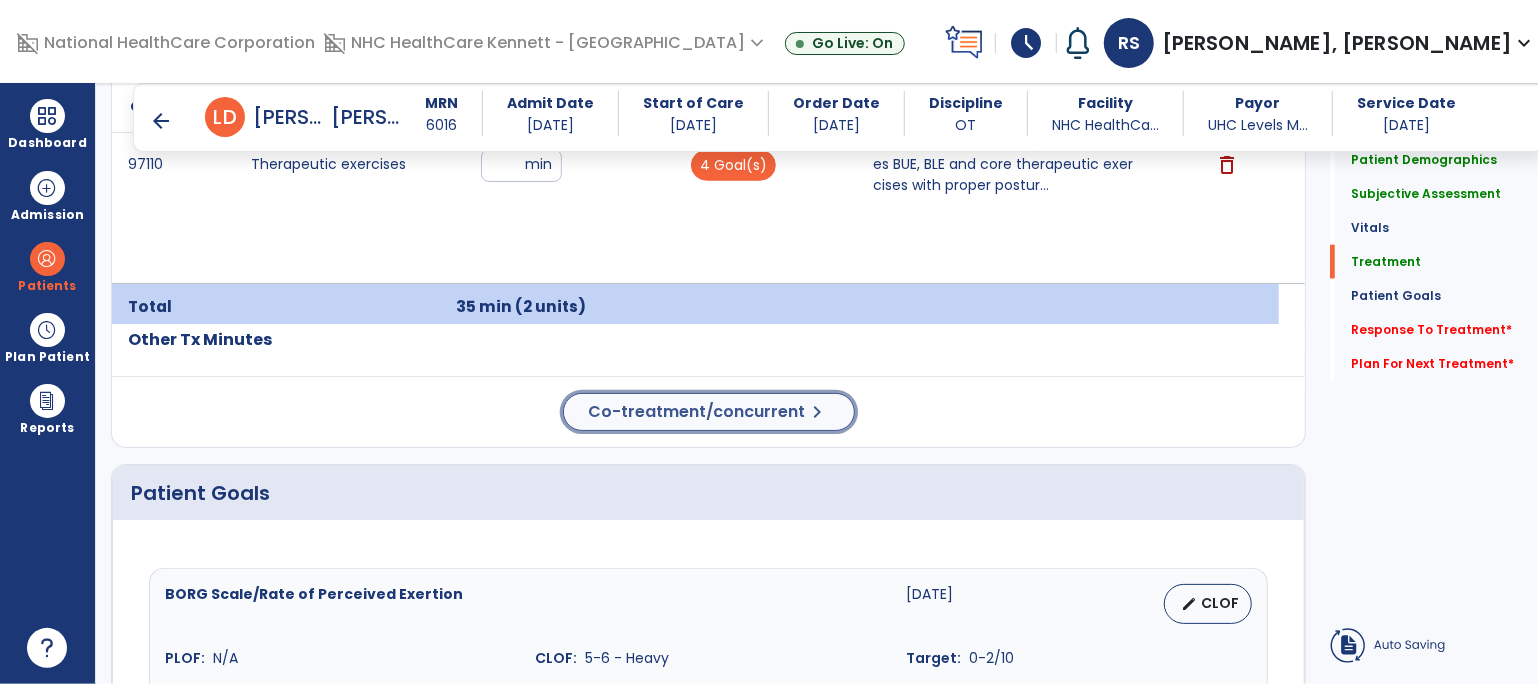 click on "Co-treatment/concurrent" 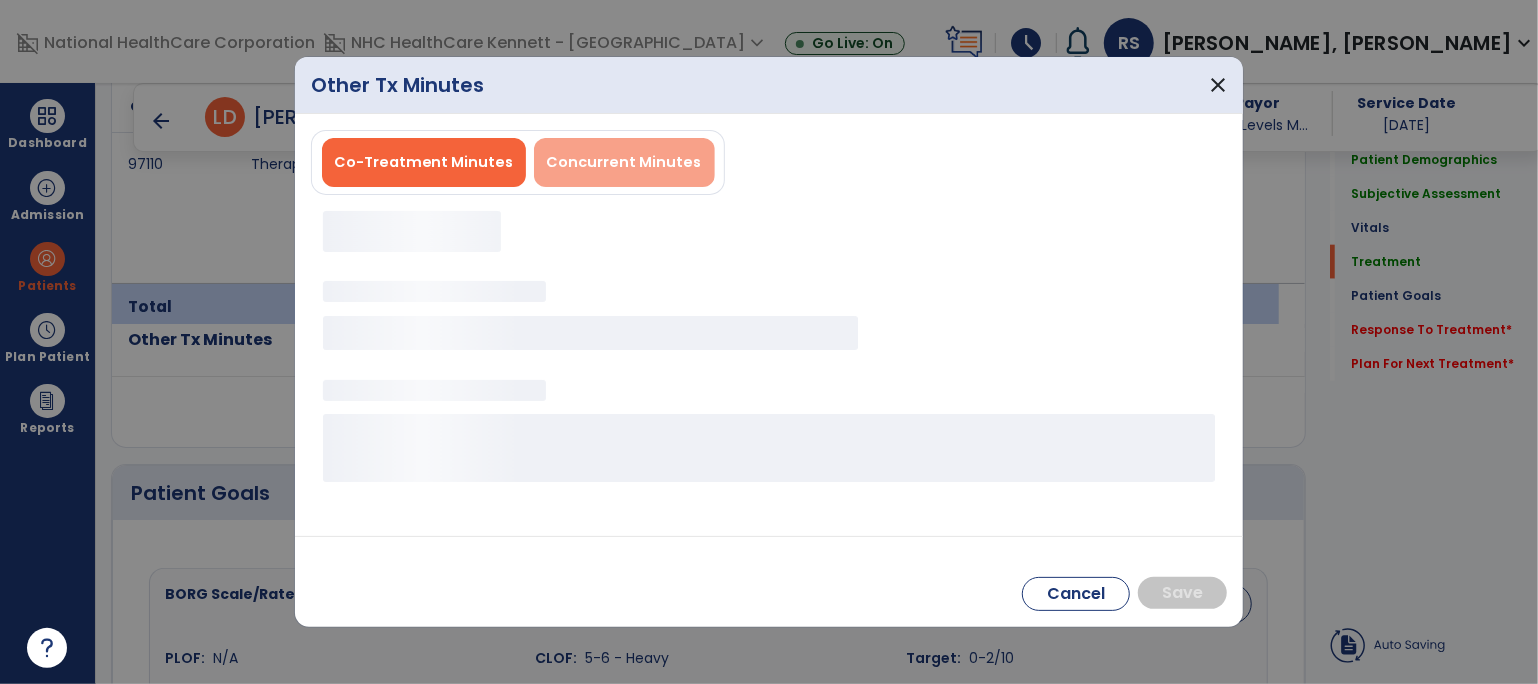 click on "Concurrent Minutes" at bounding box center [624, 162] 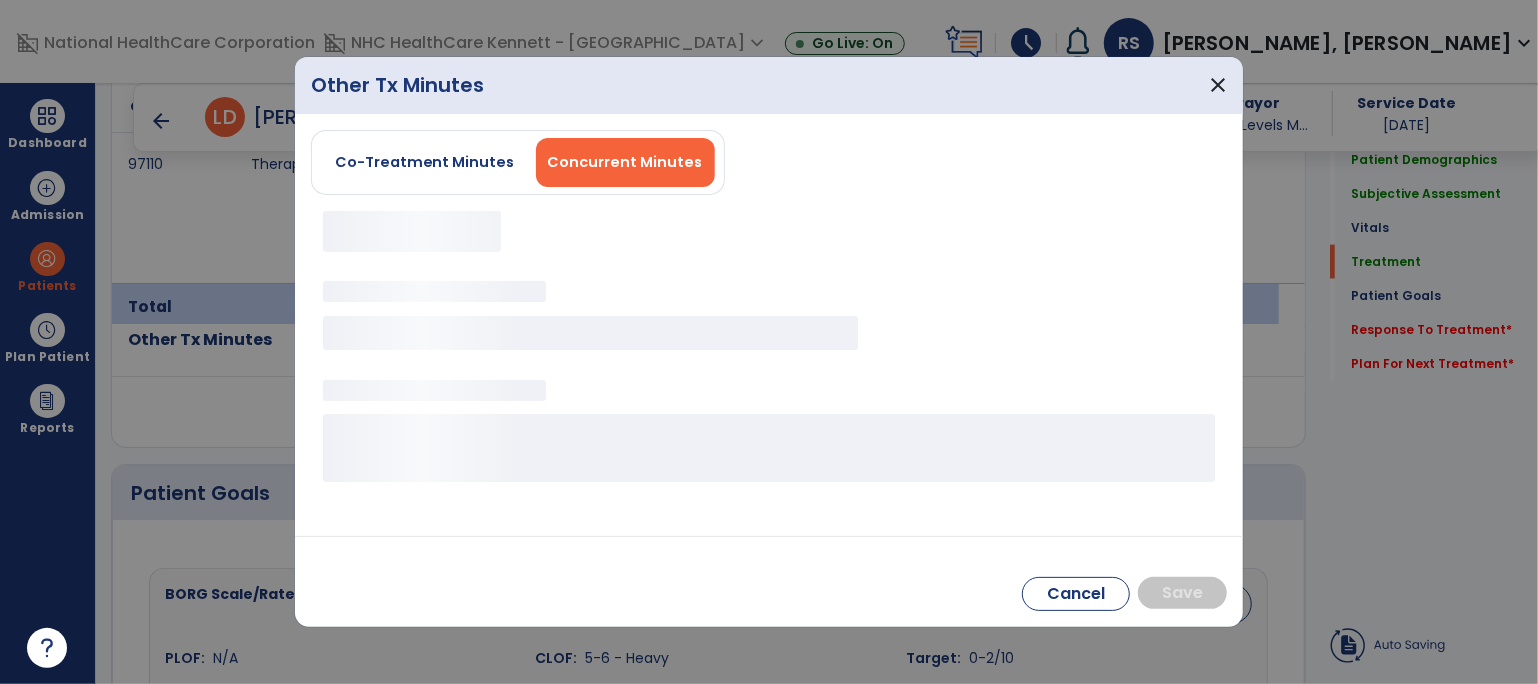 click on "Concurrent Minutes" at bounding box center [625, 162] 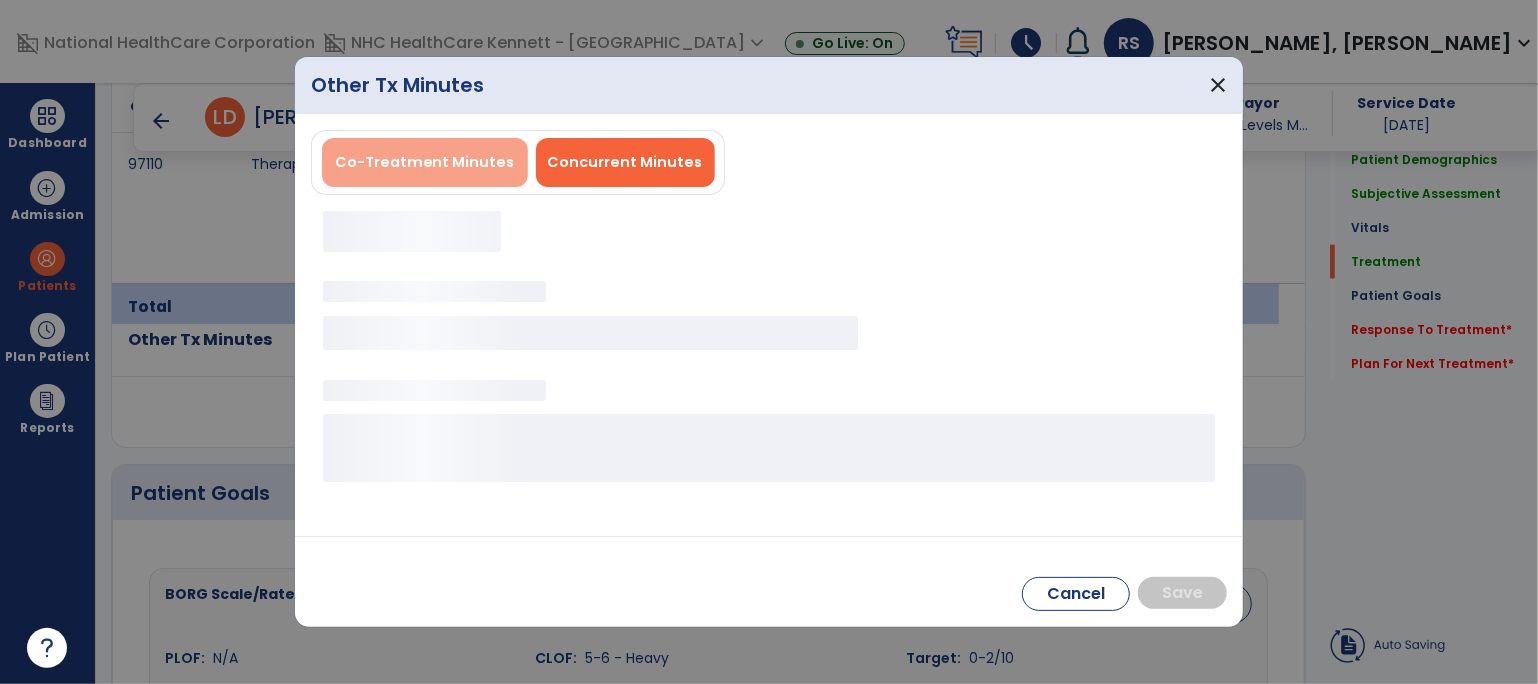 click on "Co-Treatment Minutes" at bounding box center [425, 162] 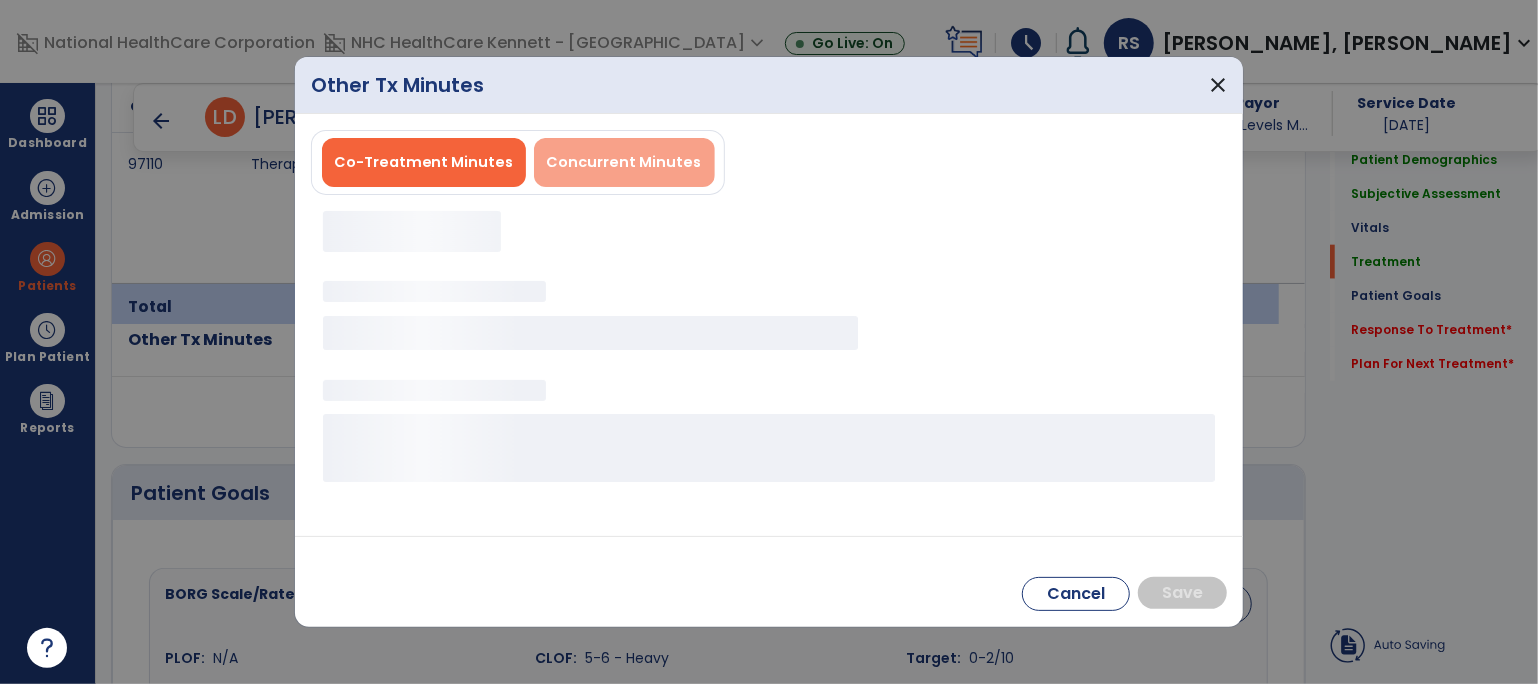 click on "Concurrent Minutes" at bounding box center [624, 162] 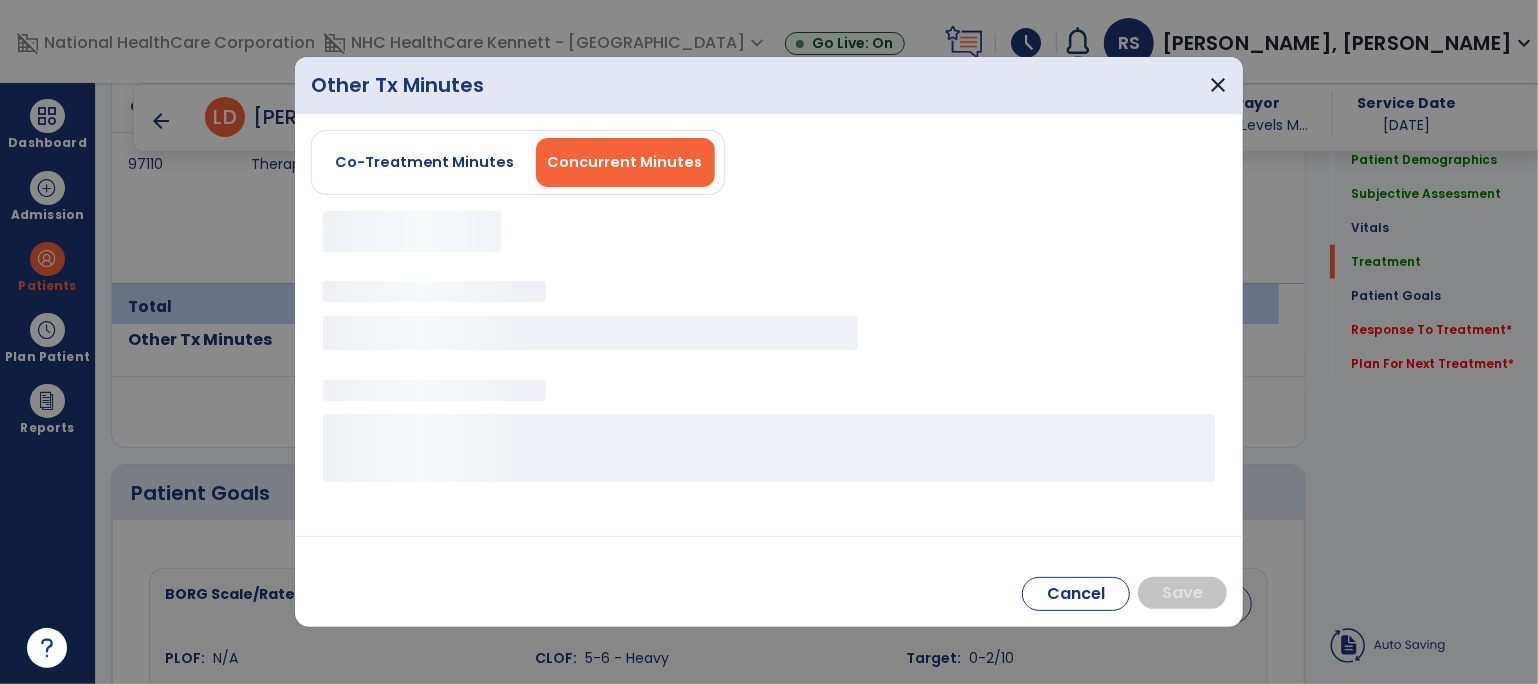 click on "Concurrent Minutes" at bounding box center (625, 162) 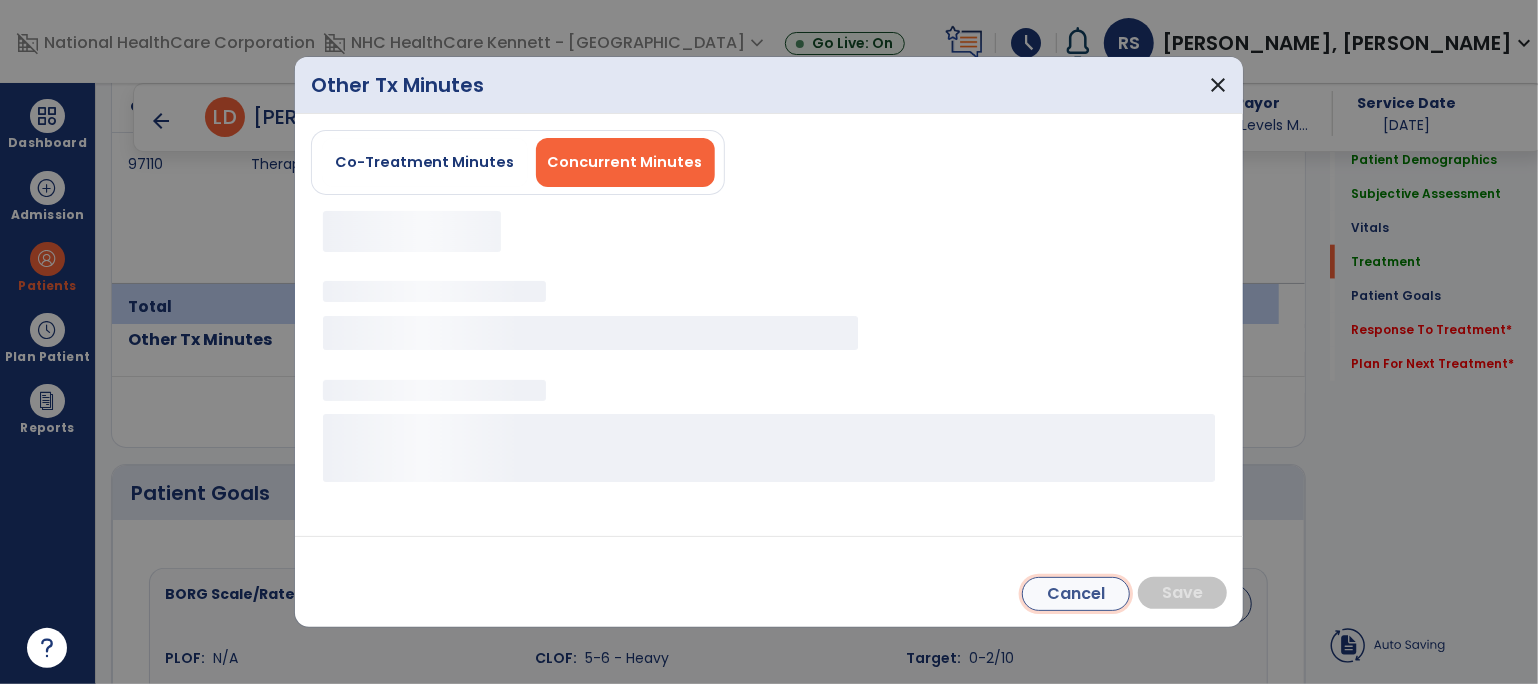 click on "Cancel" at bounding box center [1076, 594] 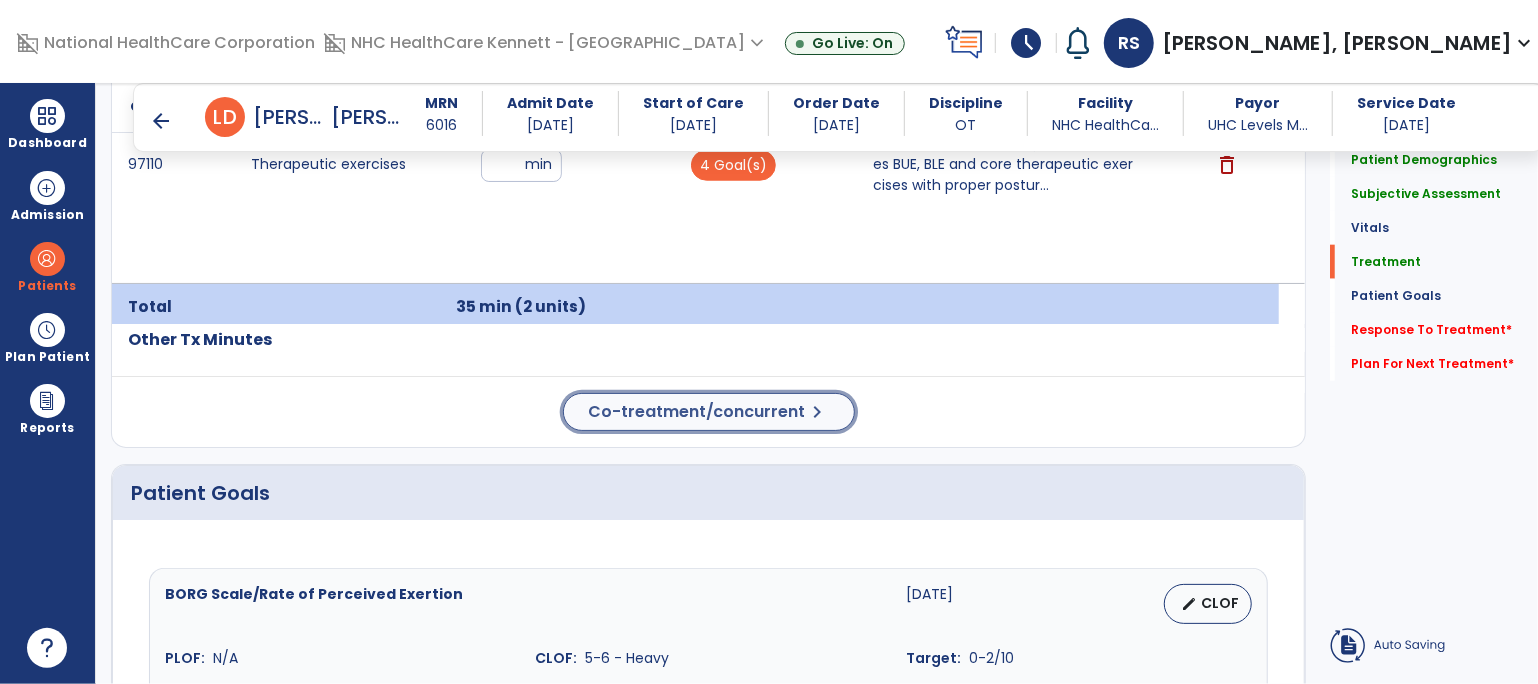 click on "Co-treatment/concurrent" 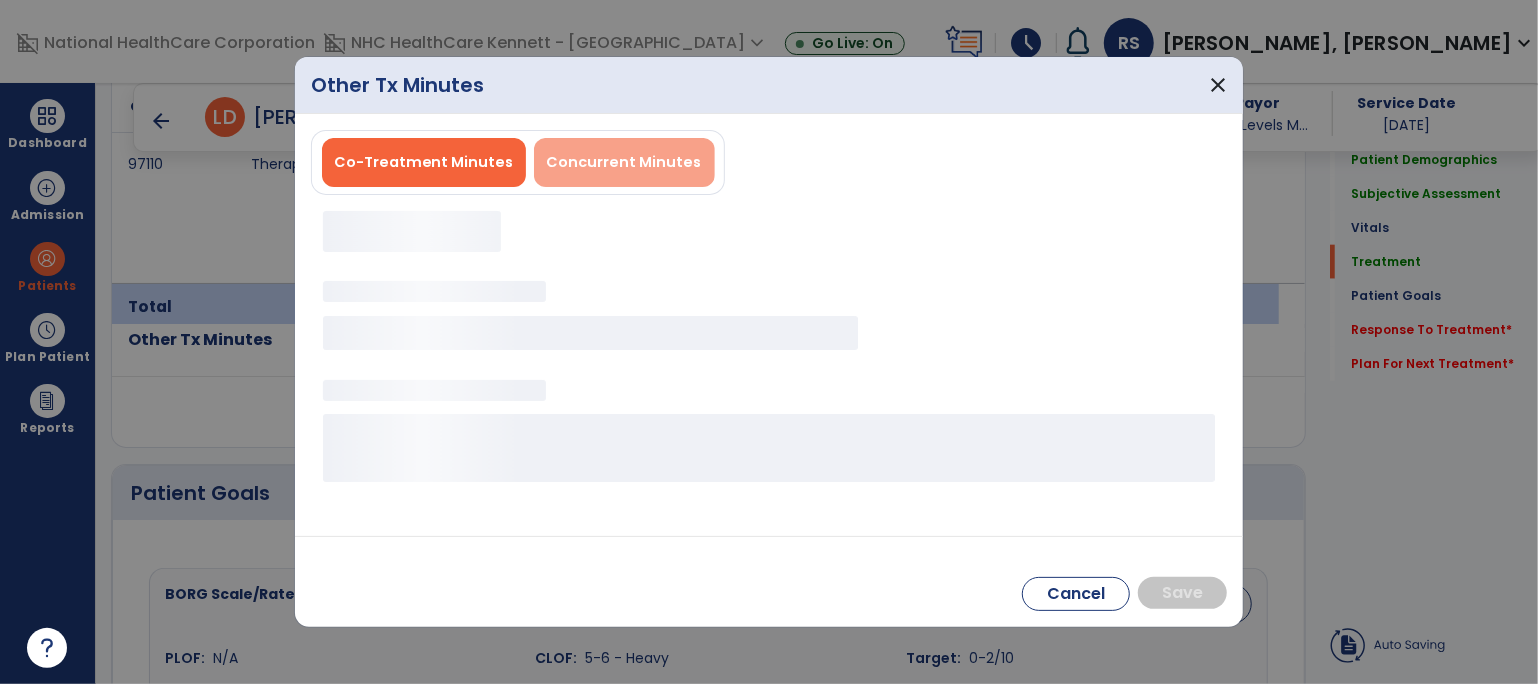 click on "Concurrent Minutes" at bounding box center (624, 162) 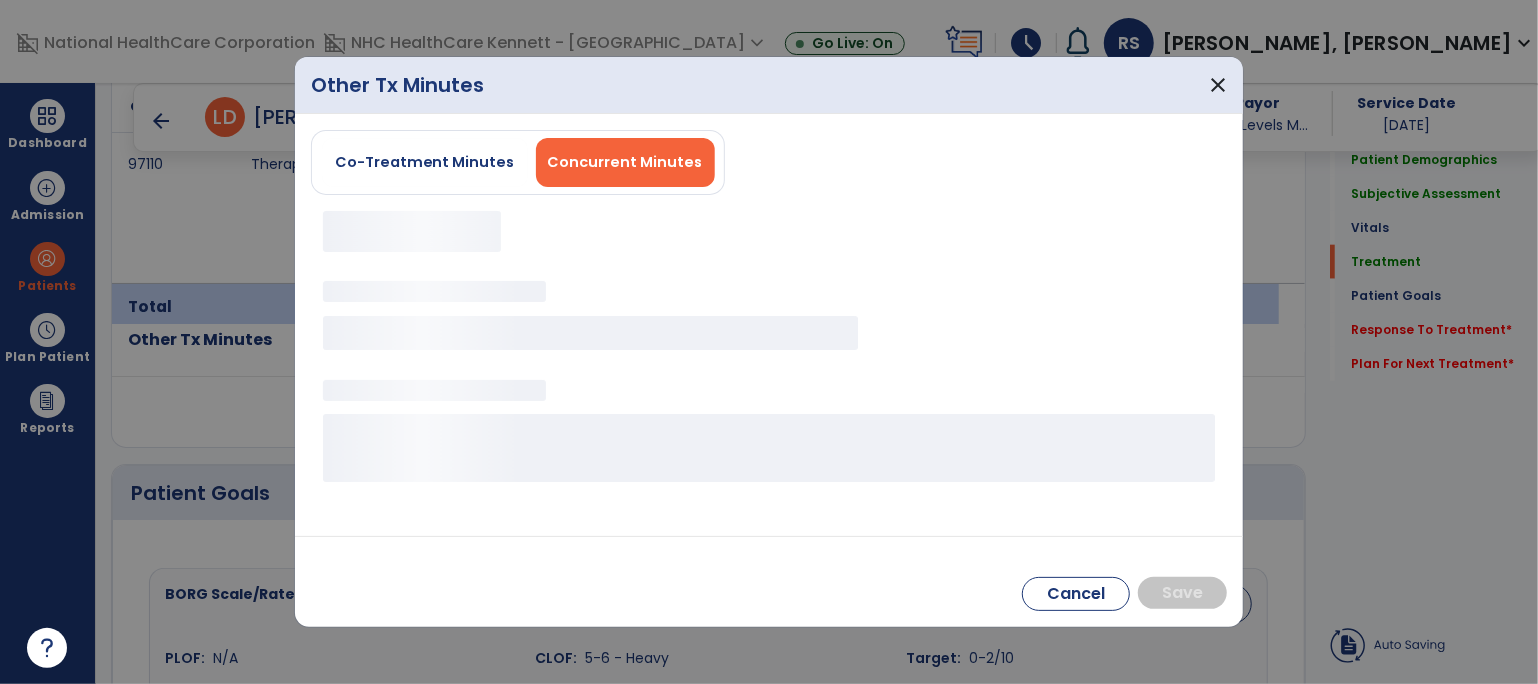 click on "Other Tx Minutes   close" at bounding box center (769, 85) 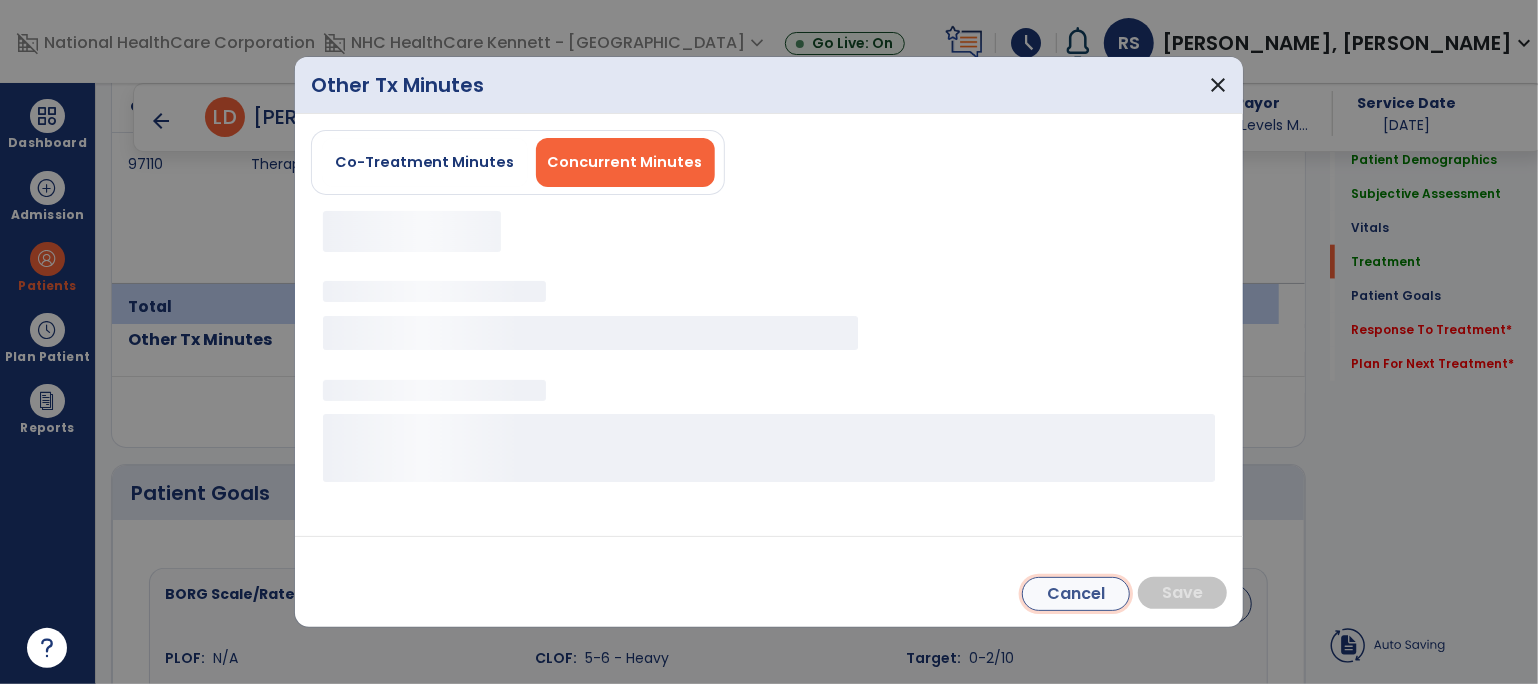 click on "Cancel" at bounding box center (1076, 594) 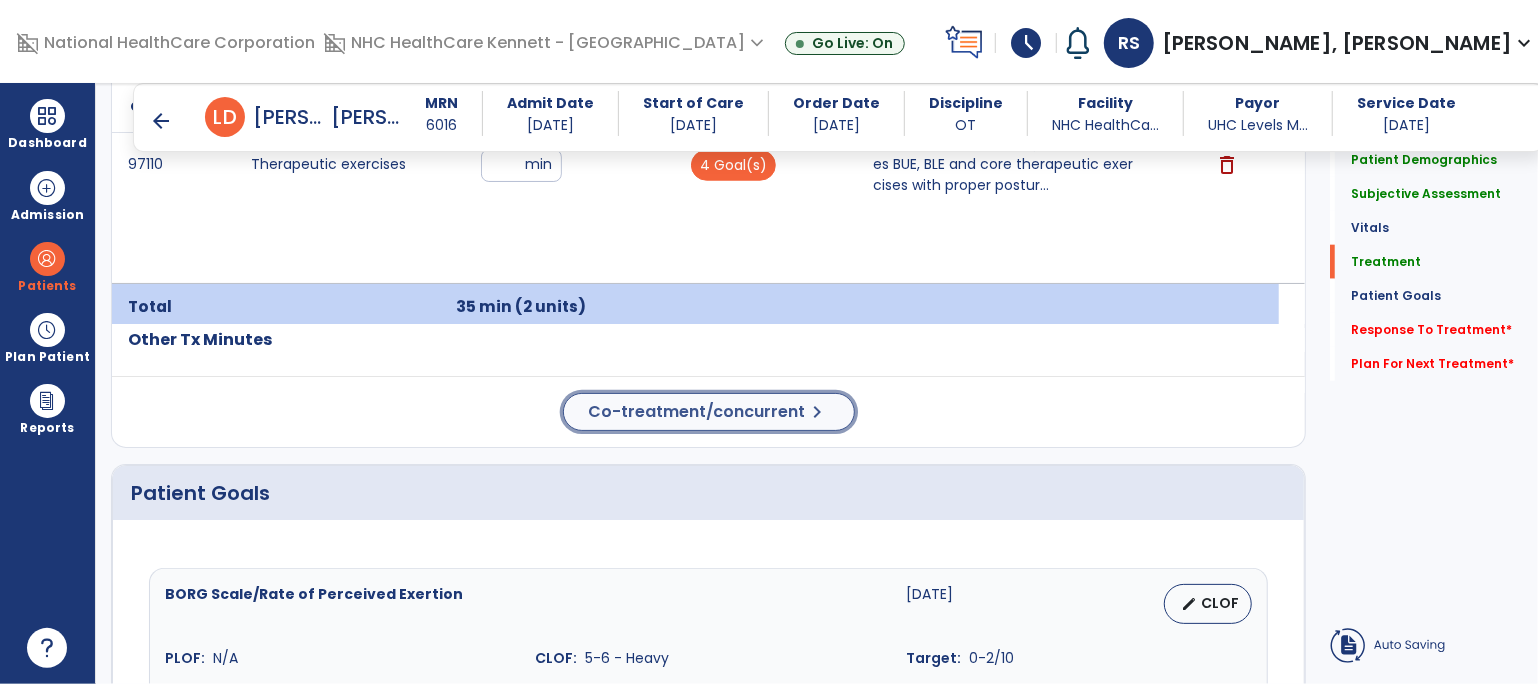 click on "Co-treatment/concurrent" 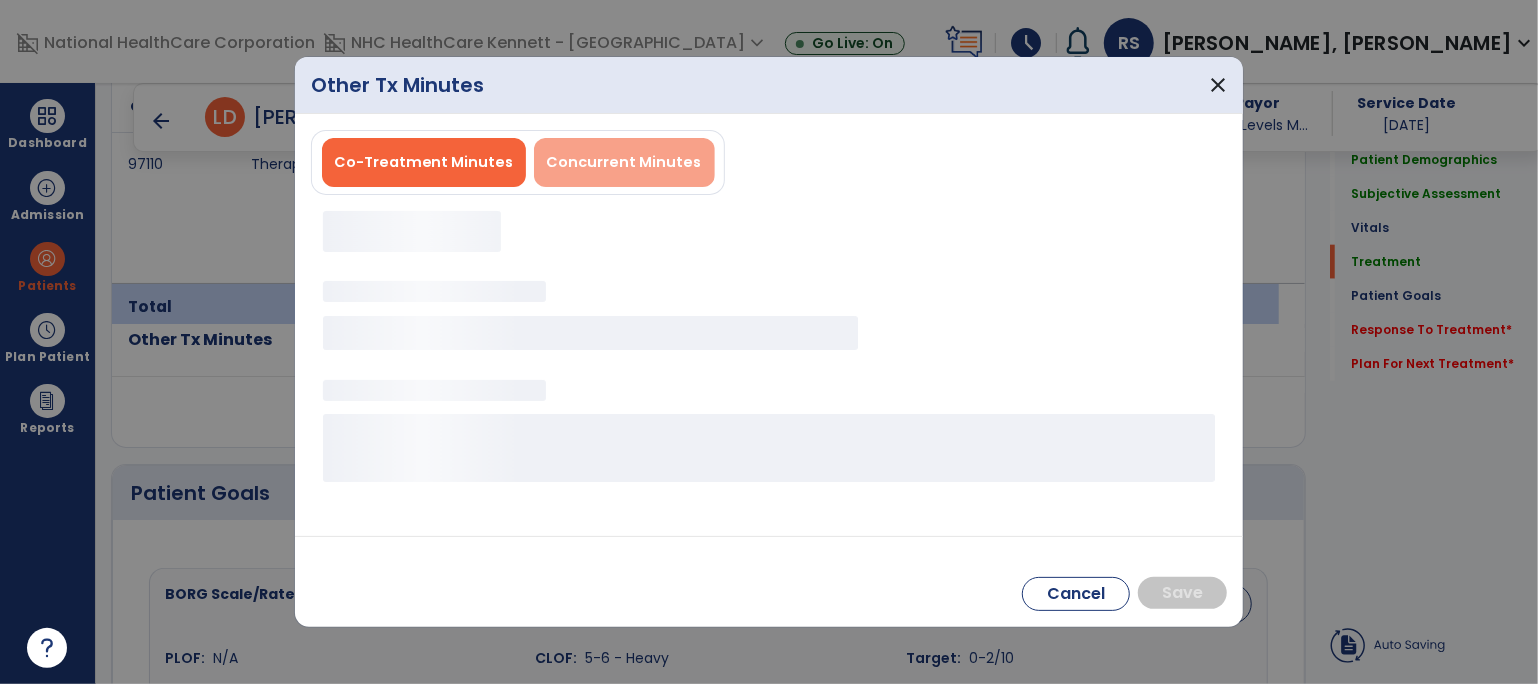 click on "Concurrent Minutes" at bounding box center [624, 162] 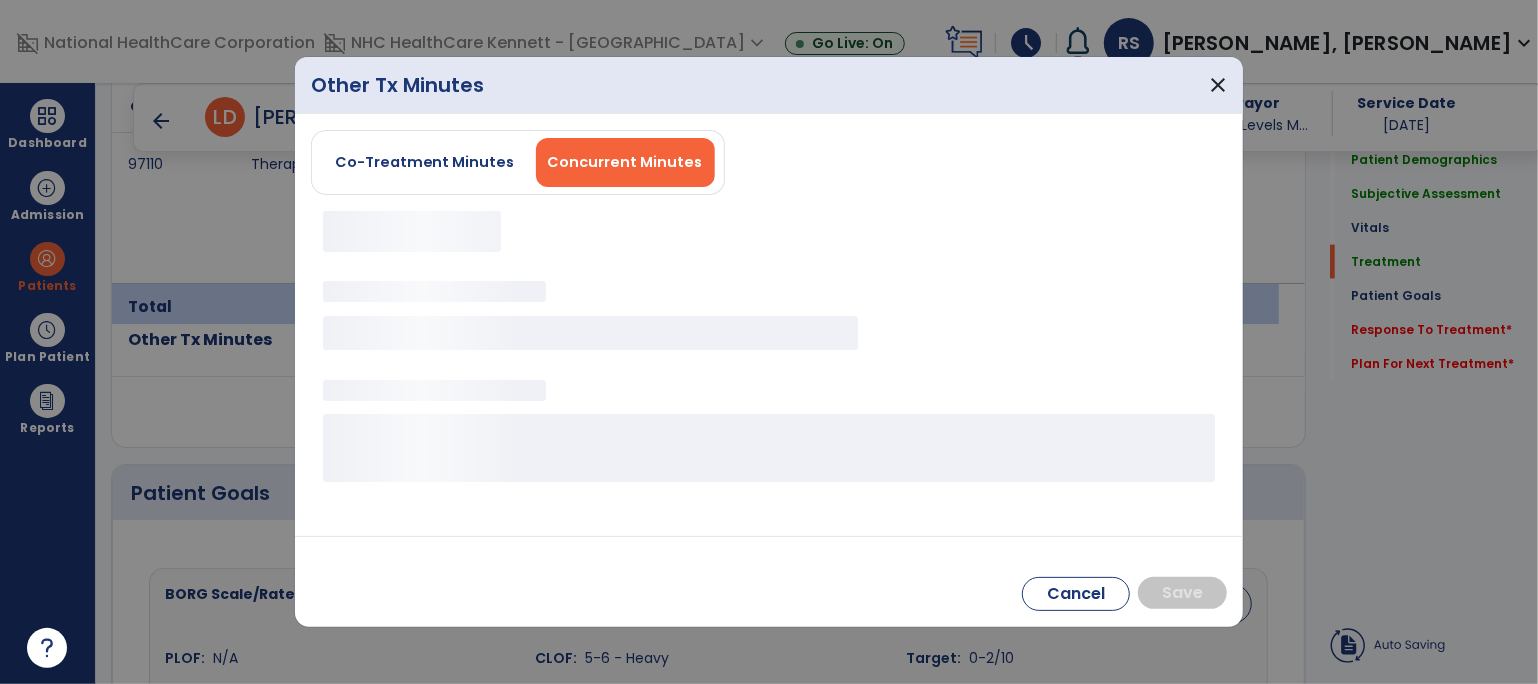 click on "Concurrent Minutes" at bounding box center (625, 162) 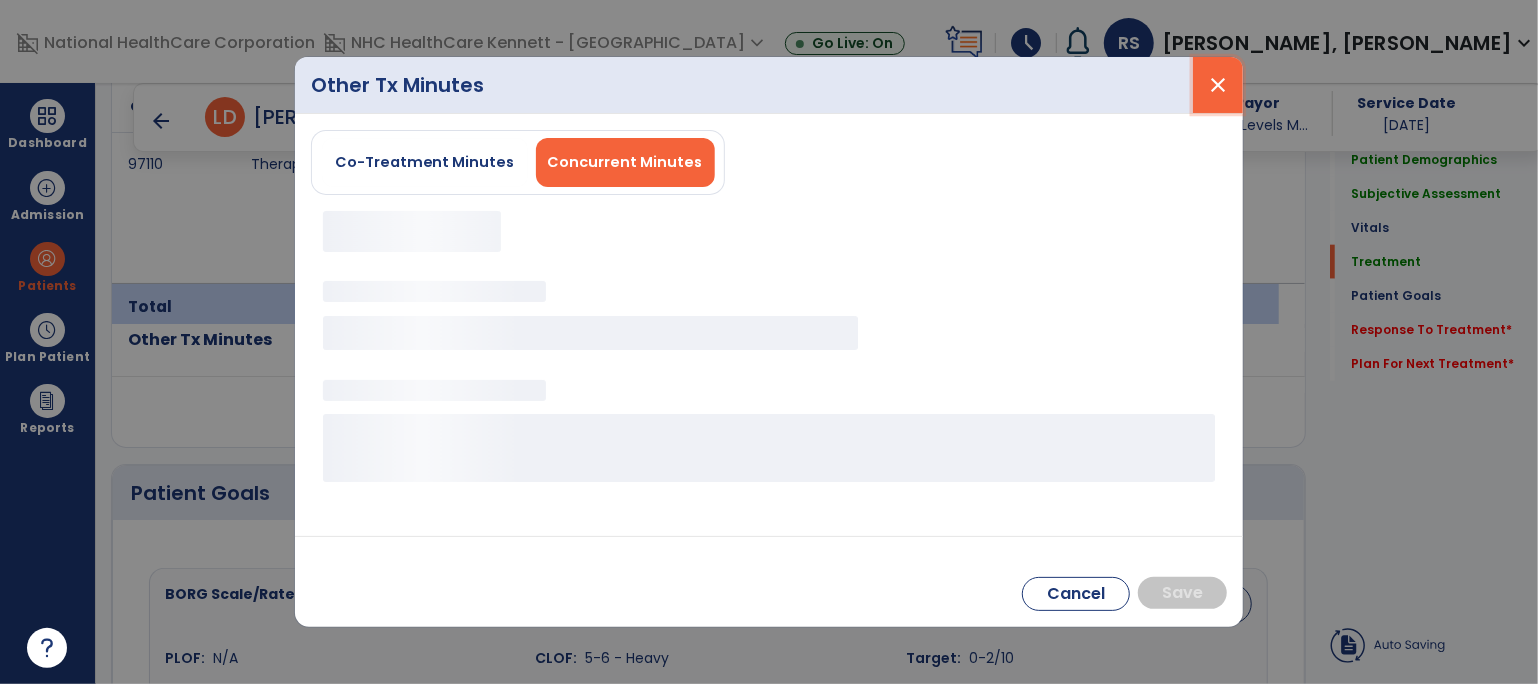 click on "close" at bounding box center [1218, 85] 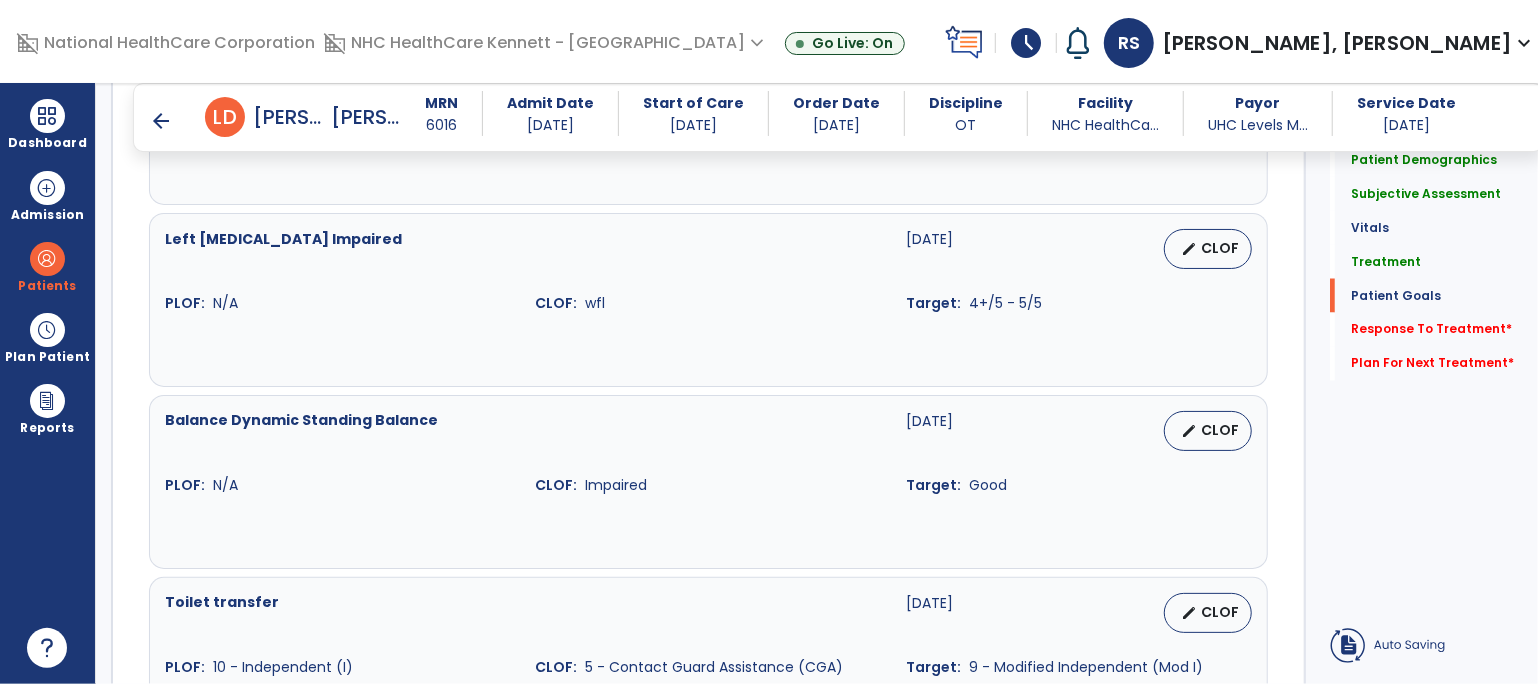 scroll, scrollTop: 1961, scrollLeft: 0, axis: vertical 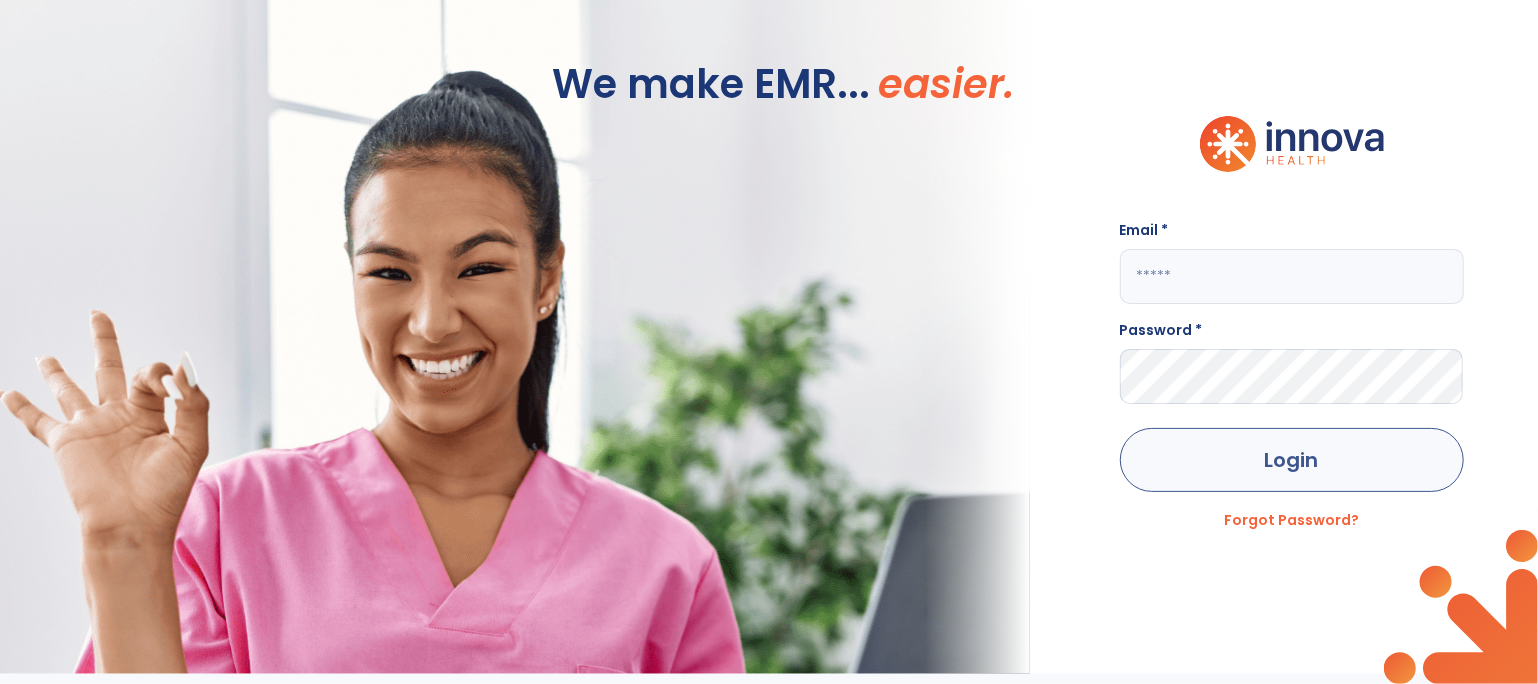type on "**********" 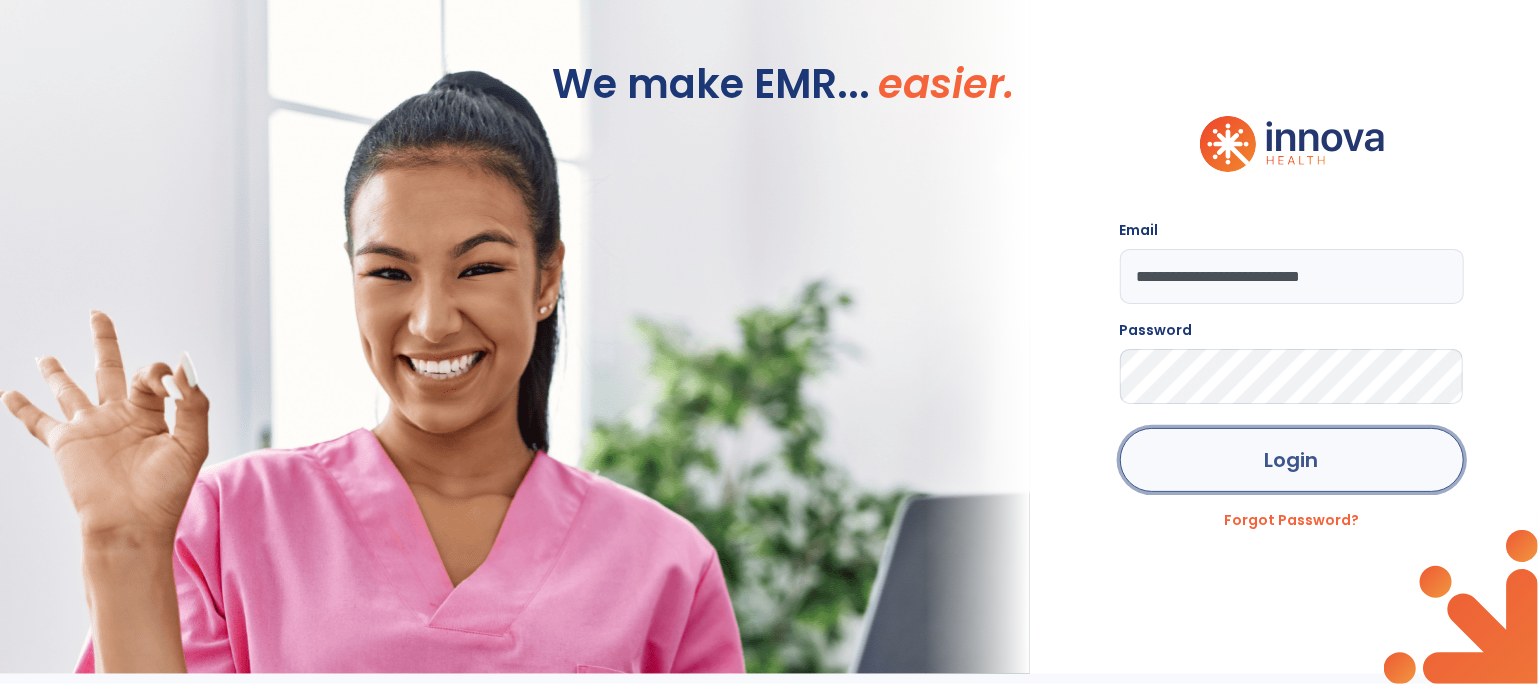 click on "Login" 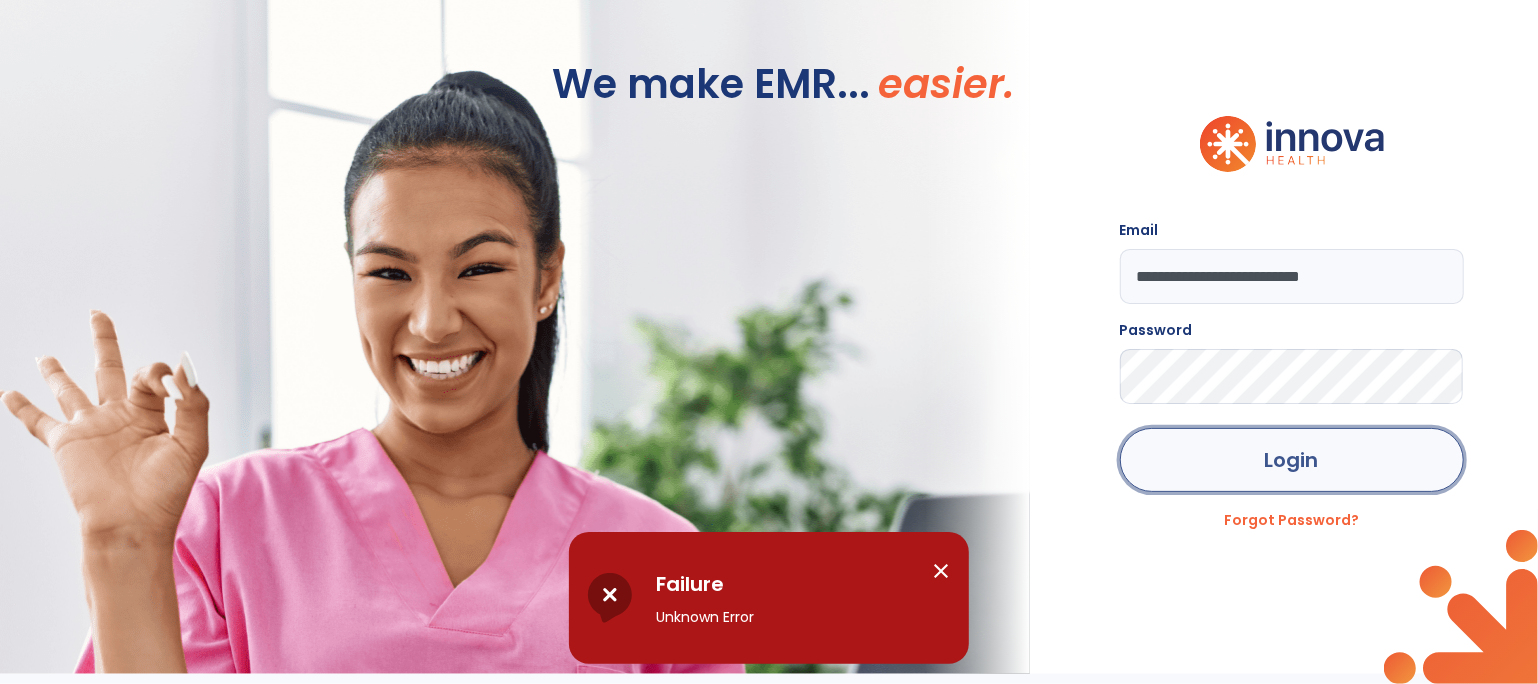 click on "Login" 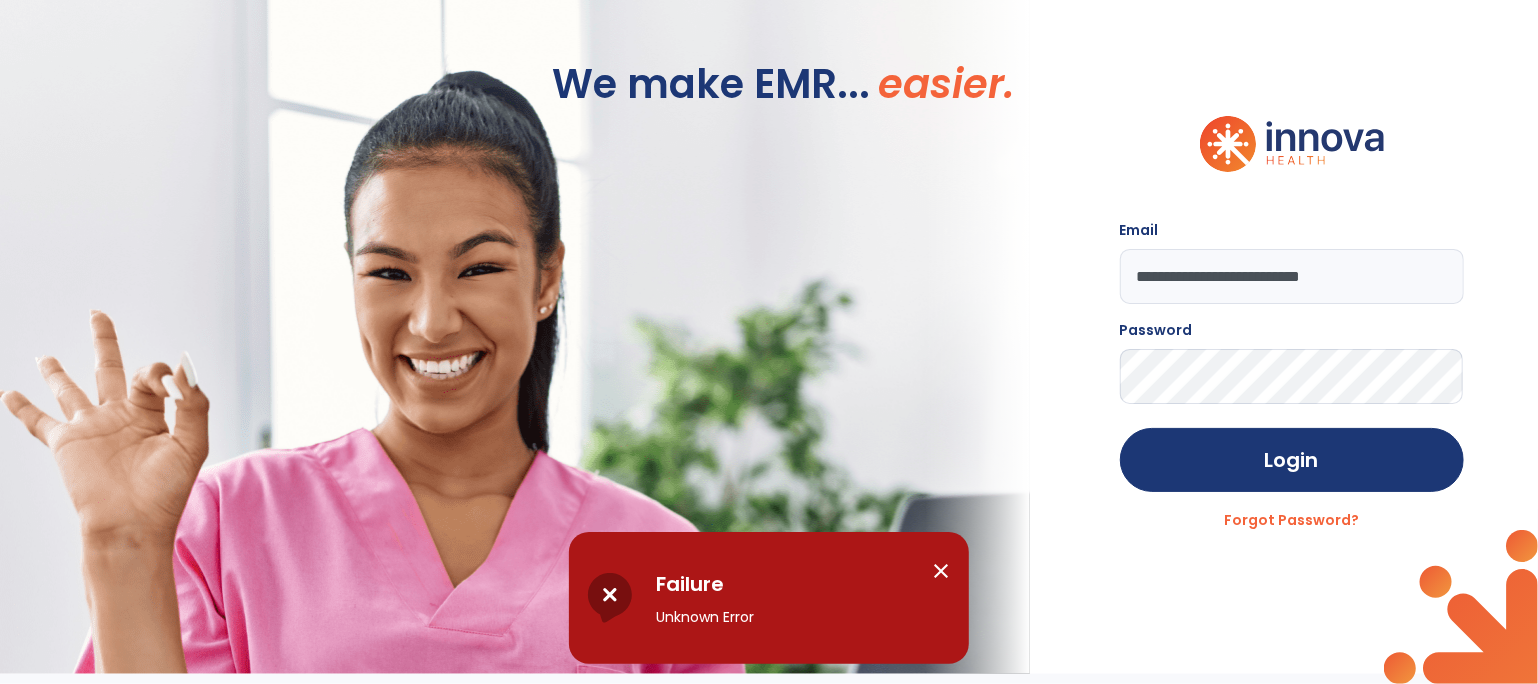 click at bounding box center (610, 598) 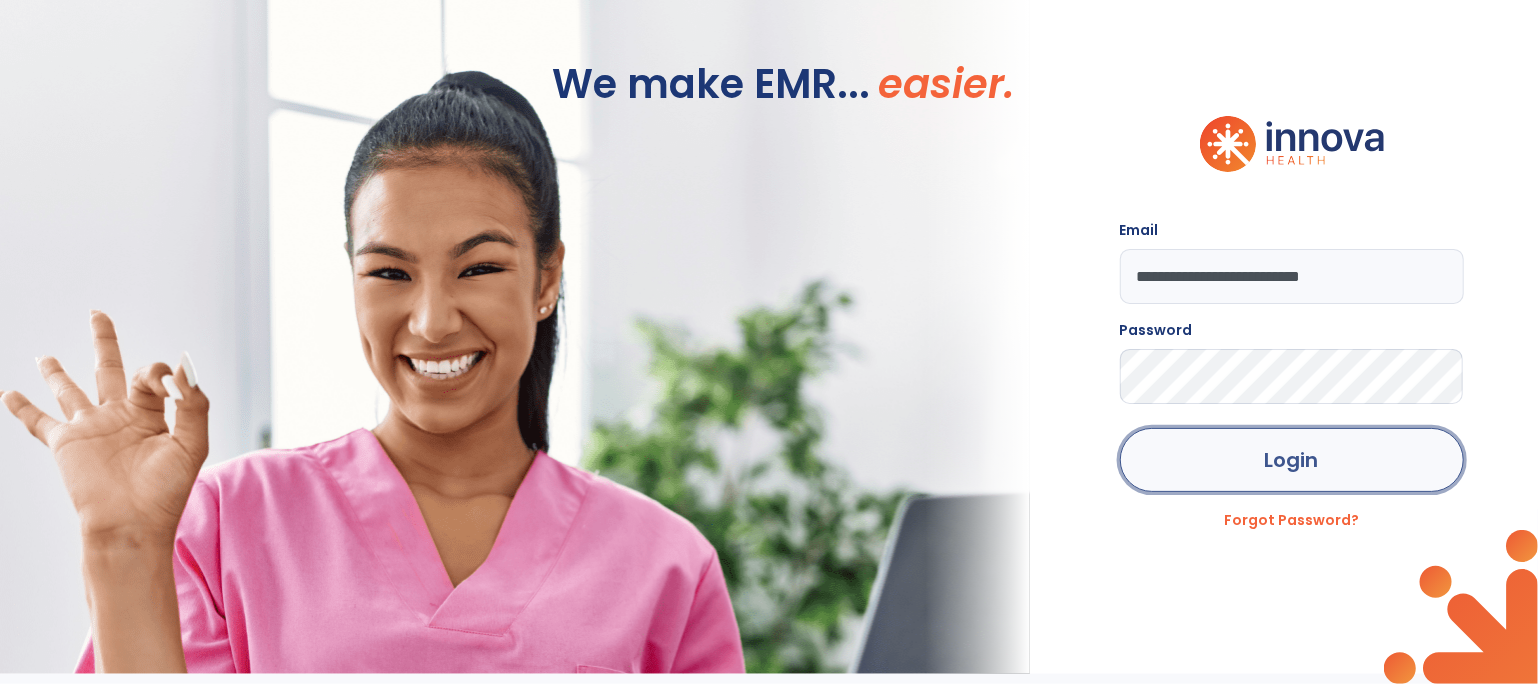 click on "Login" 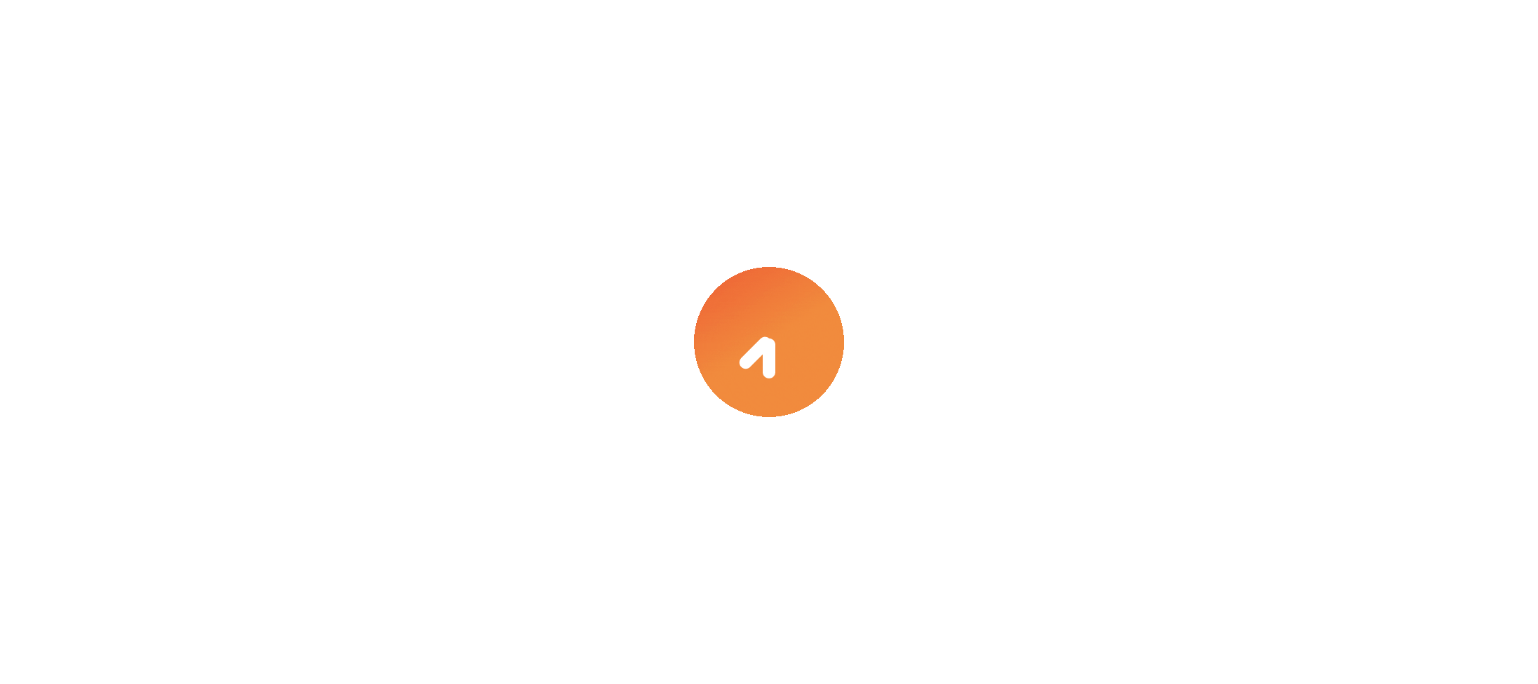 scroll, scrollTop: 0, scrollLeft: 0, axis: both 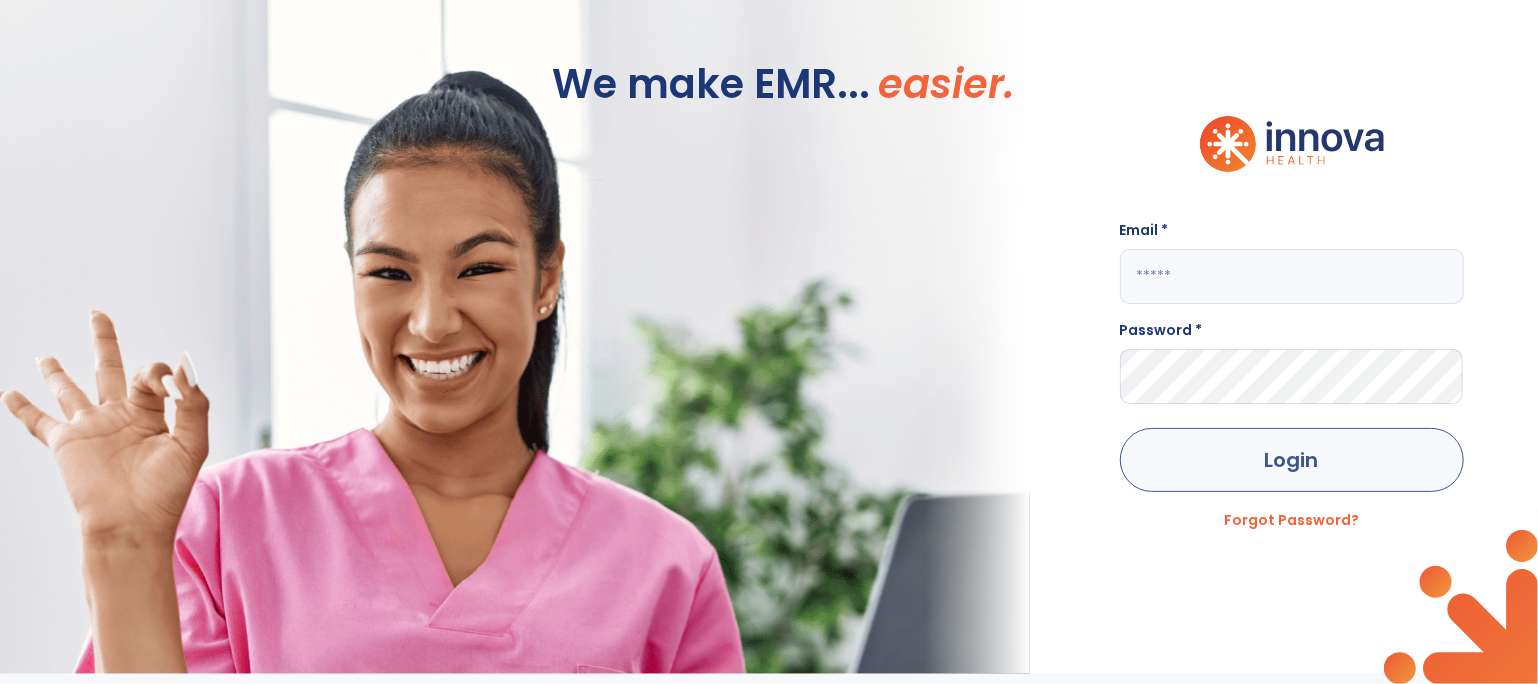 type on "**********" 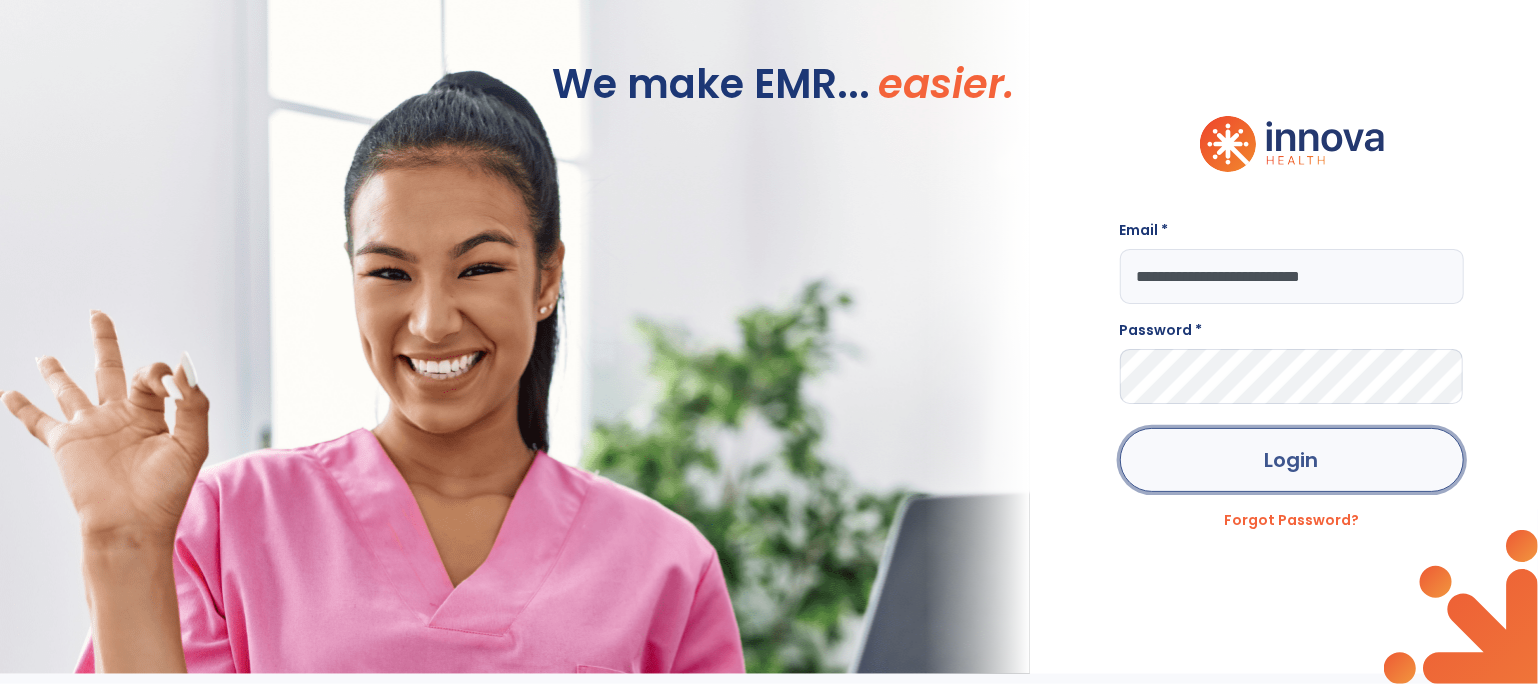 click on "Login" 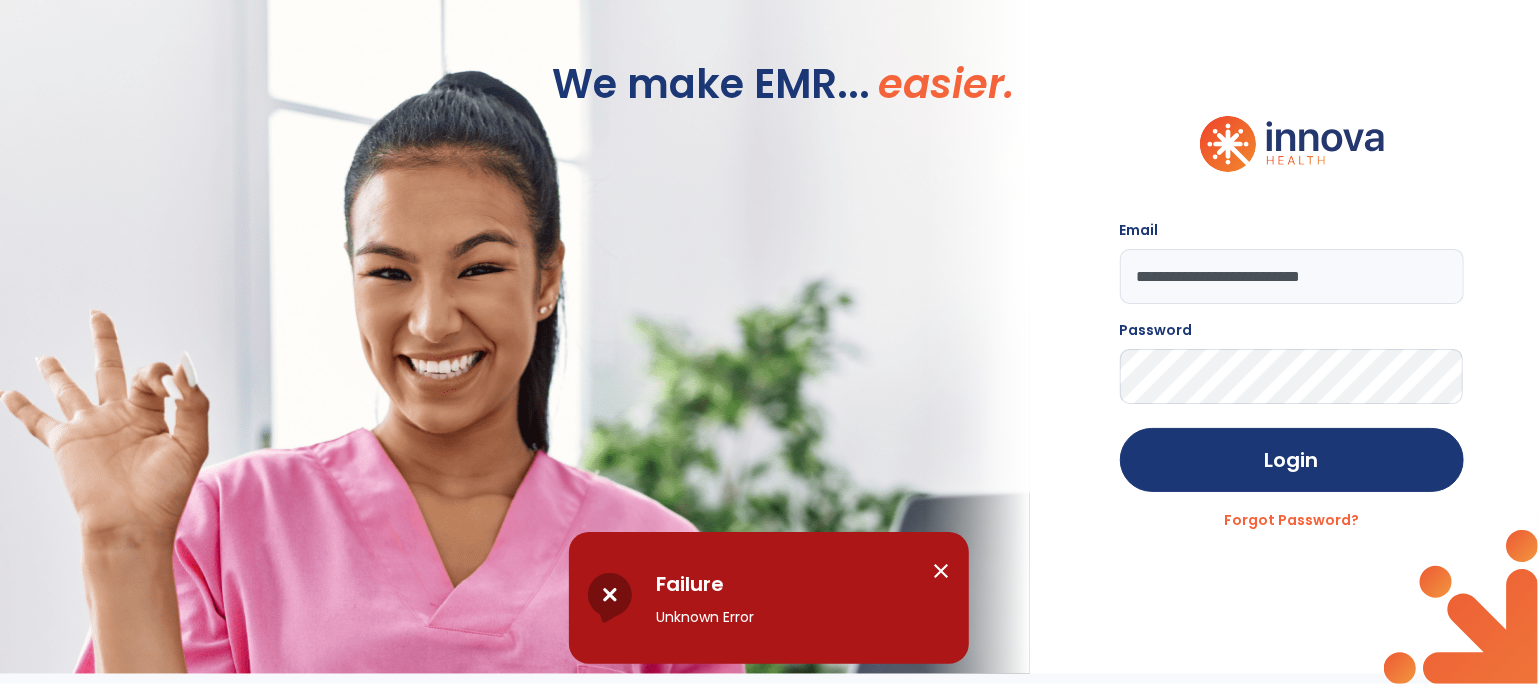 click on "Failure Unknown Error  close" at bounding box center (769, 598) 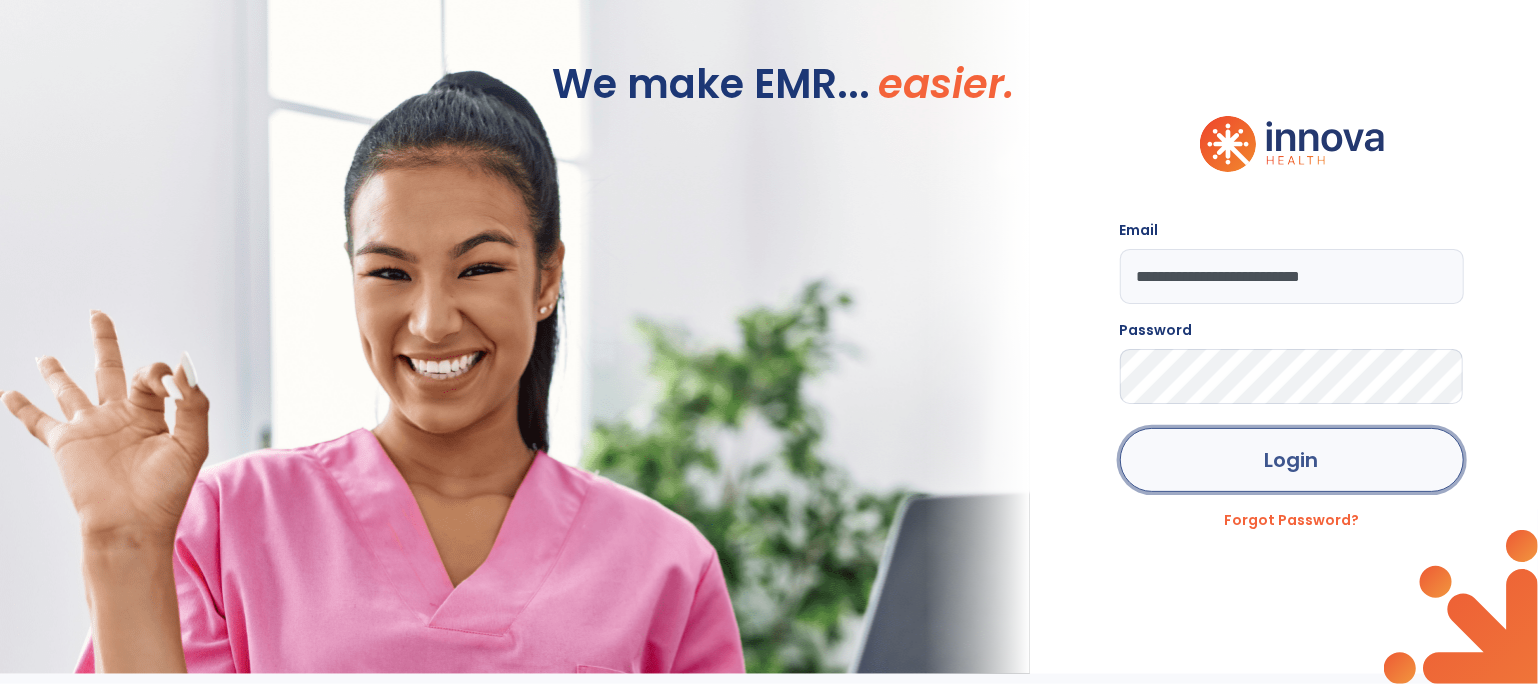 click on "Login" 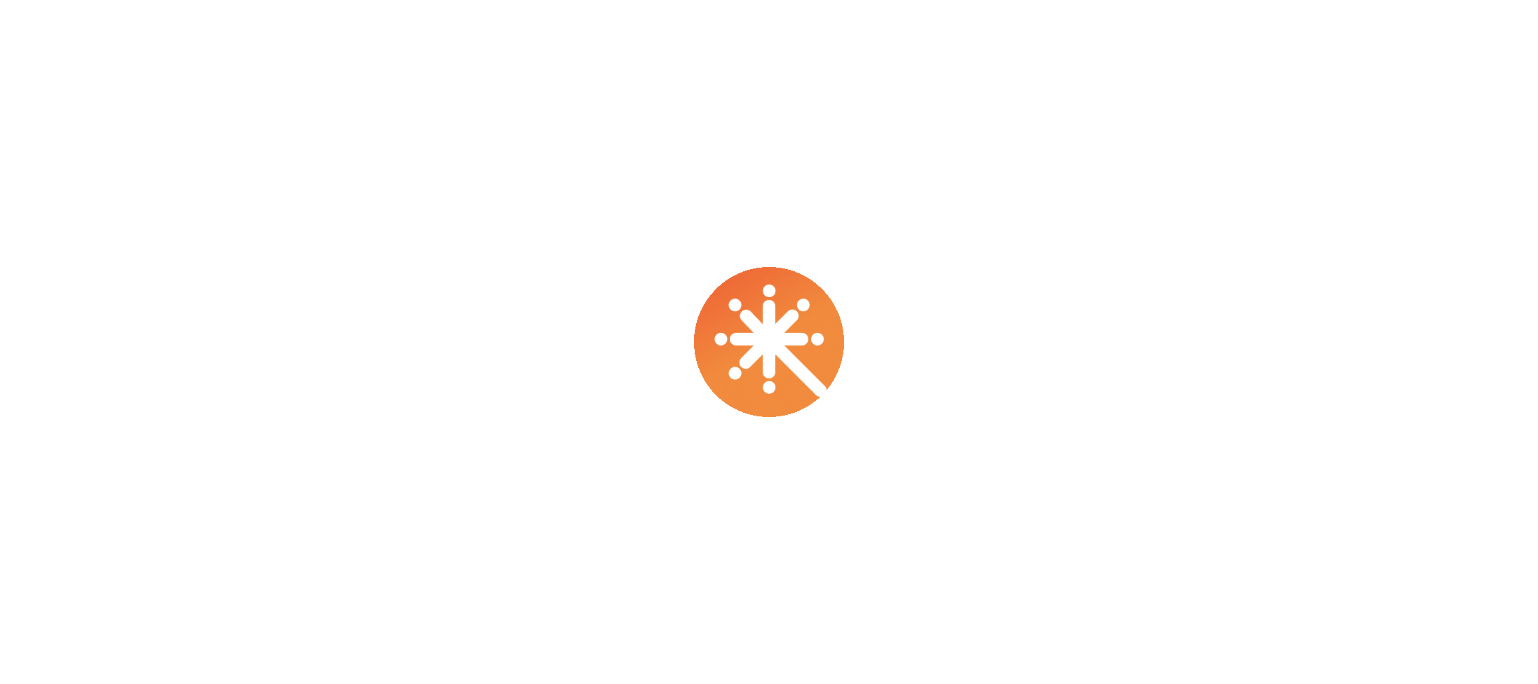 scroll, scrollTop: 0, scrollLeft: 0, axis: both 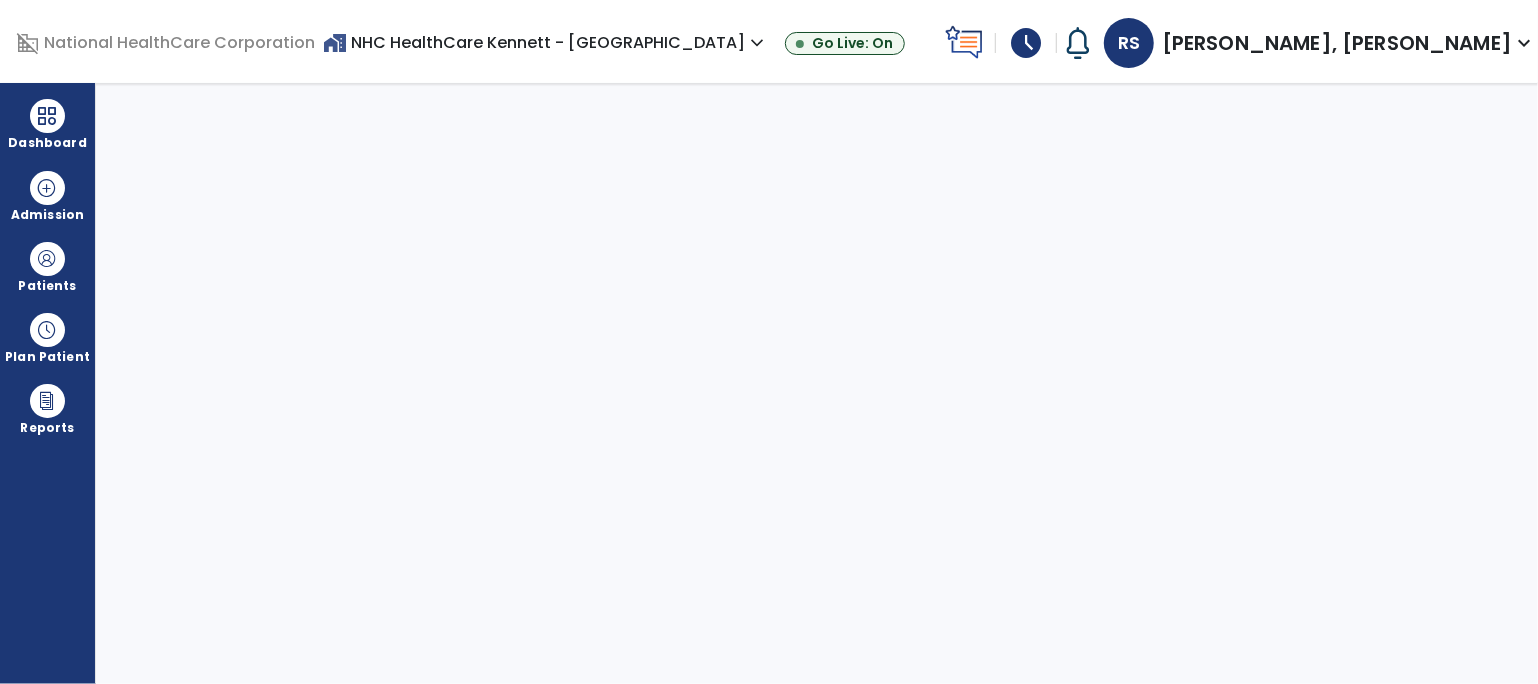 select on "****" 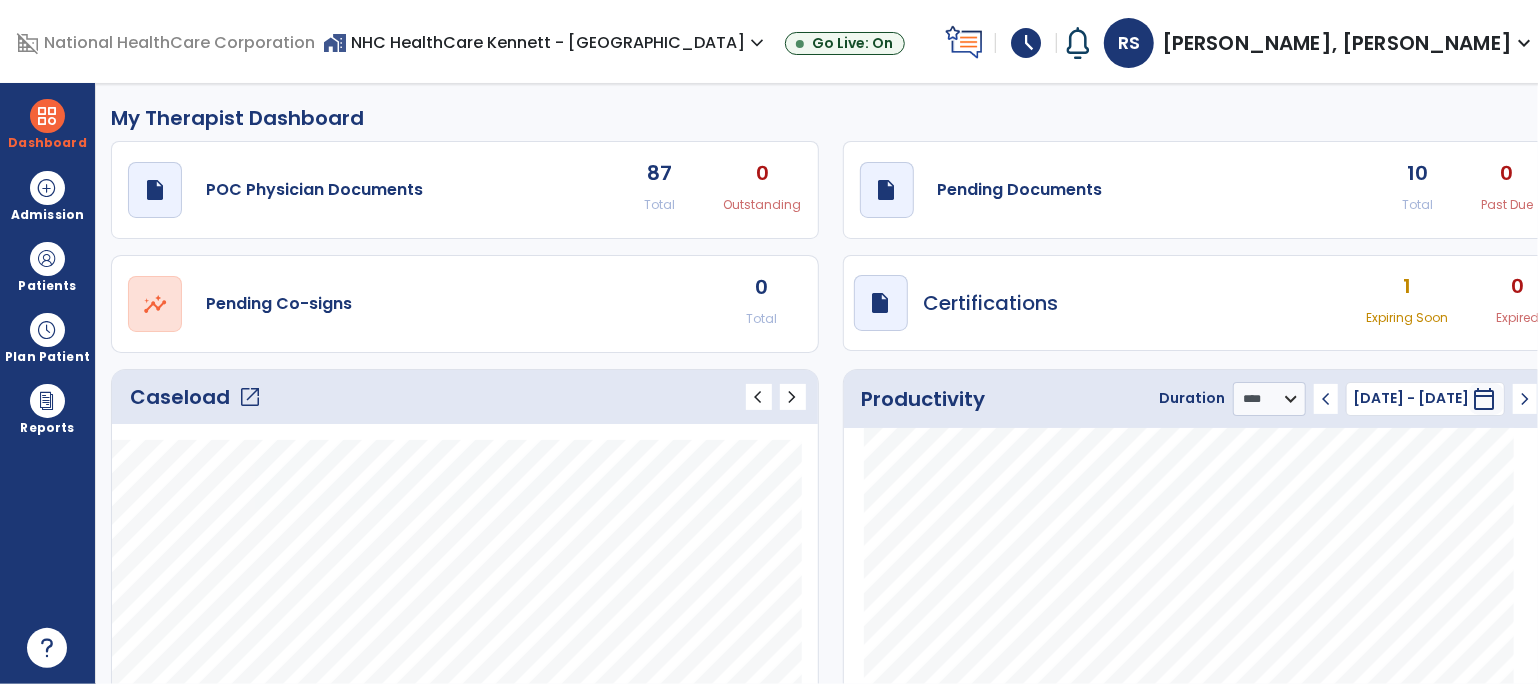 click on "Caseload   open_in_new" 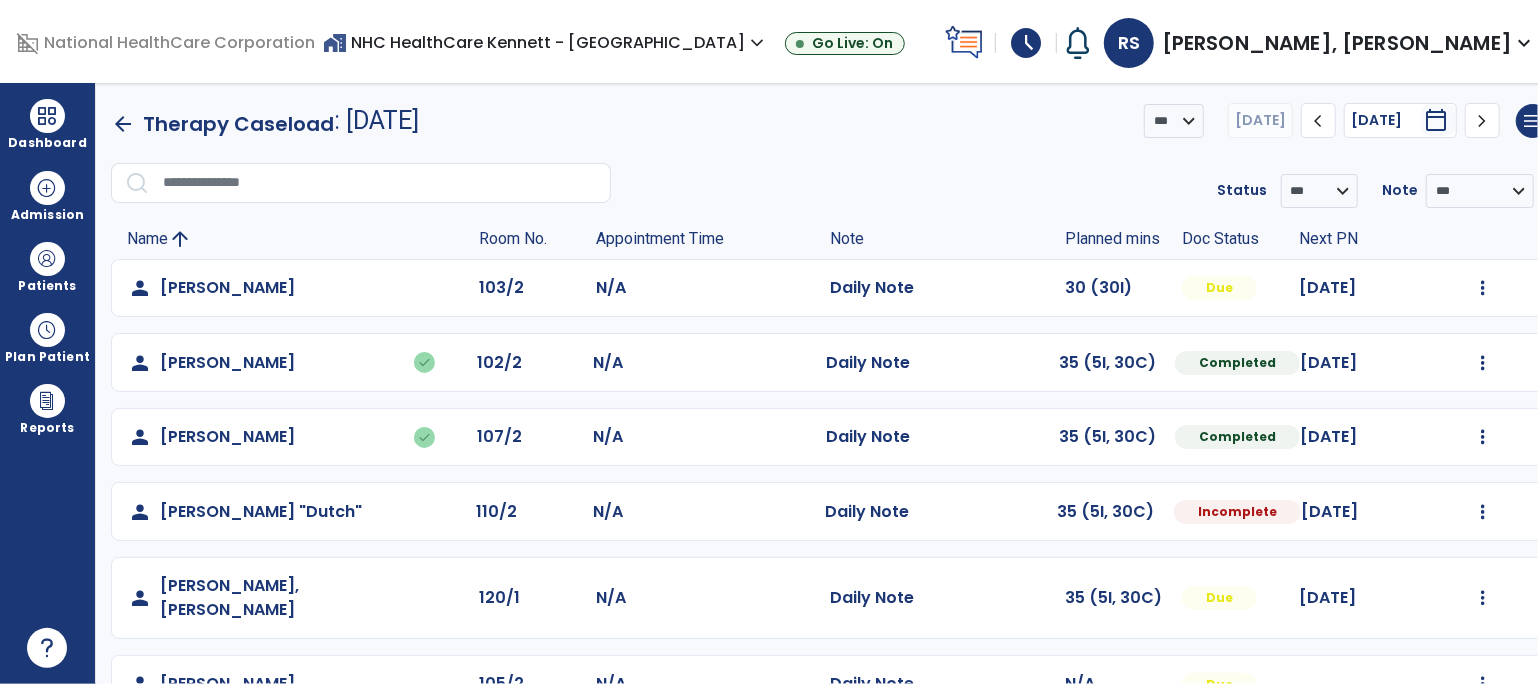 click on "Mark Visit As Complete   Reset Note   Open Document   G + C Mins" 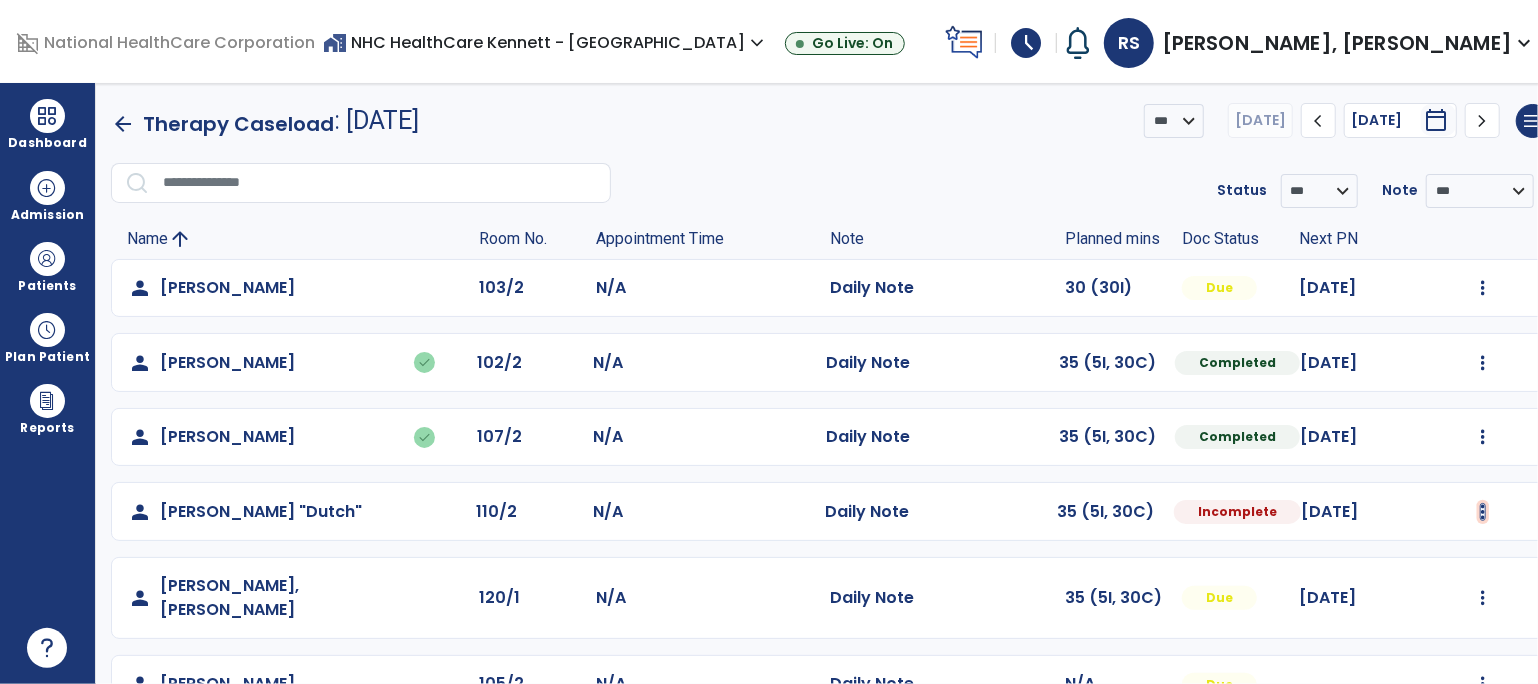 click at bounding box center (1483, 288) 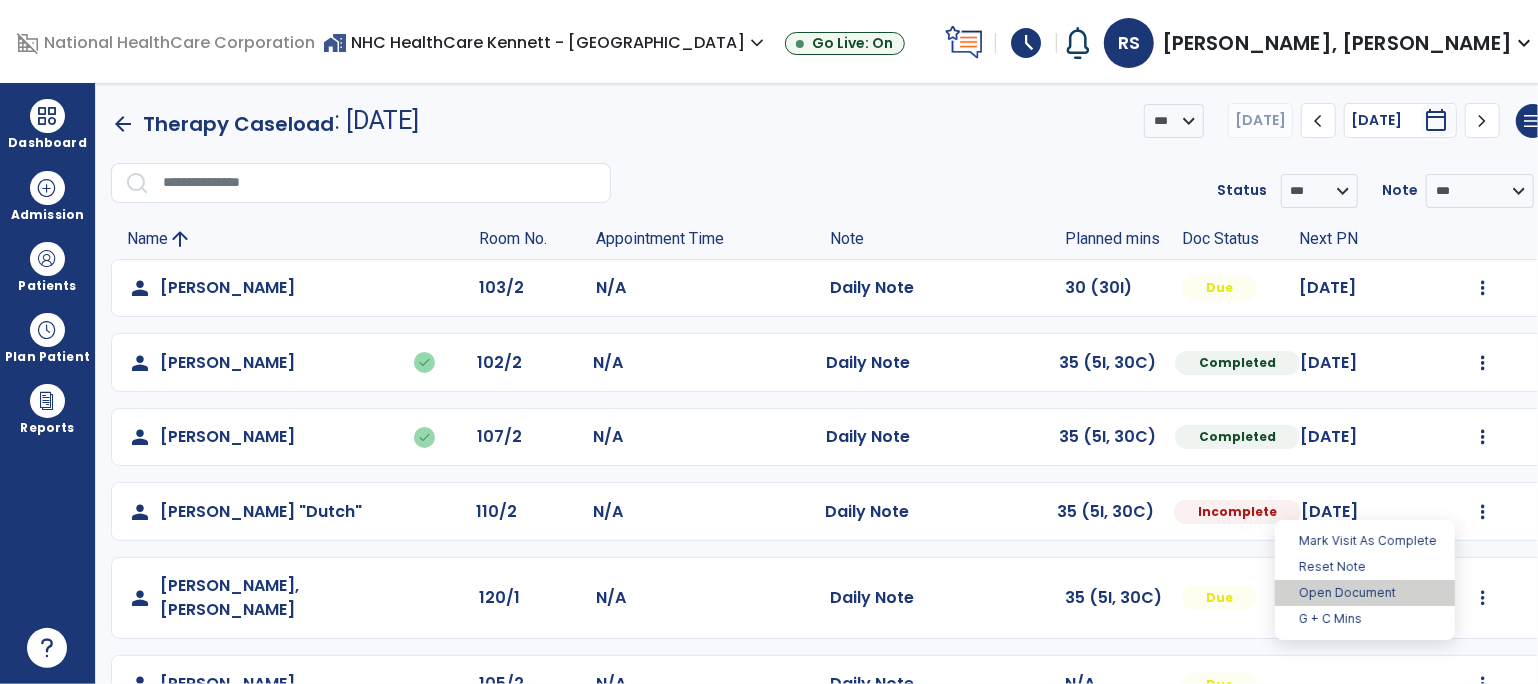 click on "Open Document" at bounding box center [1365, 593] 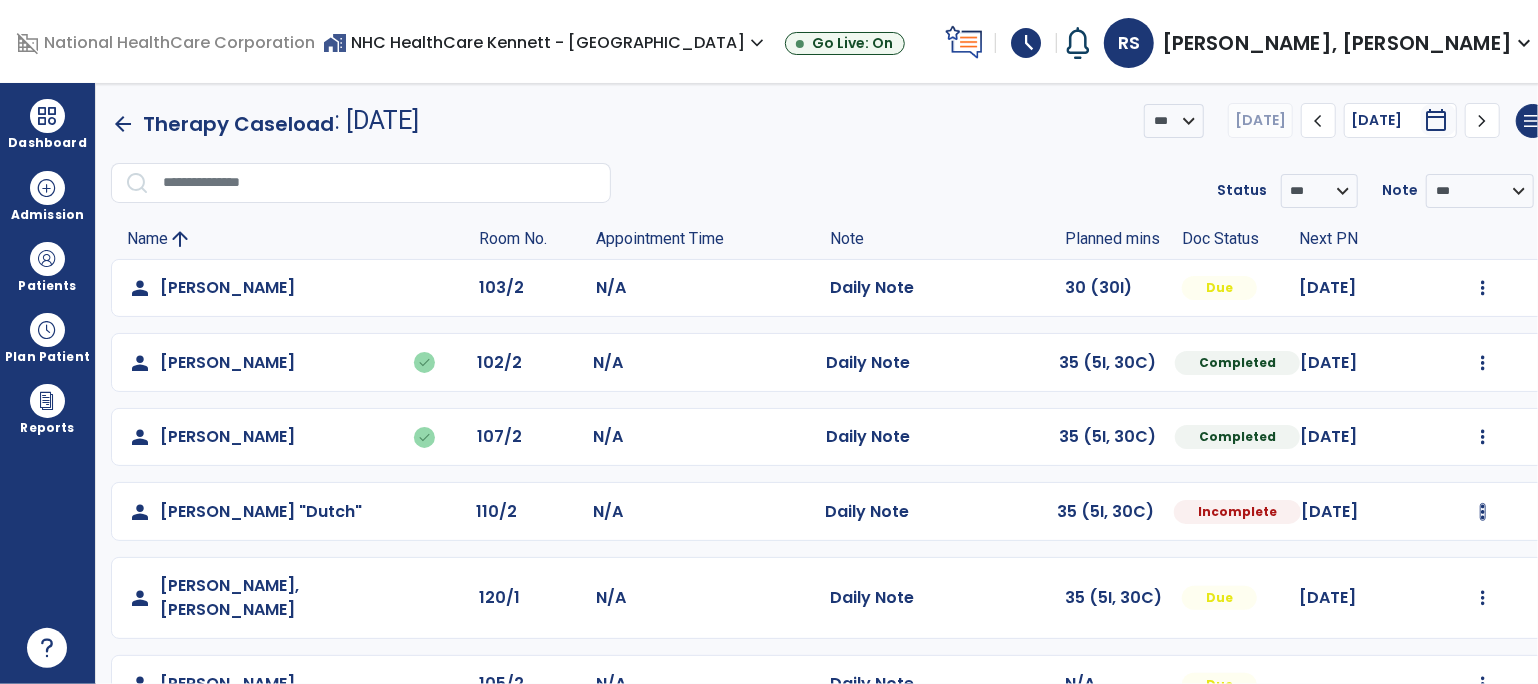 select on "*" 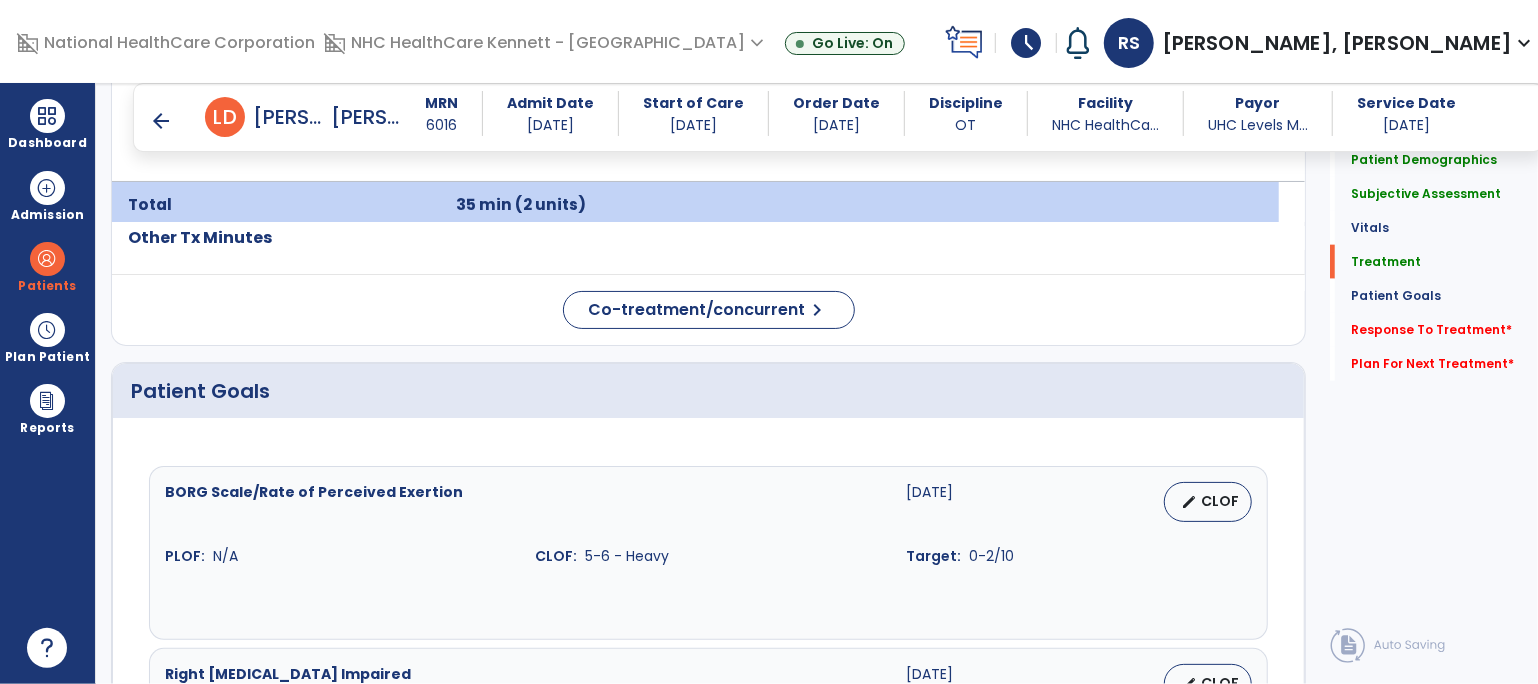scroll, scrollTop: 1111, scrollLeft: 0, axis: vertical 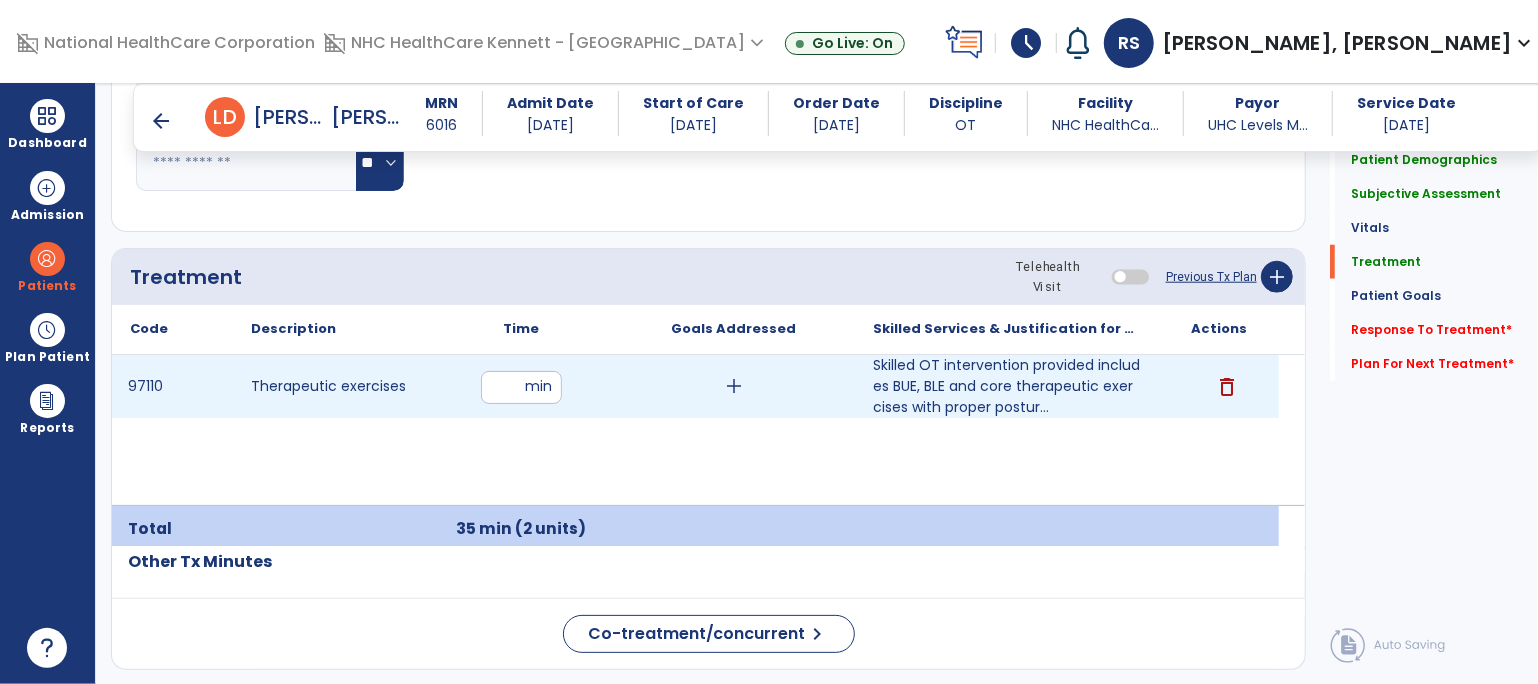 click on "add" at bounding box center [734, 386] 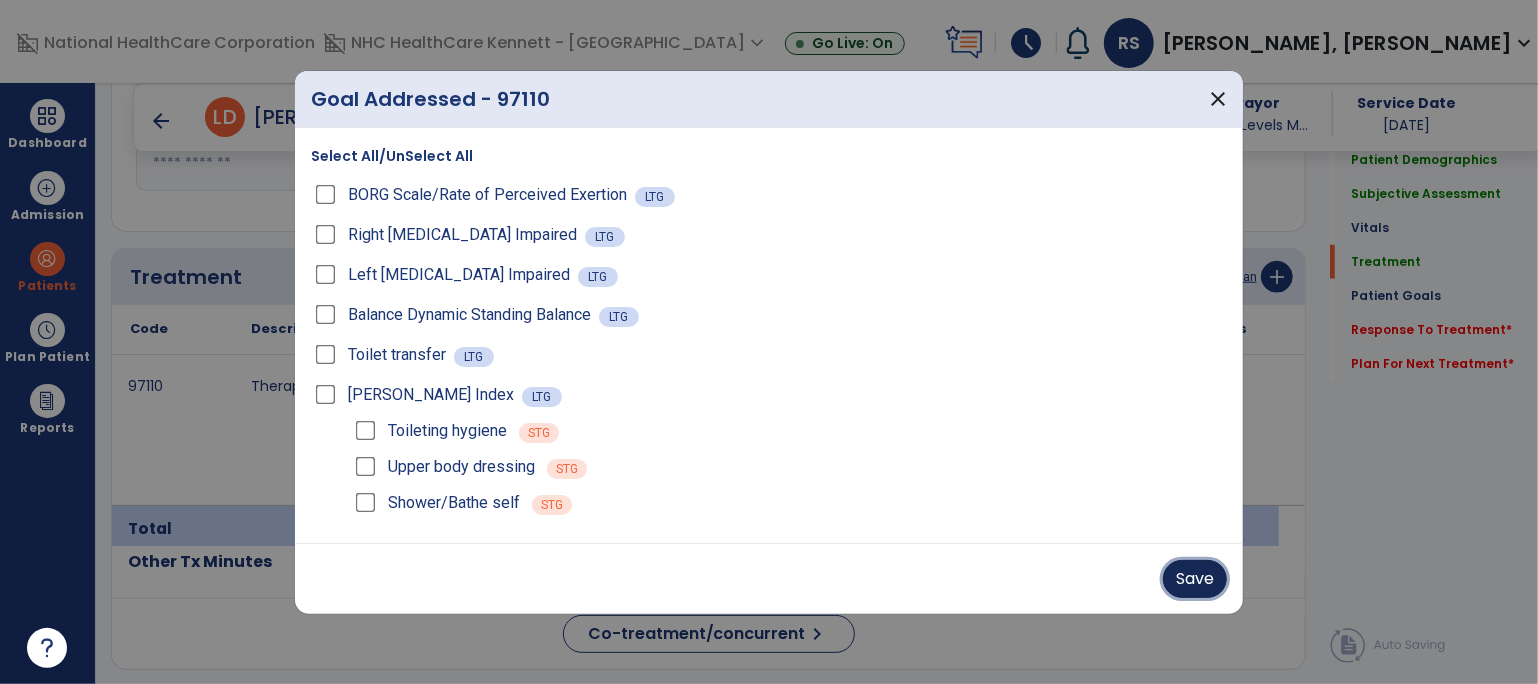 drag, startPoint x: 1190, startPoint y: 576, endPoint x: 1123, endPoint y: 560, distance: 68.88396 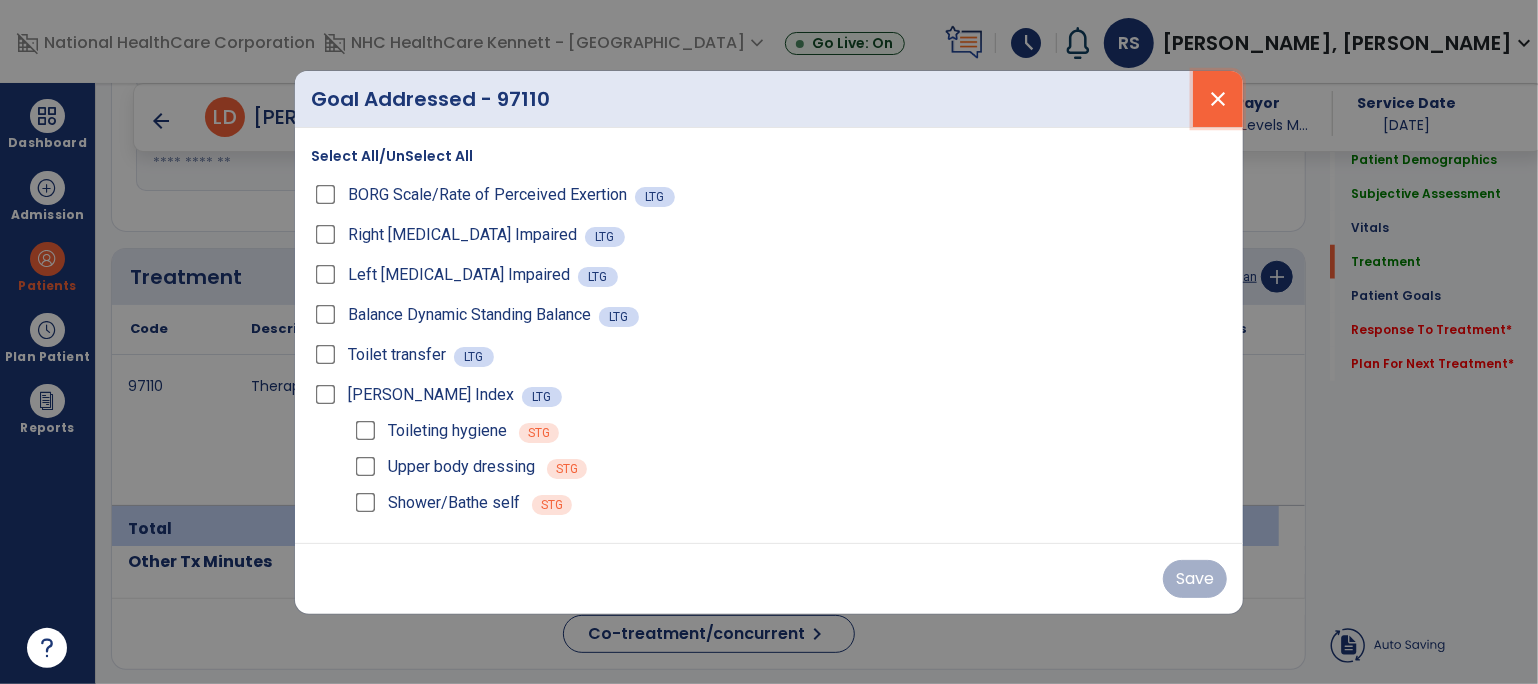 click on "close" at bounding box center (1218, 99) 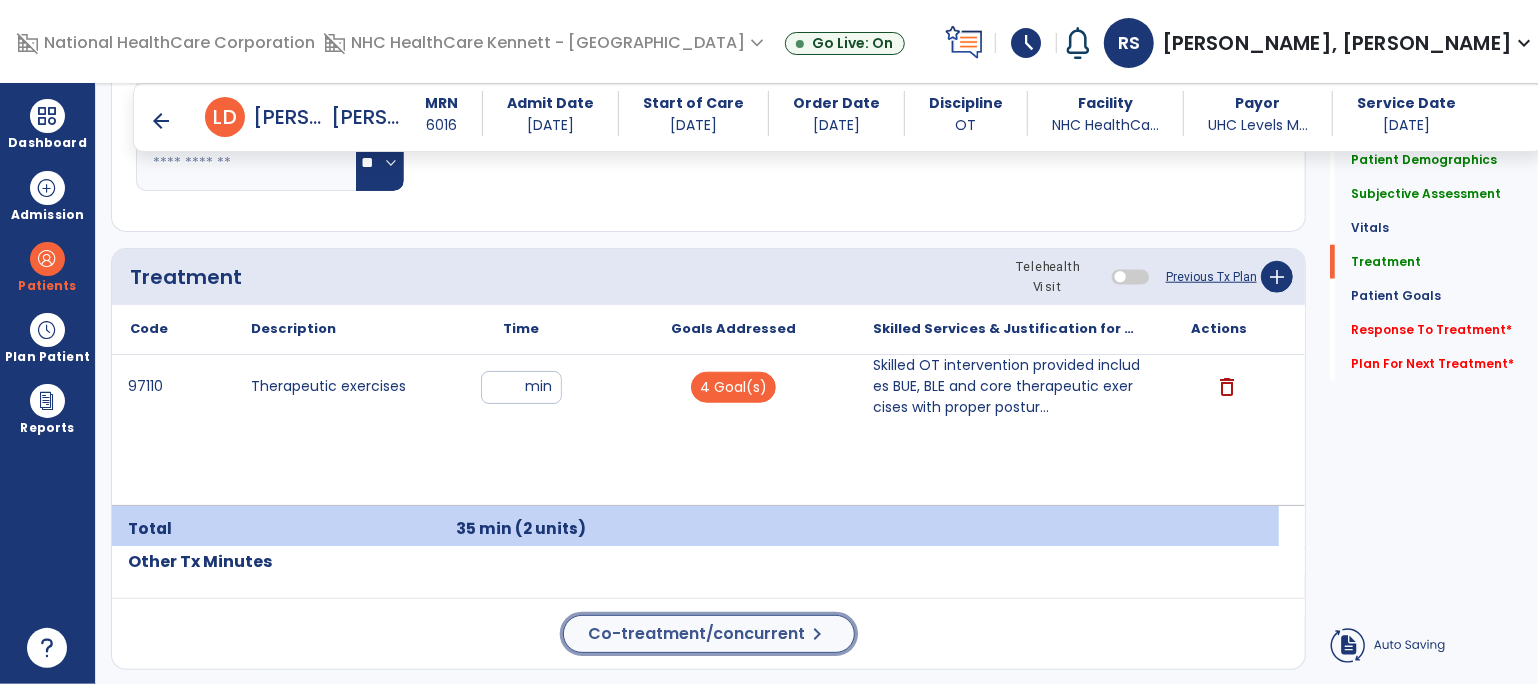 click on "Co-treatment/concurrent" 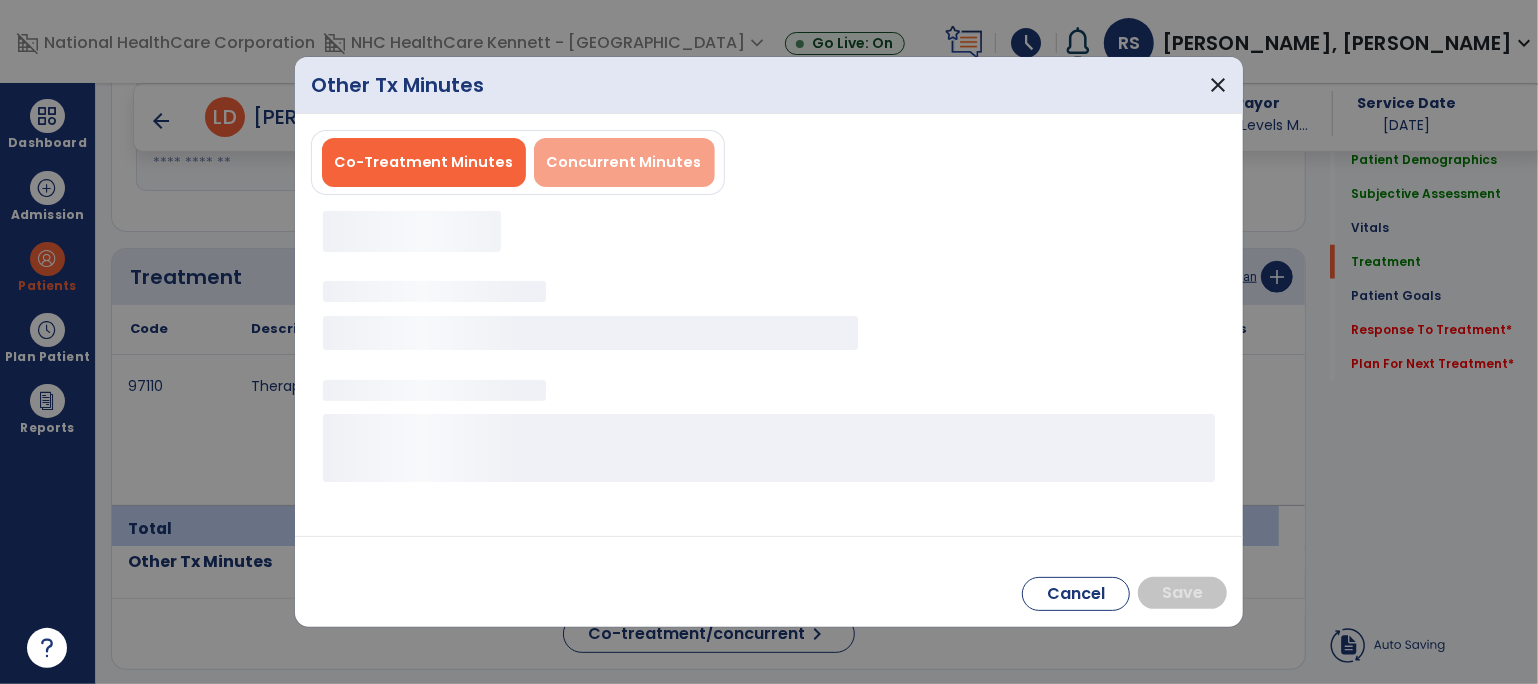click on "Concurrent Minutes" at bounding box center (624, 162) 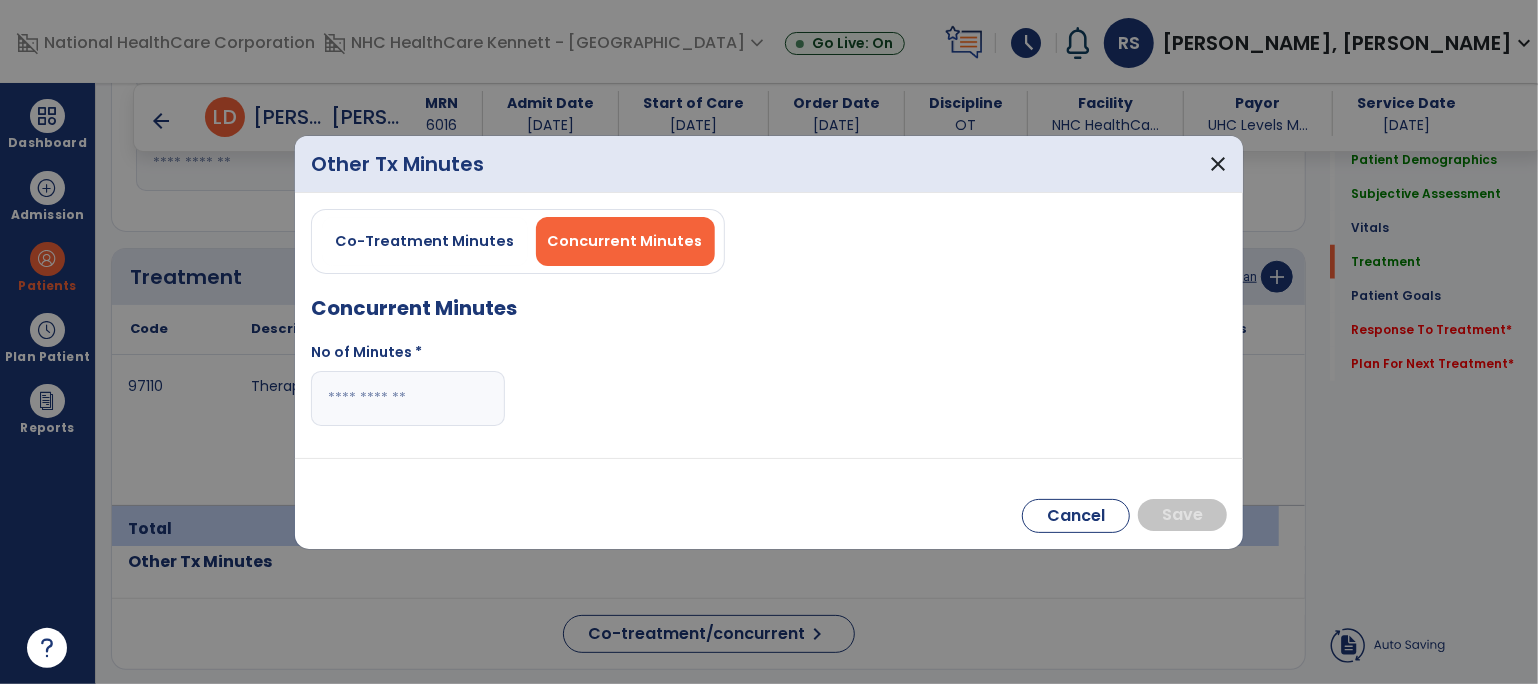 click at bounding box center [408, 398] 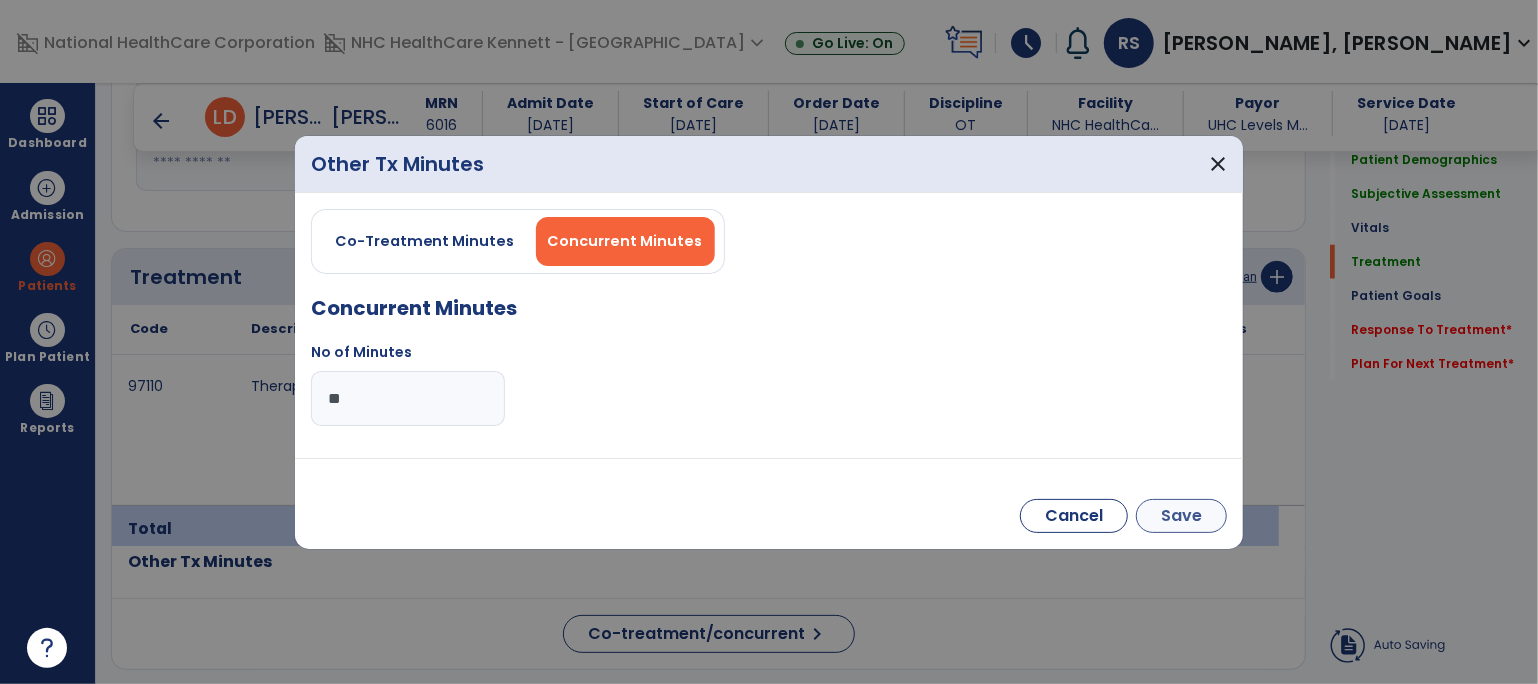 type on "**" 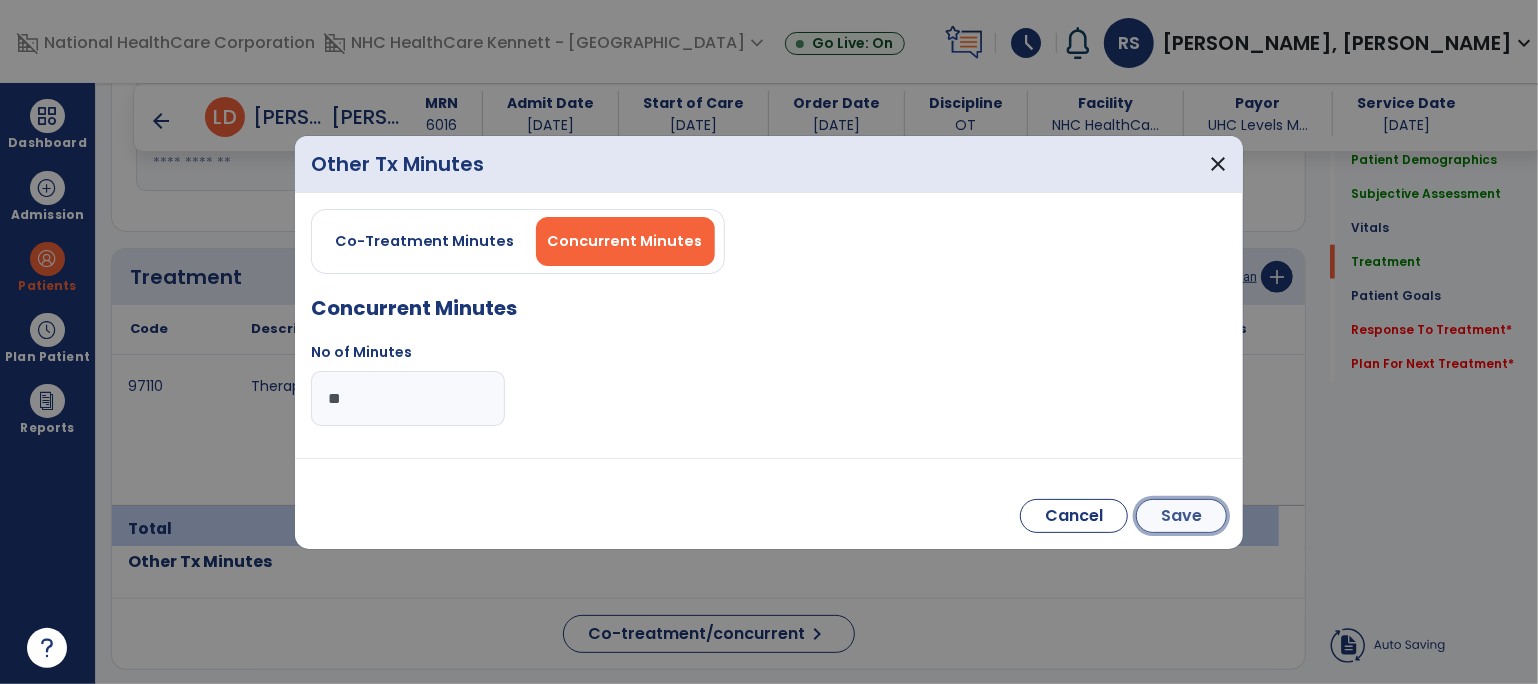 click on "Save" at bounding box center [1181, 516] 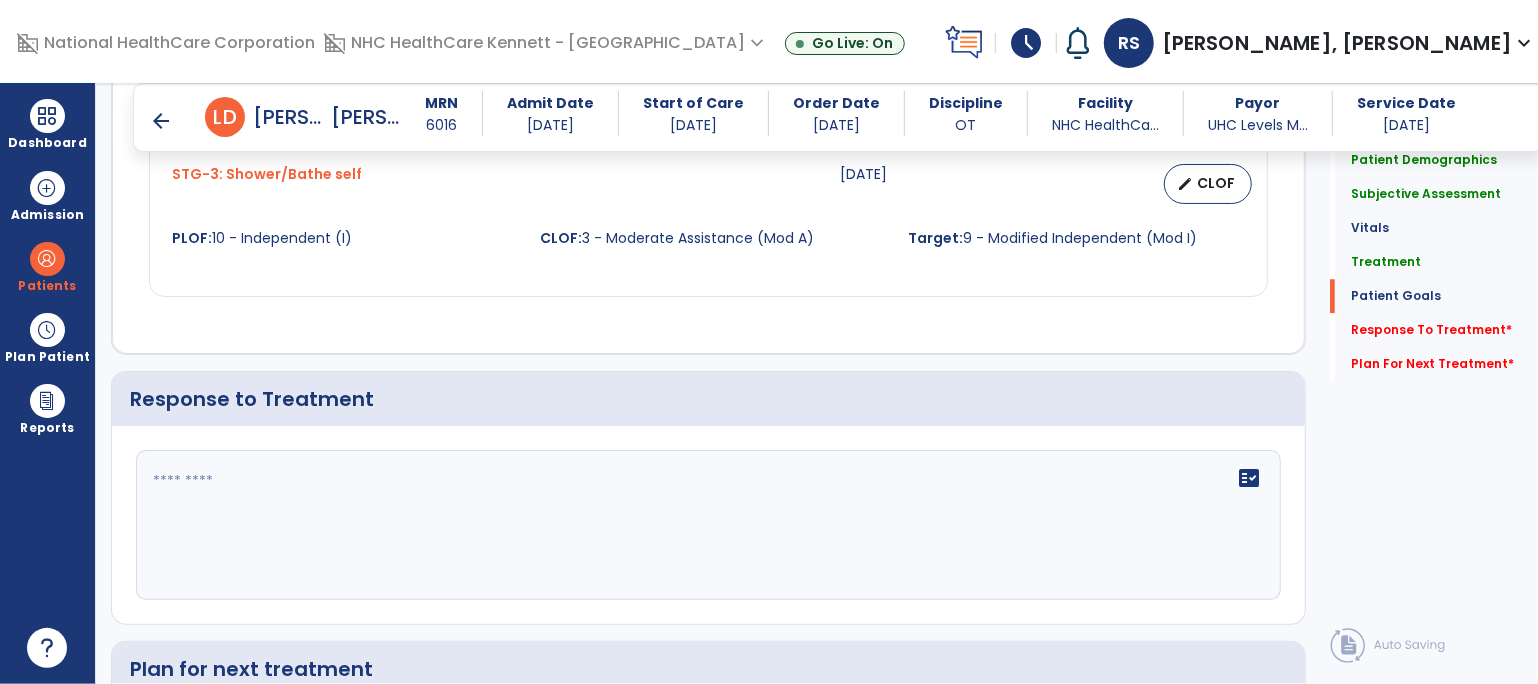 scroll, scrollTop: 3440, scrollLeft: 0, axis: vertical 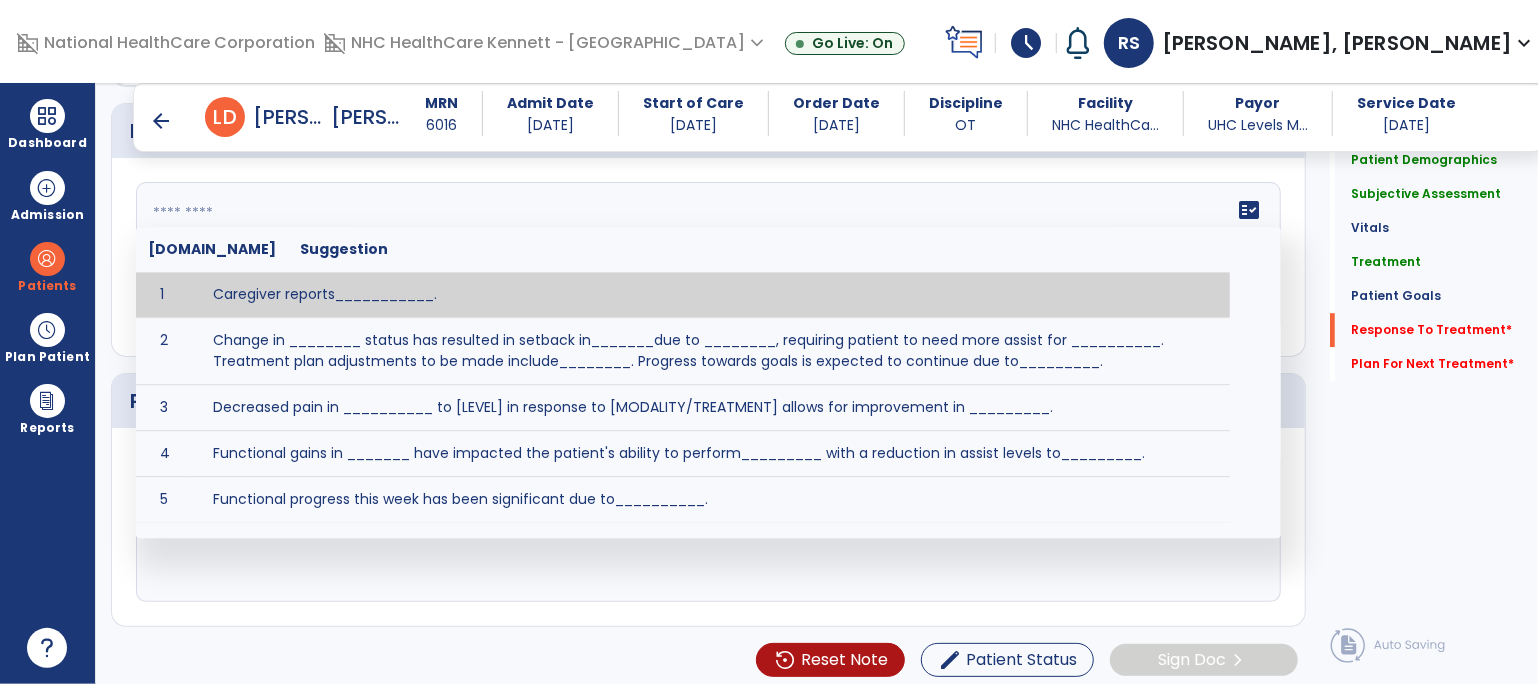 click on "fact_check  [DOMAIN_NAME] Suggestion 1 Caregiver reports___________. 2 Change in ________ status has resulted in setback in_______due to ________, requiring patient to need more assist for __________.   Treatment plan adjustments to be made include________.  Progress towards goals is expected to continue due to_________. 3 Decreased pain in __________ to [LEVEL] in response to [MODALITY/TREATMENT] allows for improvement in _________. 4 Functional gains in _______ have impacted the patient's ability to perform_________ with a reduction in assist levels to_________. 5 Functional progress this week has been significant due to__________. 6 Gains in ________ have improved the patient's ability to perform ______with decreased levels of assist to___________. 7 Improvement in ________allows patient to tolerate higher levels of challenges in_________. 8 Pain in [AREA] has decreased to [LEVEL] in response to [TREATMENT/MODALITY], allowing fore ease in completing__________. 9 10 11 12 13 14 15 16 17 18 19 20 21" 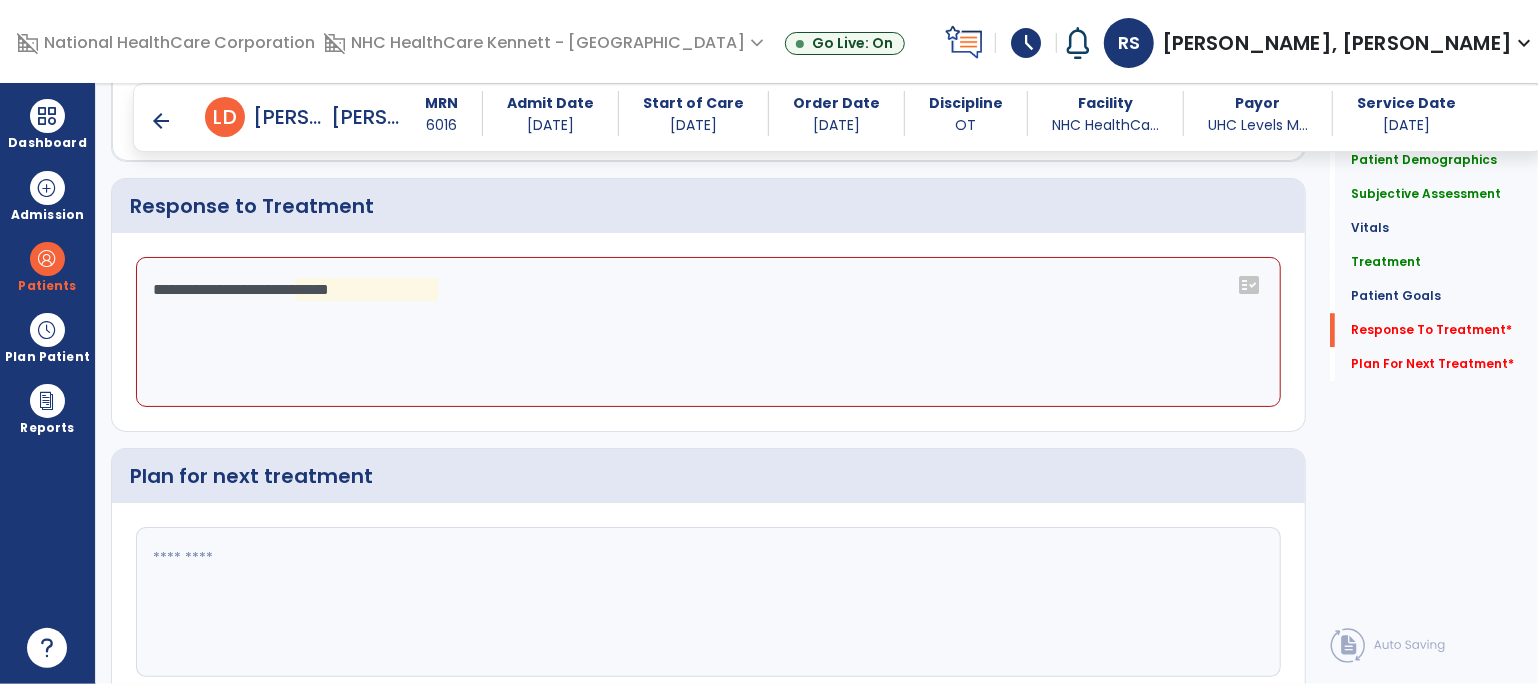 scroll, scrollTop: 3328, scrollLeft: 0, axis: vertical 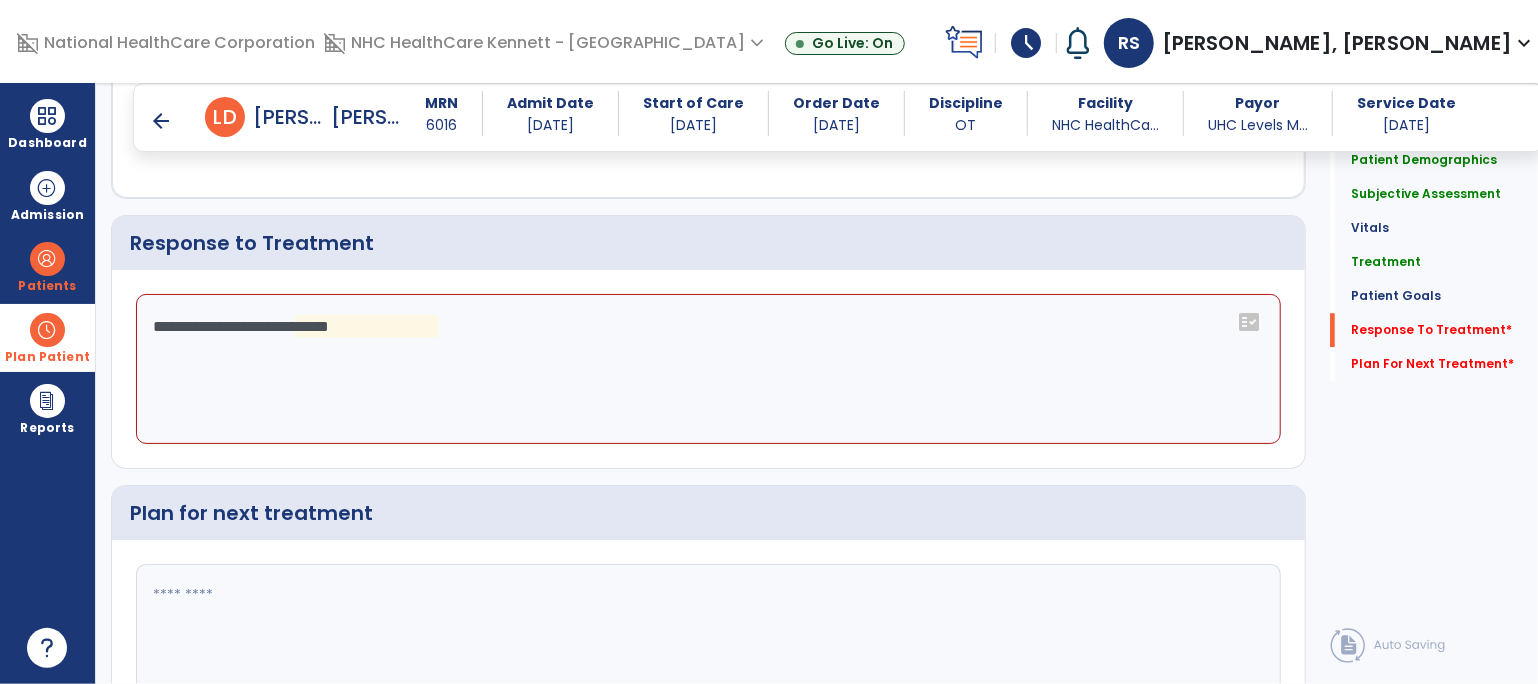 drag, startPoint x: 486, startPoint y: 314, endPoint x: 6, endPoint y: 306, distance: 480.06665 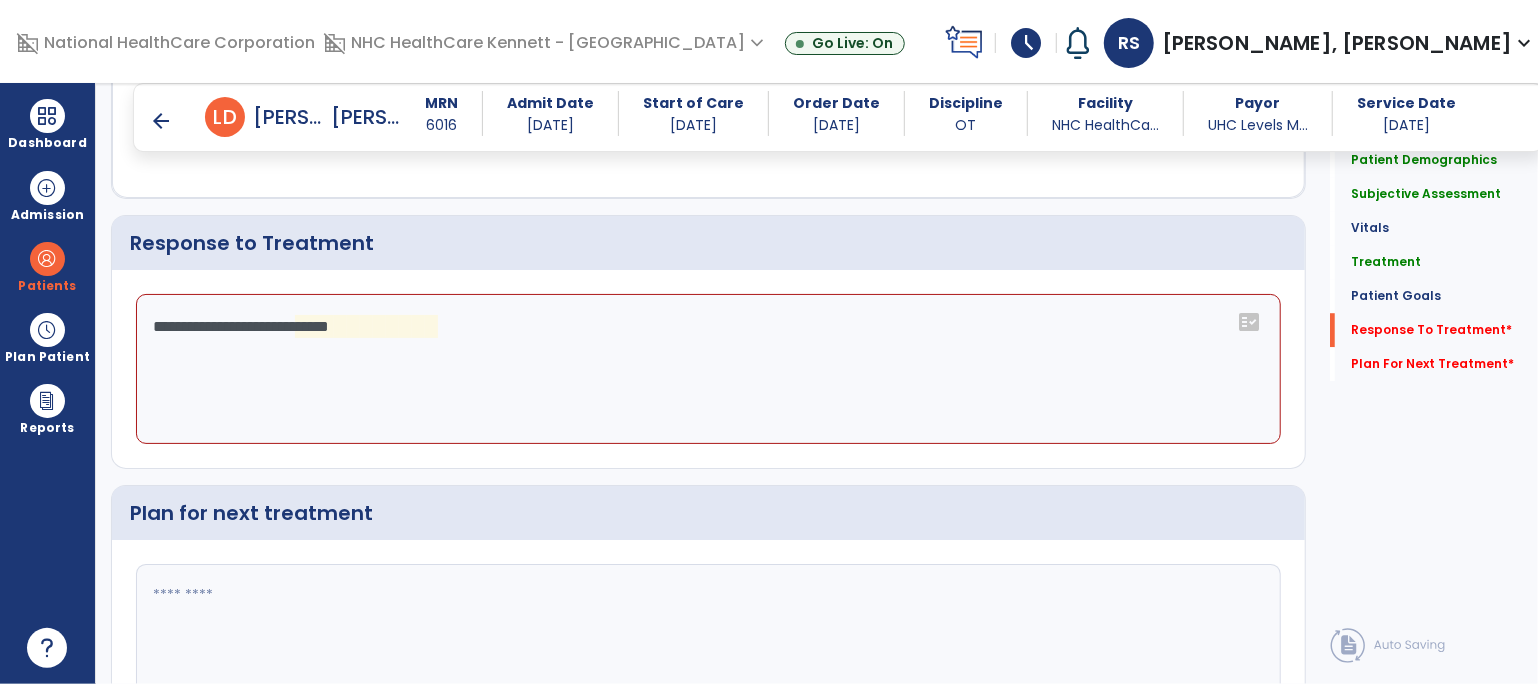 type on "**********" 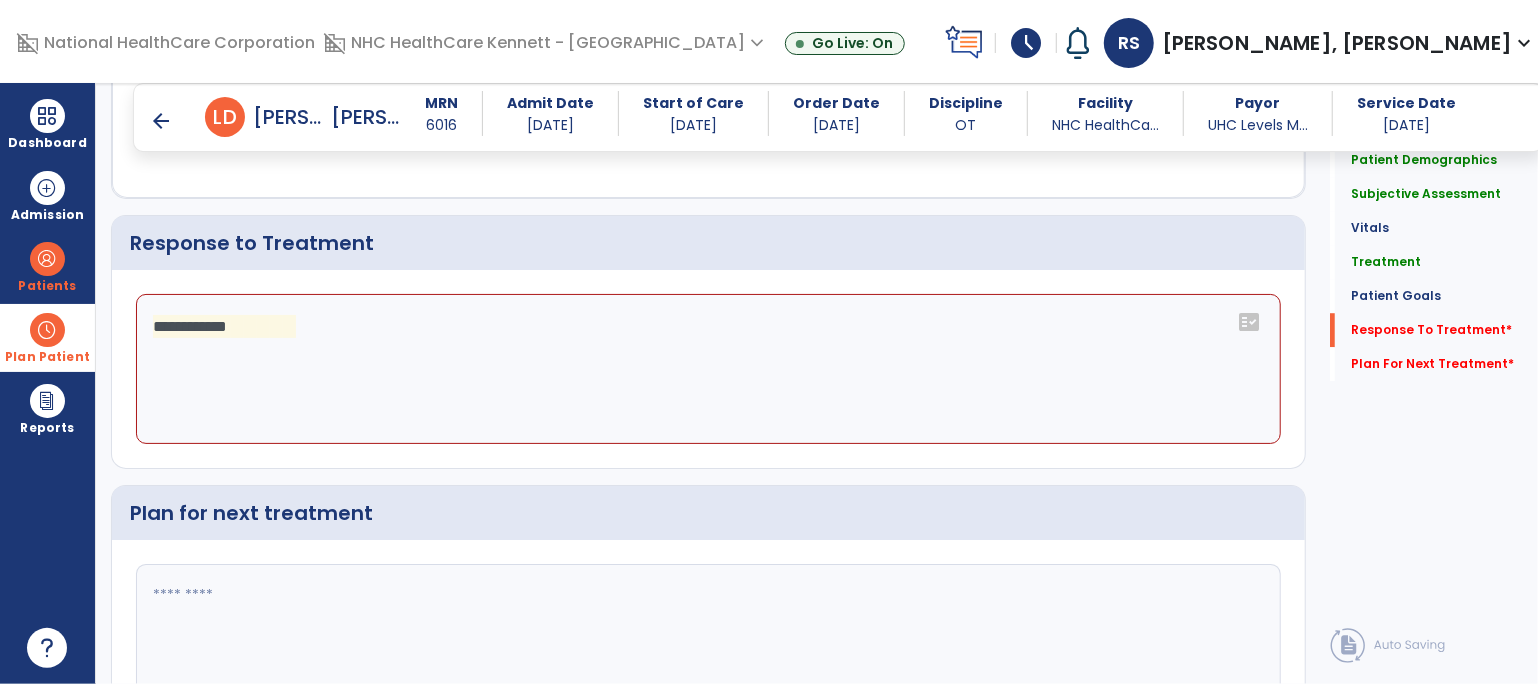 drag, startPoint x: 478, startPoint y: 348, endPoint x: 10, endPoint y: 317, distance: 469.02557 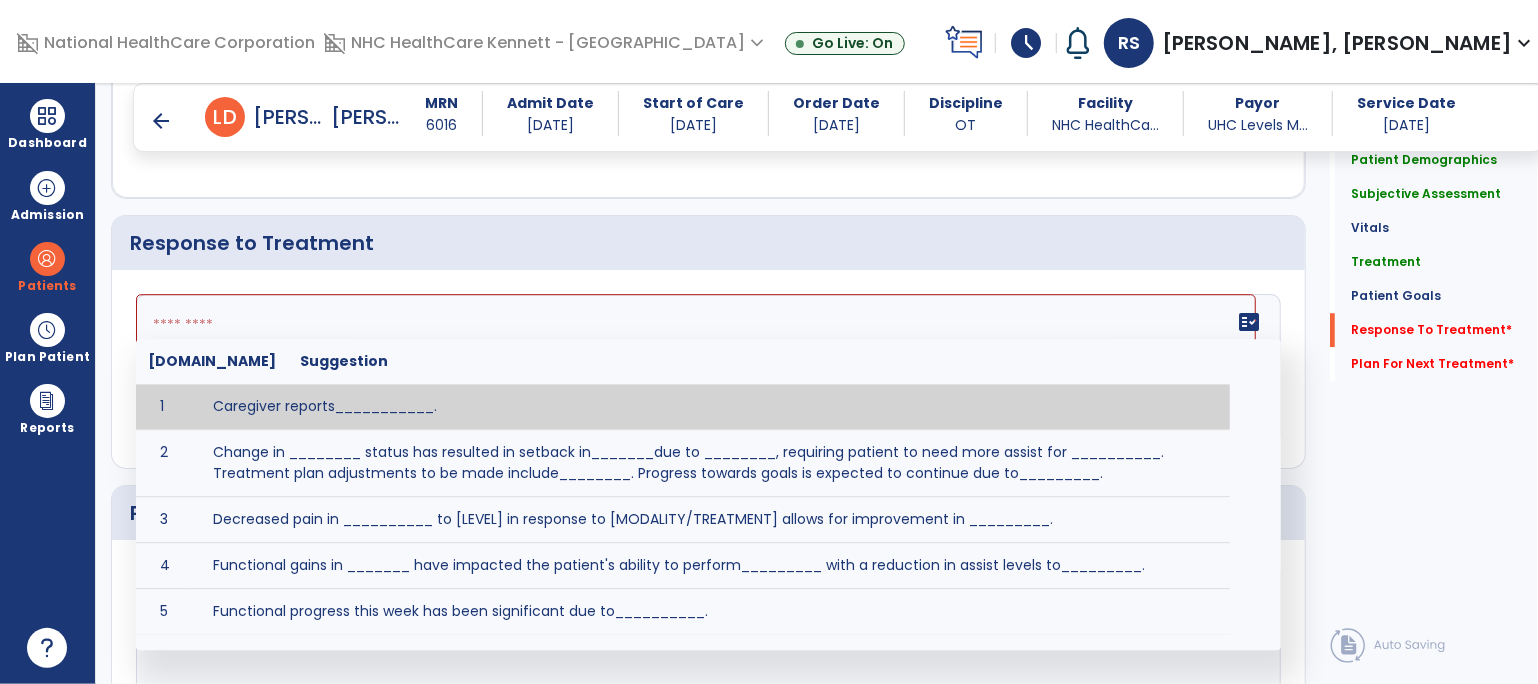 click 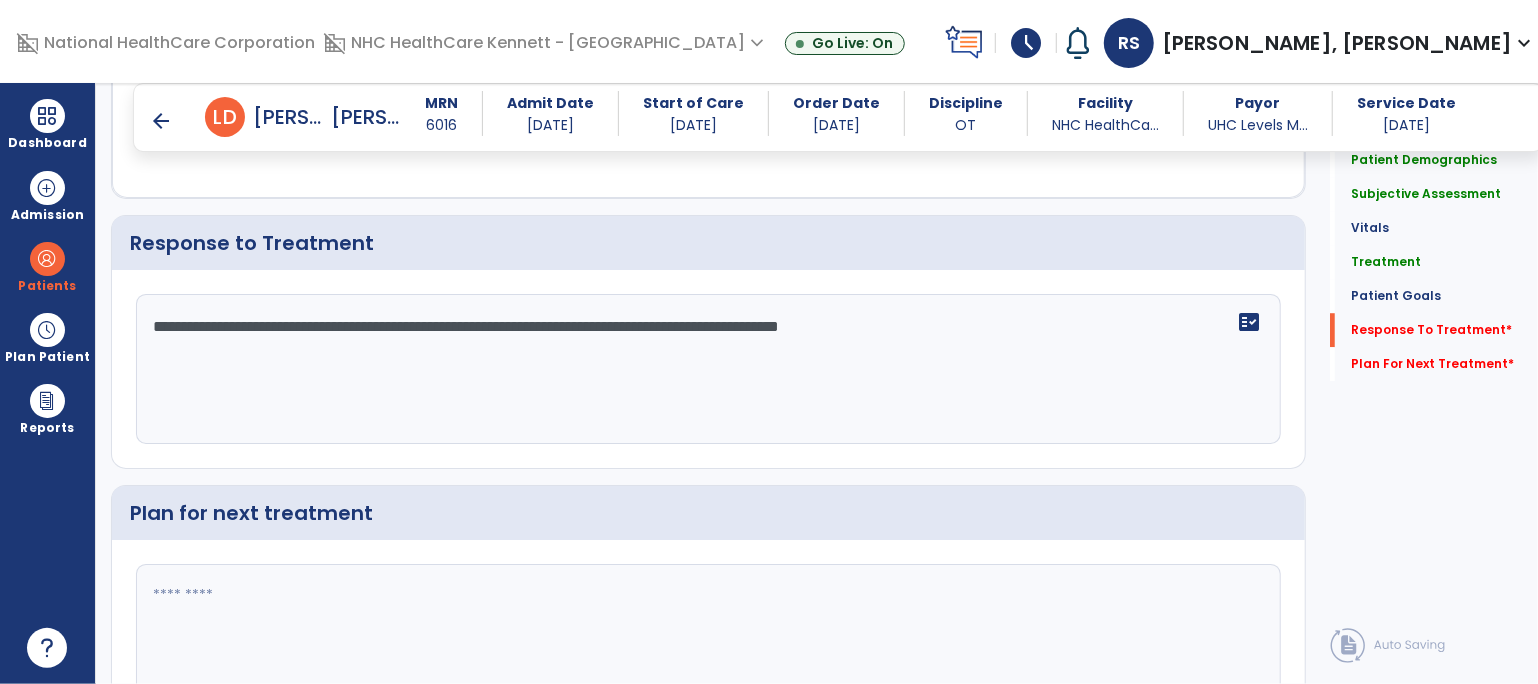 scroll, scrollTop: 3440, scrollLeft: 0, axis: vertical 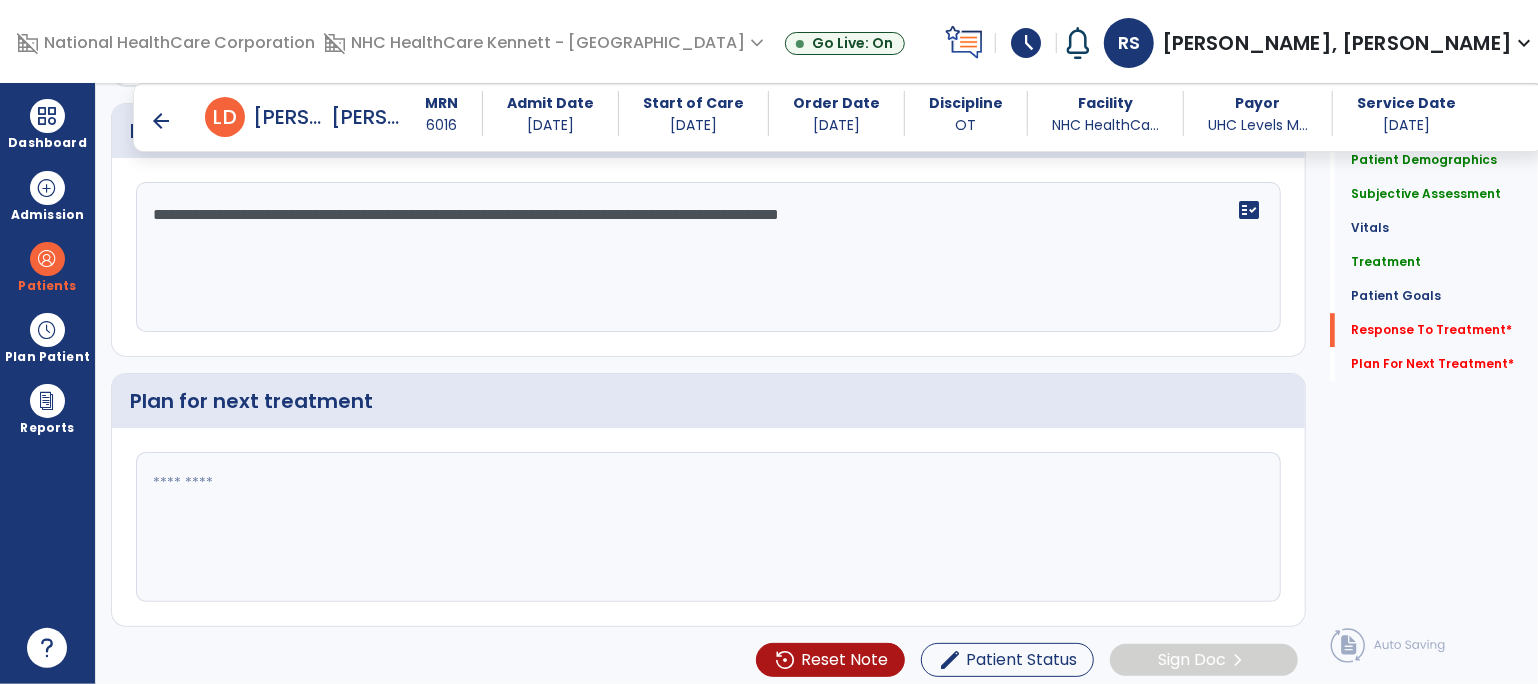 type on "**********" 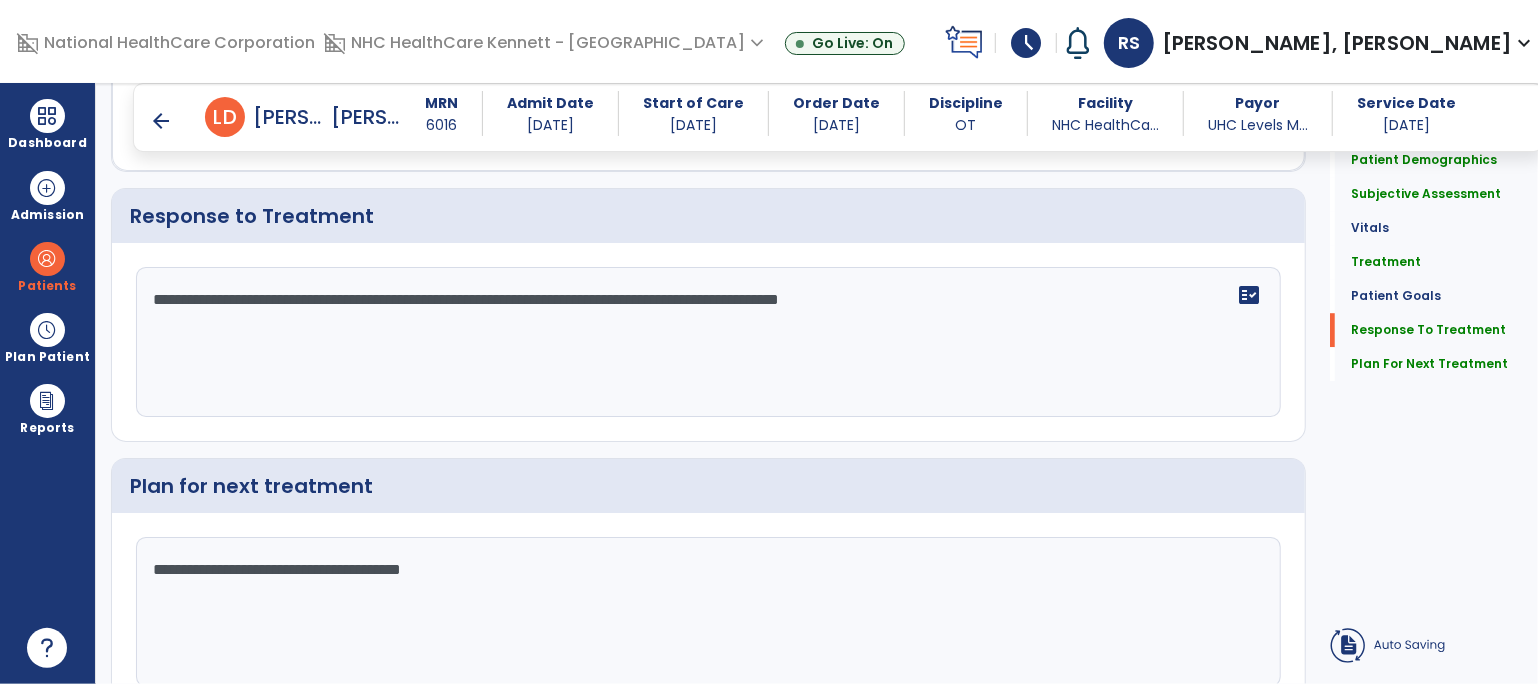 scroll, scrollTop: 3440, scrollLeft: 0, axis: vertical 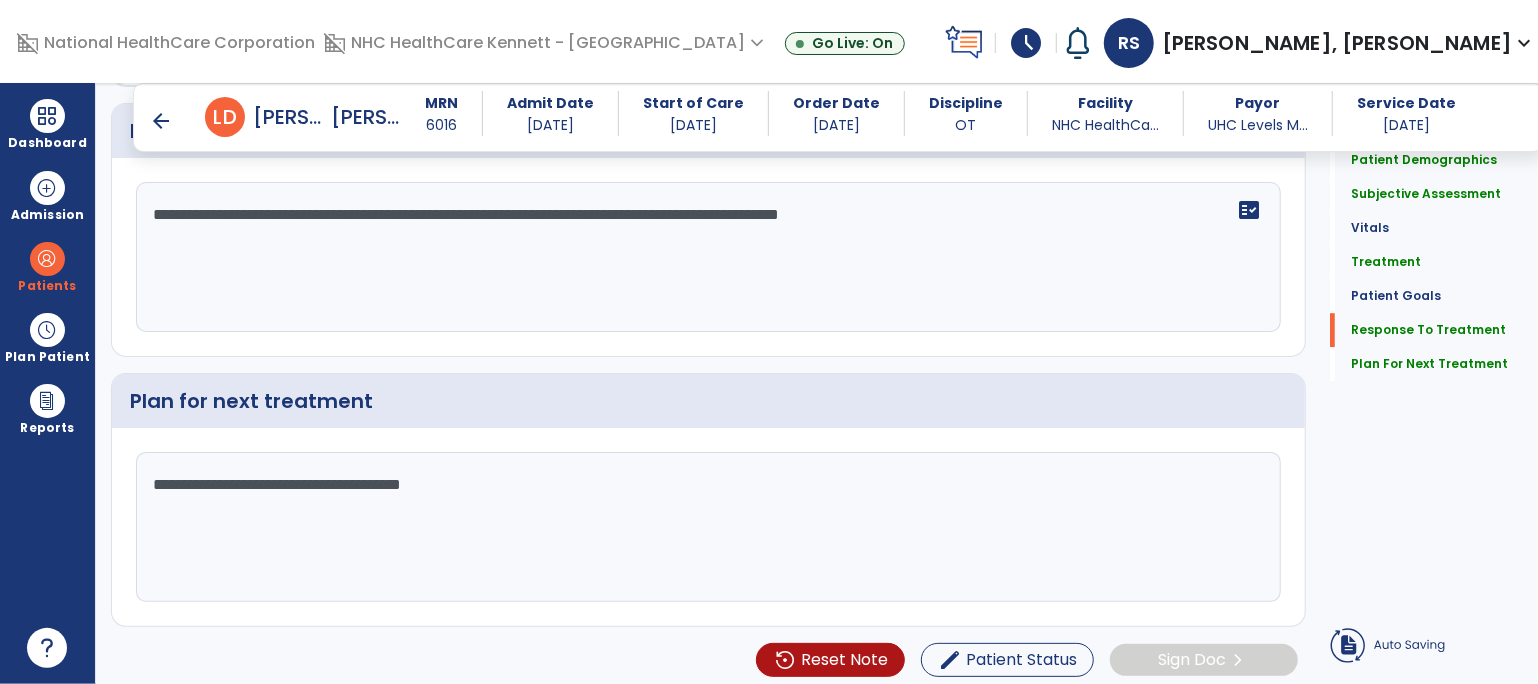 type on "**********" 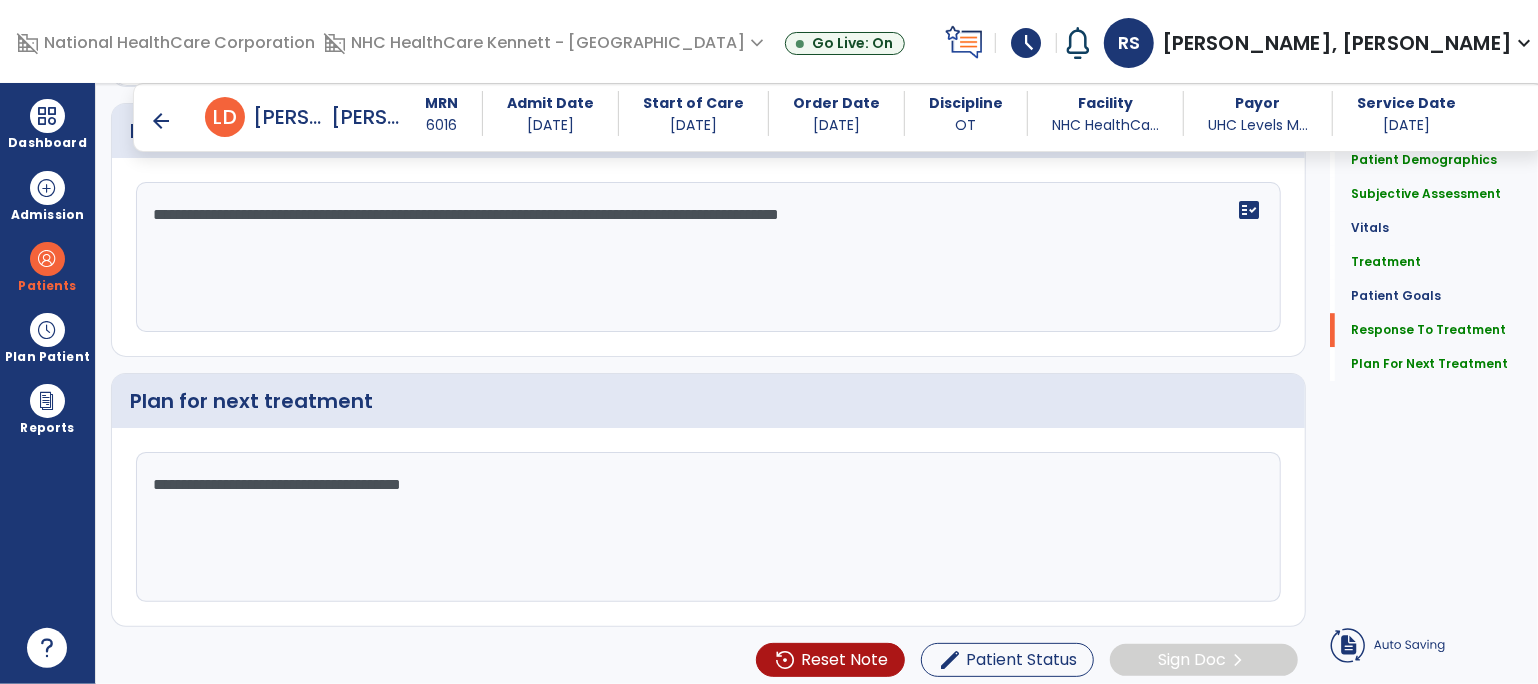 click on "**********" 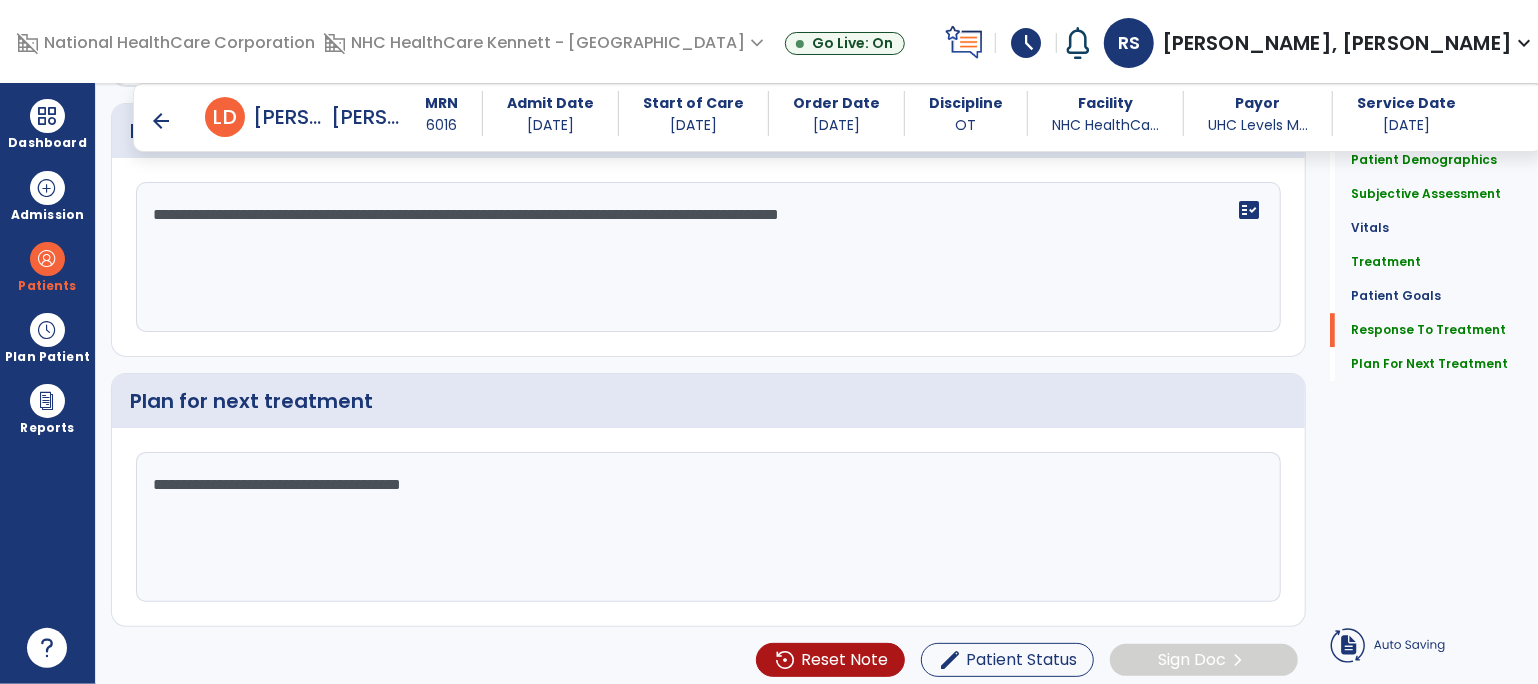 click on "**********" 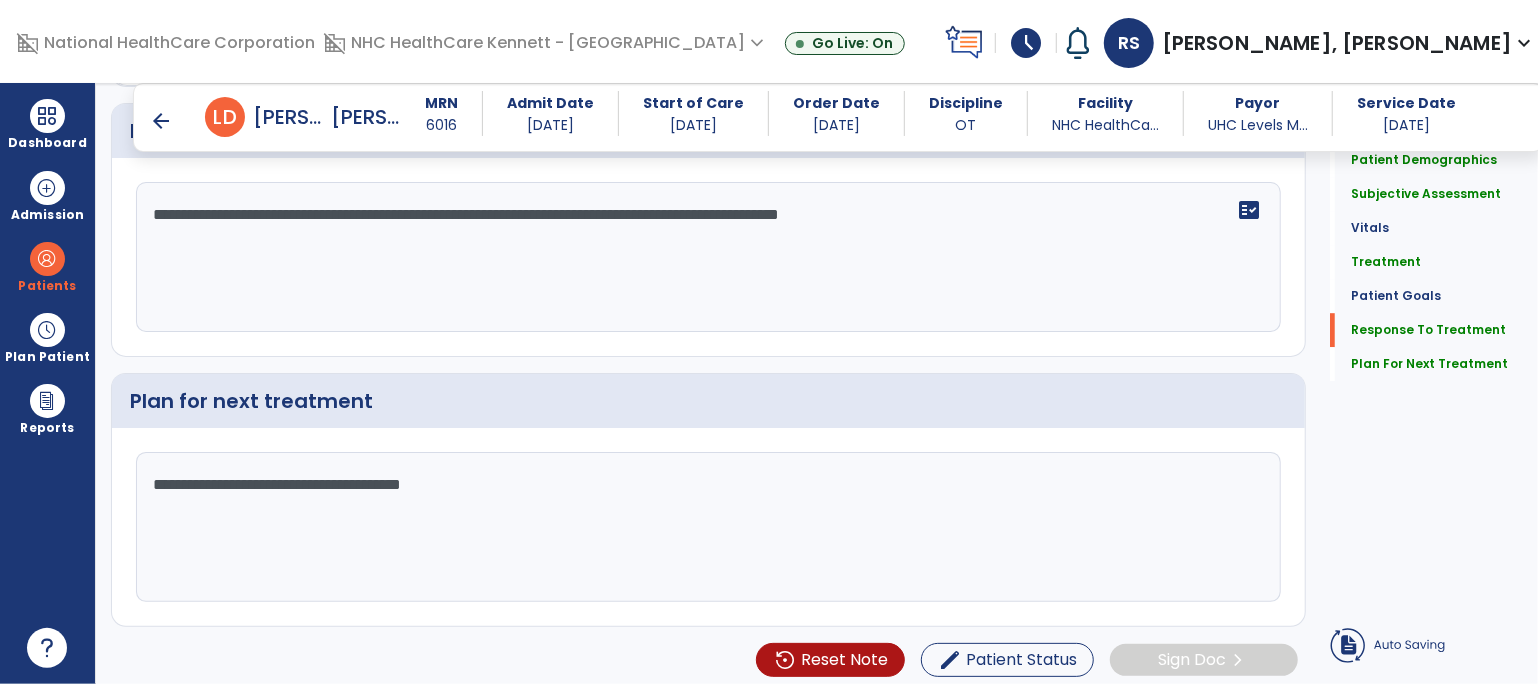 click on "**********" 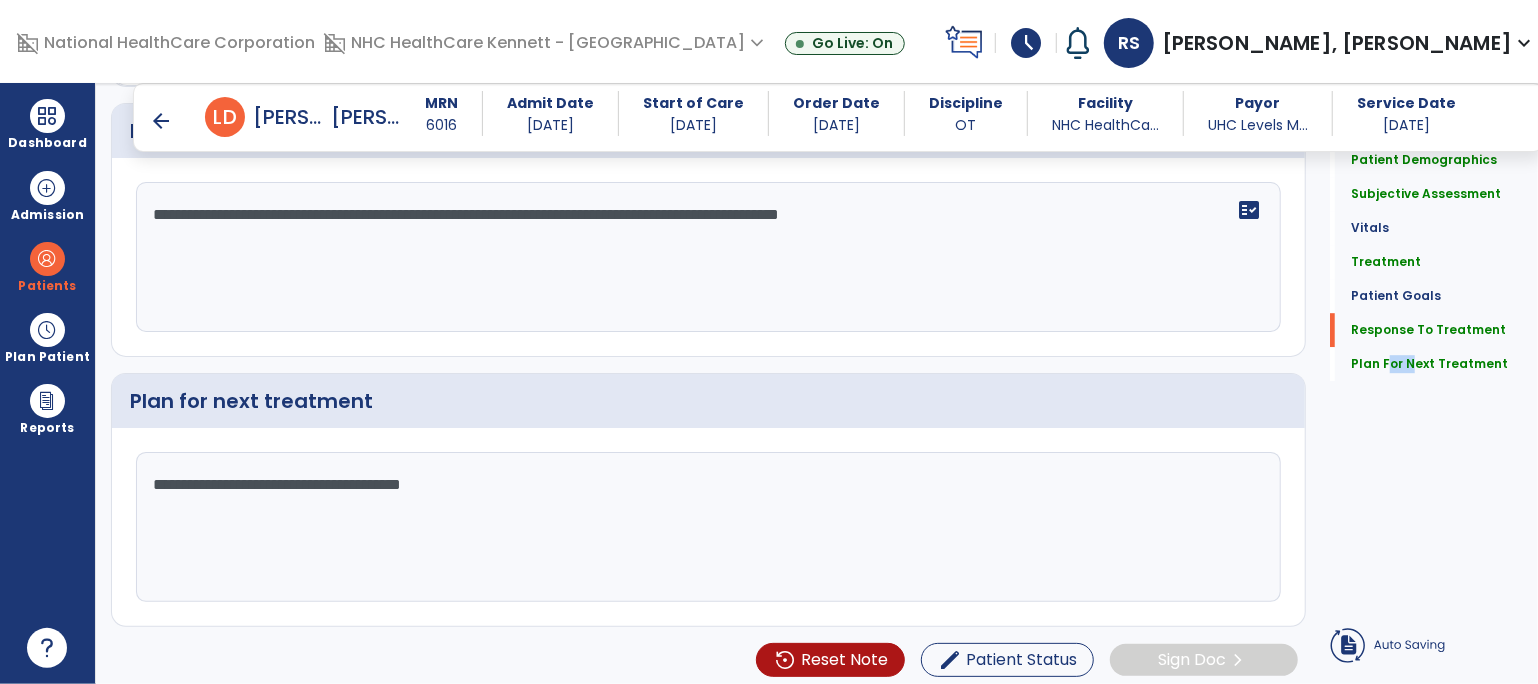 click on "Quick Links  Patient Demographics   Patient Demographics   Subjective Assessment   Subjective Assessment   Vitals   Vitals   Treatment   Treatment   Patient Goals   Patient Goals   Response To Treatment   Response To Treatment   Plan For Next Treatment   Plan For Next Treatment" 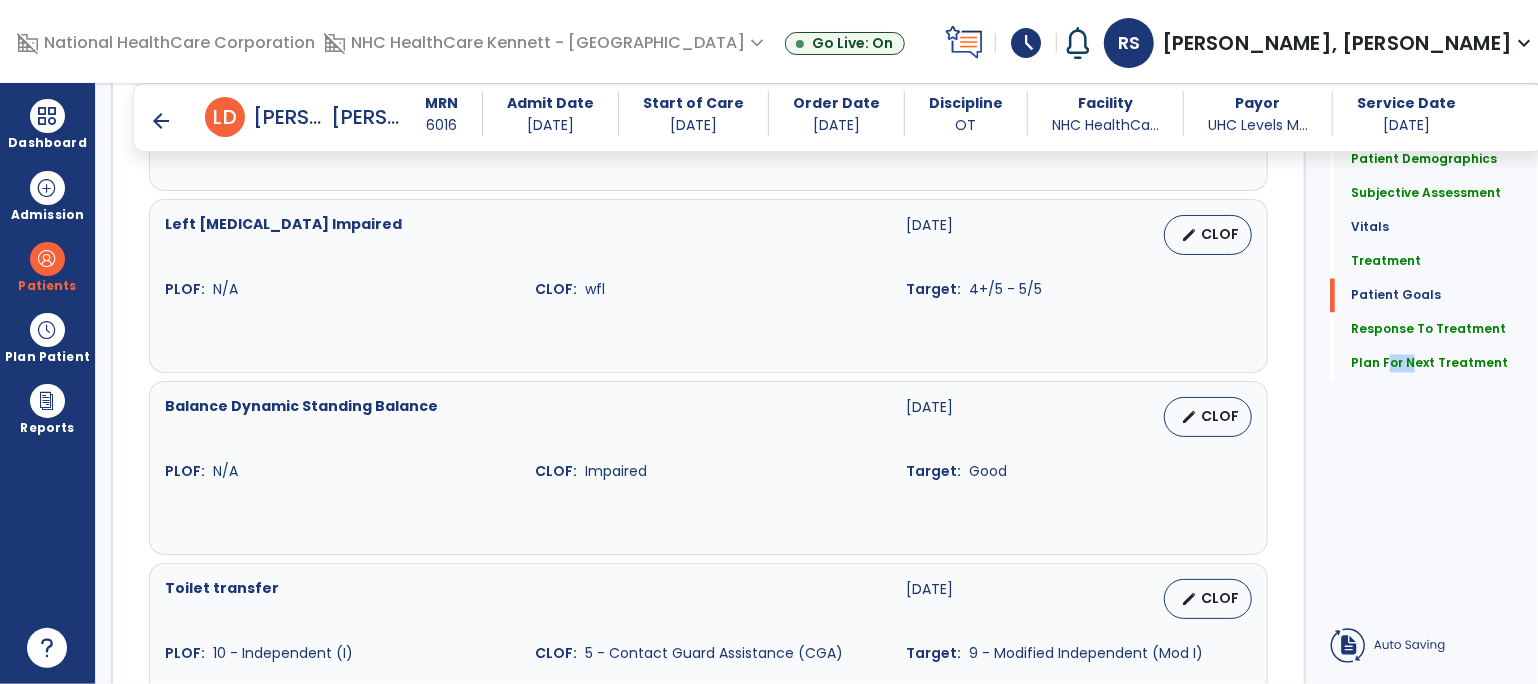 scroll, scrollTop: 2106, scrollLeft: 0, axis: vertical 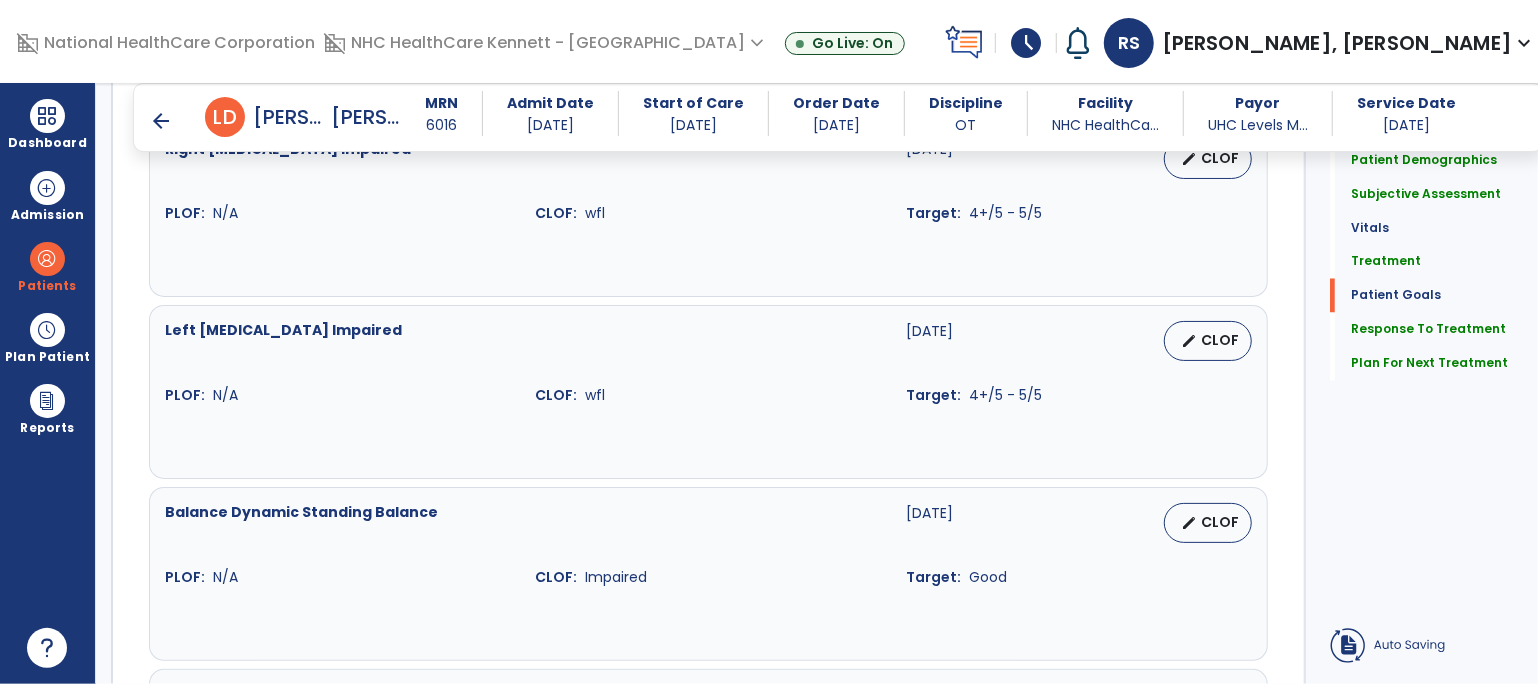 click on "arrow_back" at bounding box center (161, 121) 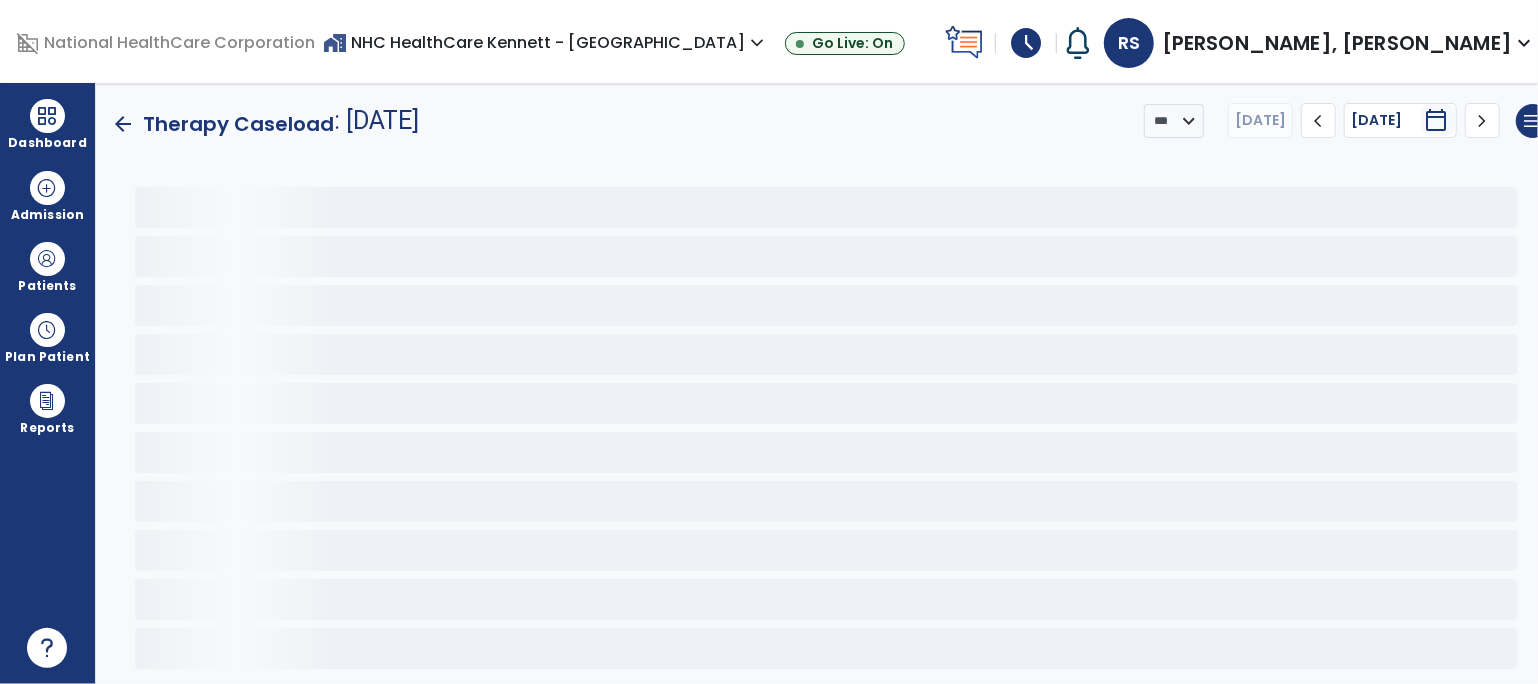 scroll, scrollTop: 0, scrollLeft: 0, axis: both 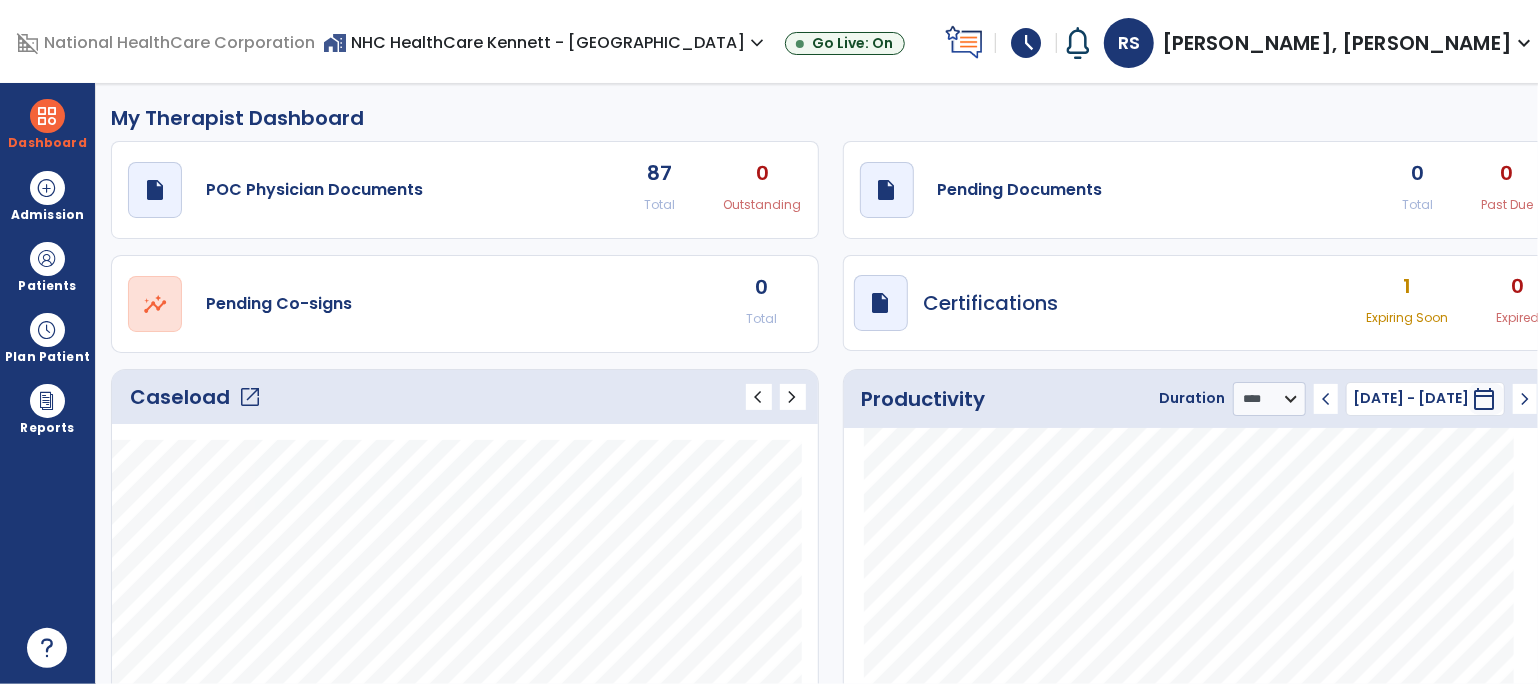 click on "Caseload   open_in_new   chevron_left   chevron_right" 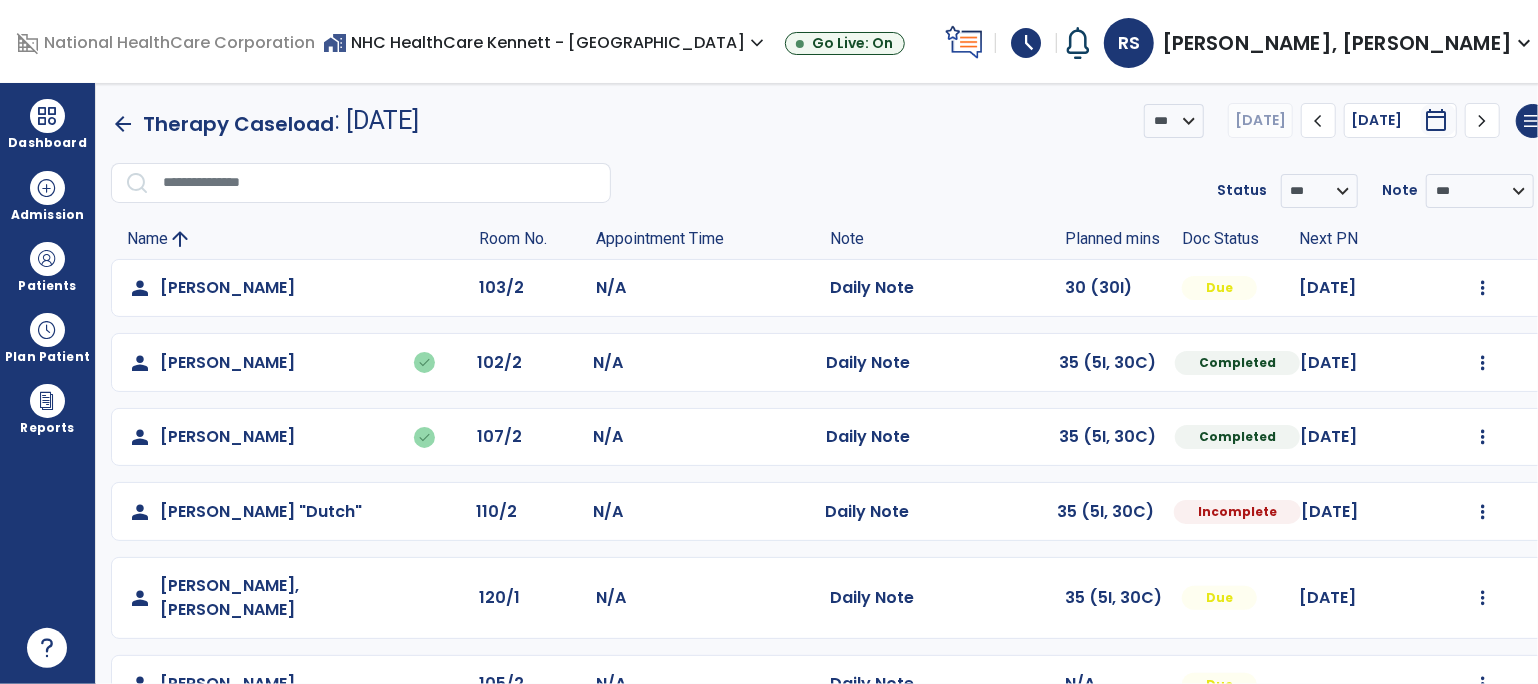 click on "Mark Visit As Complete   Reset Note   Open Document   G + C Mins" 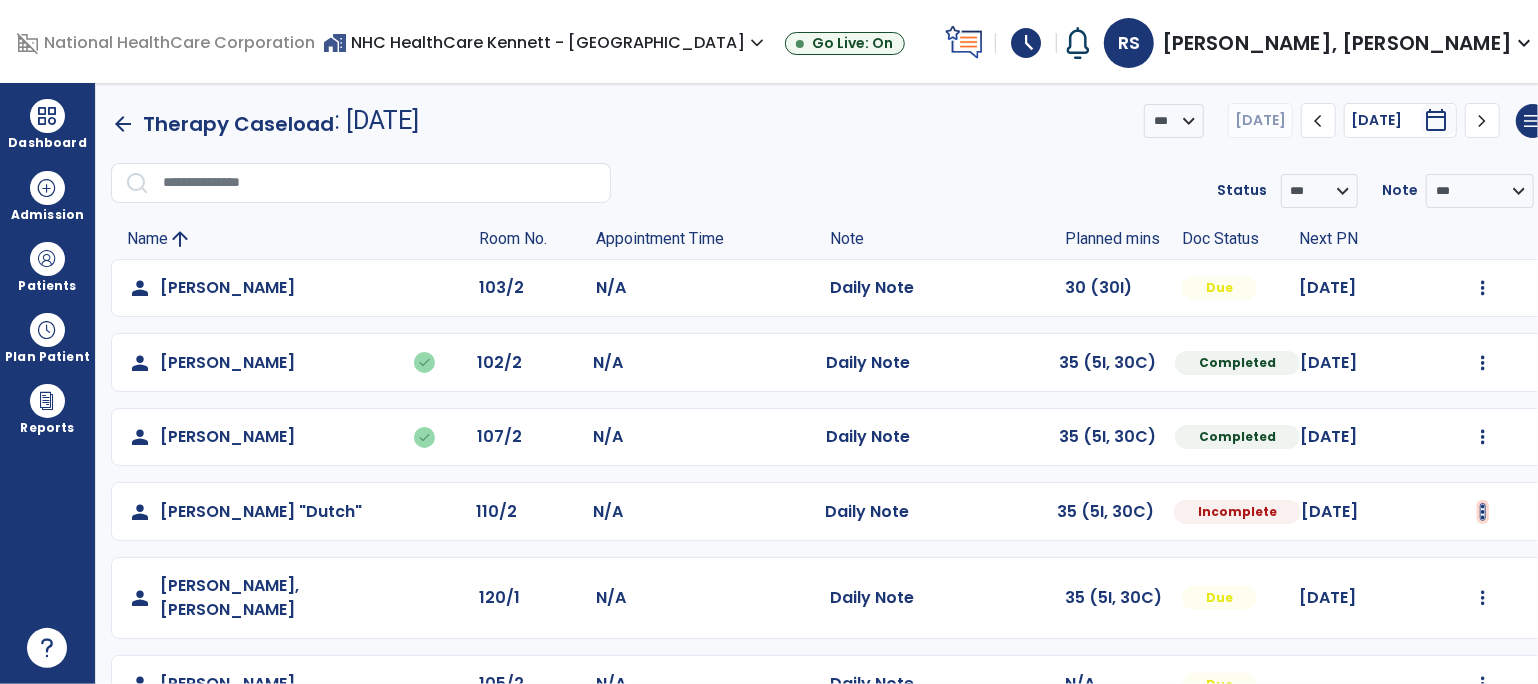 click at bounding box center (1483, 288) 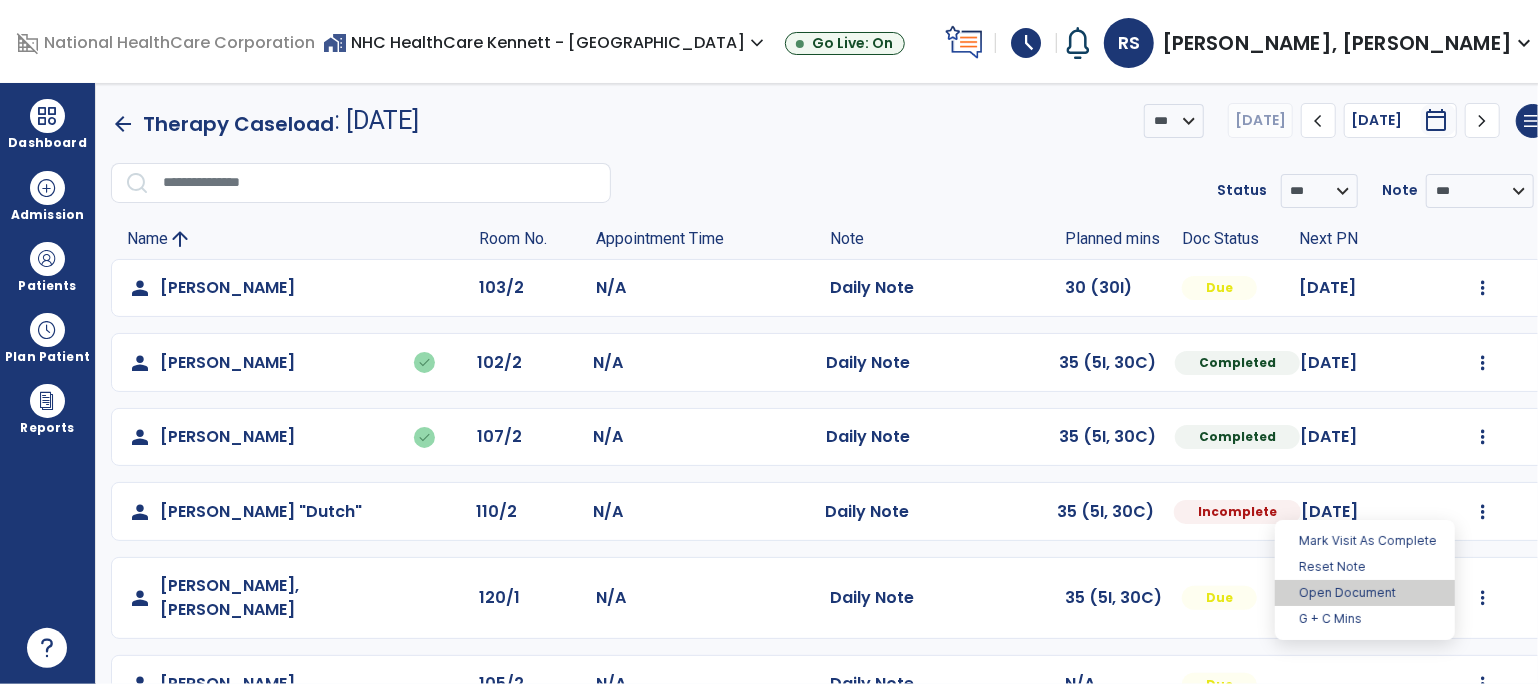 click on "Open Document" at bounding box center [1365, 593] 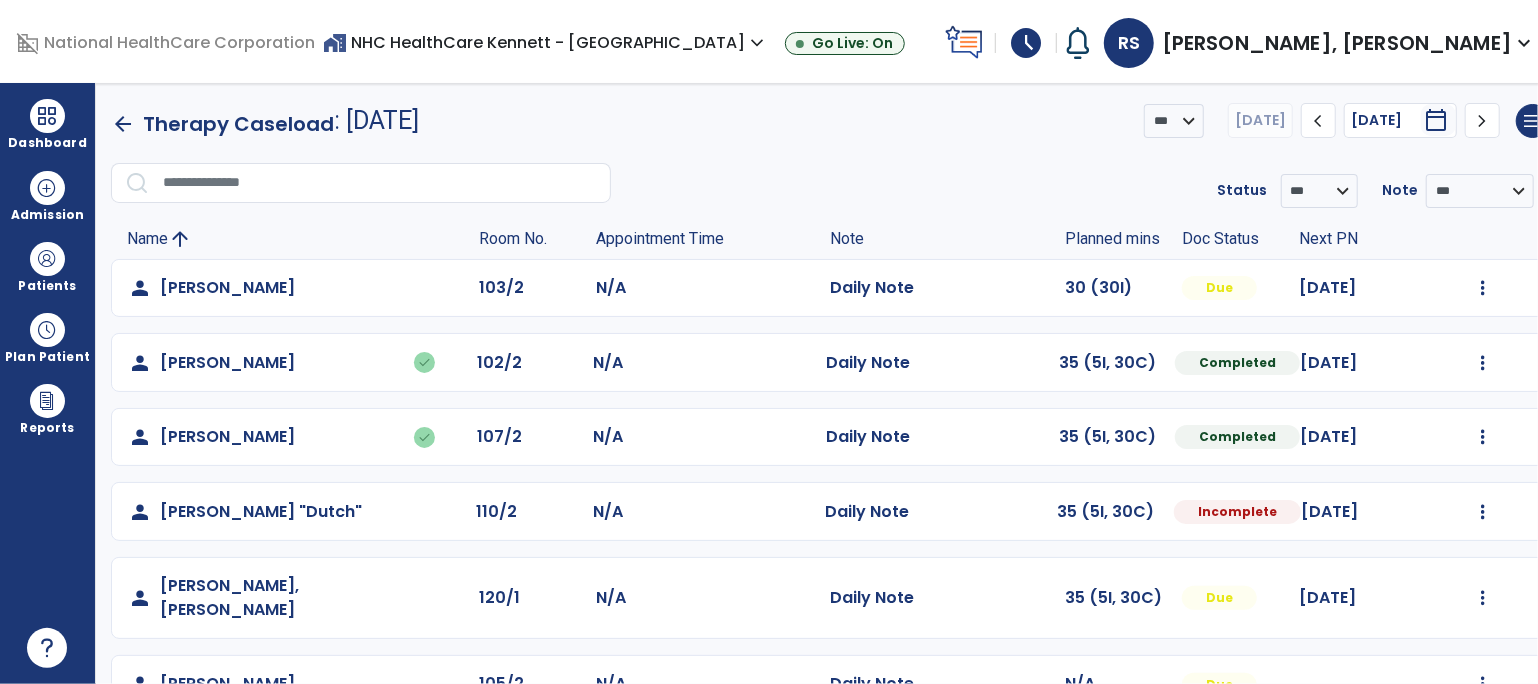select on "*" 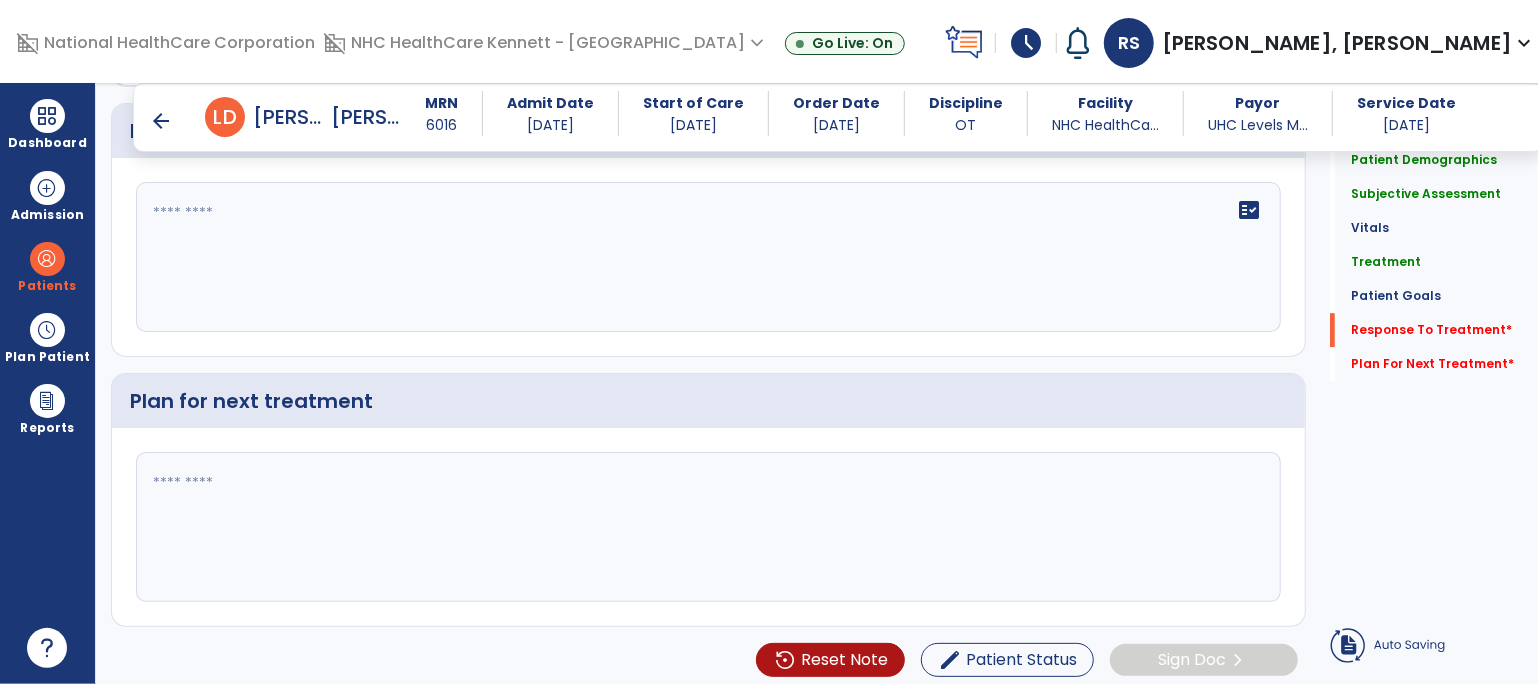 scroll, scrollTop: 3219, scrollLeft: 0, axis: vertical 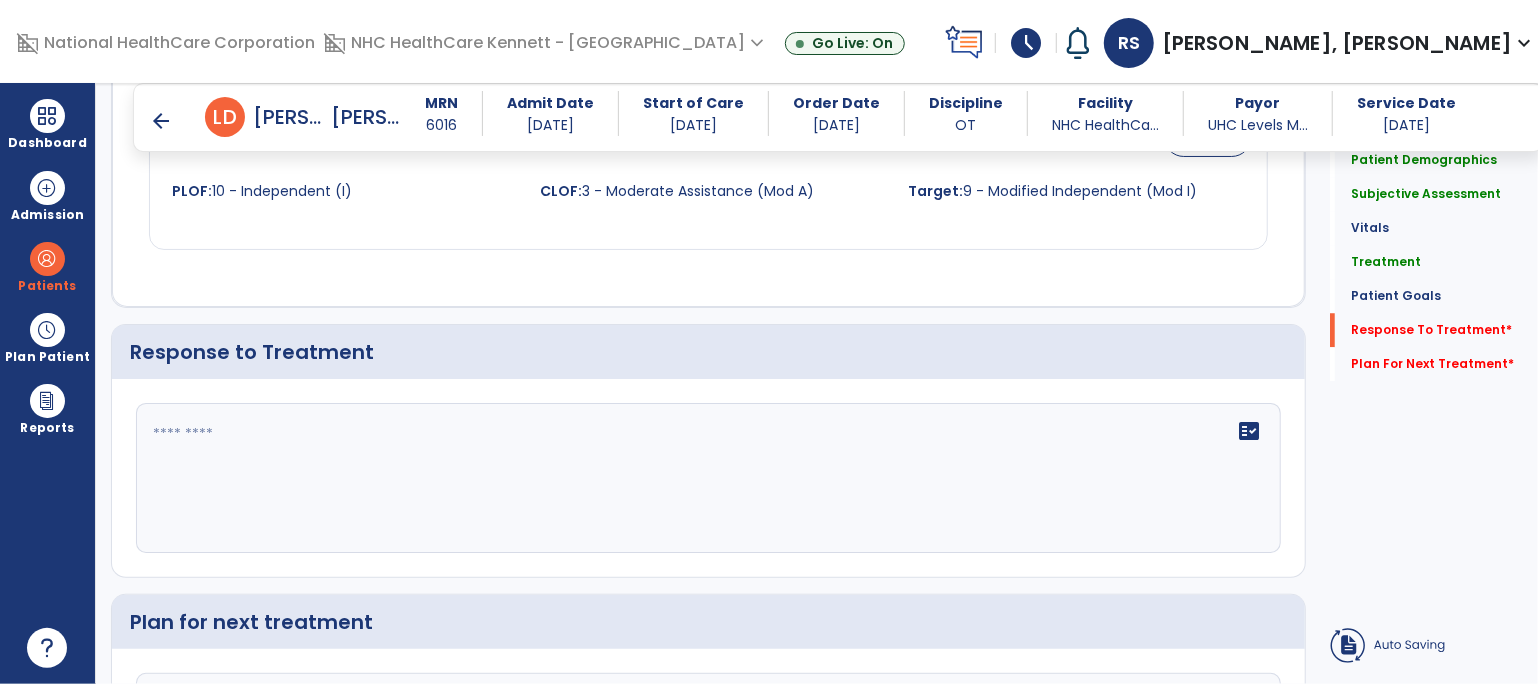 click 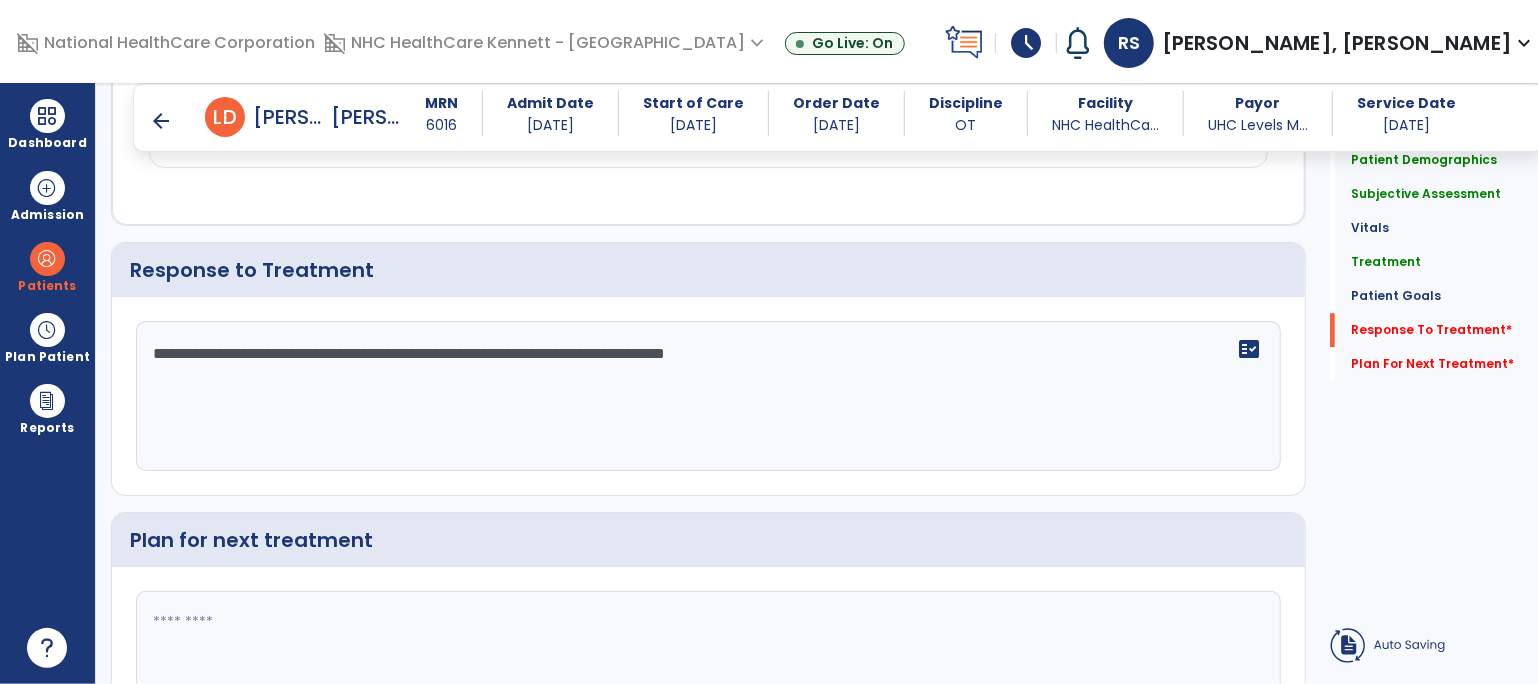 scroll, scrollTop: 3440, scrollLeft: 0, axis: vertical 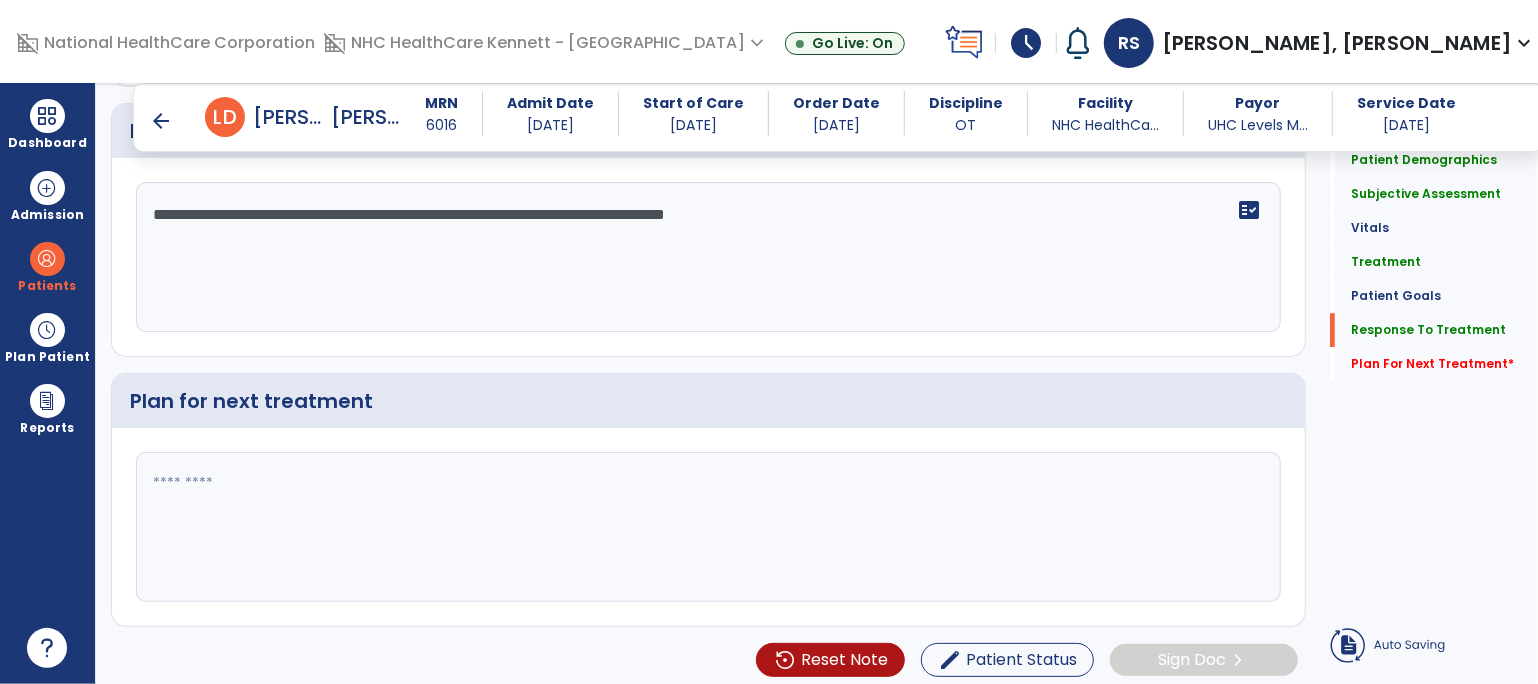 type on "**********" 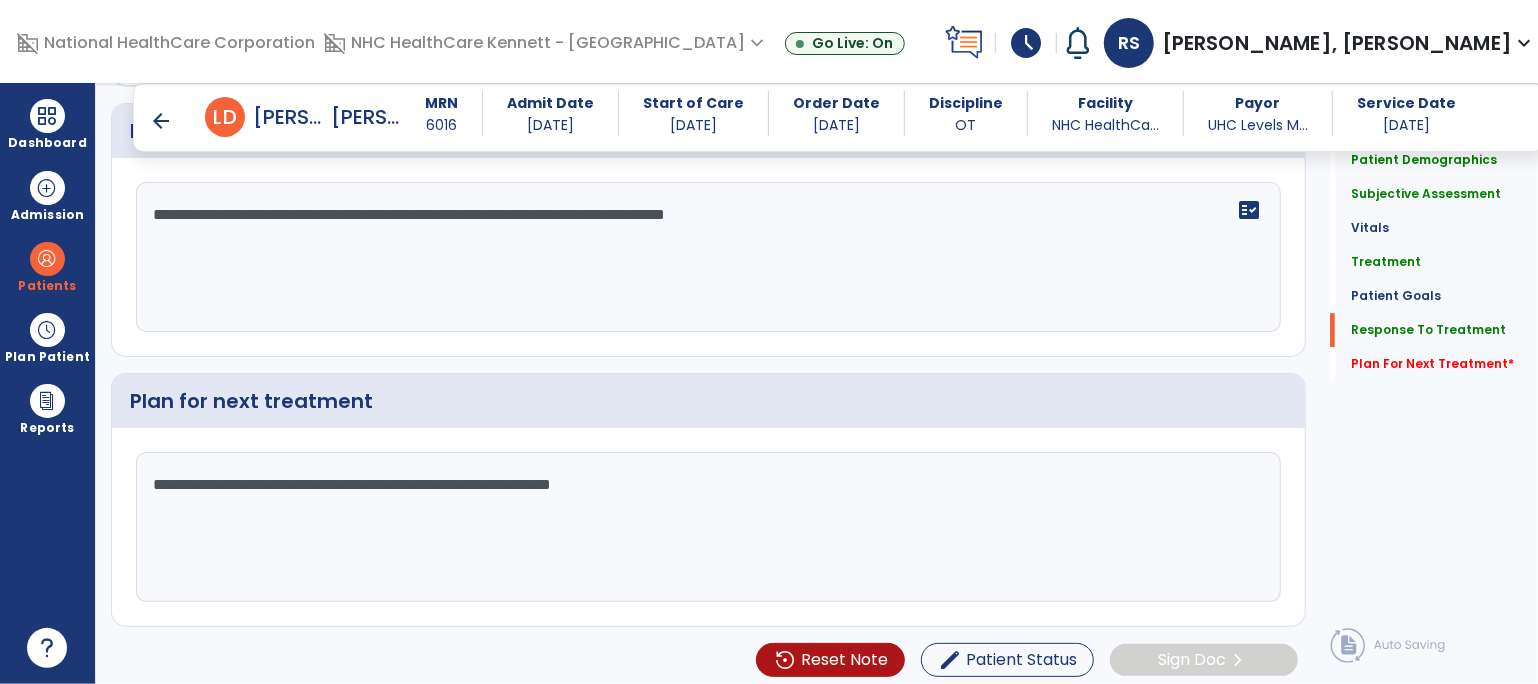 click on "**********" 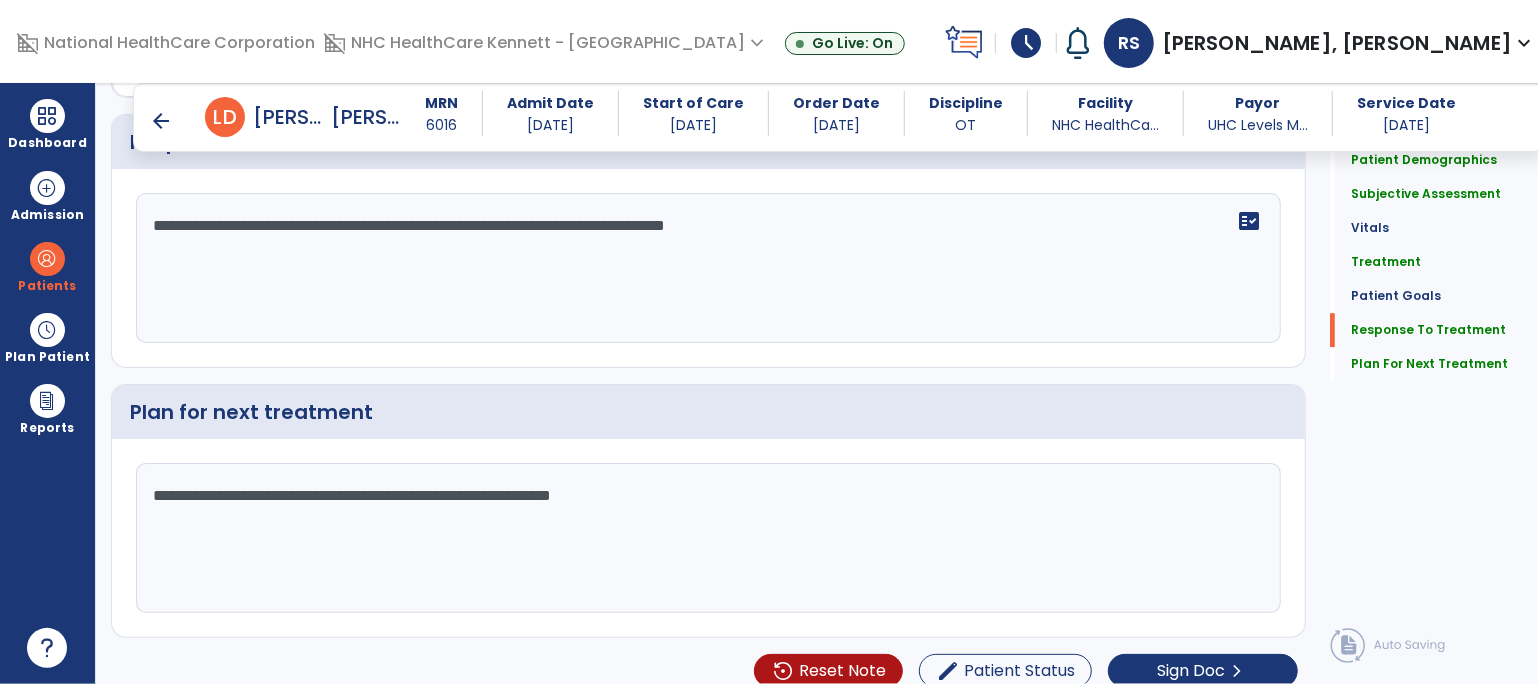 scroll, scrollTop: 3440, scrollLeft: 0, axis: vertical 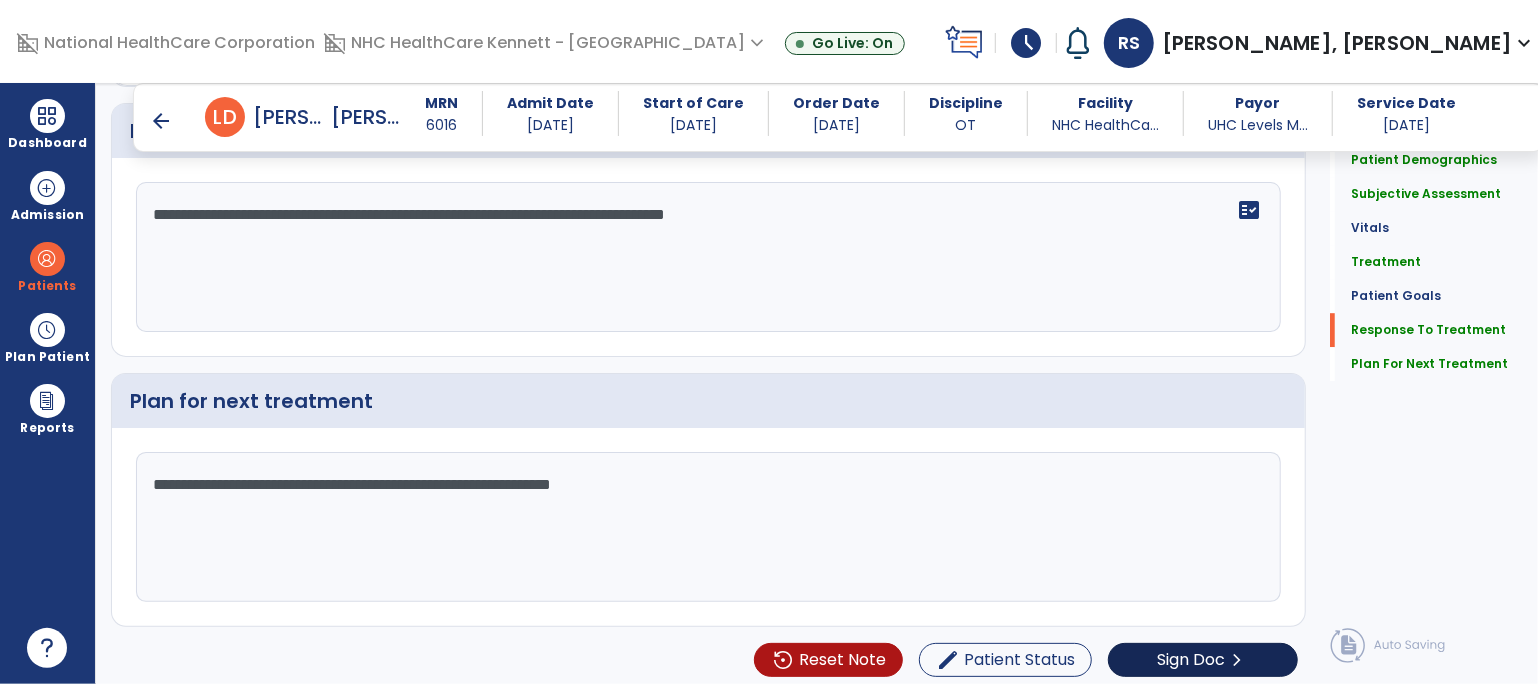 type on "**********" 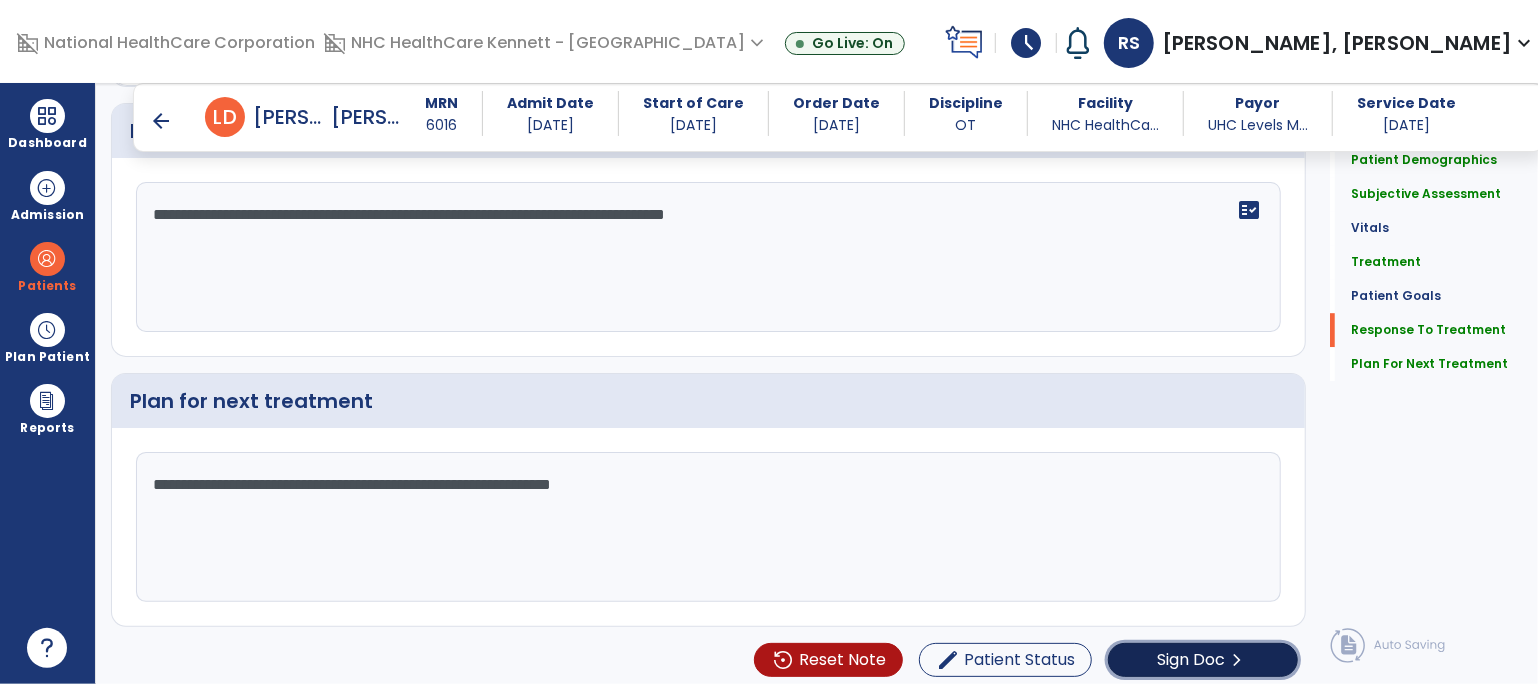 click on "Sign Doc" 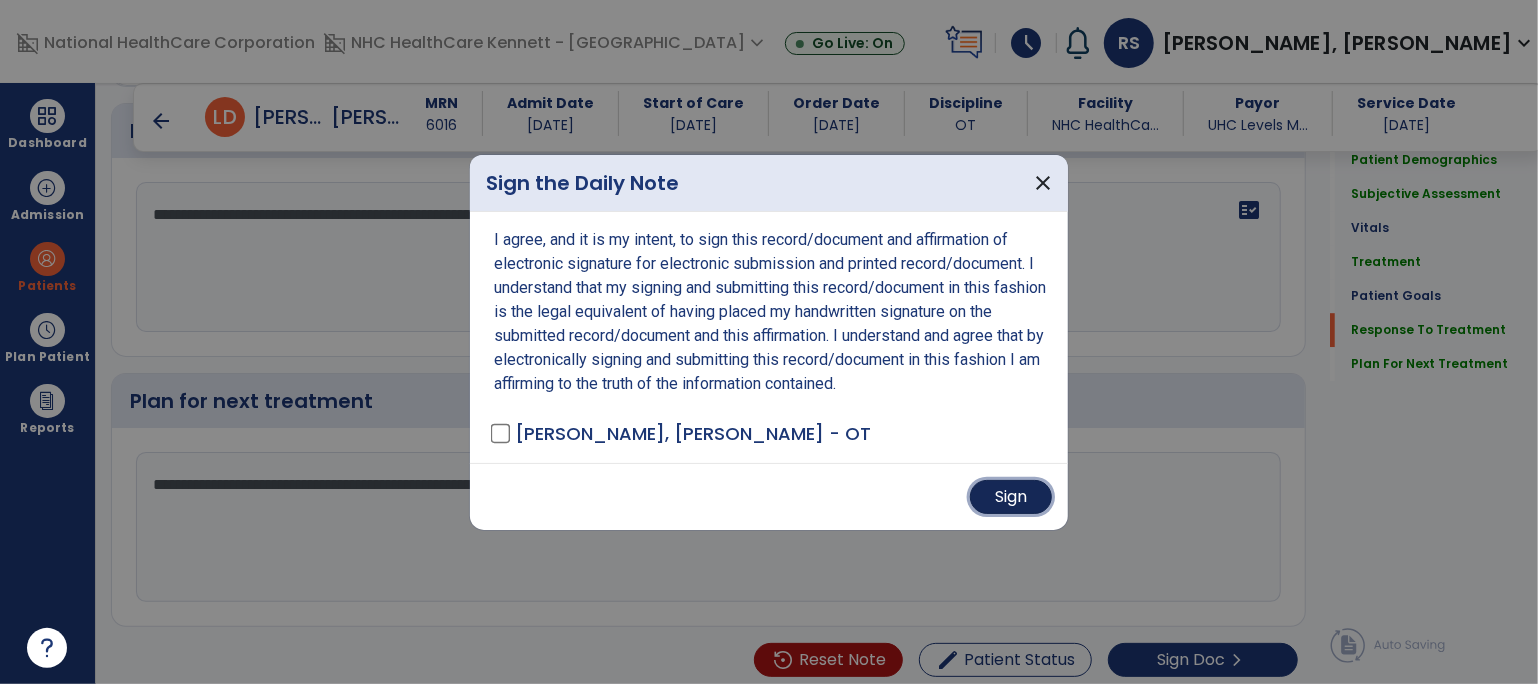 click on "Sign" at bounding box center [1011, 497] 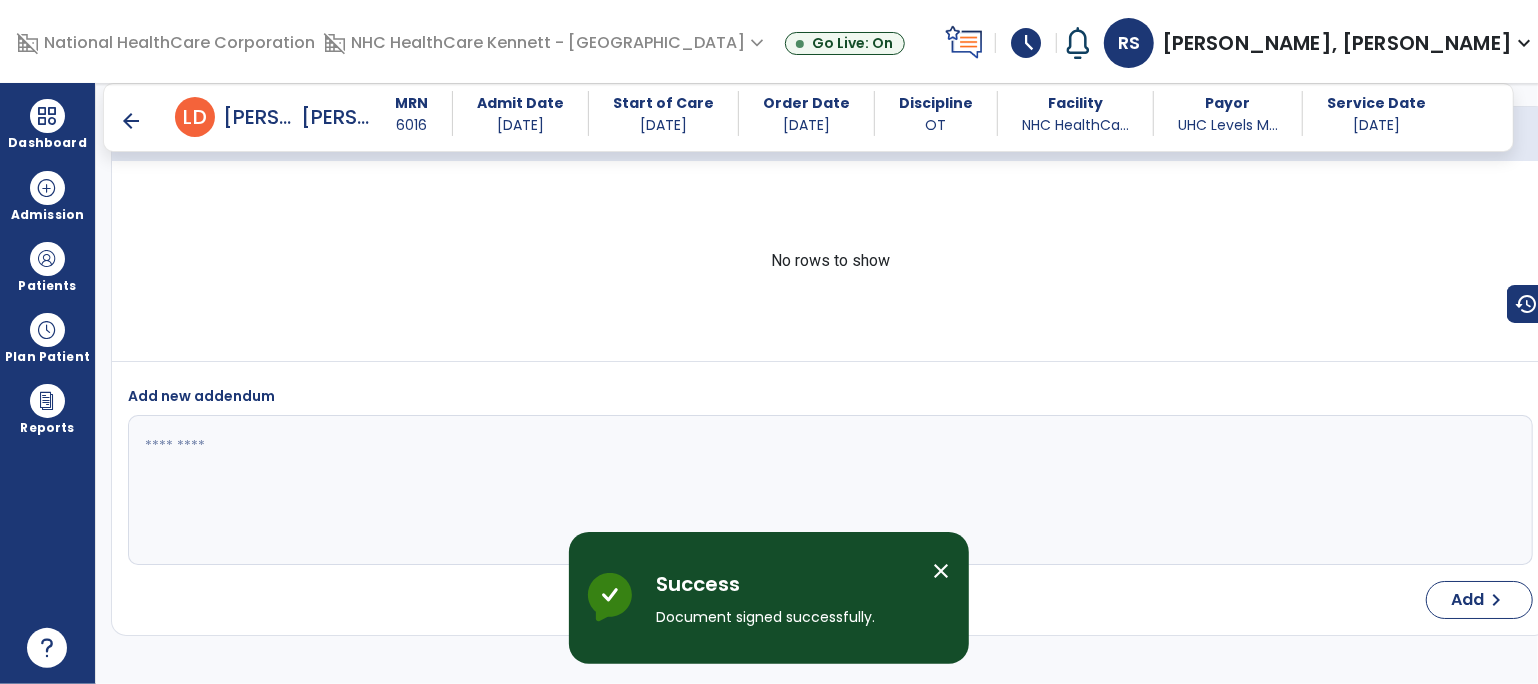 scroll, scrollTop: 3979, scrollLeft: 0, axis: vertical 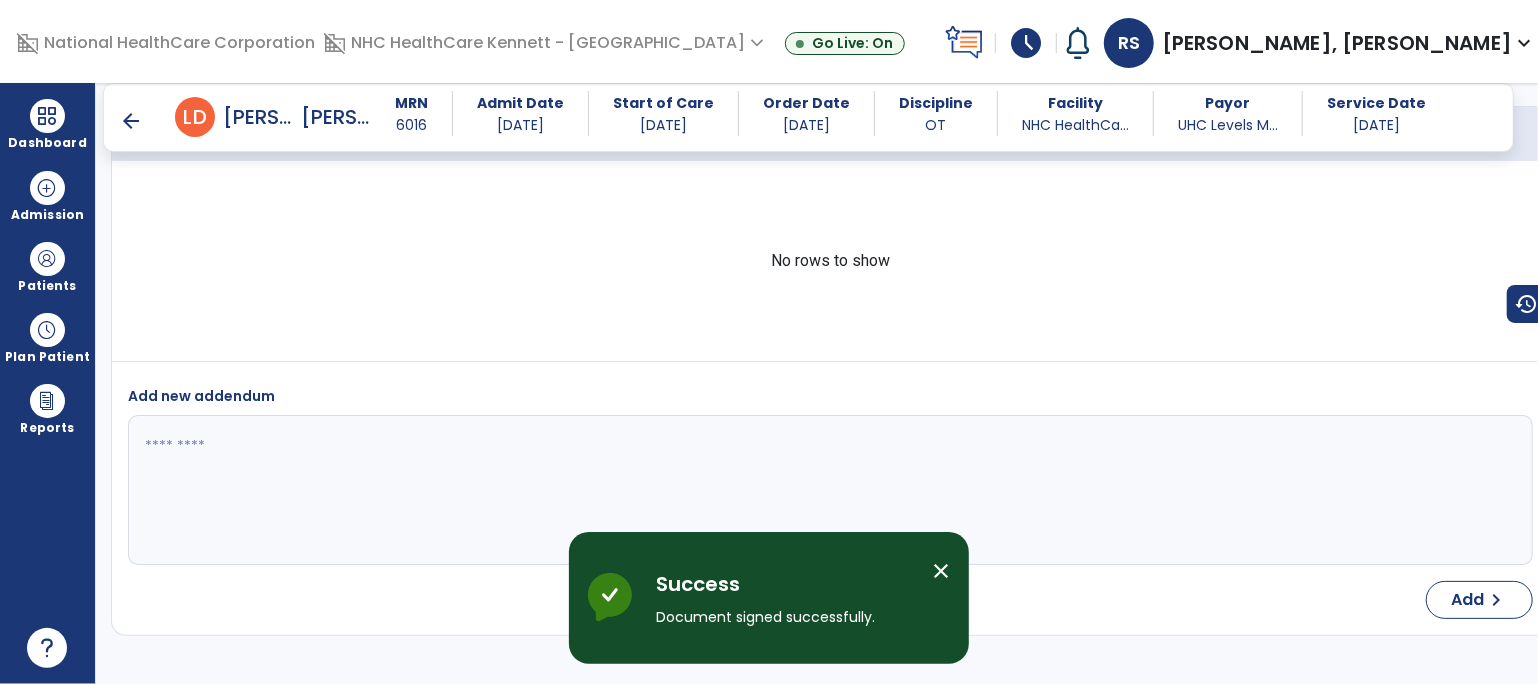 click on "arrow_back" at bounding box center (131, 121) 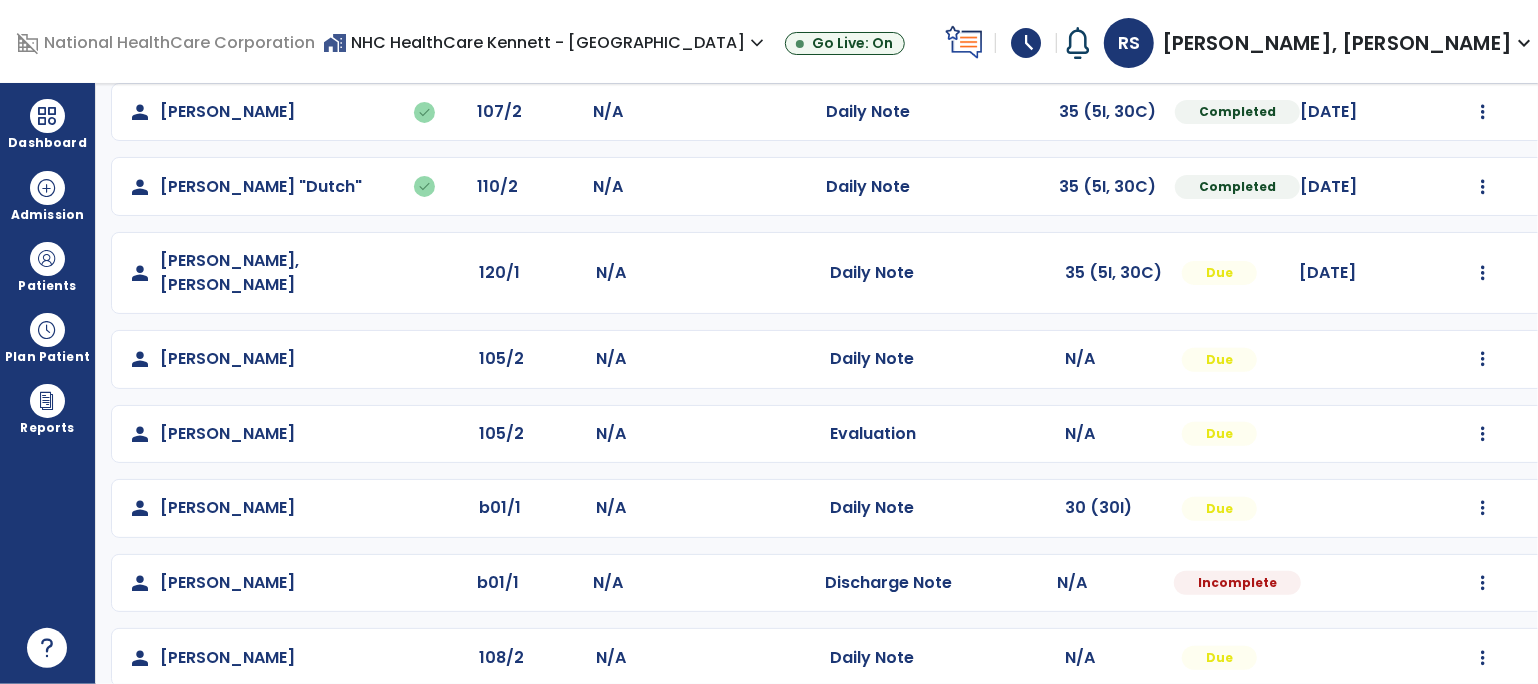 scroll, scrollTop: 333, scrollLeft: 0, axis: vertical 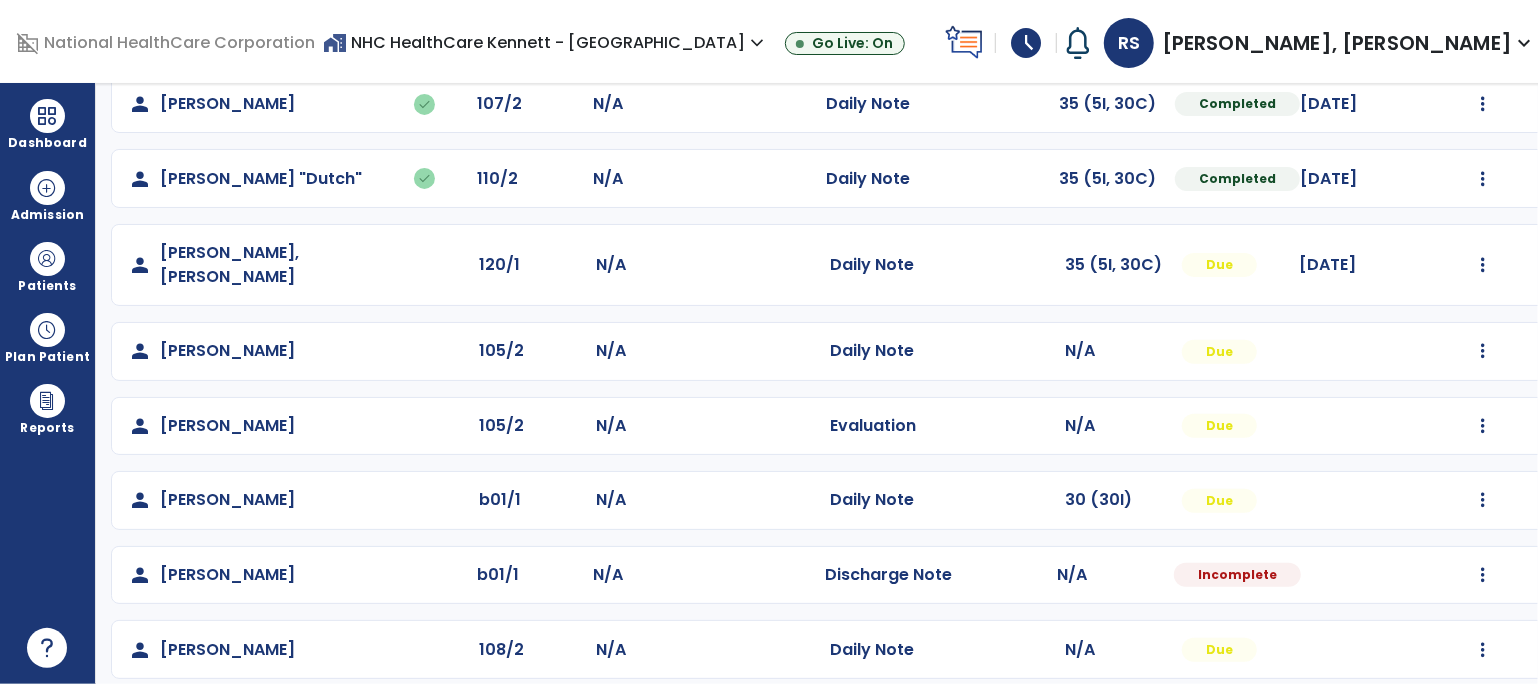 click on "Mark Visit As Complete   Reset Note   Open Document   G + C Mins" 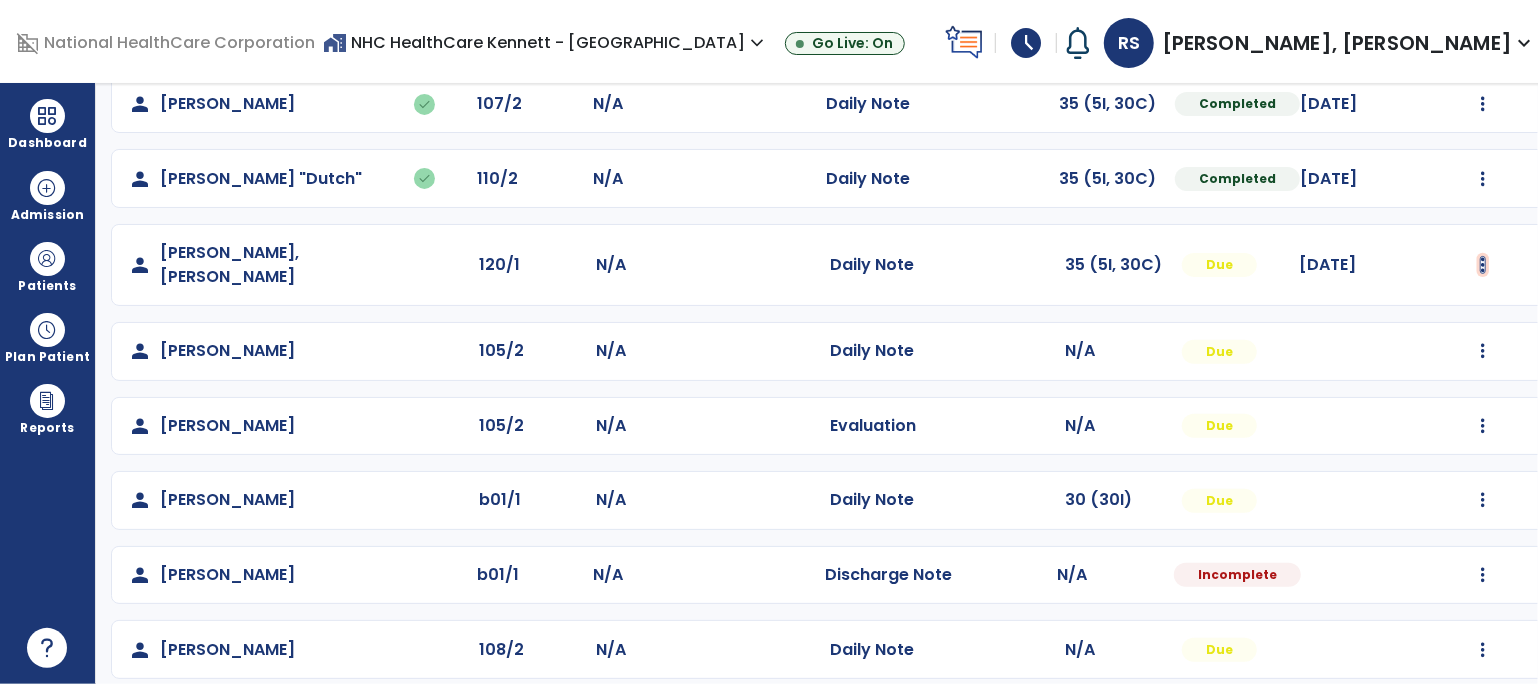 click at bounding box center [1483, -45] 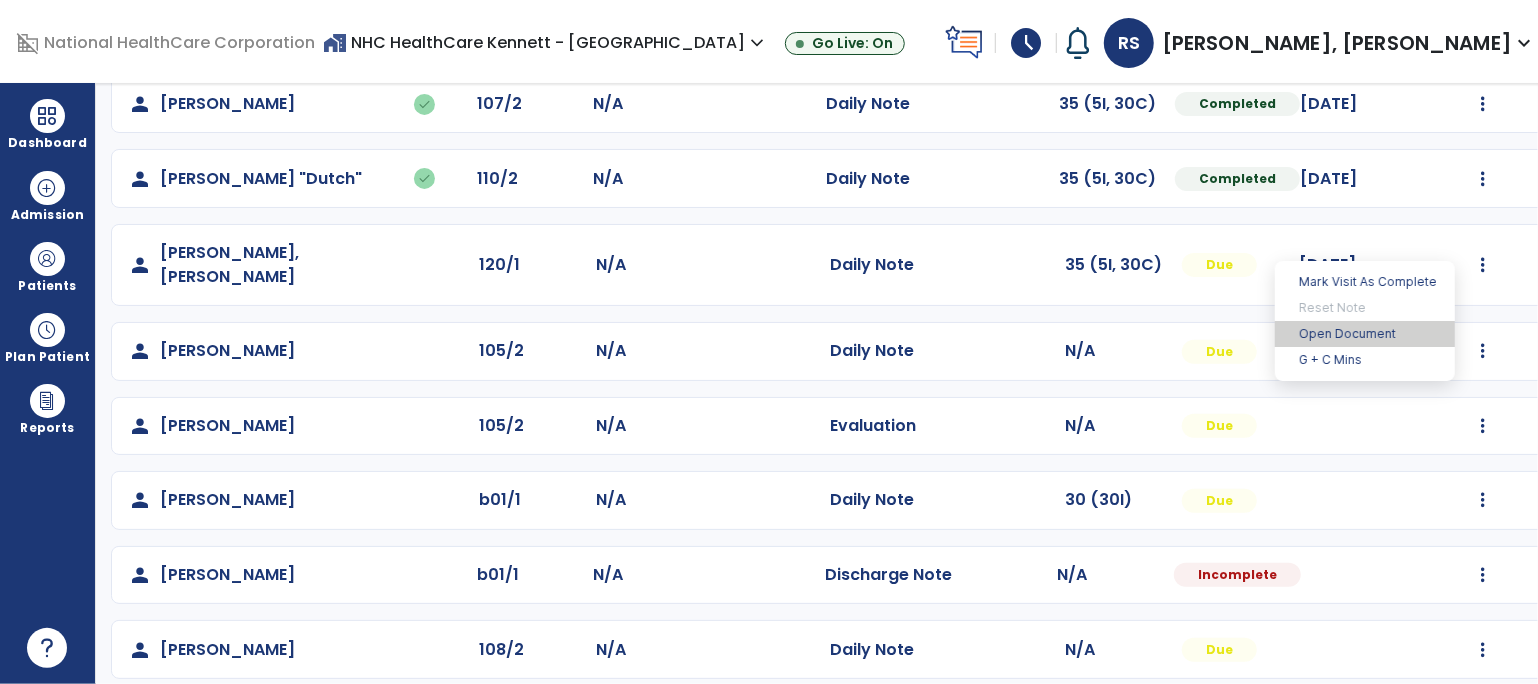 click on "Open Document" at bounding box center [1365, 334] 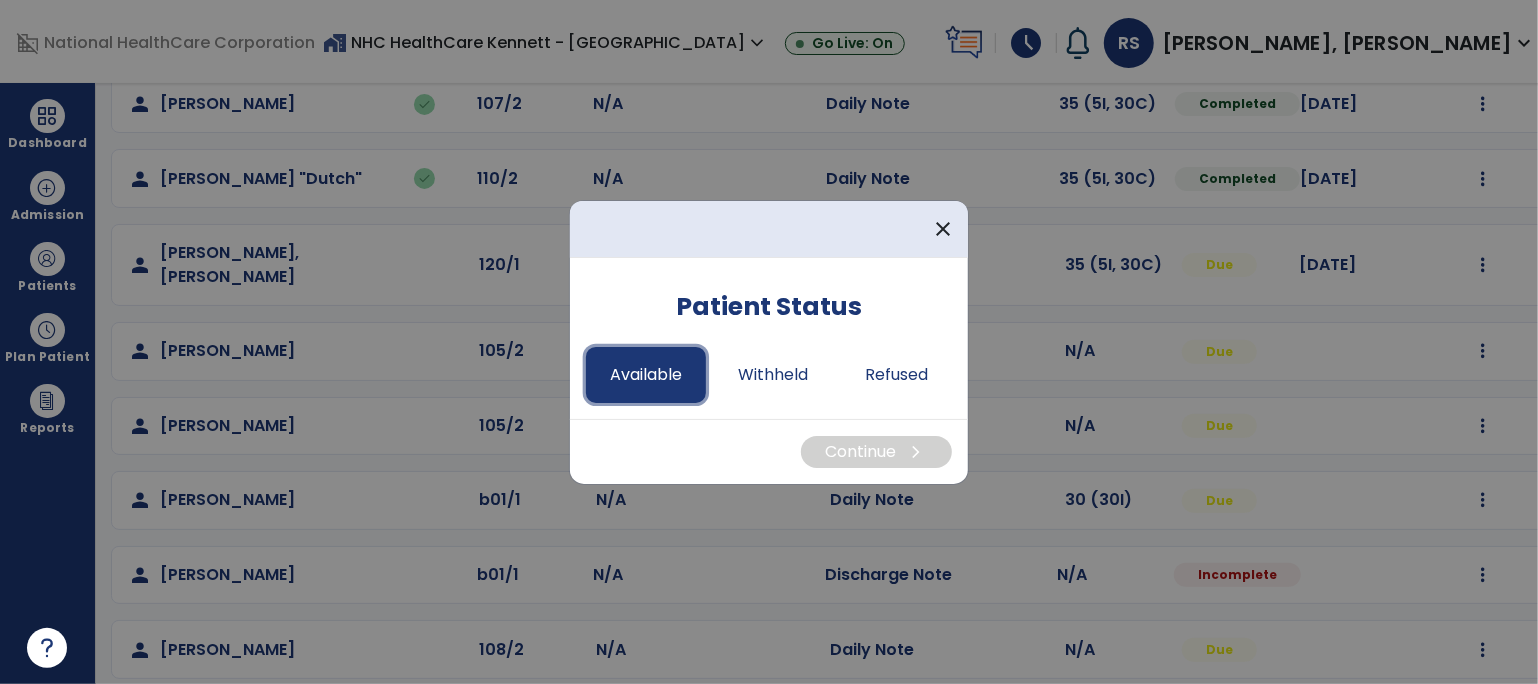 click on "Available" at bounding box center [646, 375] 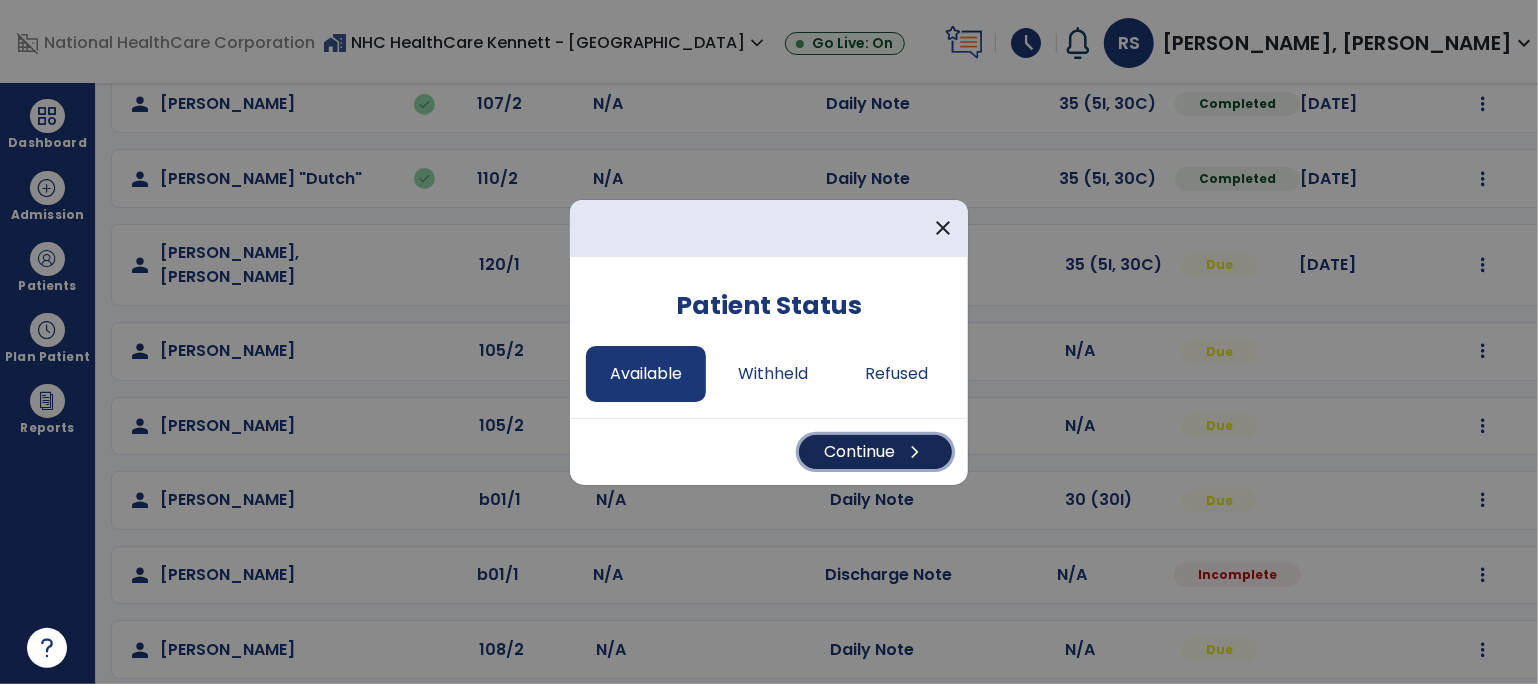 click on "Continue   chevron_right" at bounding box center (875, 452) 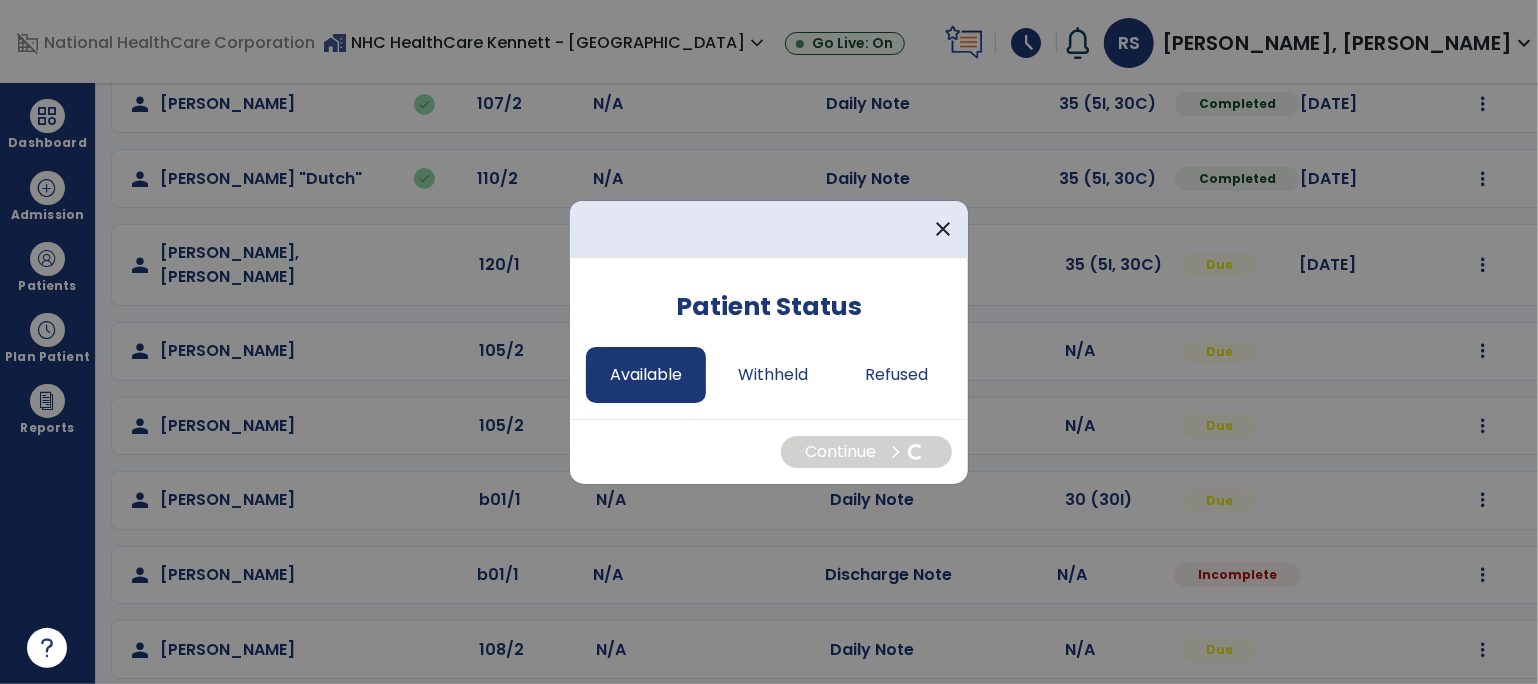 select on "*" 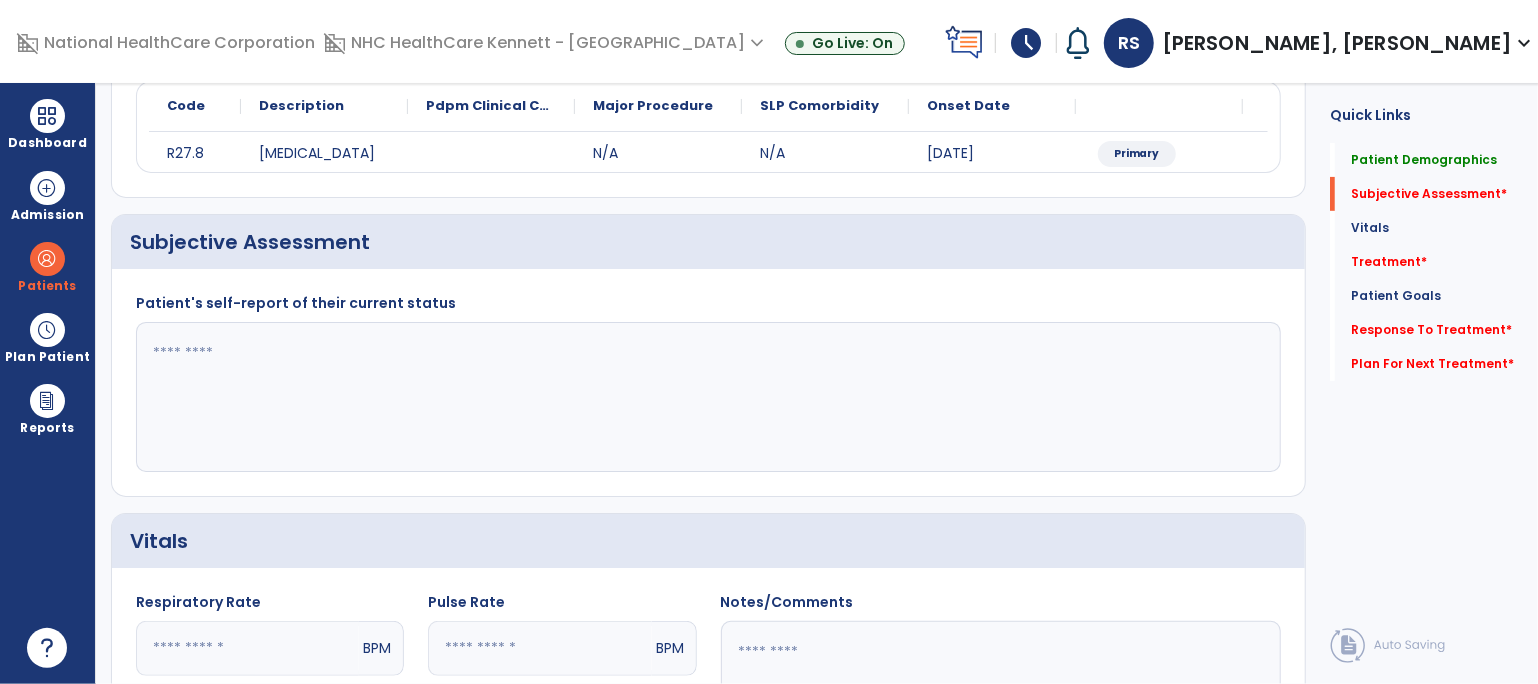 click 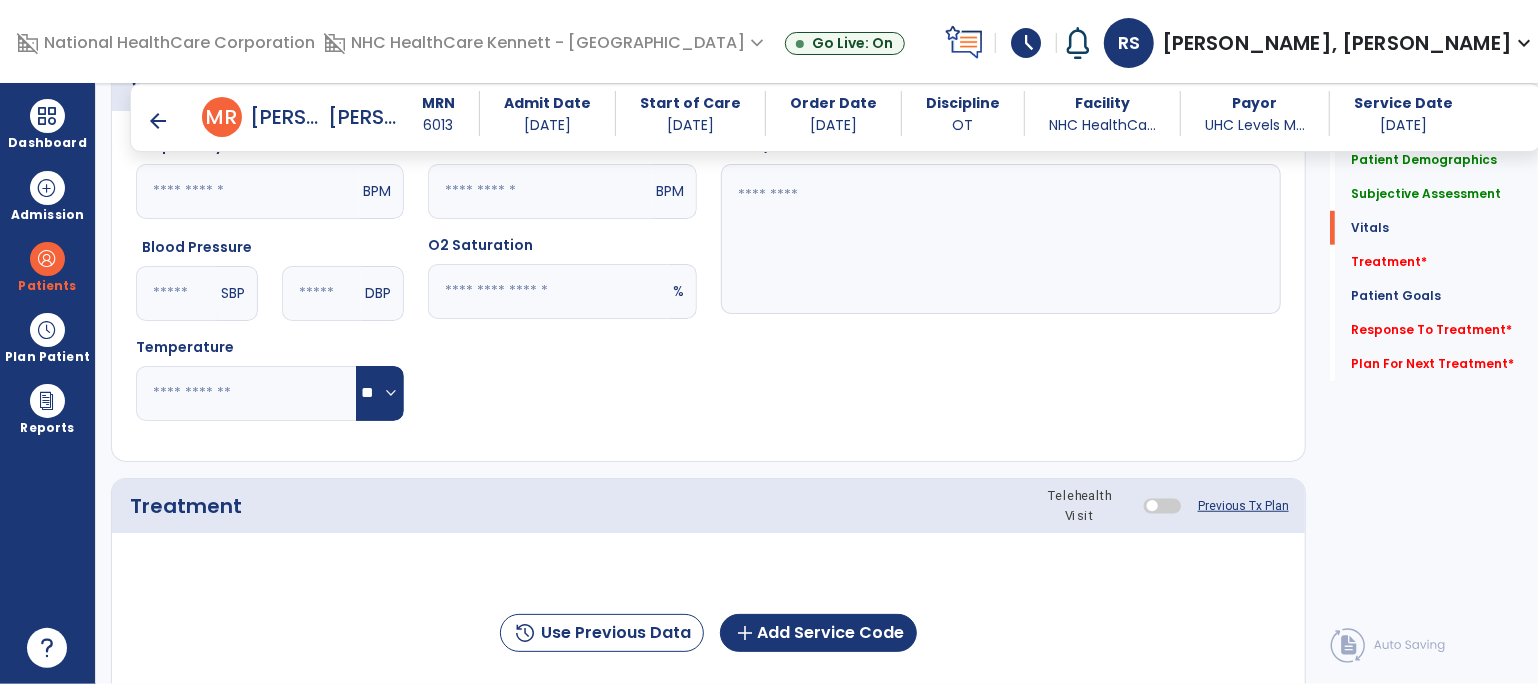 scroll, scrollTop: 888, scrollLeft: 0, axis: vertical 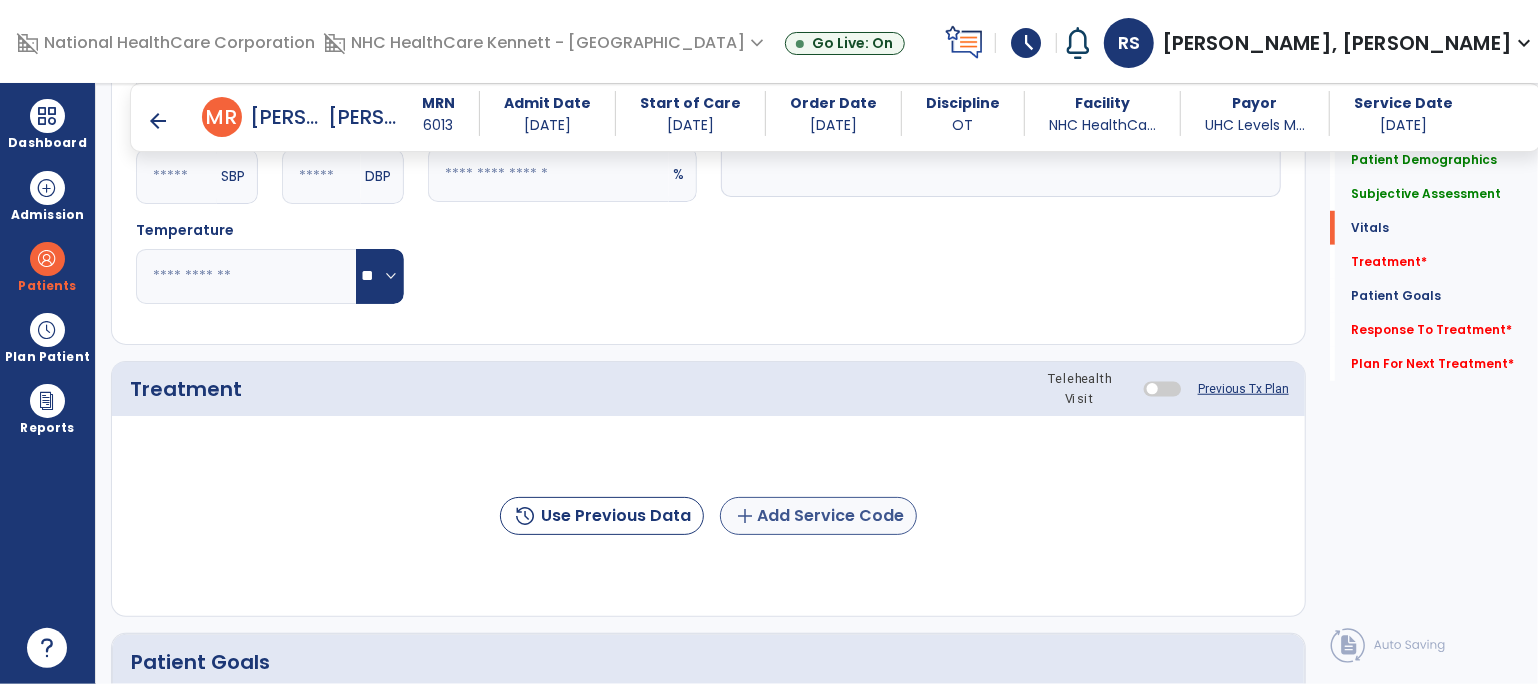 type on "**********" 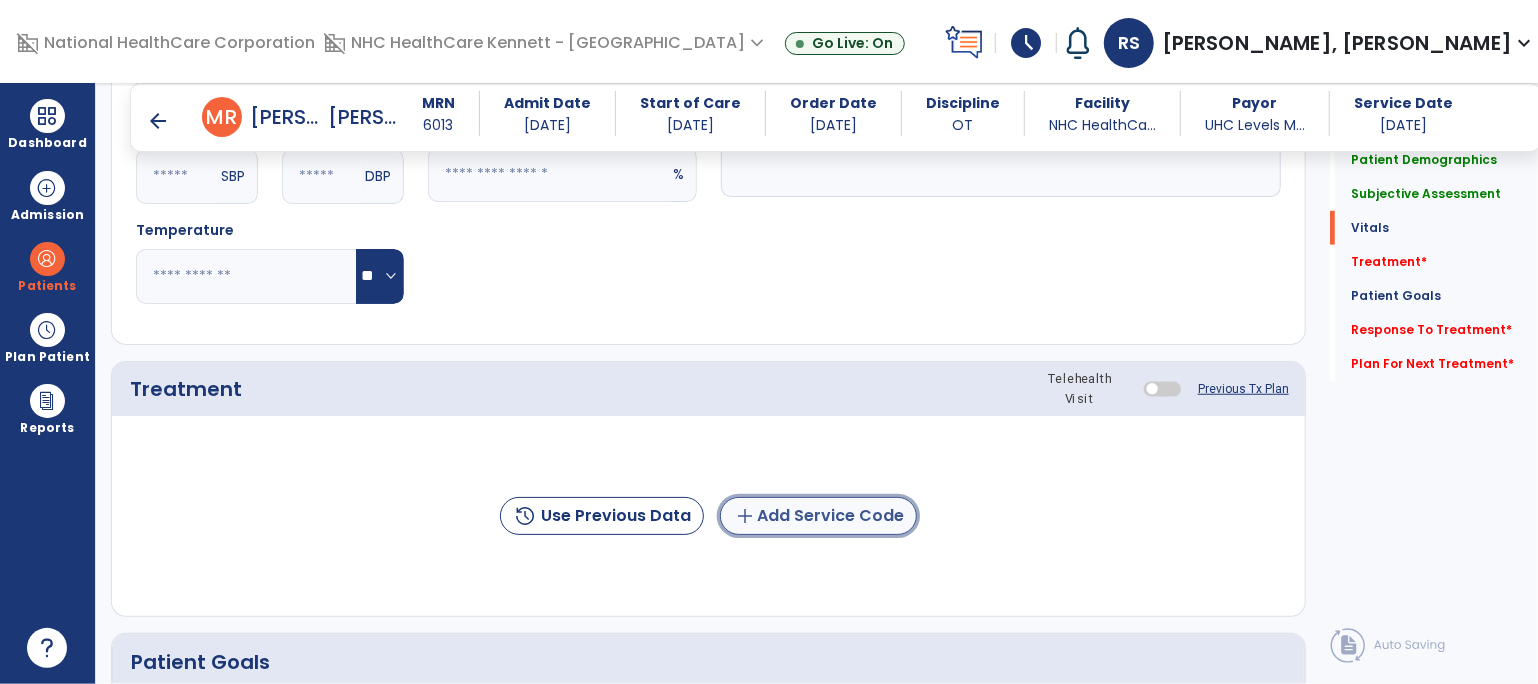 click on "add  Add Service Code" 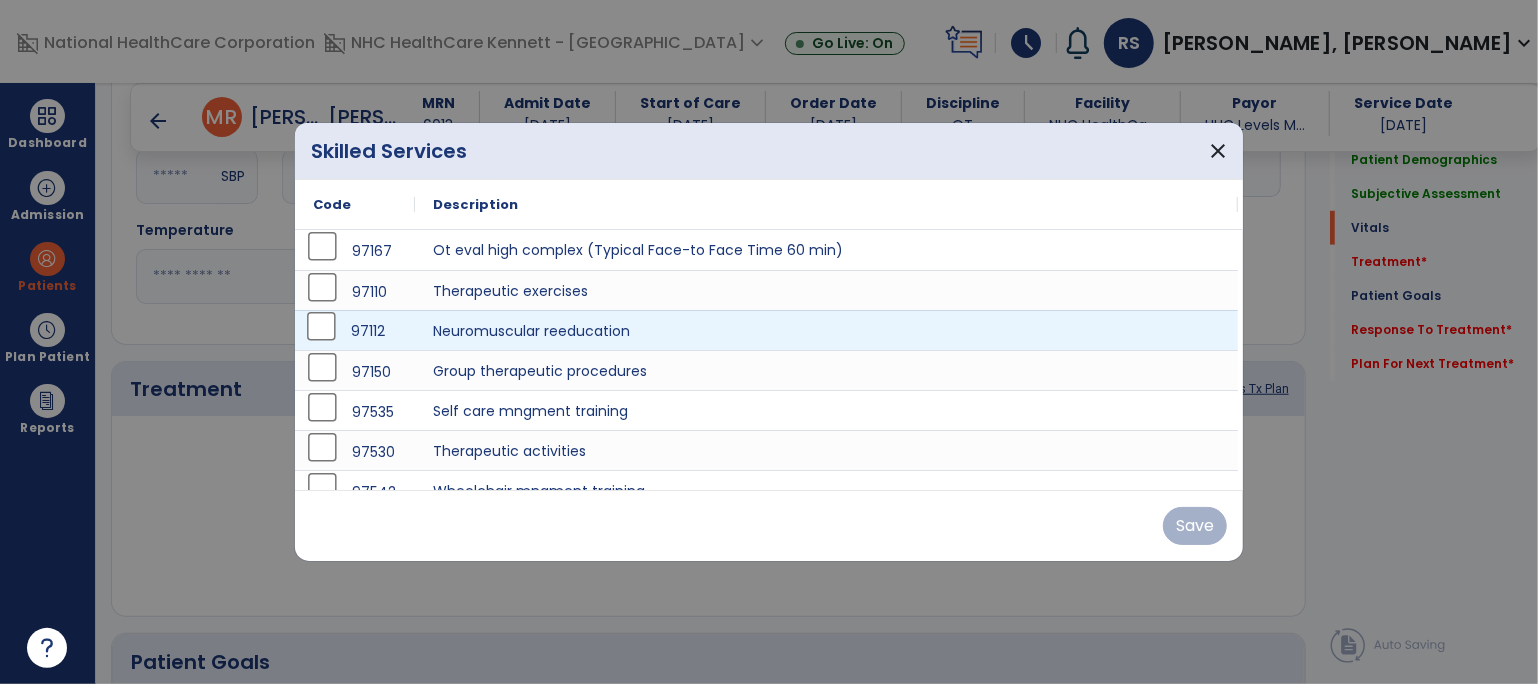 click on "97112" at bounding box center [355, 331] 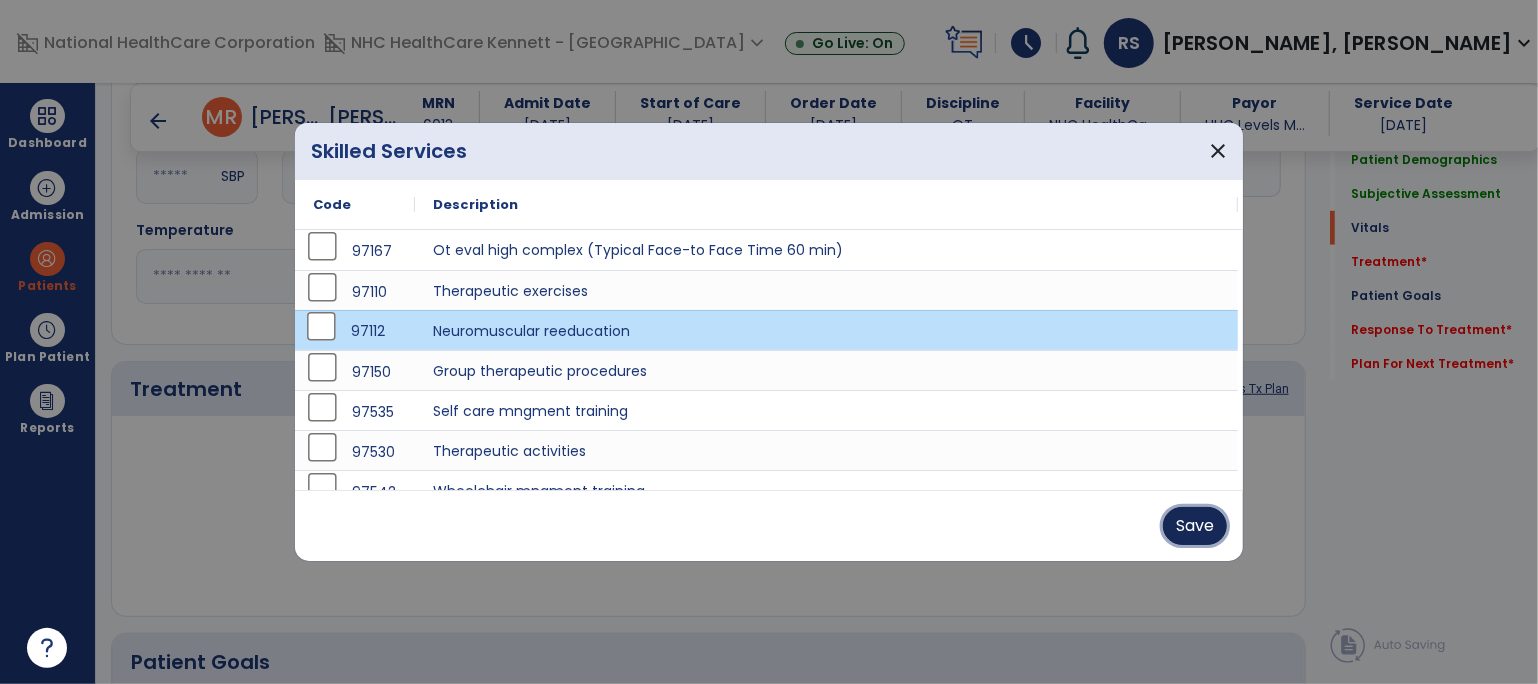 click on "Save" at bounding box center [1195, 526] 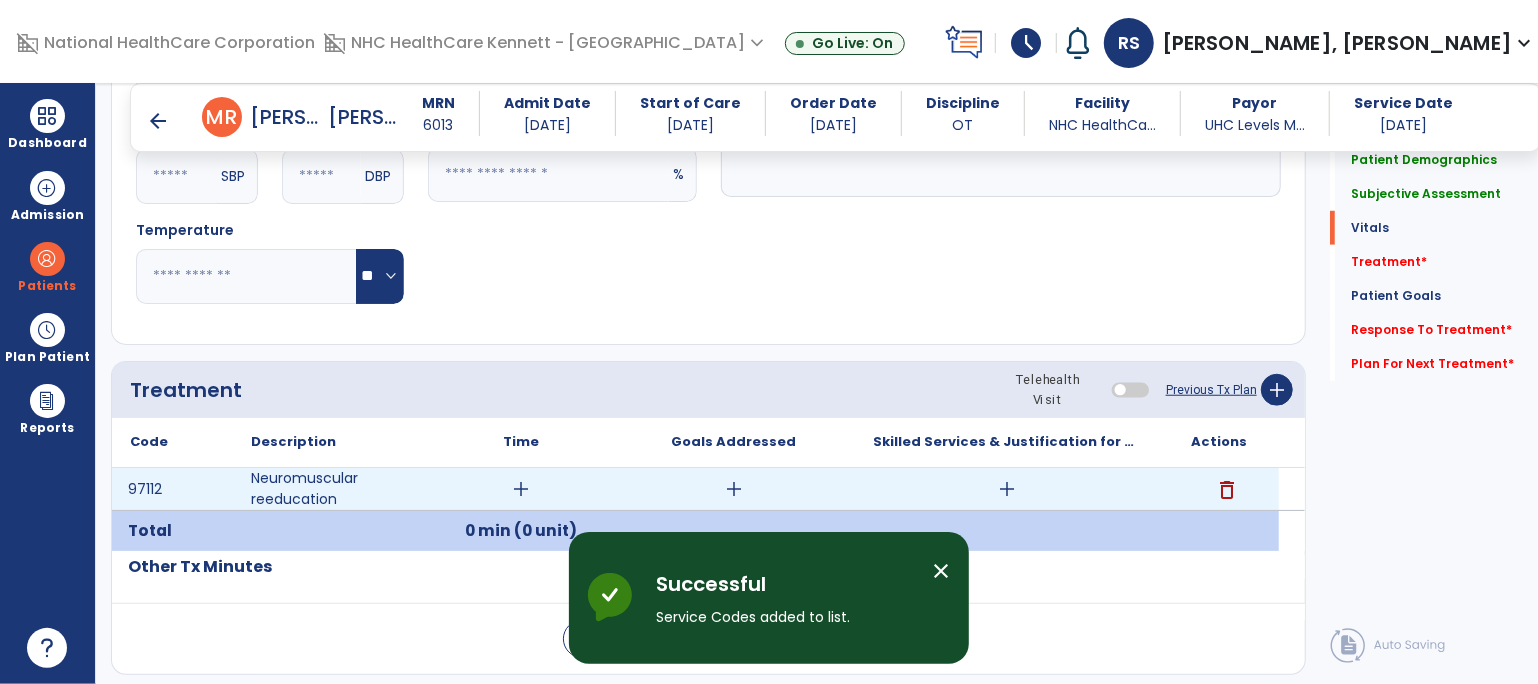 click on "add" at bounding box center [521, 489] 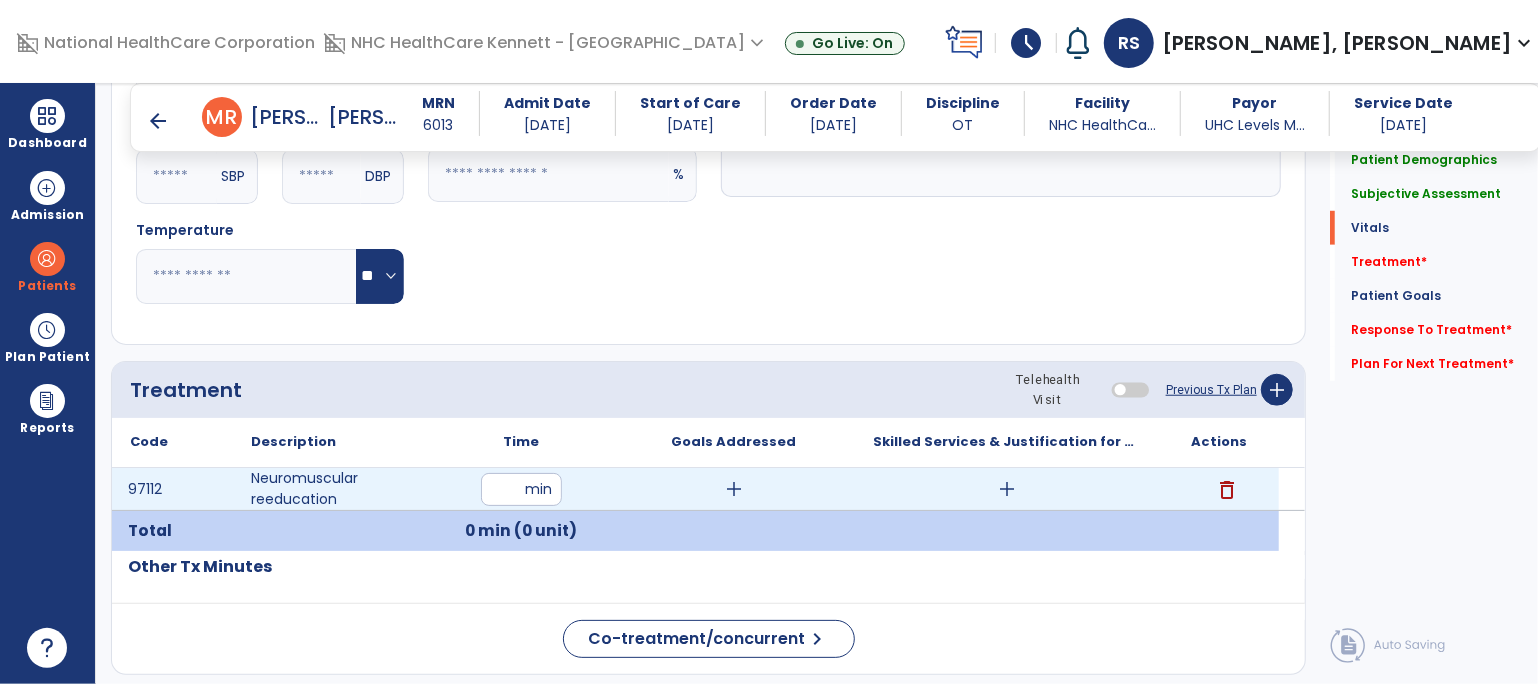 type on "**" 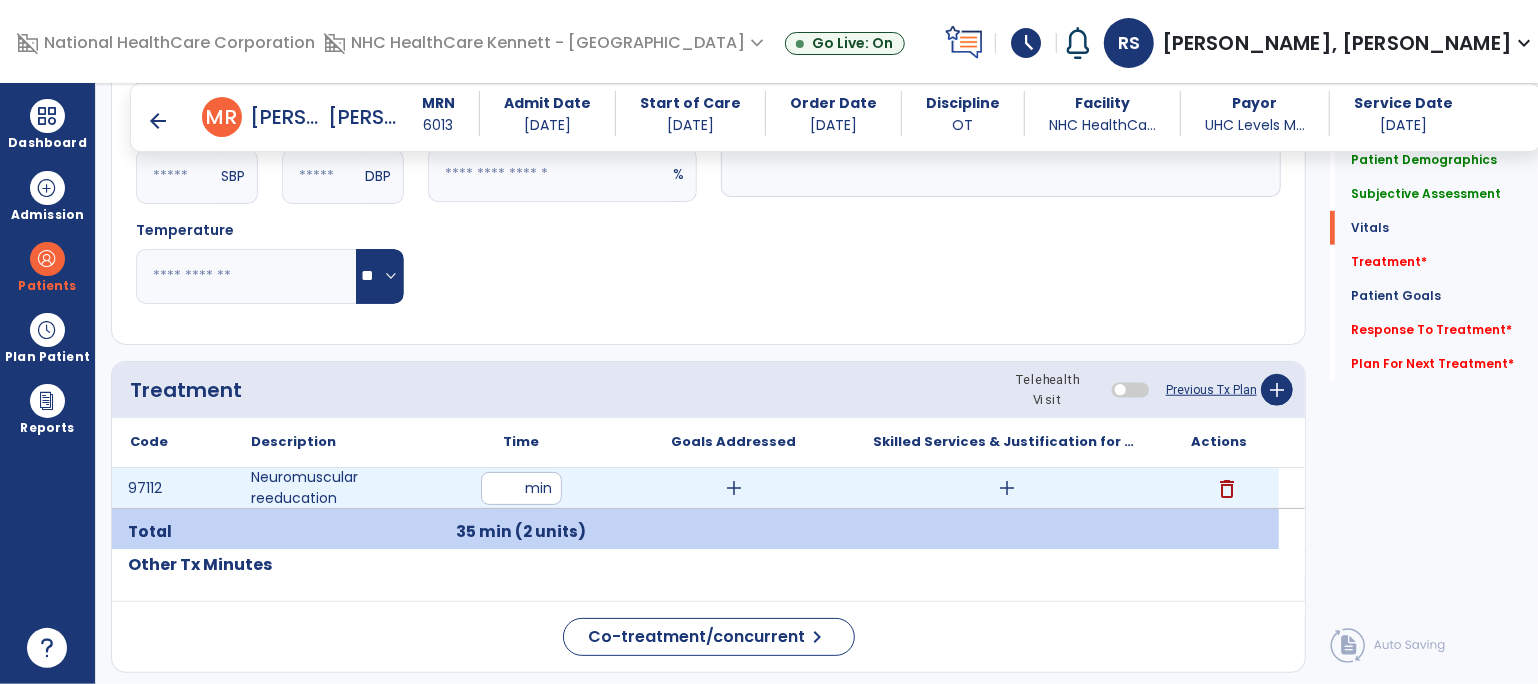 click on "add" at bounding box center [1007, 488] 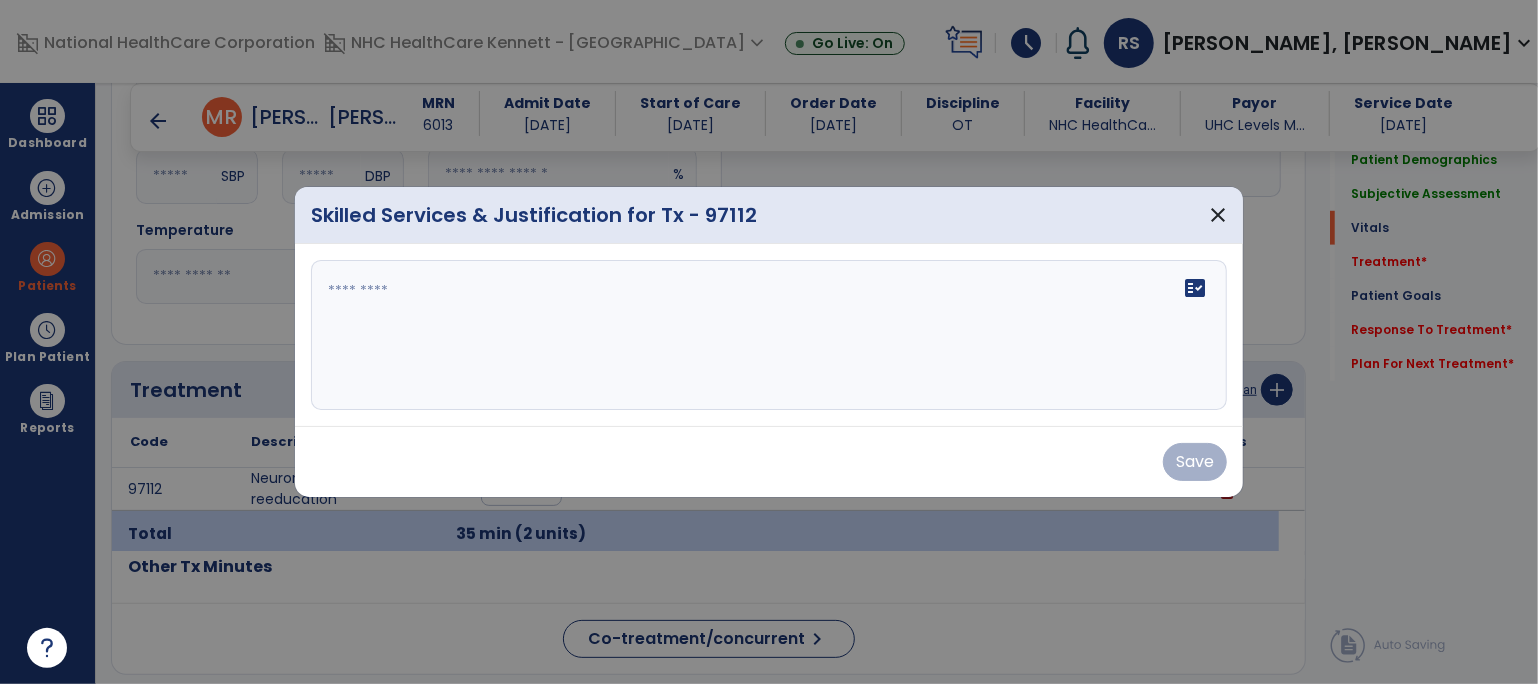 click at bounding box center [769, 335] 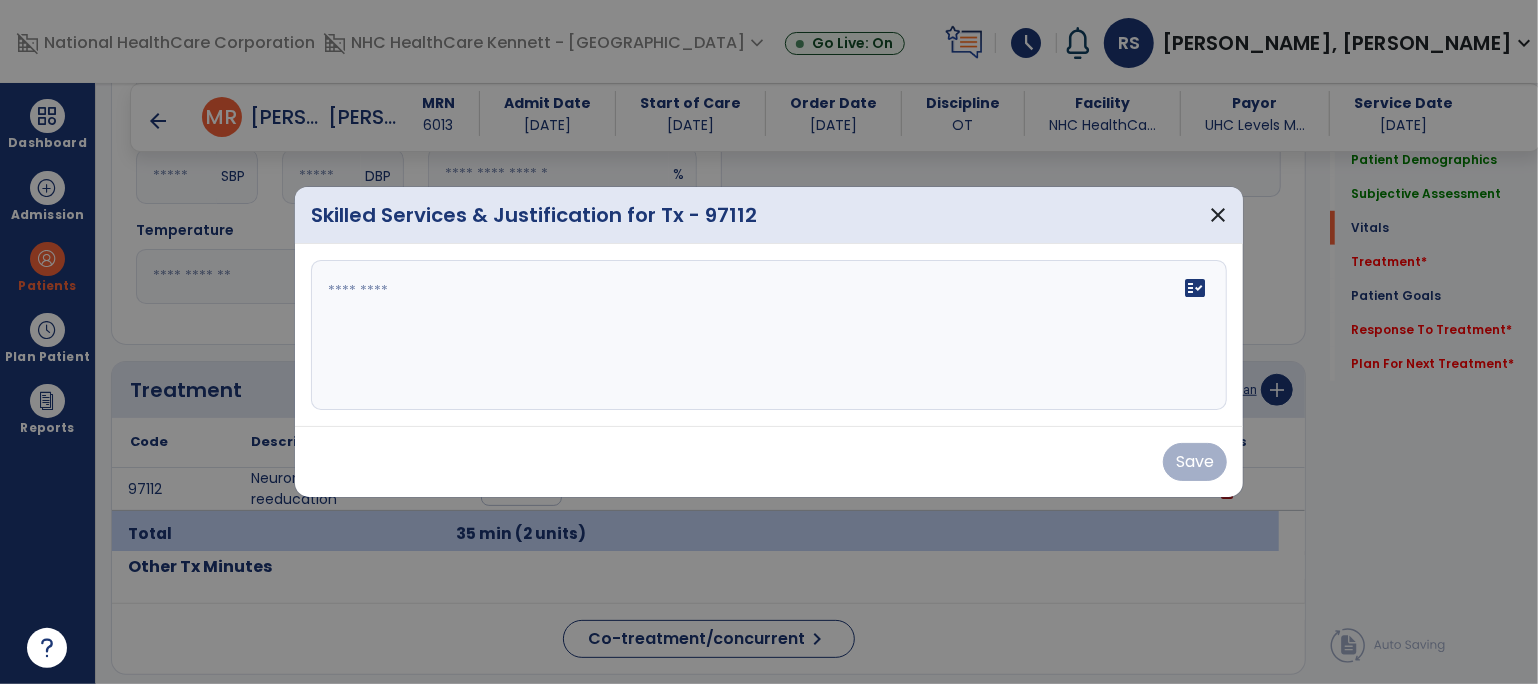 click on "fact_check" at bounding box center [769, 335] 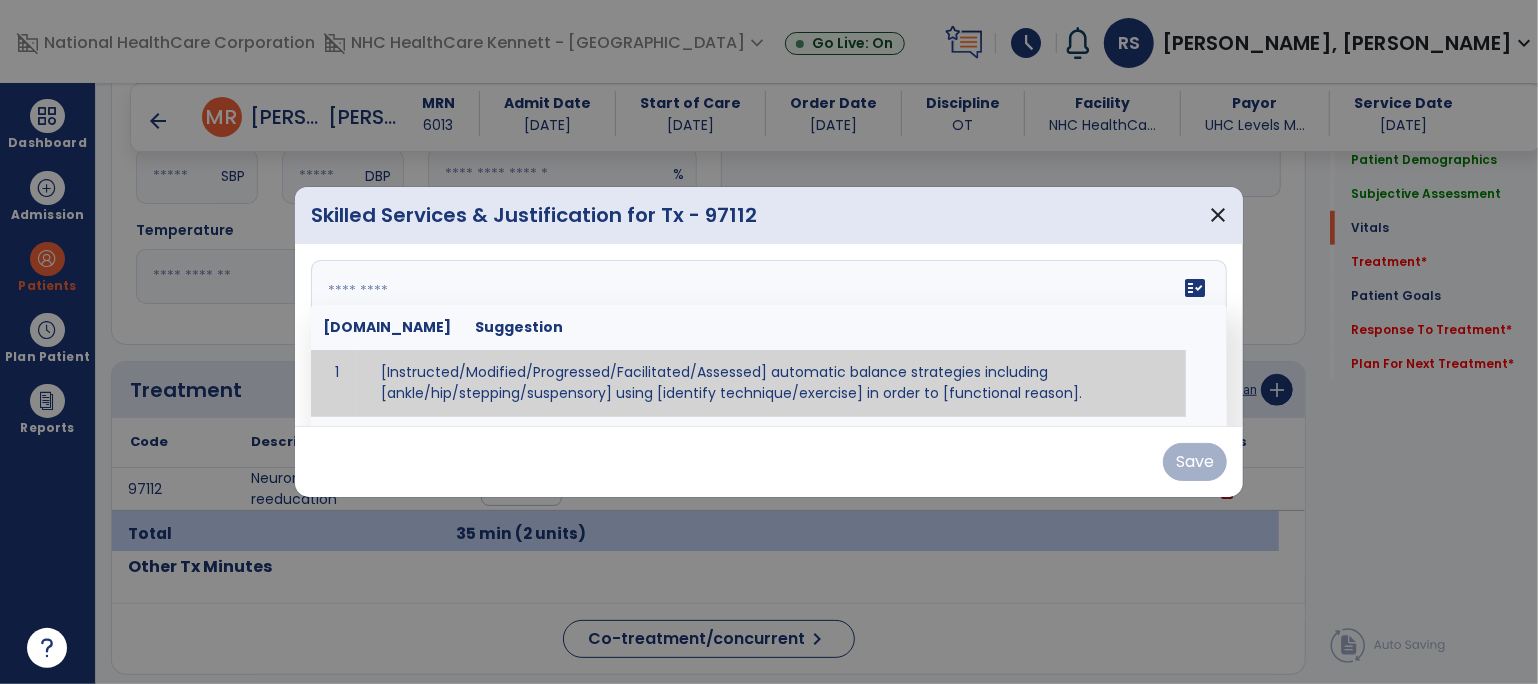 paste on "**********" 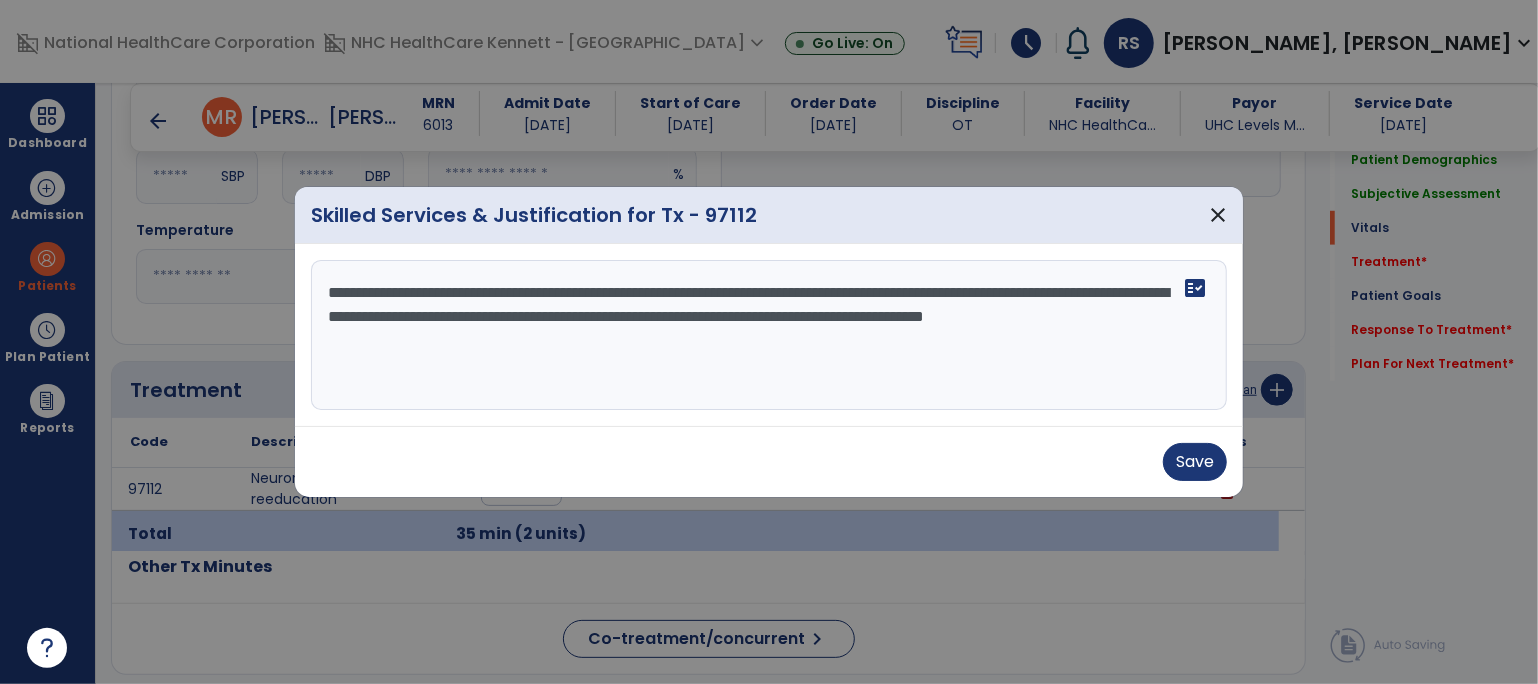 click on "**********" at bounding box center [769, 335] 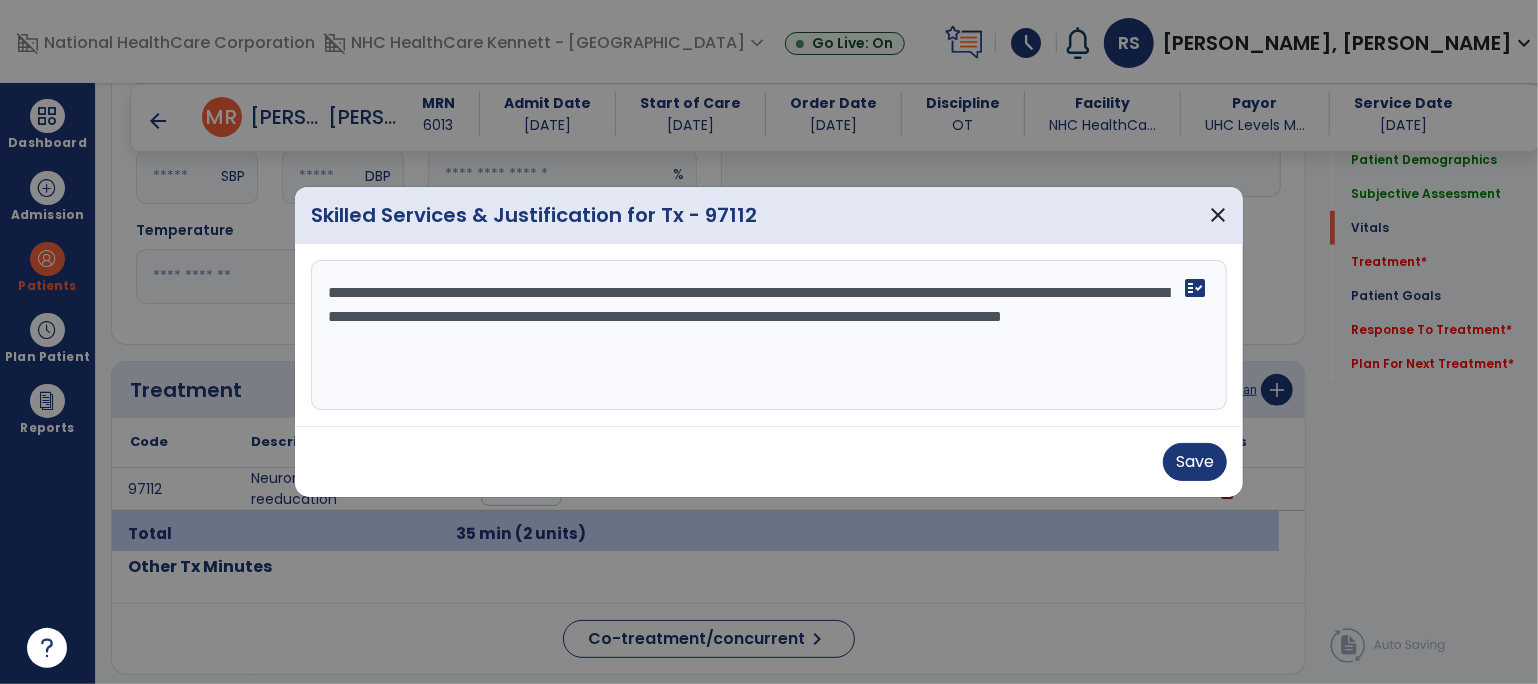 click on "**********" at bounding box center [769, 335] 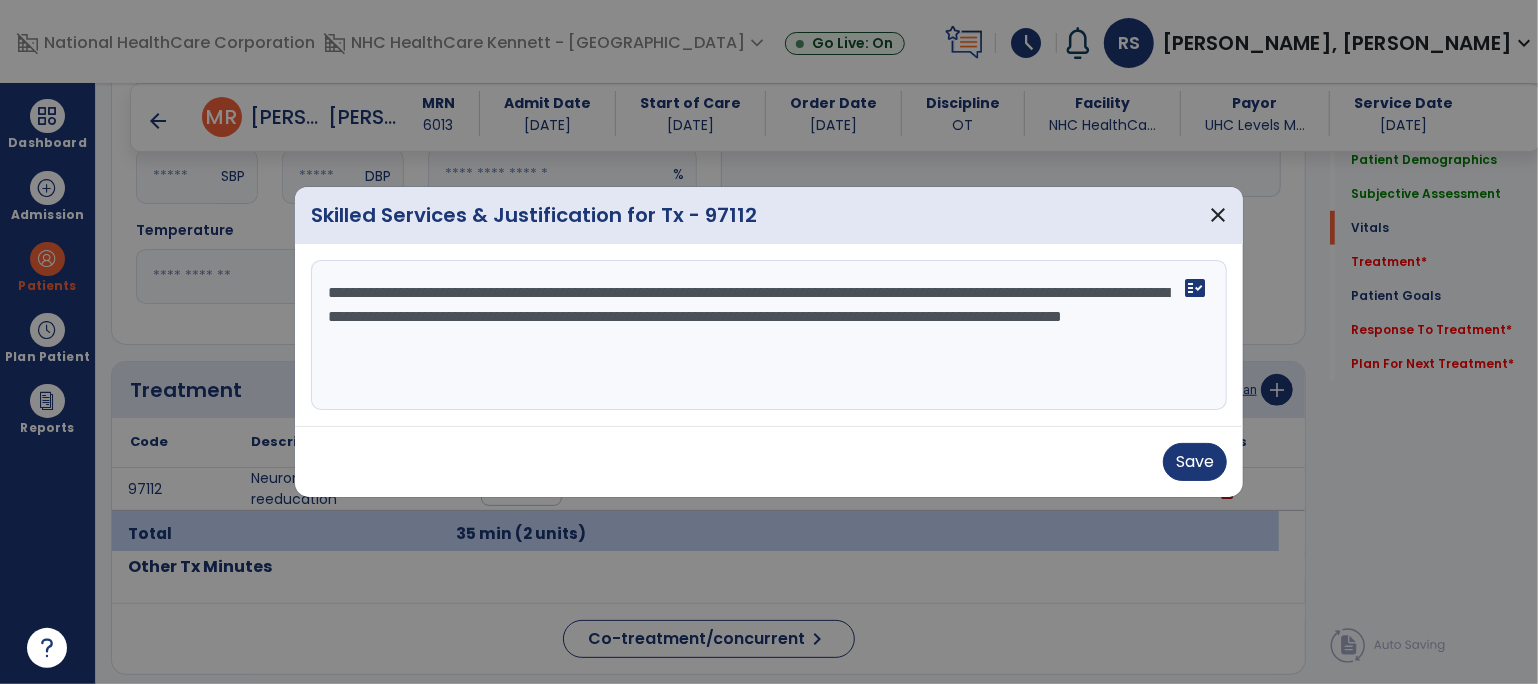 drag, startPoint x: 508, startPoint y: 342, endPoint x: 848, endPoint y: 376, distance: 341.69577 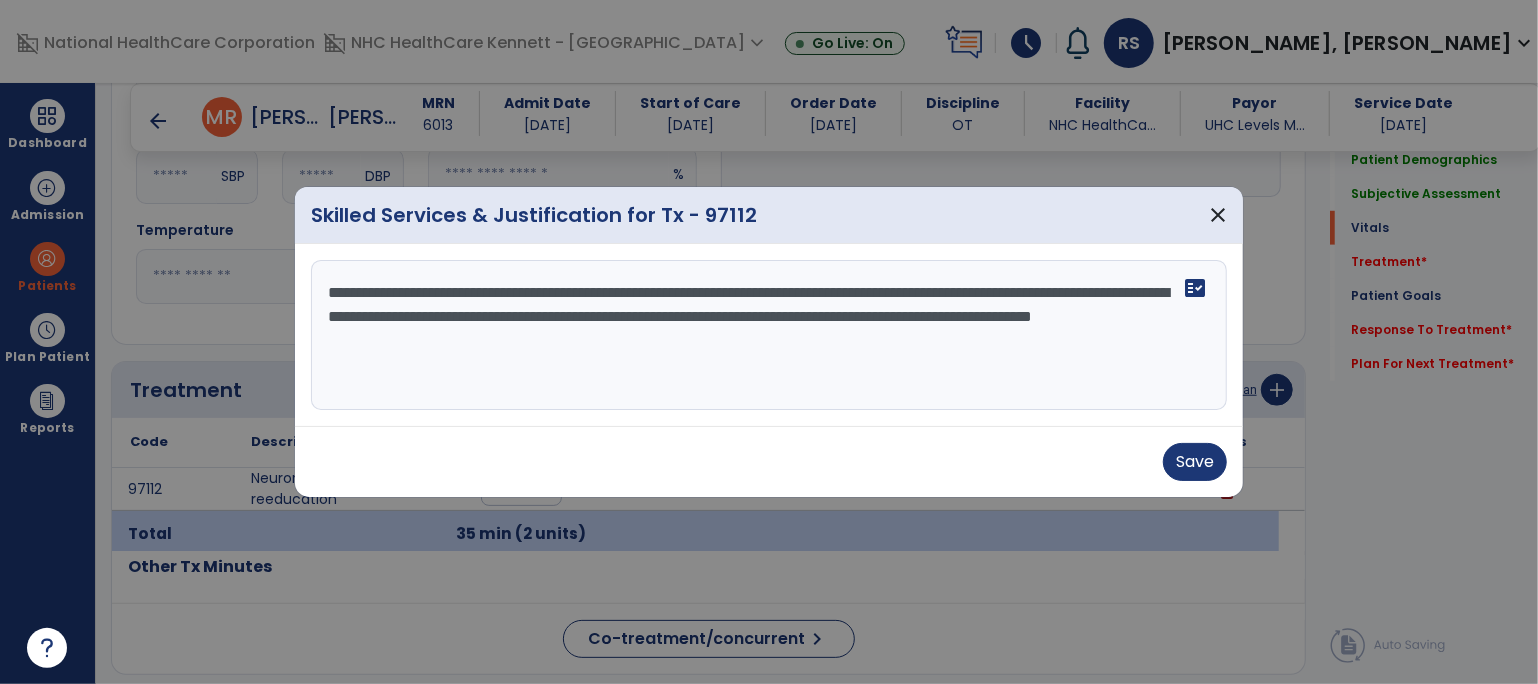 click on "**********" at bounding box center [769, 335] 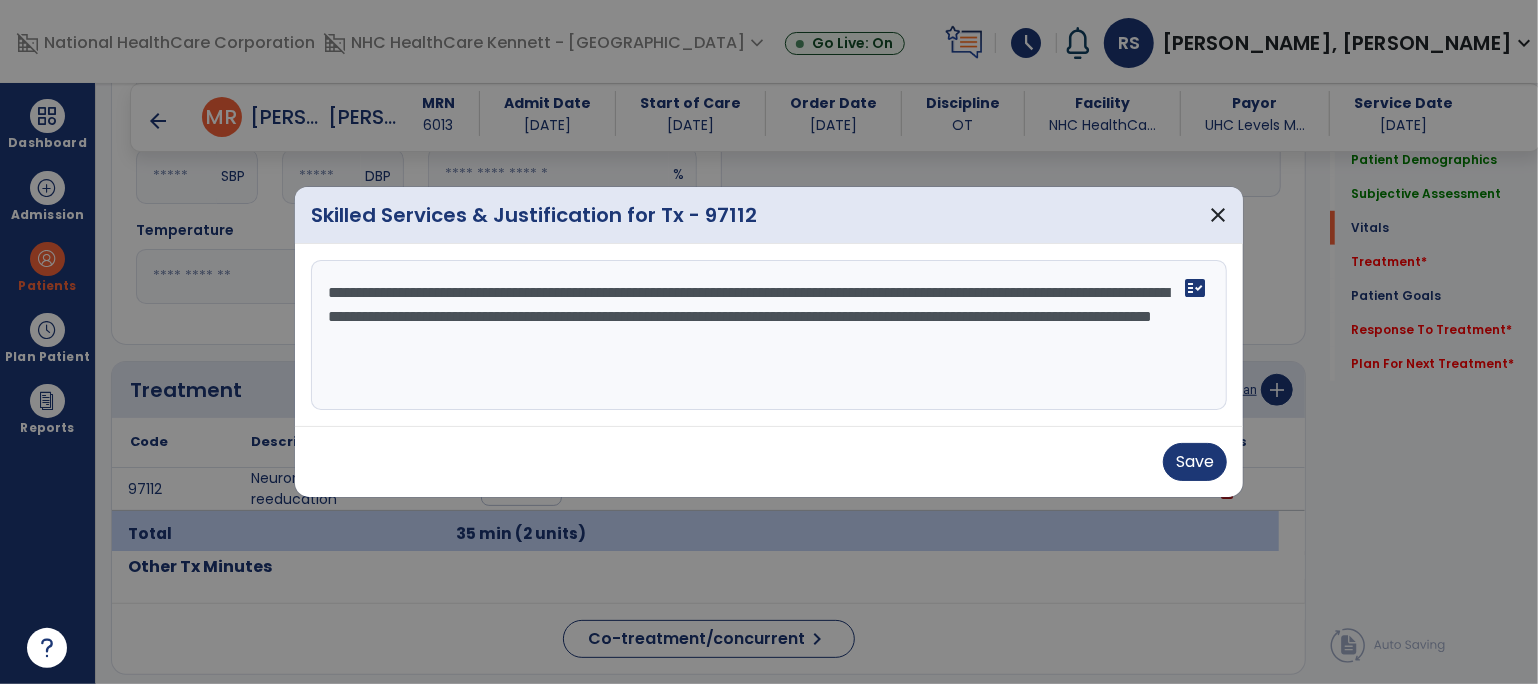 click on "**********" at bounding box center [769, 335] 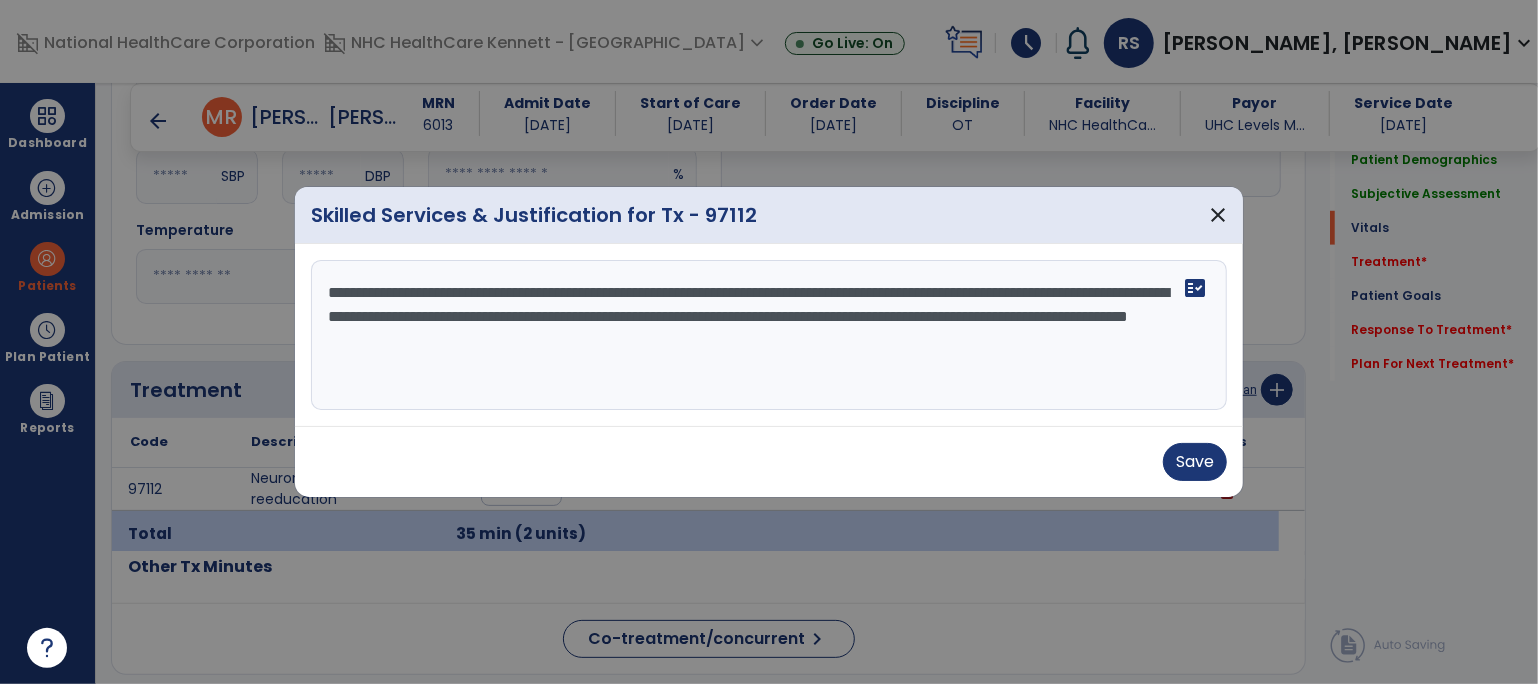 drag, startPoint x: 1145, startPoint y: 316, endPoint x: 450, endPoint y: 354, distance: 696.0381 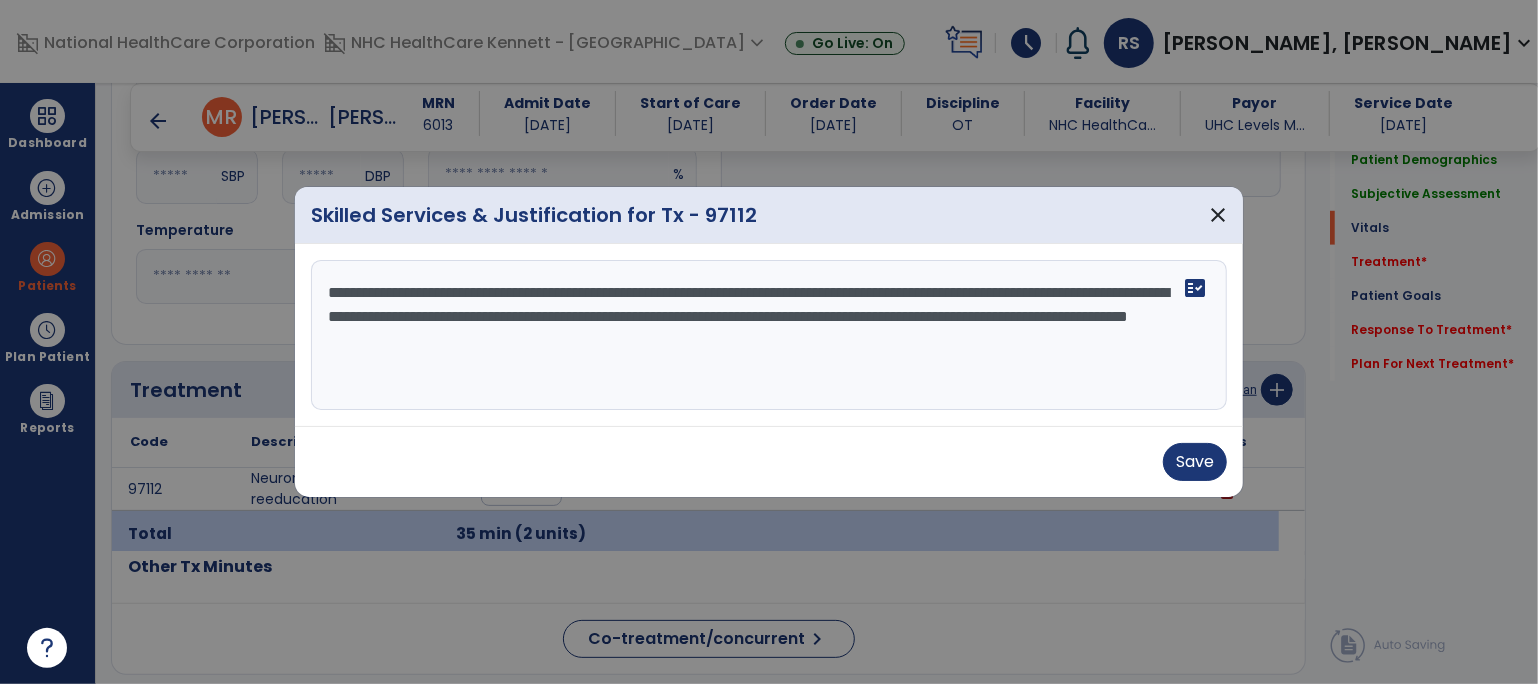 click on "**********" at bounding box center [769, 335] 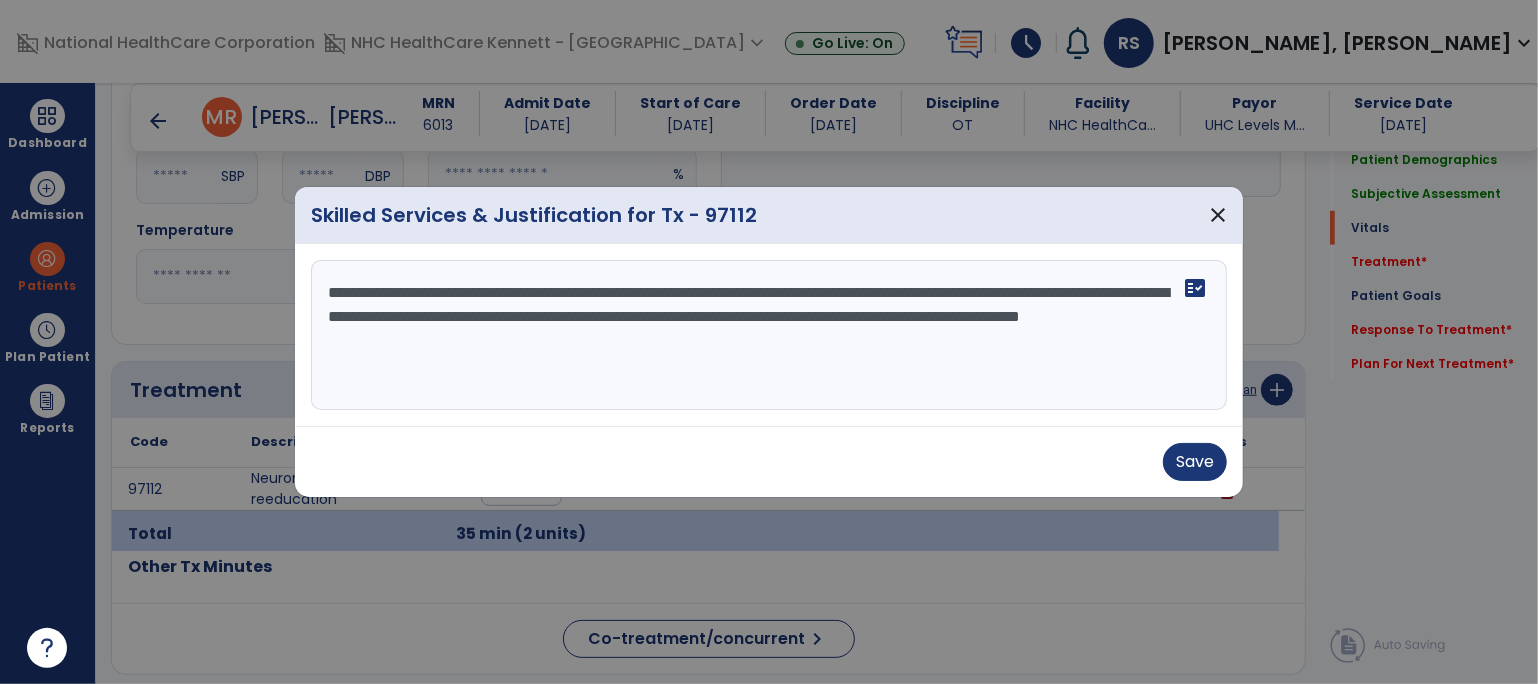 drag, startPoint x: 458, startPoint y: 339, endPoint x: 421, endPoint y: 337, distance: 37.054016 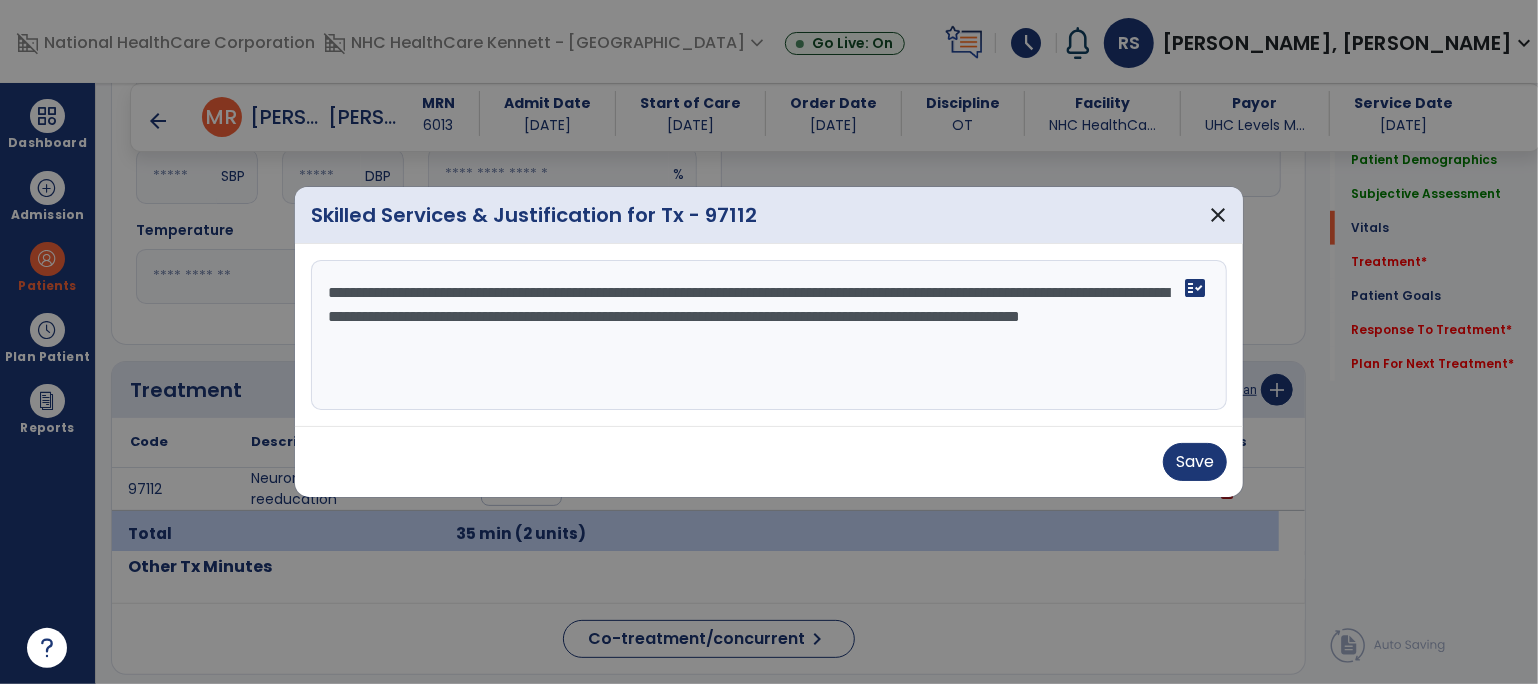 click on "**********" at bounding box center [769, 335] 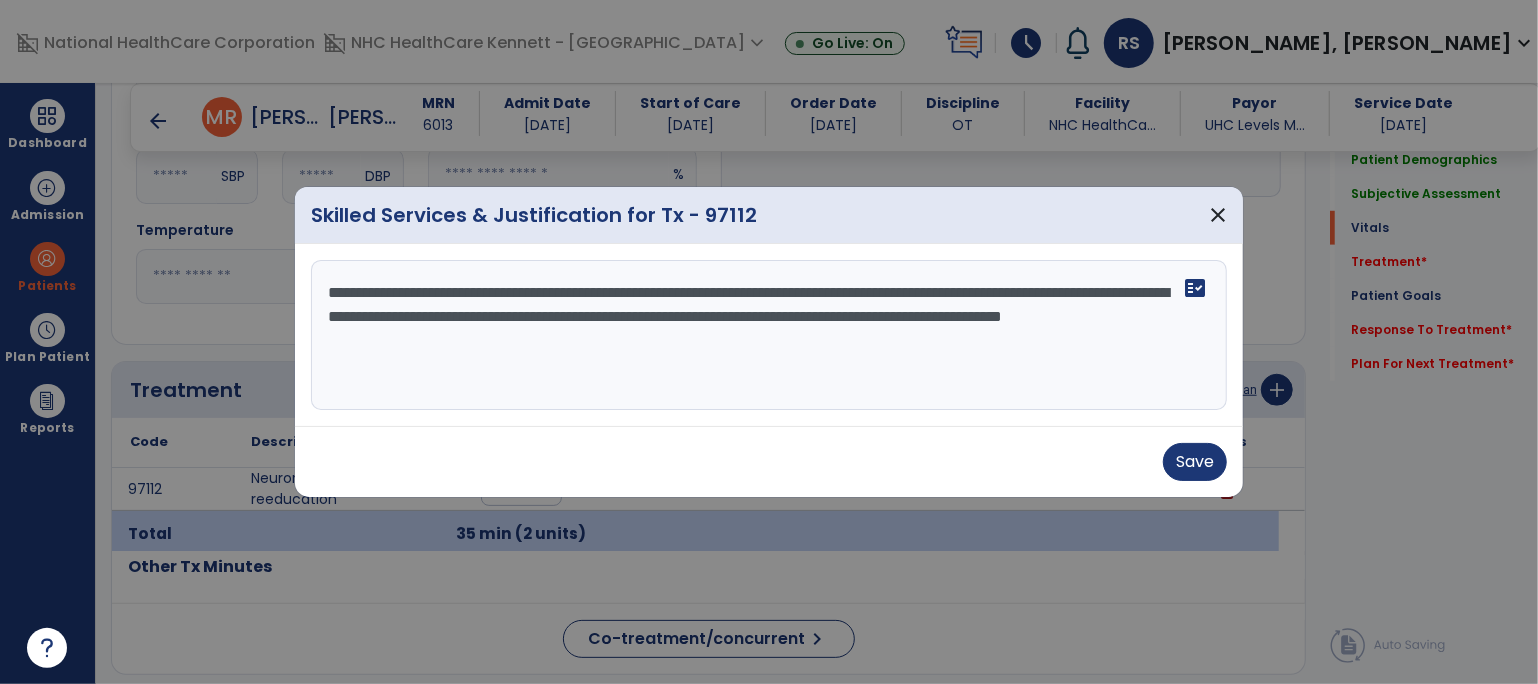 click on "**********" at bounding box center [769, 335] 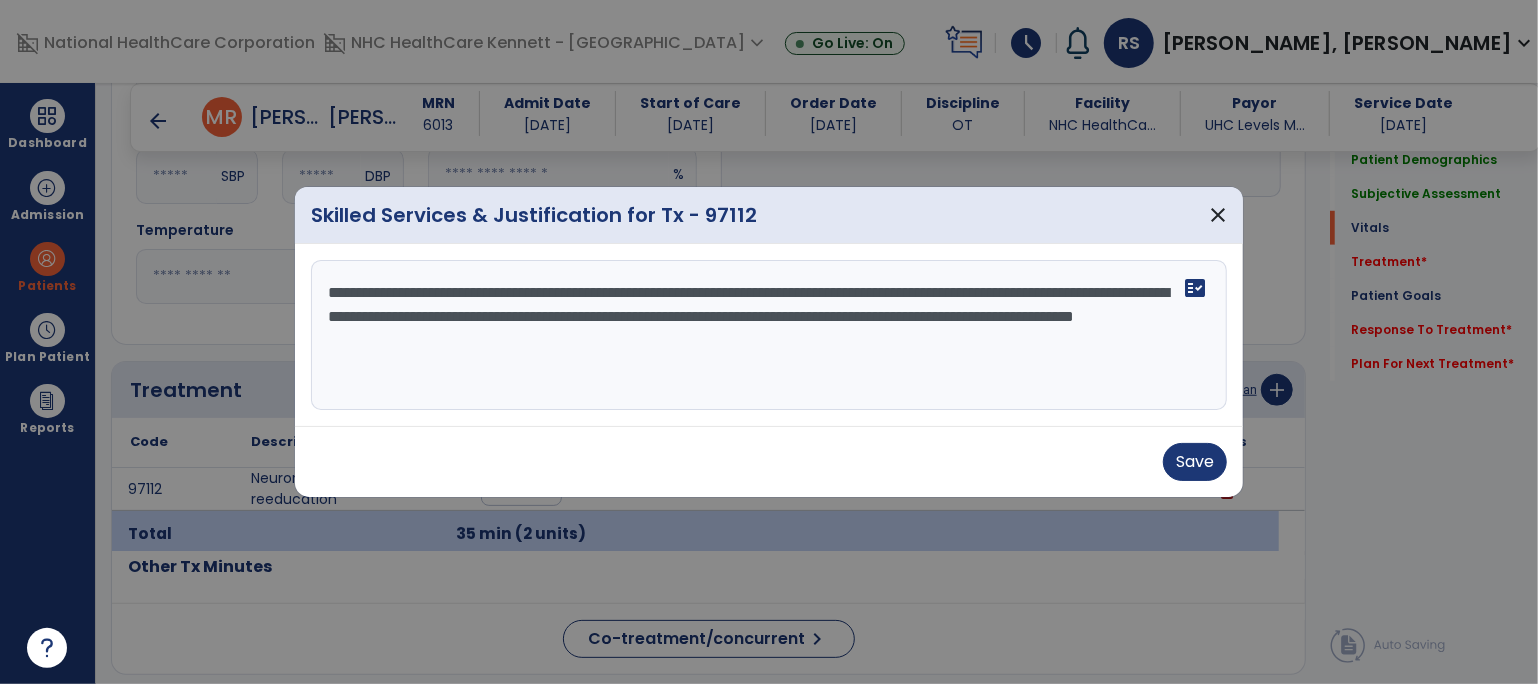 click on "**********" at bounding box center (769, 335) 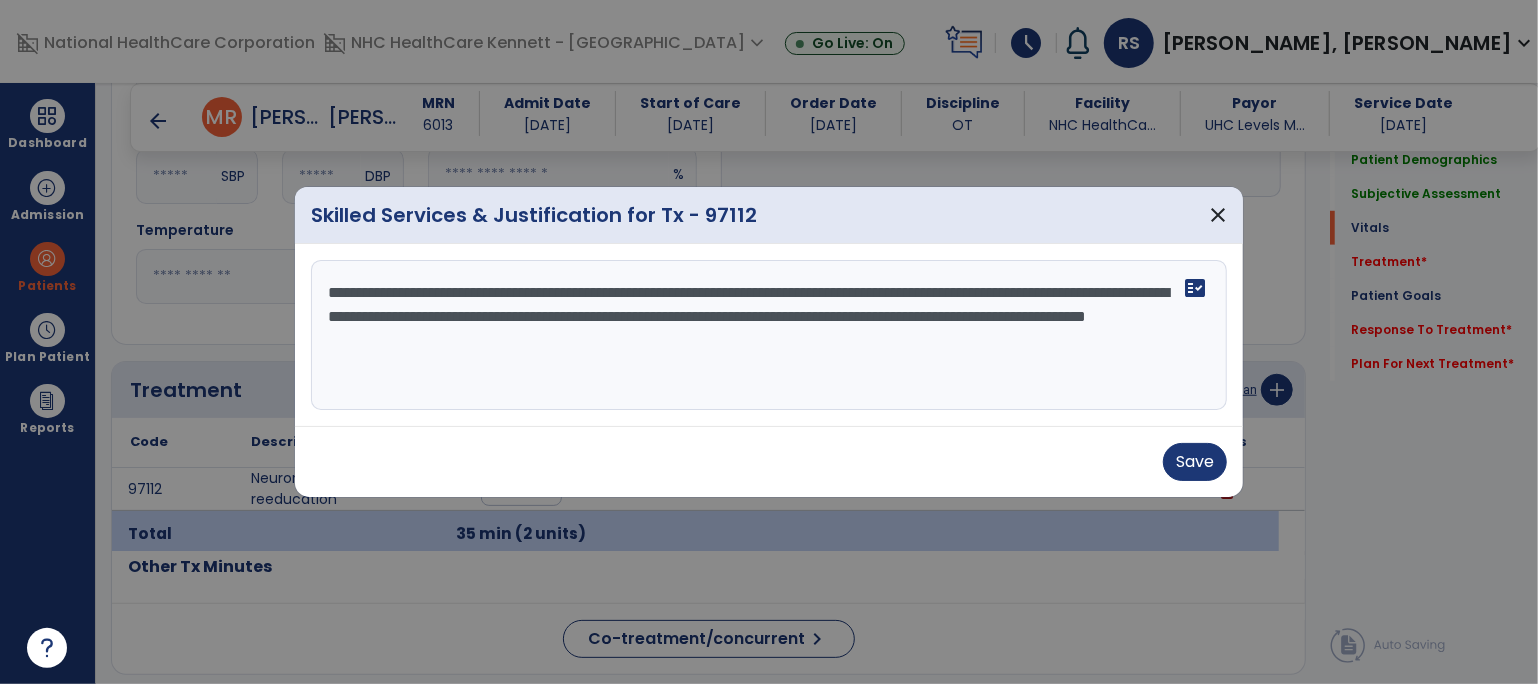 drag, startPoint x: 864, startPoint y: 316, endPoint x: 849, endPoint y: 383, distance: 68.65858 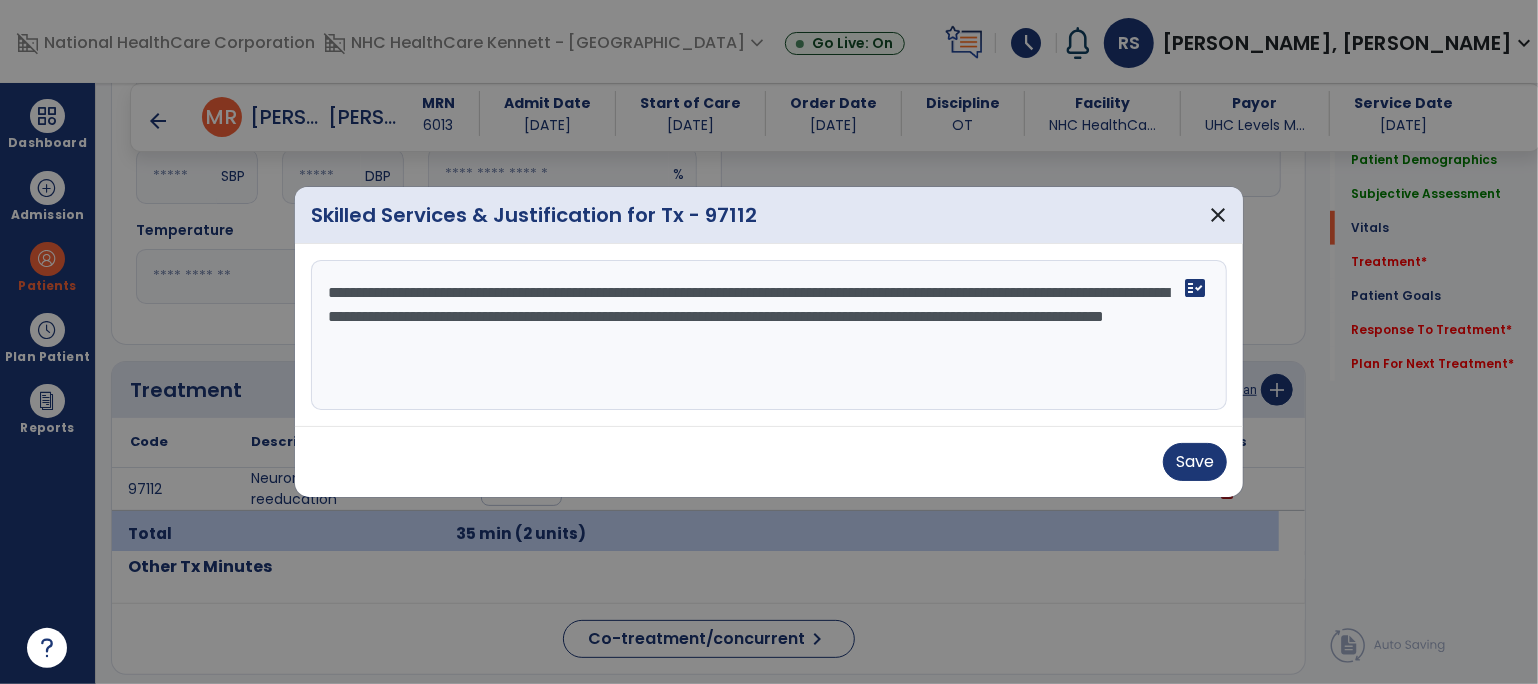 click on "**********" at bounding box center [769, 335] 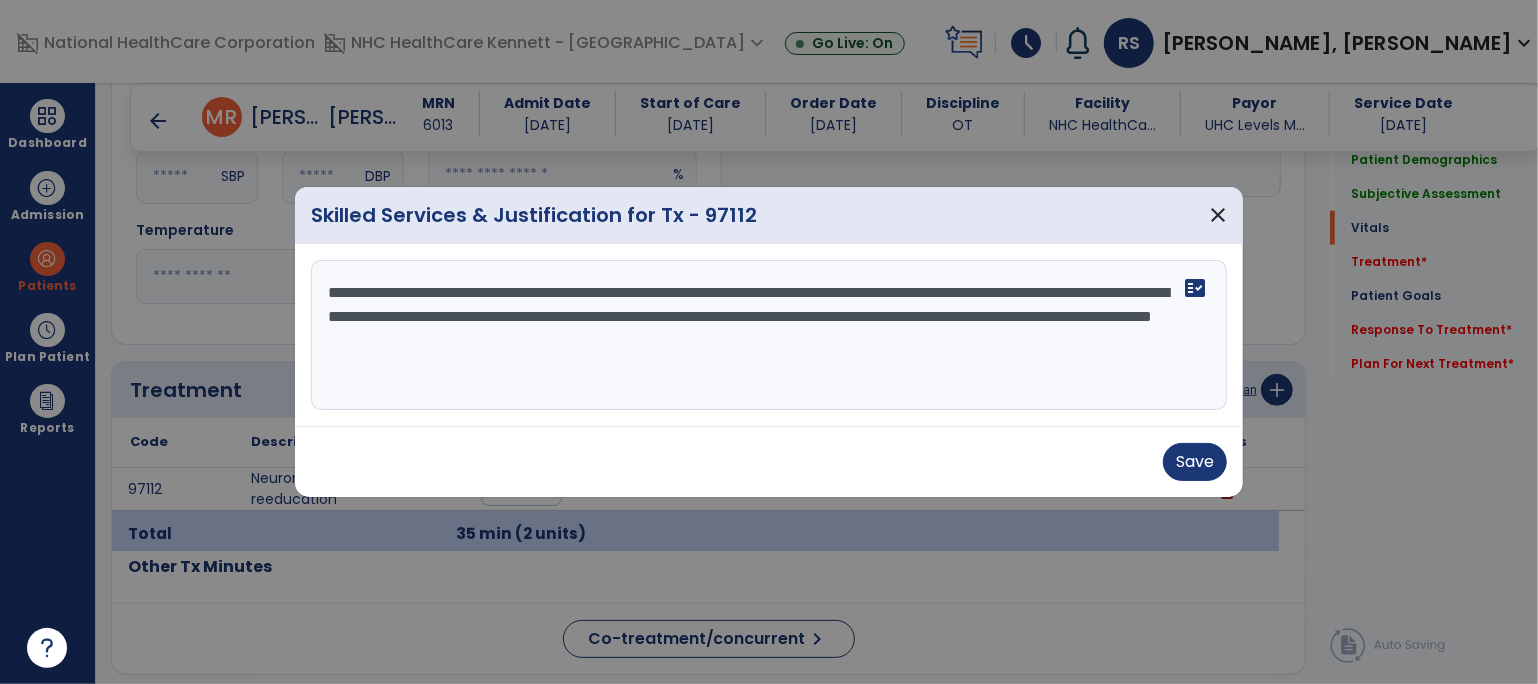 click on "**********" at bounding box center (769, 335) 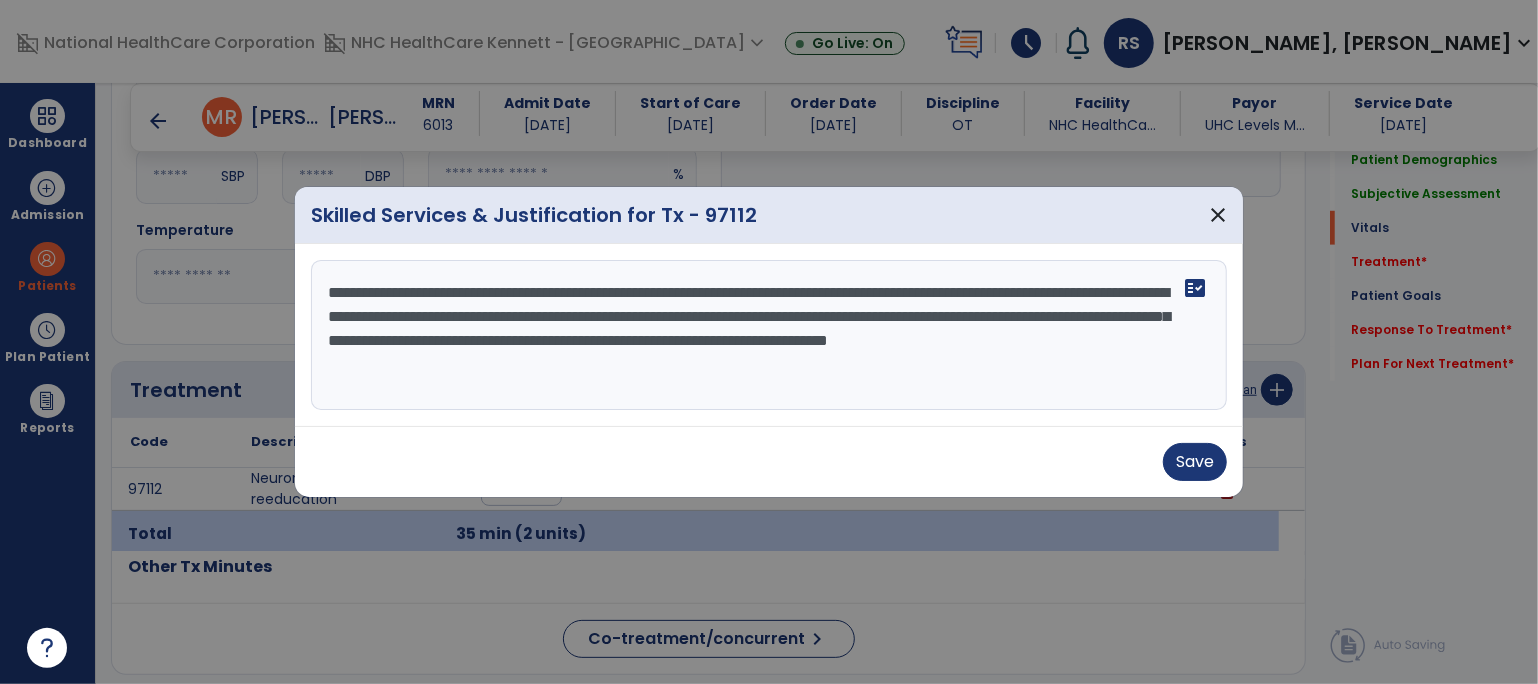 drag, startPoint x: 829, startPoint y: 383, endPoint x: 283, endPoint y: 268, distance: 557.9794 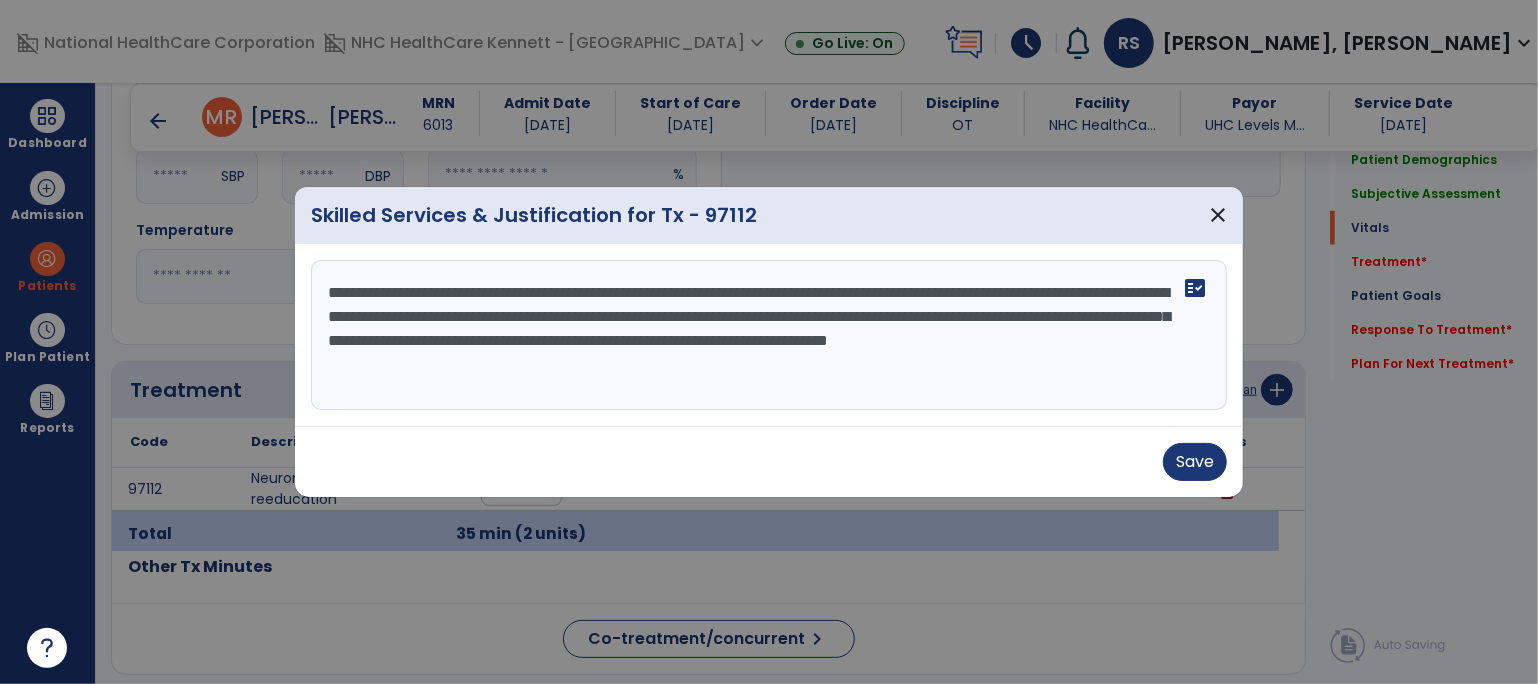 paste on "**********" 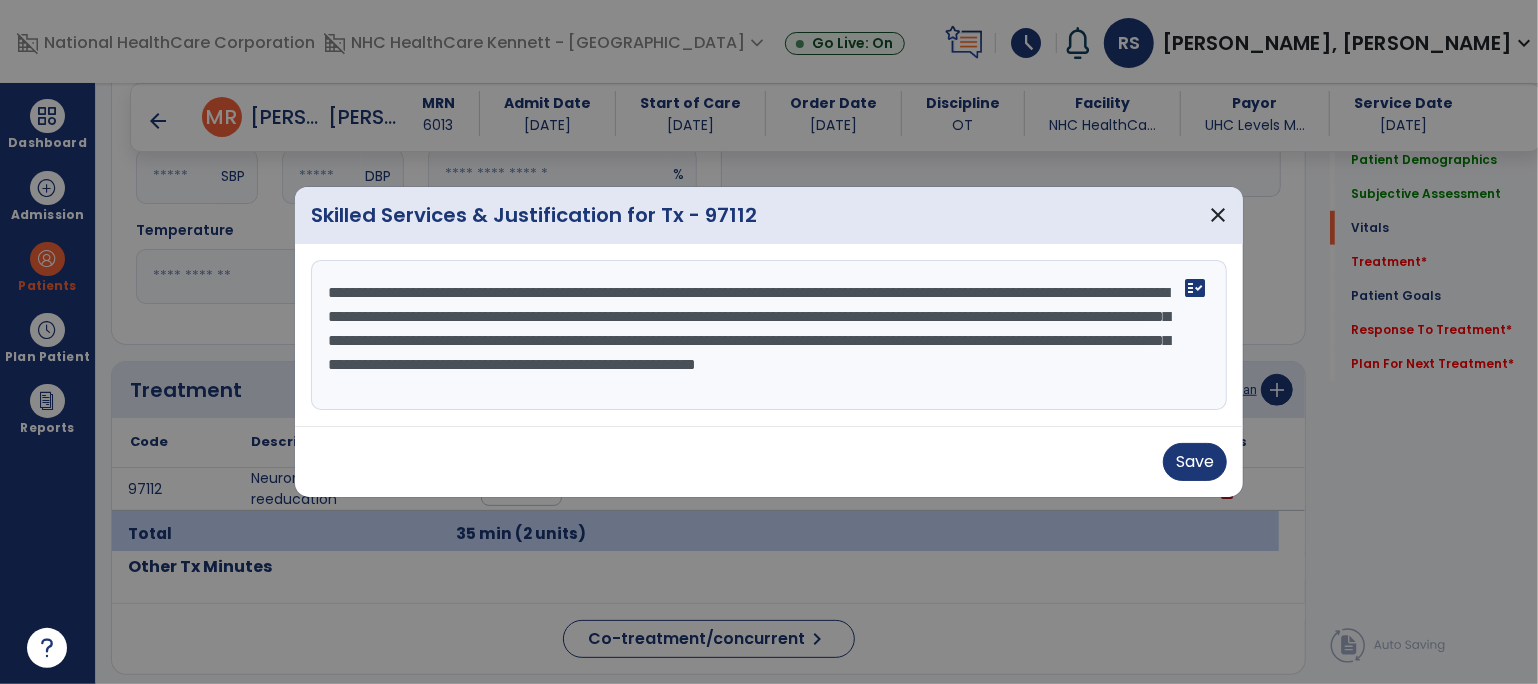 drag, startPoint x: 718, startPoint y: 365, endPoint x: 409, endPoint y: 297, distance: 316.39374 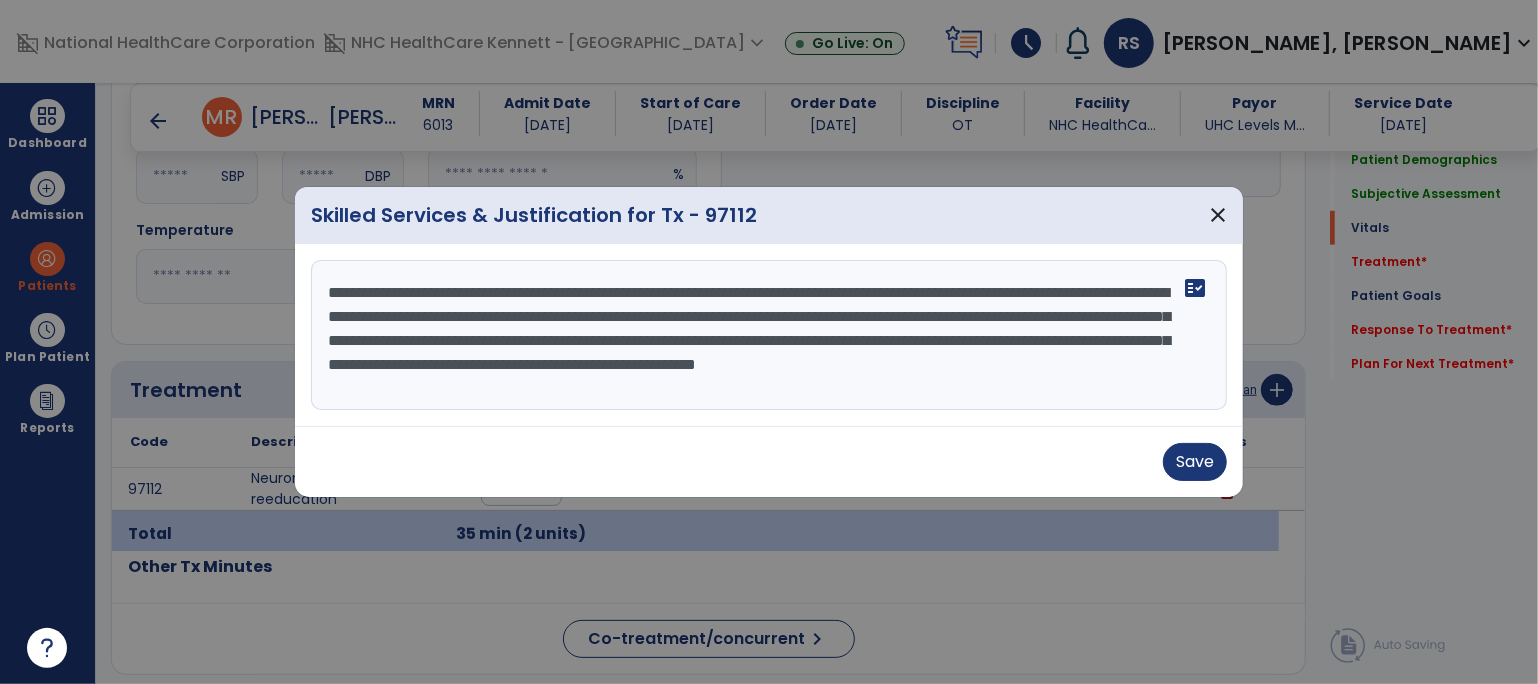 type on "**********" 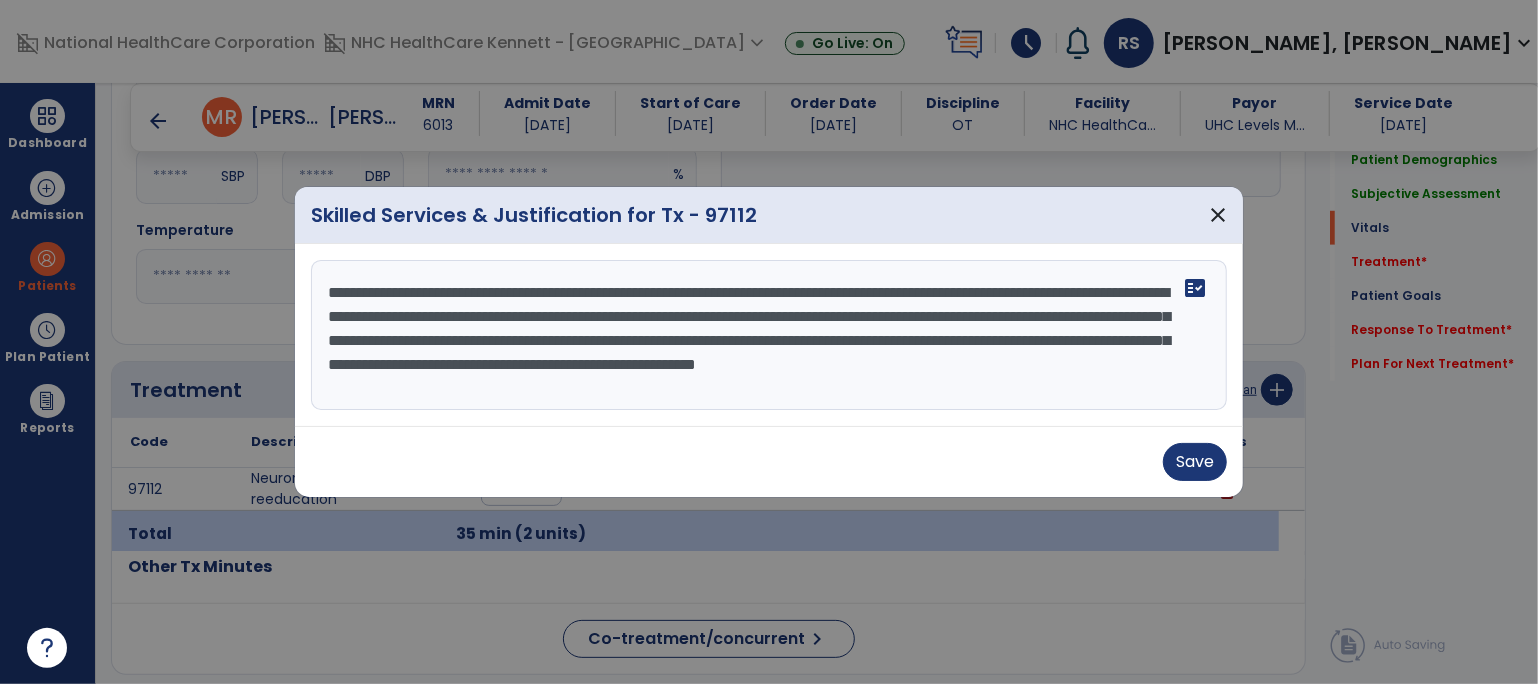 click on "**********" at bounding box center (769, 335) 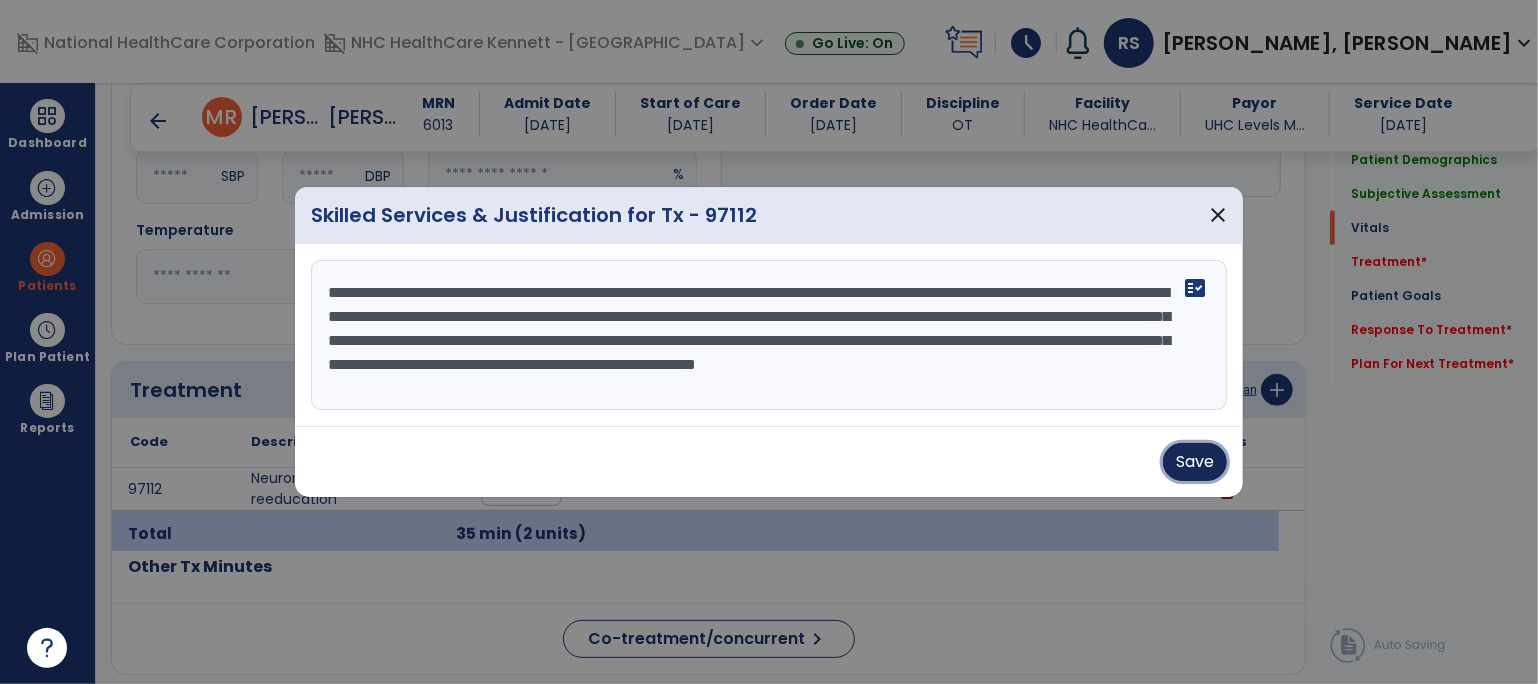 click on "Save" at bounding box center [1195, 462] 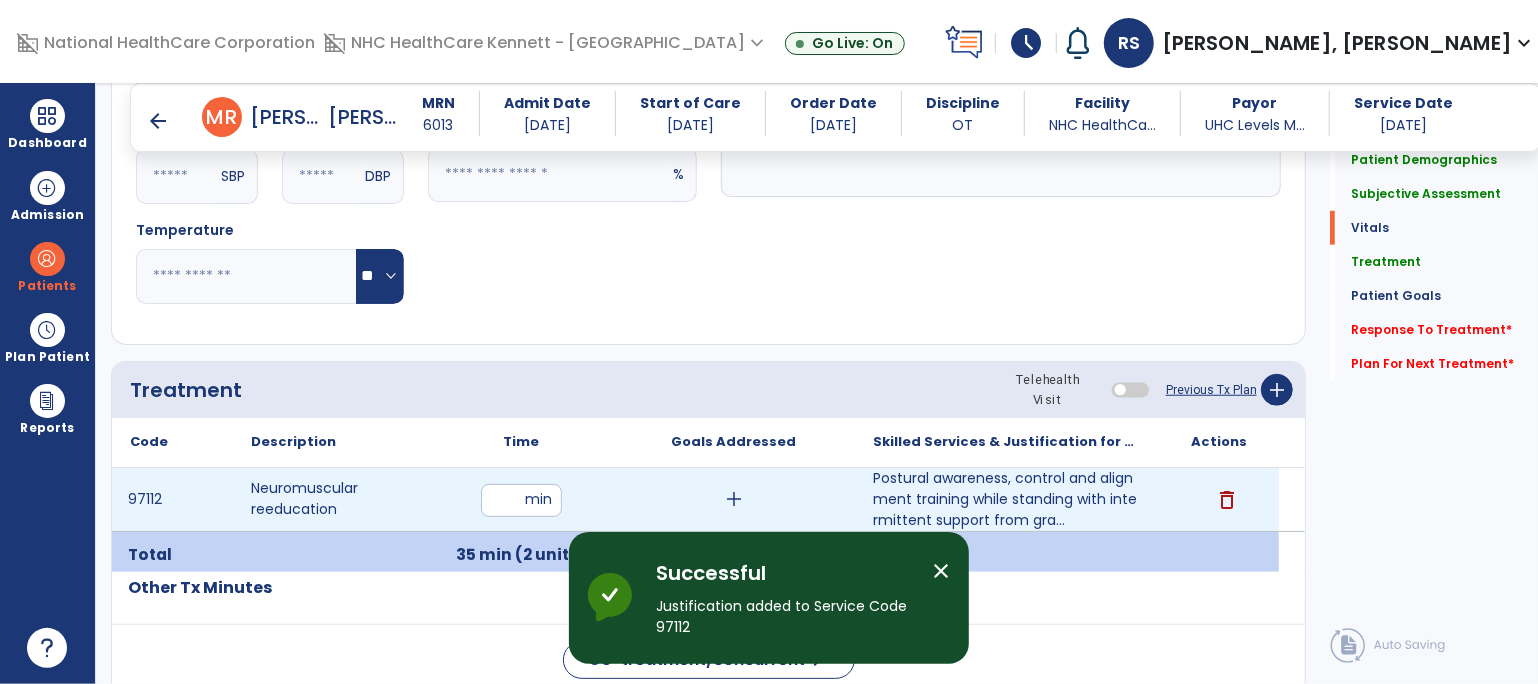 click on "add" at bounding box center (734, 499) 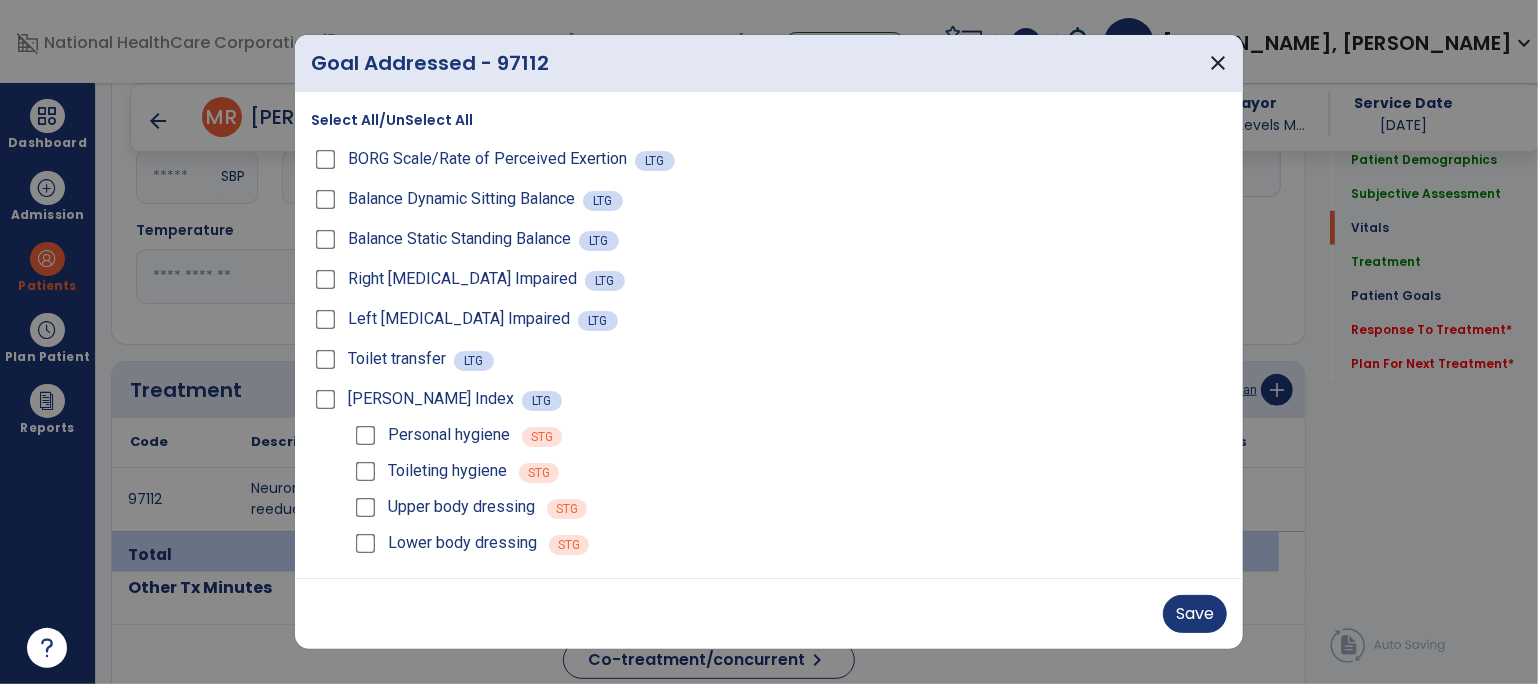 scroll, scrollTop: 4, scrollLeft: 0, axis: vertical 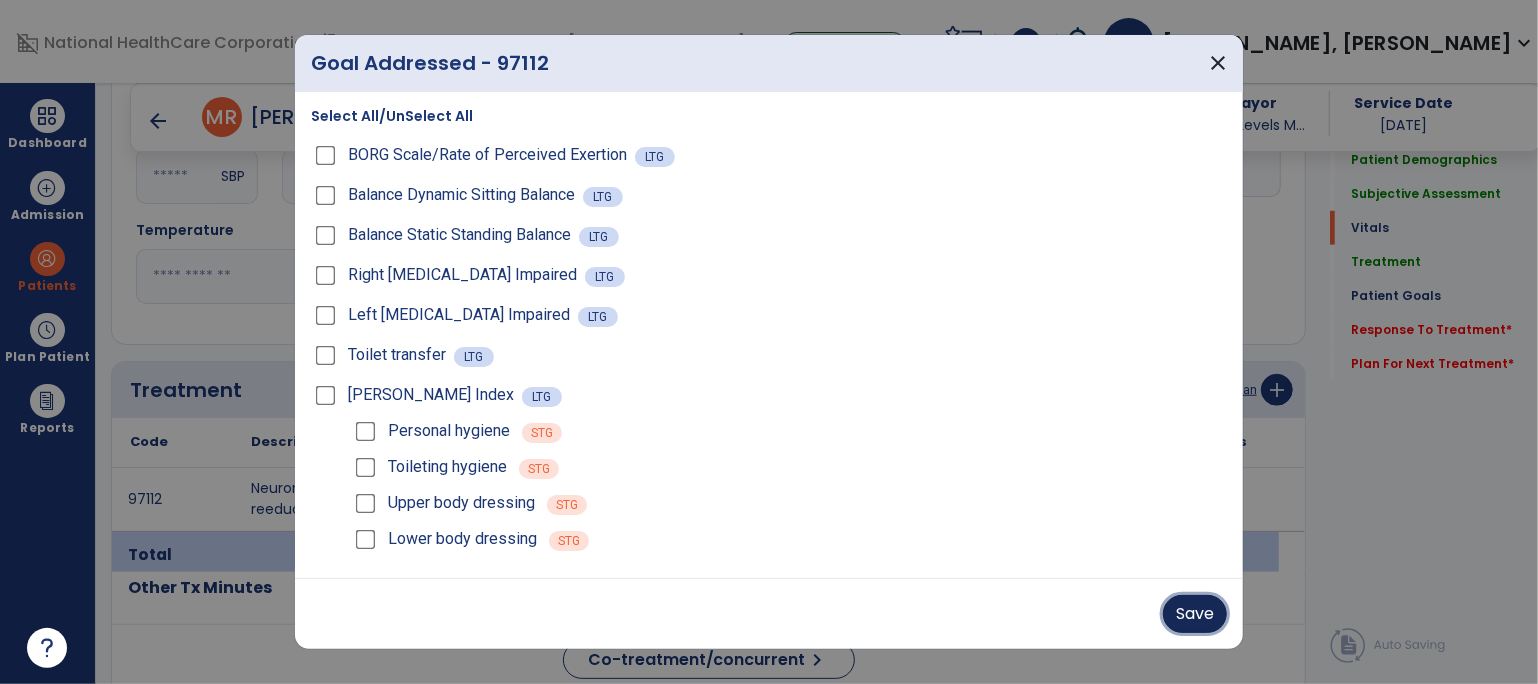 click on "Save" at bounding box center [1195, 614] 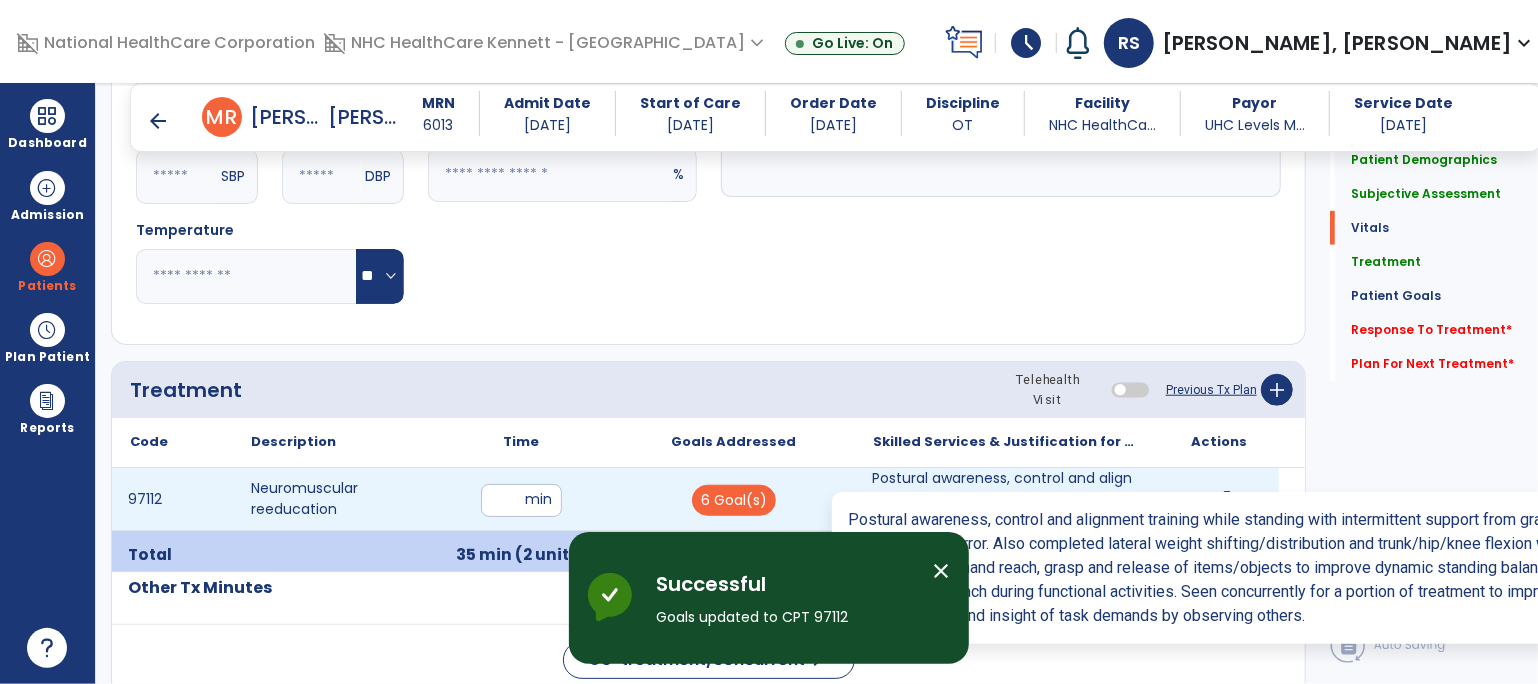click on "Postural awareness, control and alignment training while standing with intermittent support from gra..." at bounding box center [1006, 499] 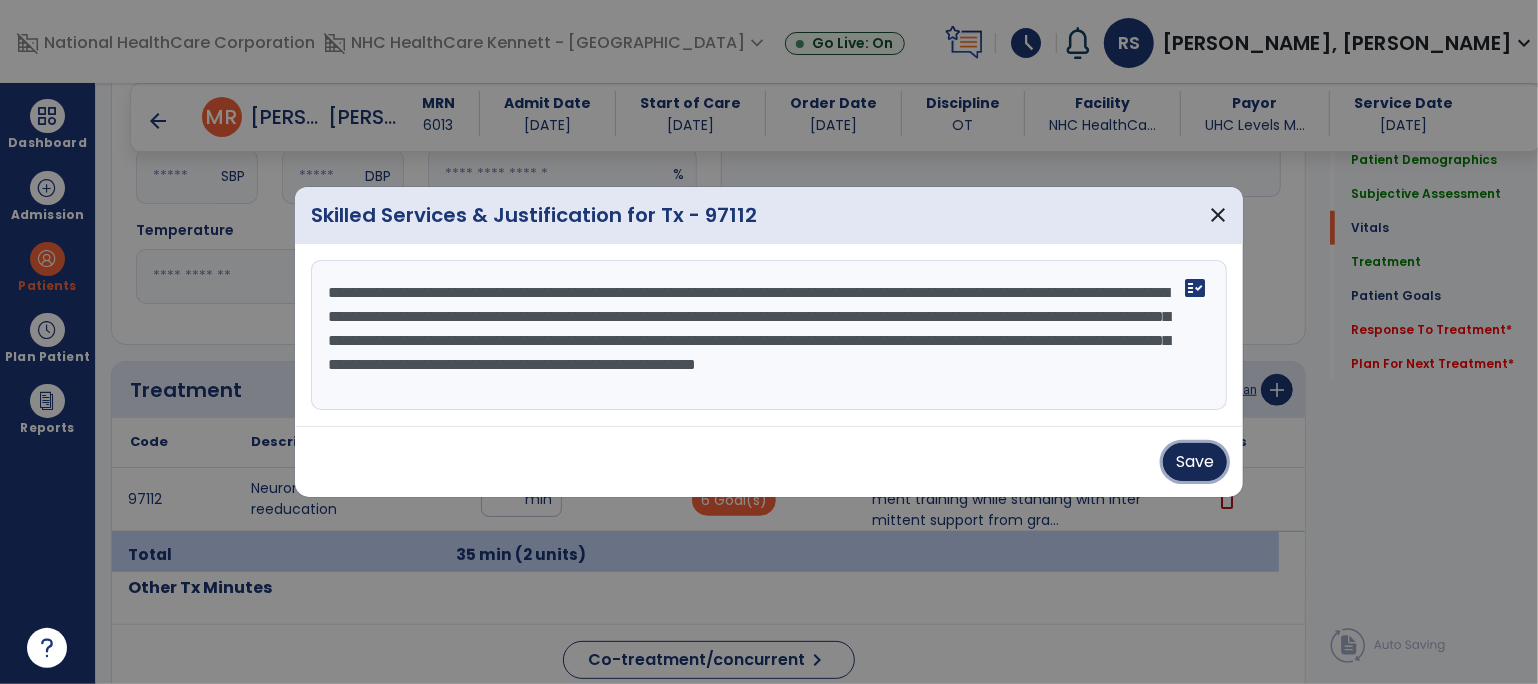 click on "Save" at bounding box center (1195, 462) 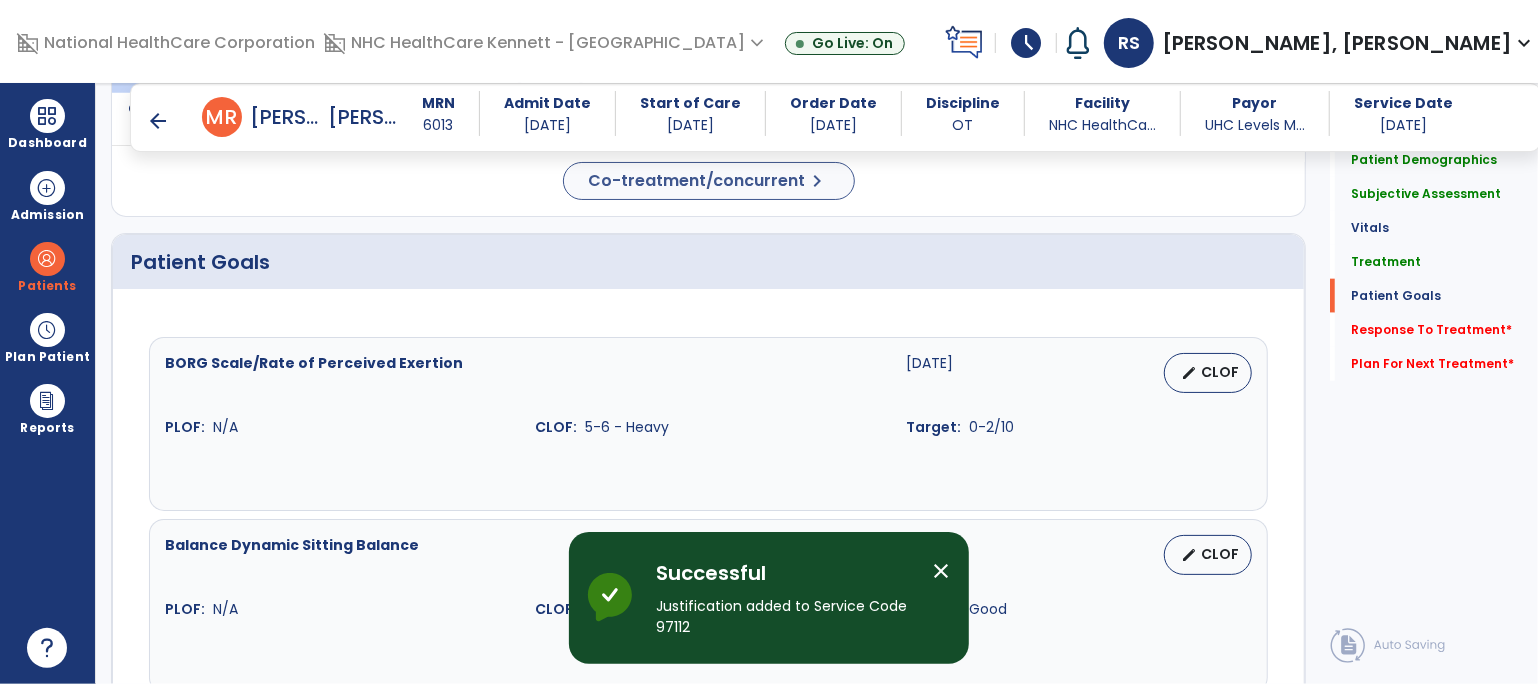 scroll, scrollTop: 1222, scrollLeft: 0, axis: vertical 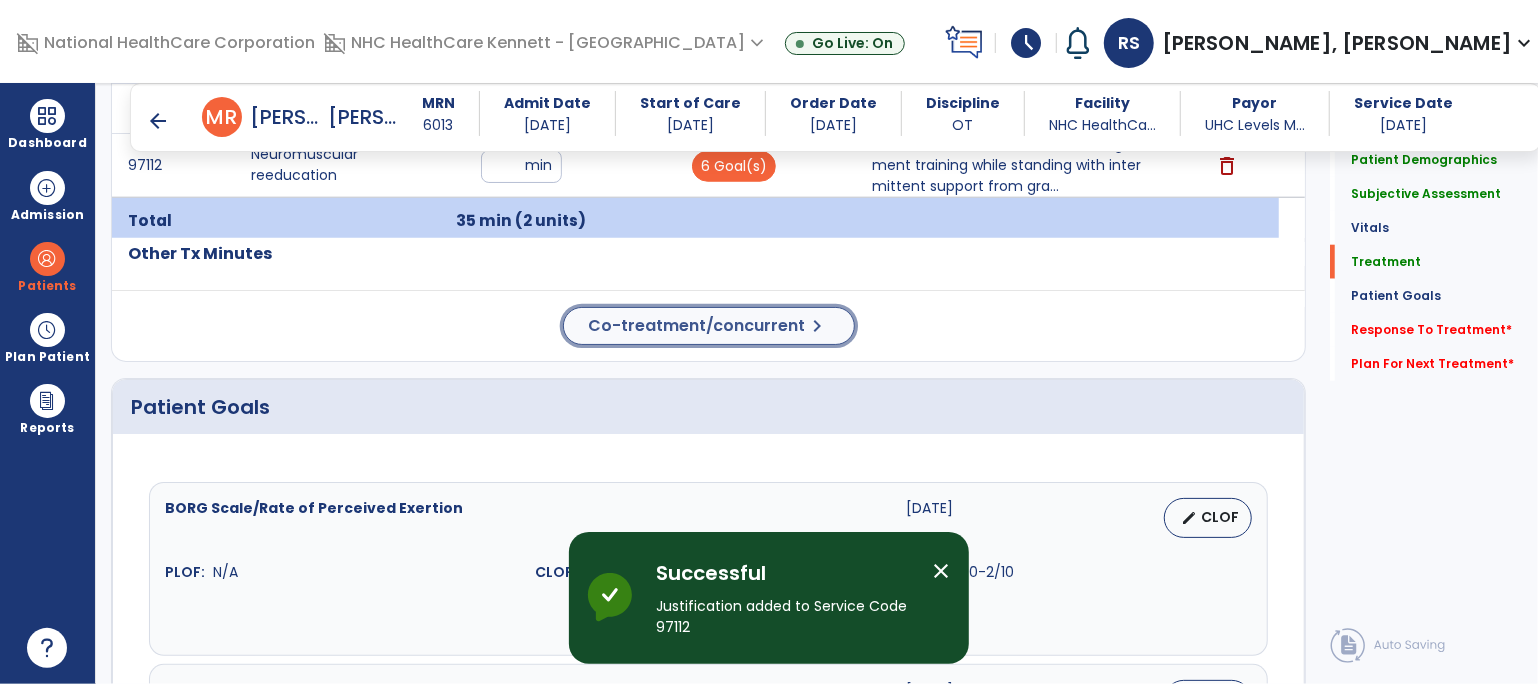 click on "Co-treatment/concurrent" 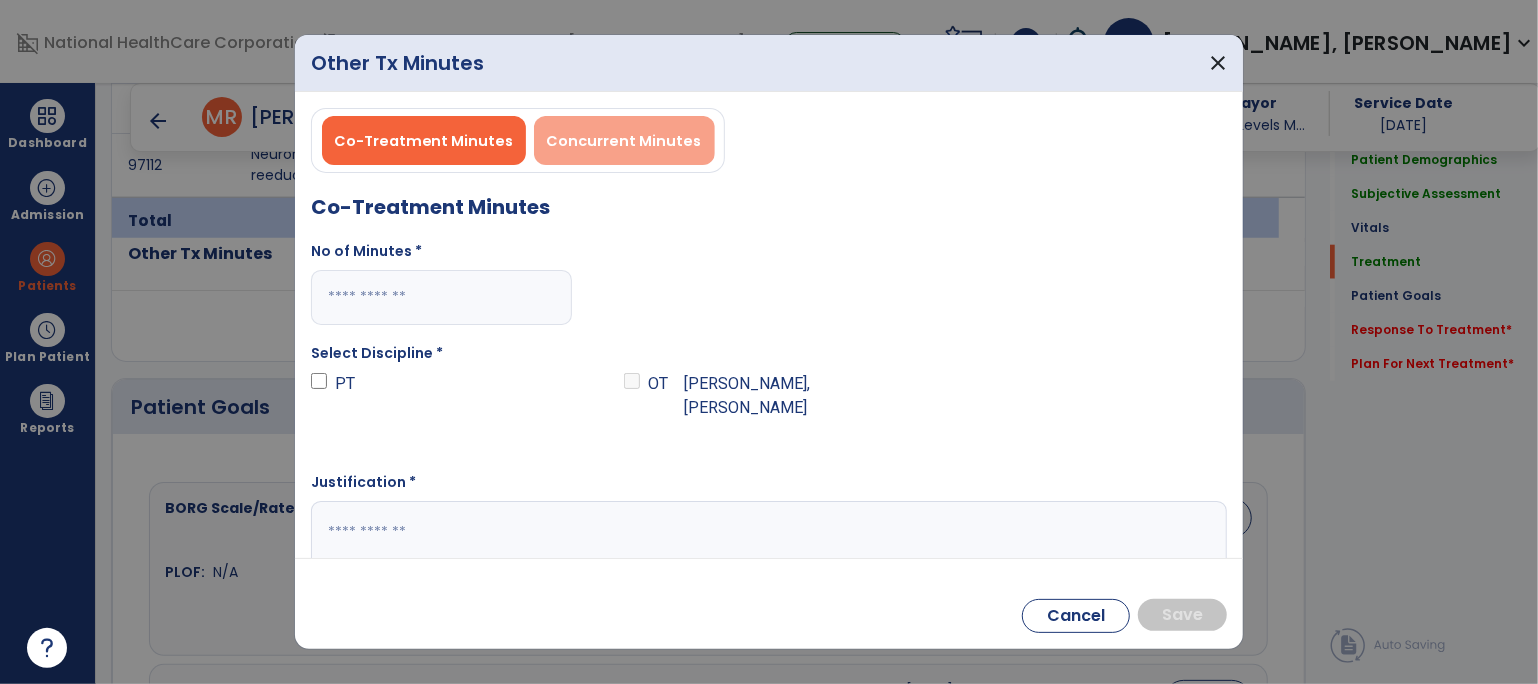 click on "Concurrent Minutes" at bounding box center (624, 140) 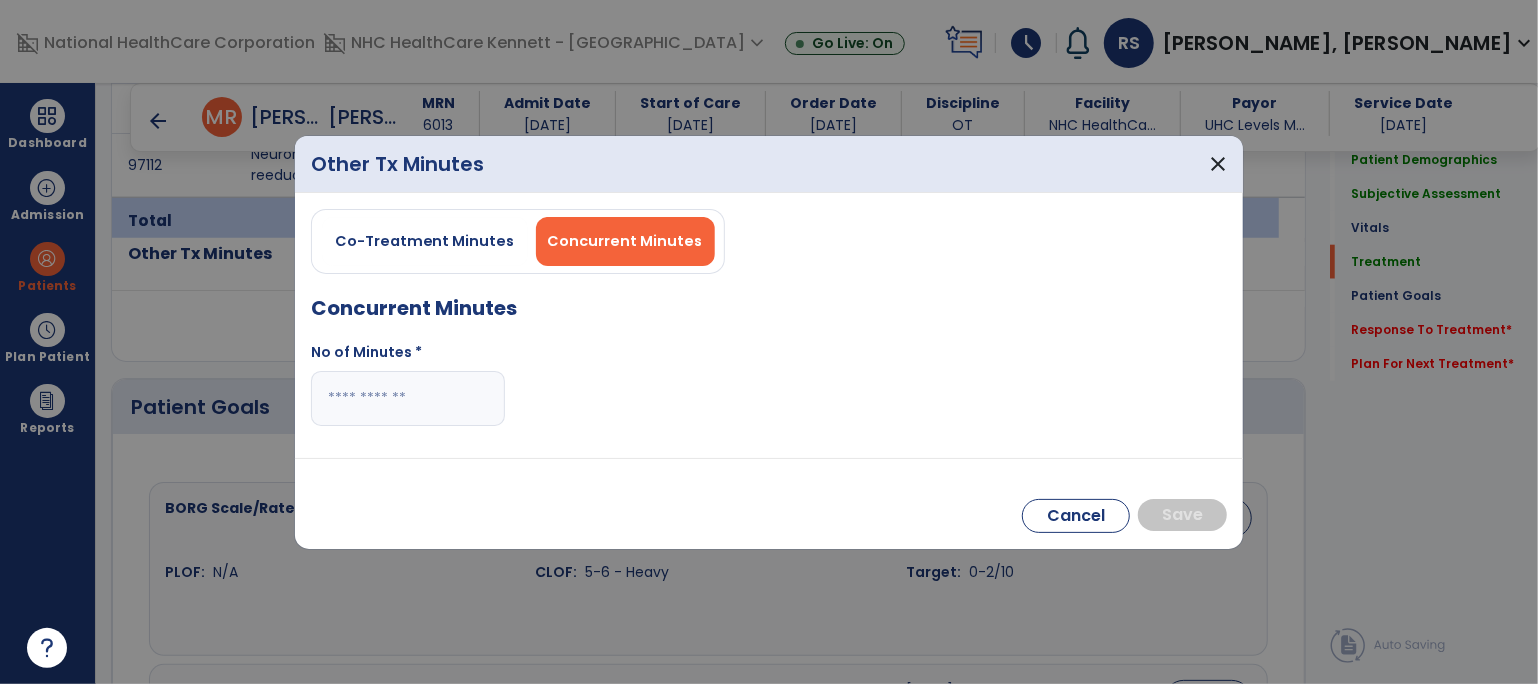 click at bounding box center [408, 398] 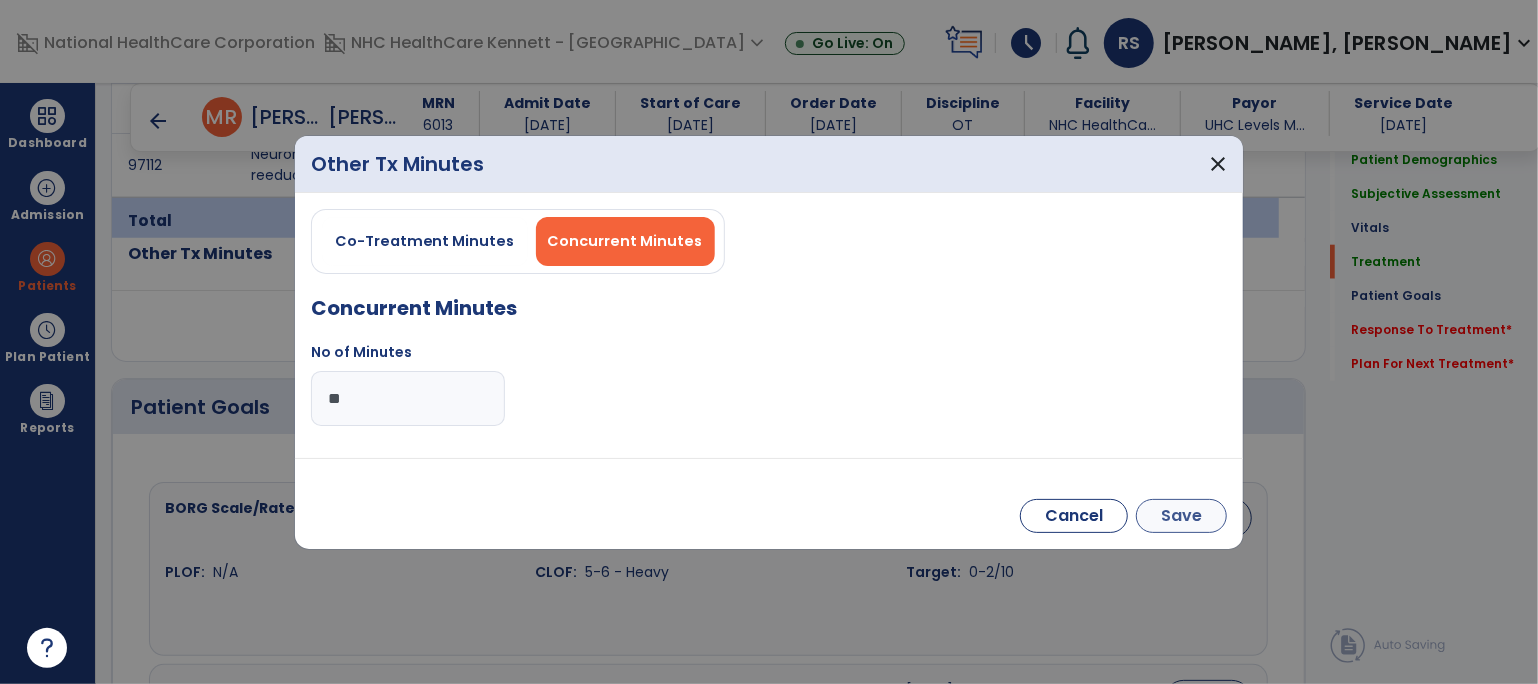 type on "**" 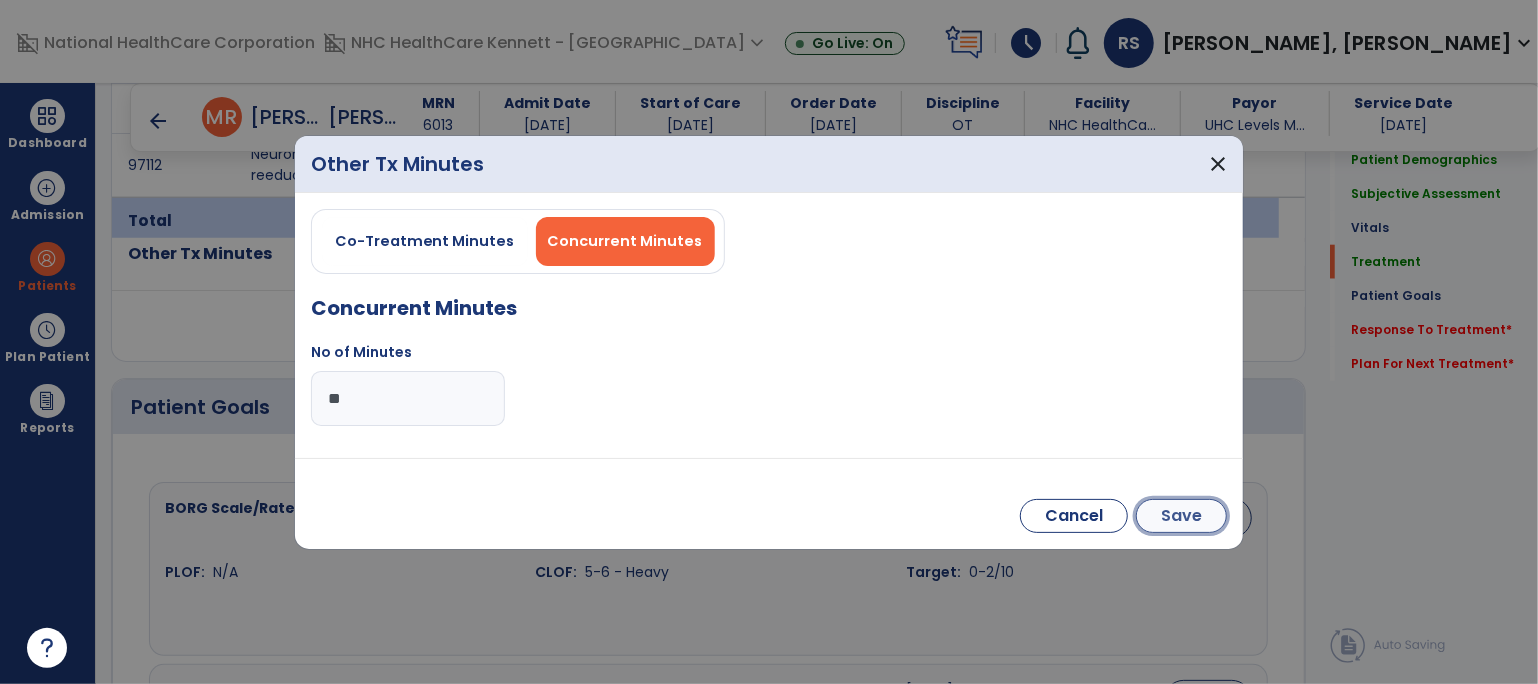 click on "Save" at bounding box center [1181, 516] 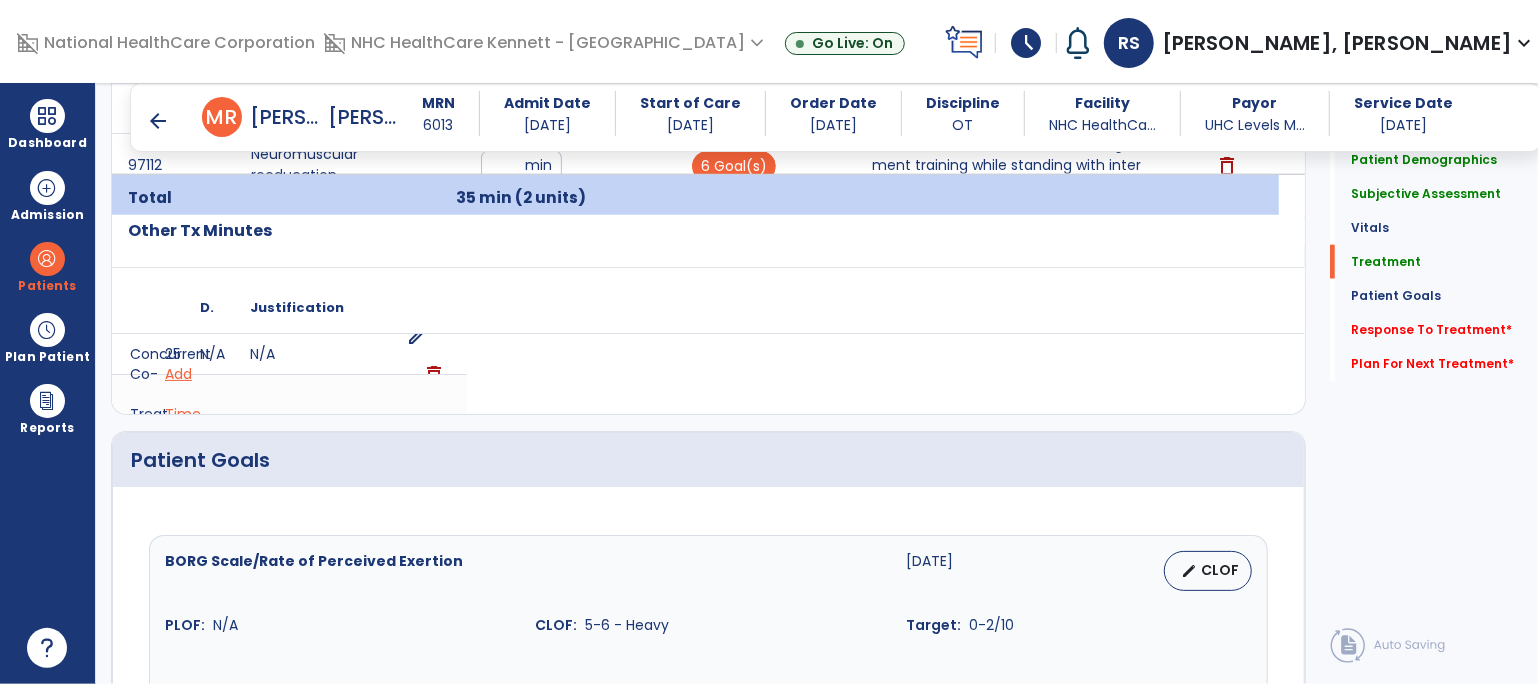 click on "Patient Goals BORG Scale/Rate of Perceived Exertion  [DATE]   edit   CLOF PLOF:    N/A CLOF:    5-6 - Heavy Target:    0-2/10 Balance  Dynamic Sitting Balance  [DATE]   edit   CLOF PLOF:    N/A CLOF:    Impaired Target:    Good Balance  Static Standing Balance  [DATE]   edit   CLOF PLOF:    N/A CLOF:    Impaired Target:    Good Right [MEDICAL_DATA]  Impaired  [DATE]   edit   CLOF PLOF:    N/A CLOF:    wfl Target:    4+ - 5/5 Left [MEDICAL_DATA]  Impaired  [DATE]   edit   CLOF PLOF:    N/A CLOF:    wfl Target:    4 - 4+/5 Toilet transfer  [DATE]   edit   CLOF PLOF:    10 - Independent (I) CLOF:    4 - Minimal Assistance (Min A) Target:    9 - Modified Independent (Mod I) [PERSON_NAME] Index  [DATE]   edit   CLOF PLOF:    N/A CLOF:    40 Target:    80 STG-1: Personal hygiene  [DATE]   edit   CLOF PLOF:  9 - Independent (I)  CLOF:  4 - Minimal Assistance (Min A)  Target:  8 - Modified Independent (Mod I)  STG-2: Toileting hygiene  edit" 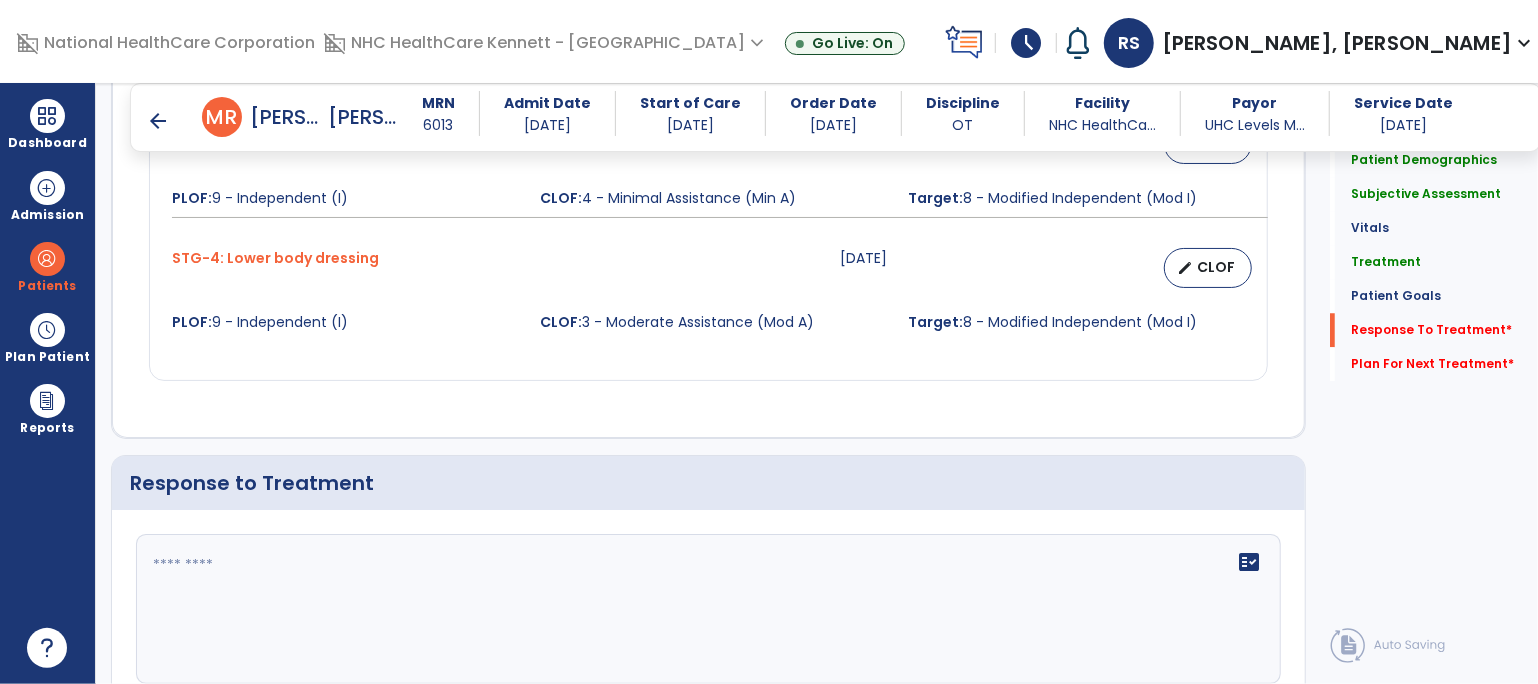 scroll, scrollTop: 3333, scrollLeft: 0, axis: vertical 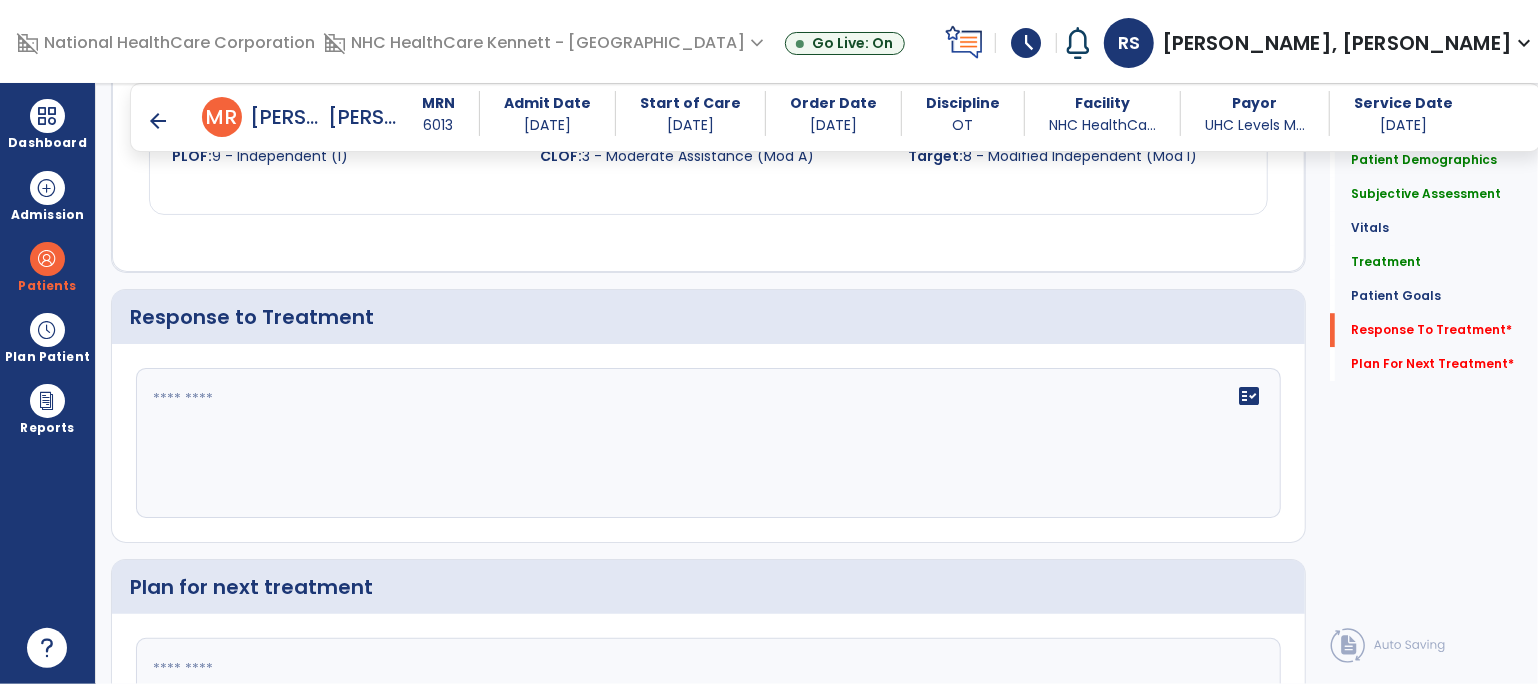 click on "fact_check" 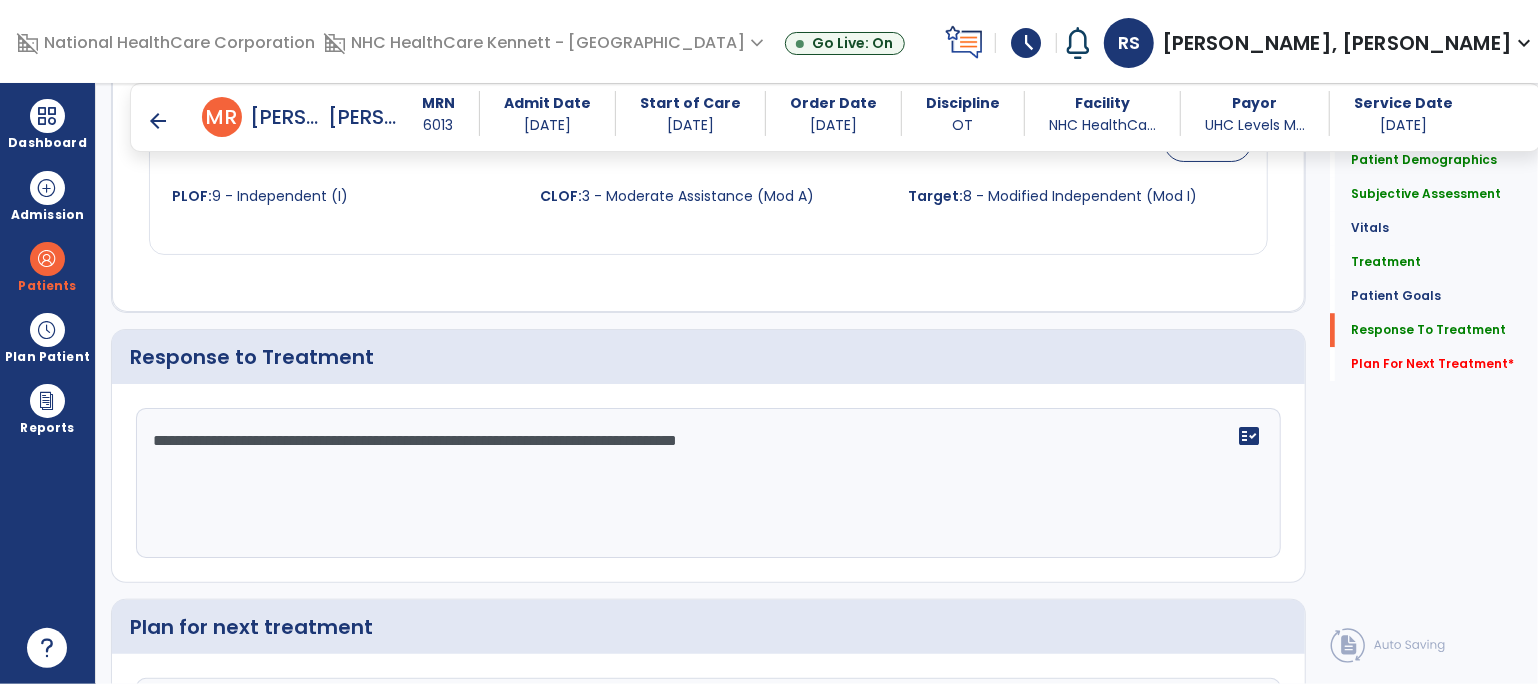 scroll, scrollTop: 3332, scrollLeft: 0, axis: vertical 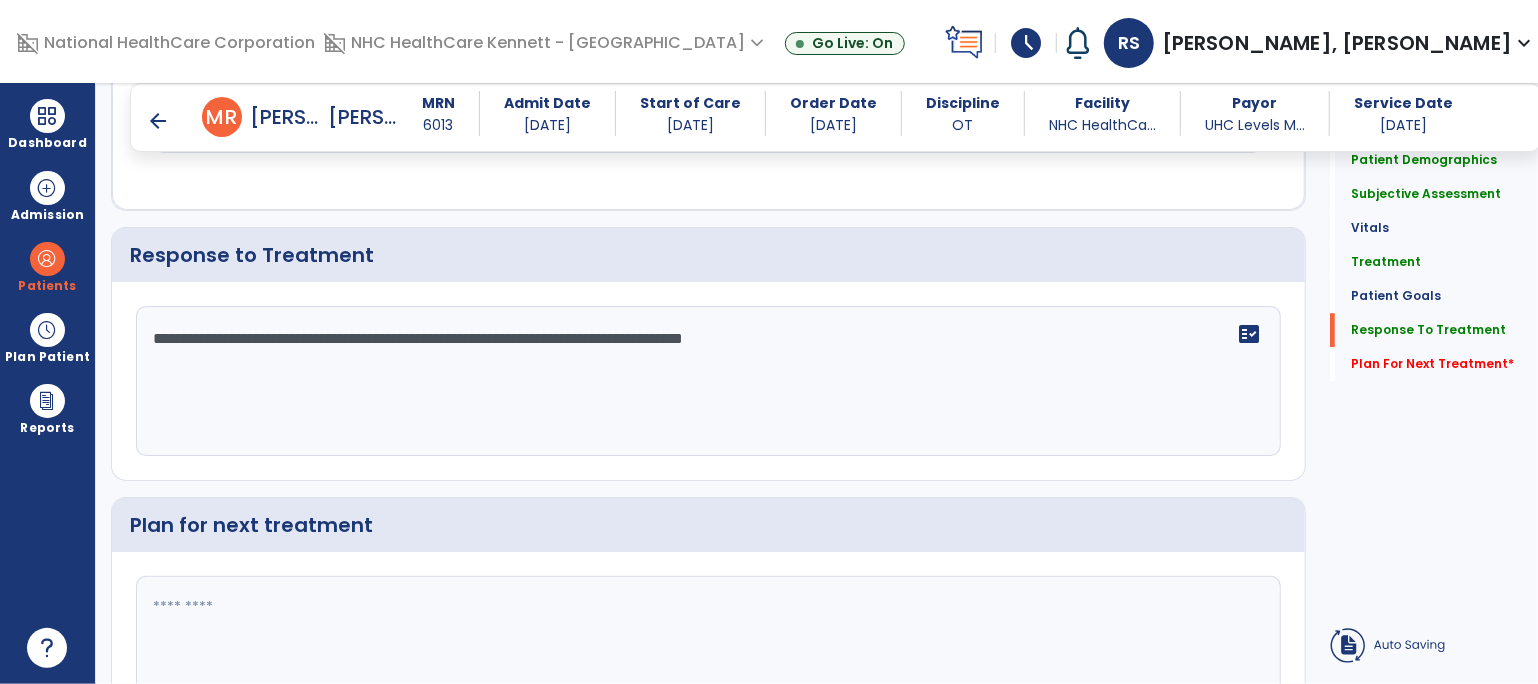 drag, startPoint x: 960, startPoint y: 416, endPoint x: 200, endPoint y: 429, distance: 760.1112 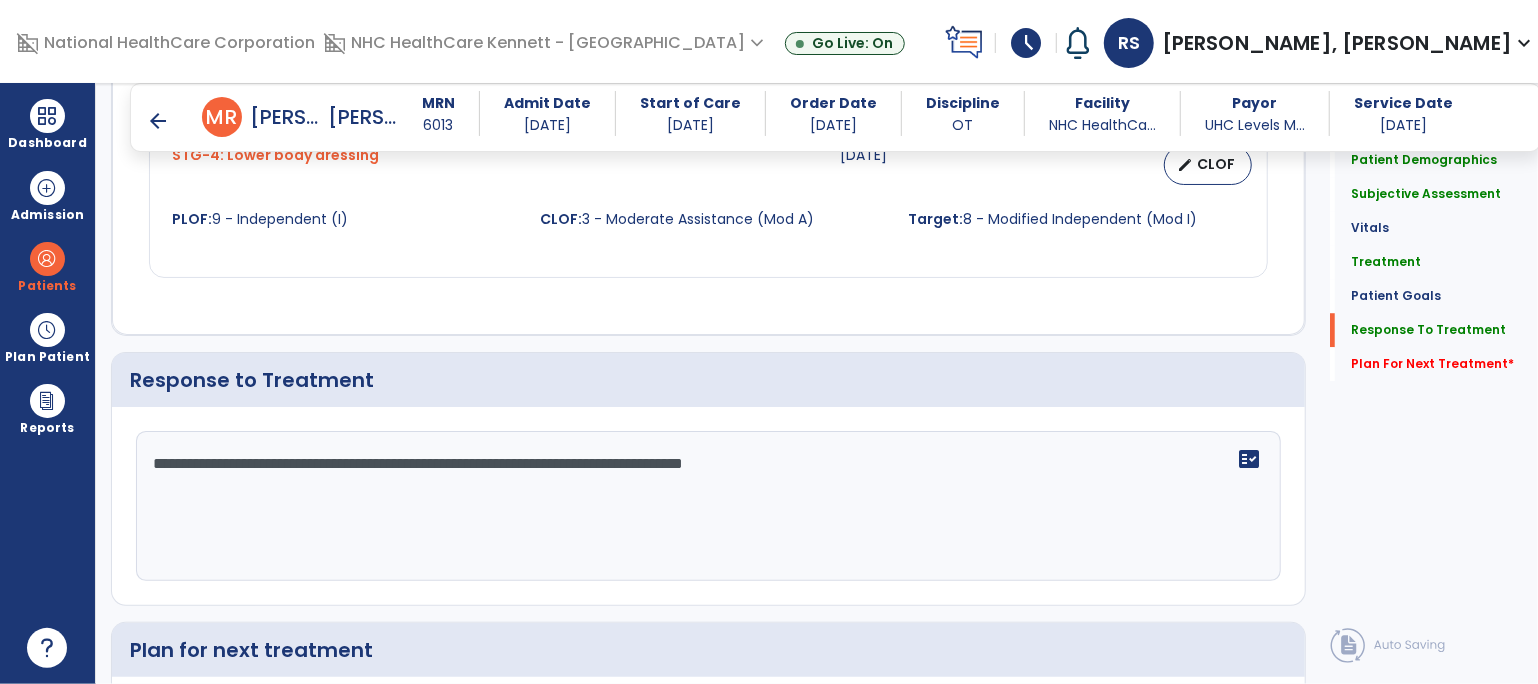 scroll, scrollTop: 3332, scrollLeft: 0, axis: vertical 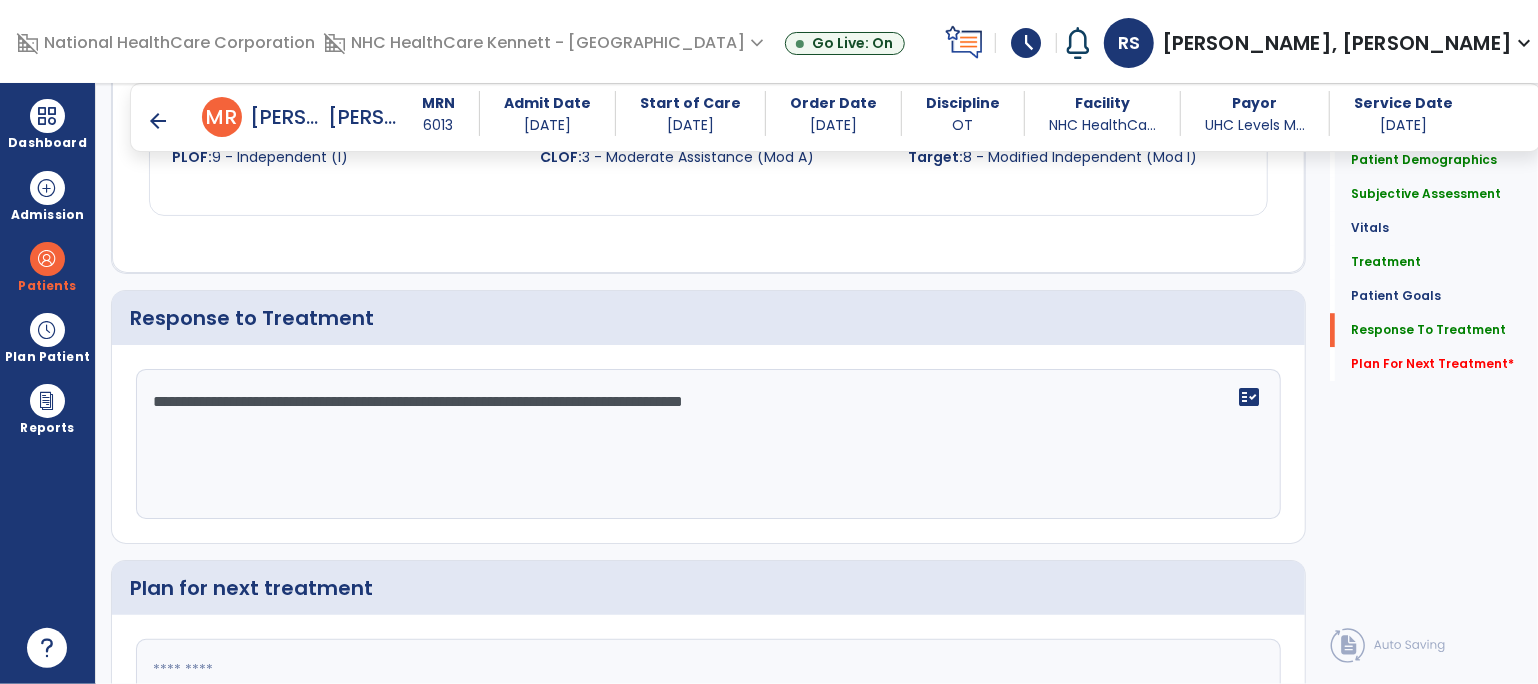 paste on "**********" 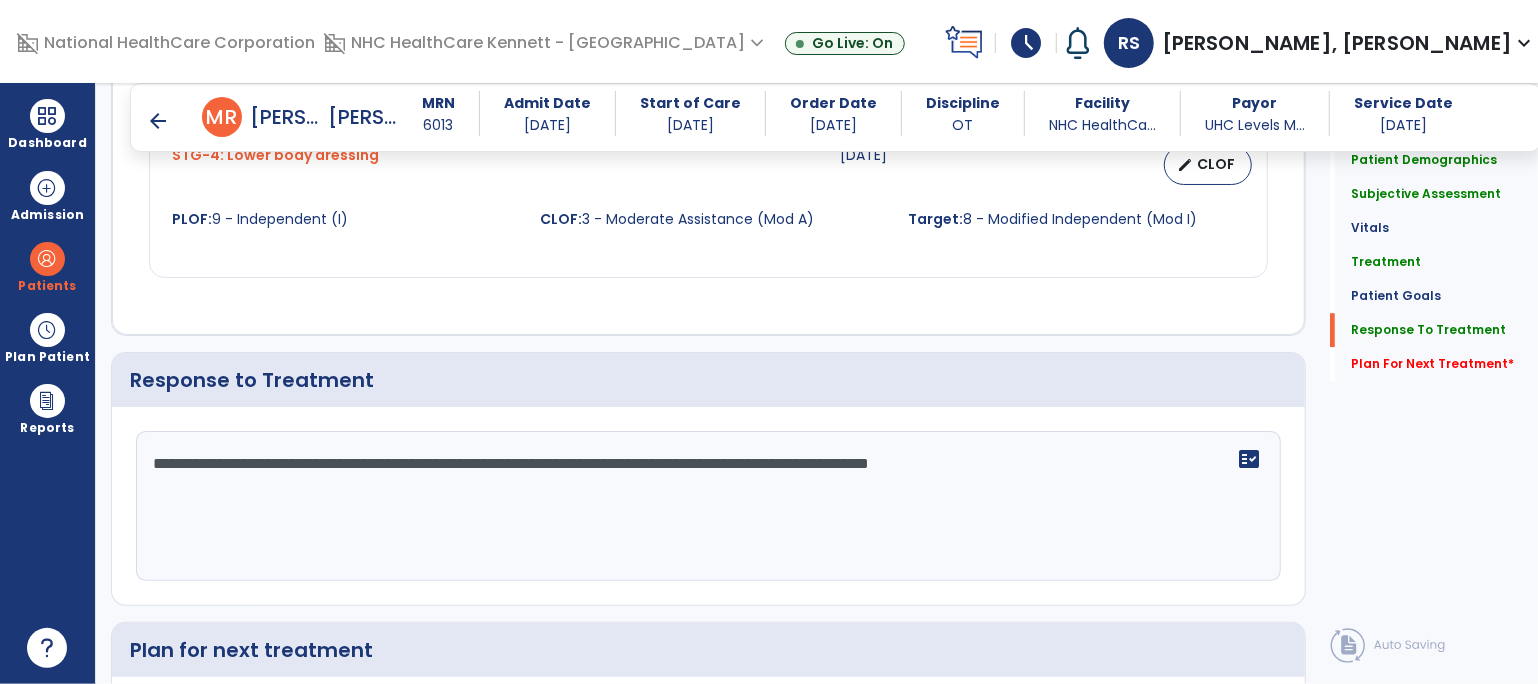 scroll, scrollTop: 3332, scrollLeft: 0, axis: vertical 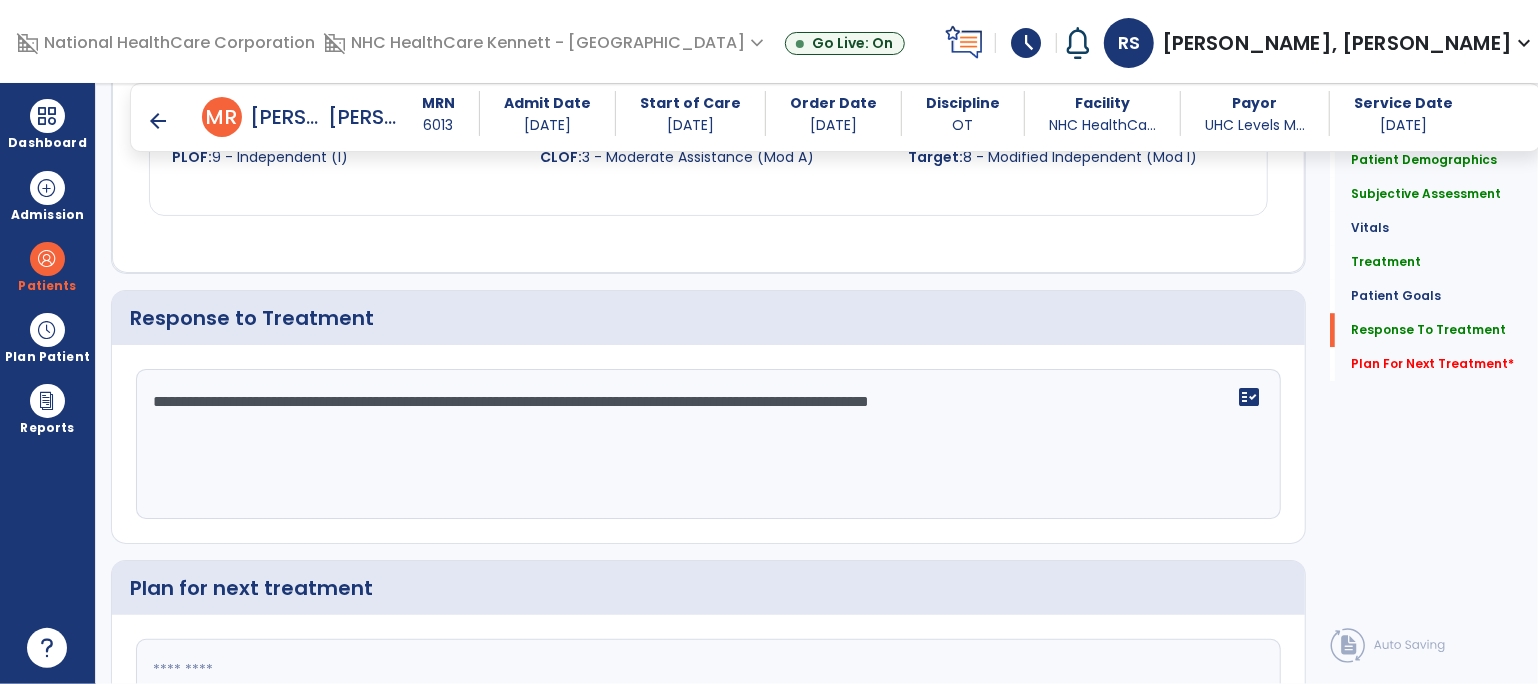 click on "**********" 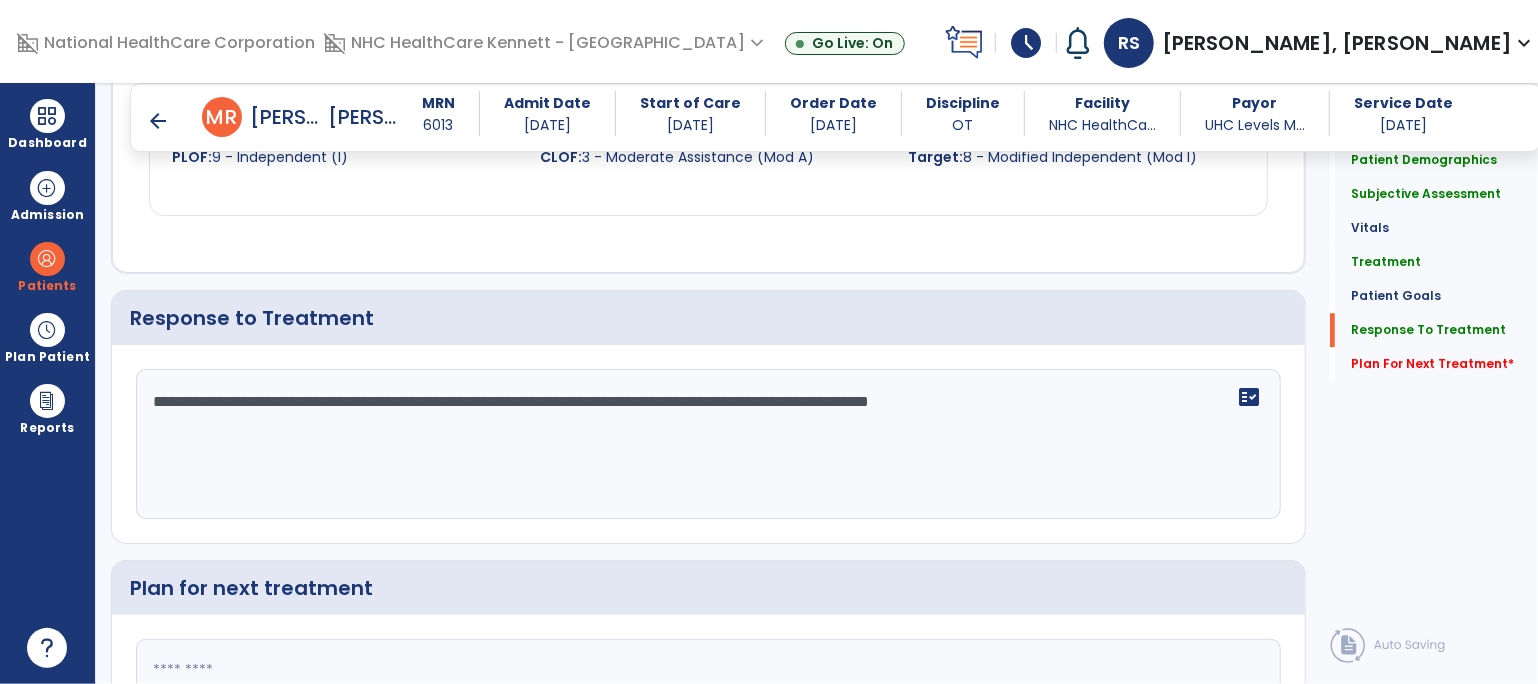 click on "**********" 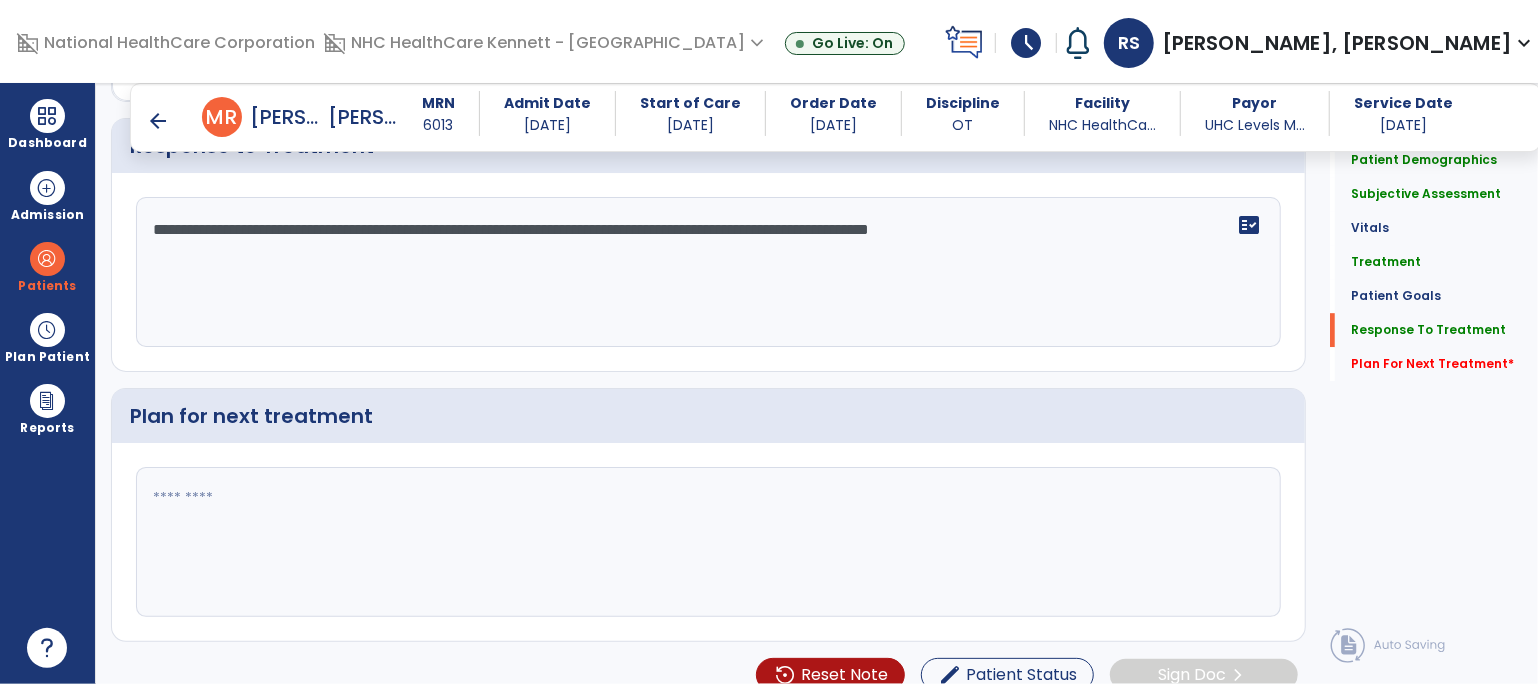 scroll, scrollTop: 3518, scrollLeft: 0, axis: vertical 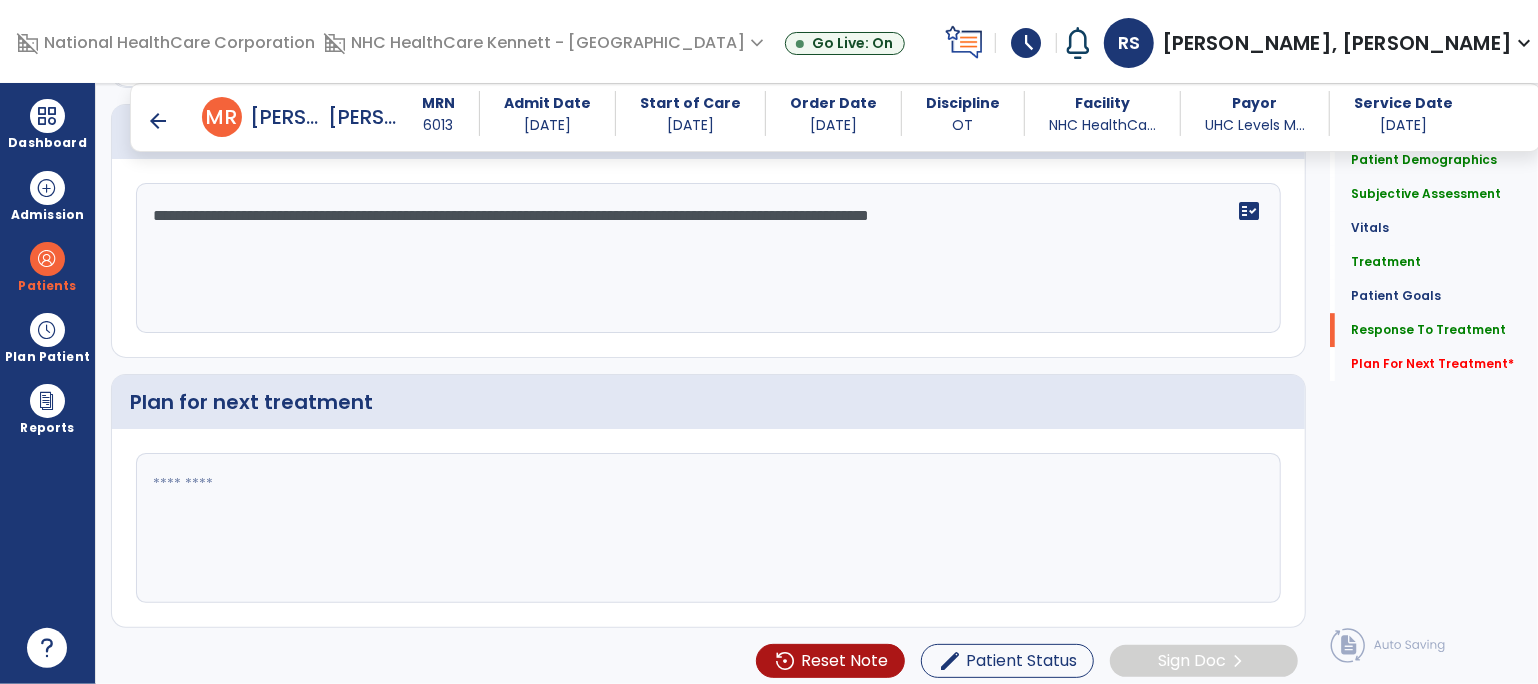 type on "**********" 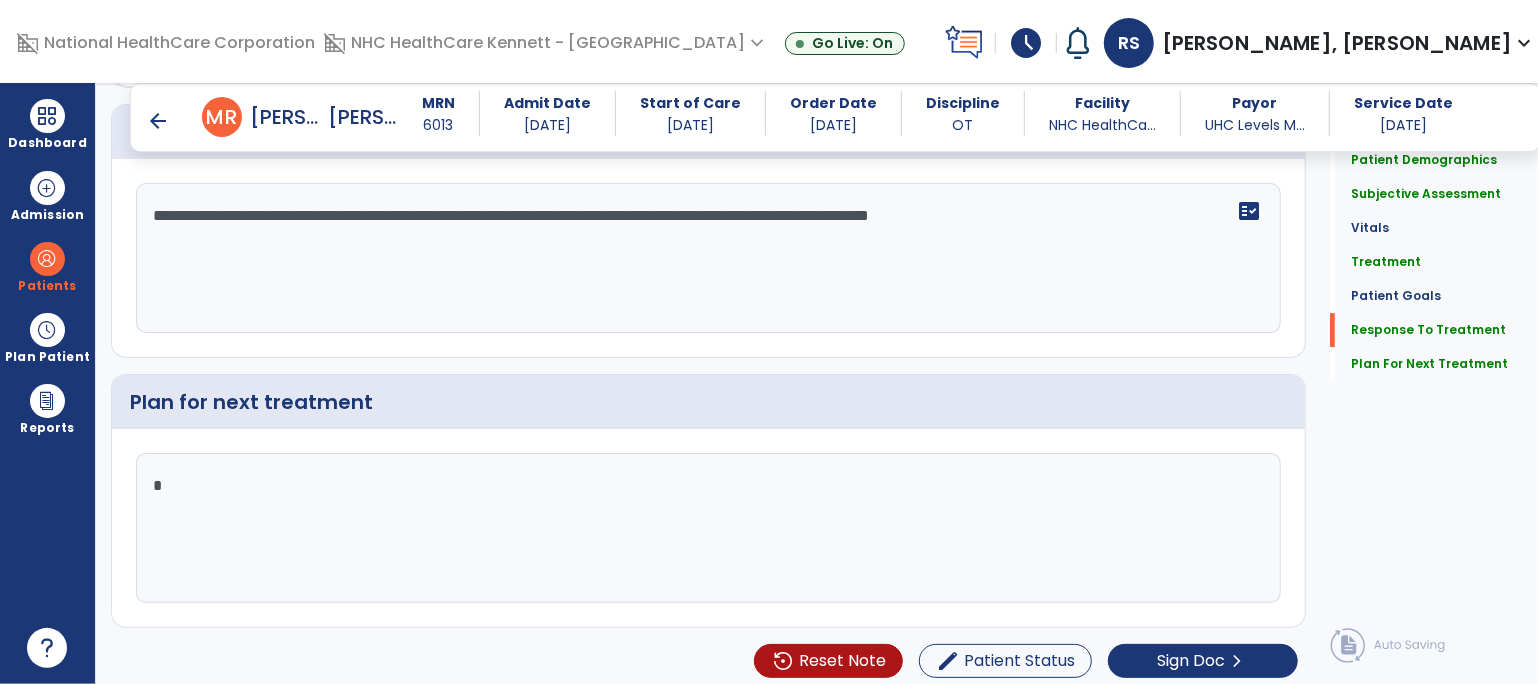 scroll, scrollTop: 3518, scrollLeft: 0, axis: vertical 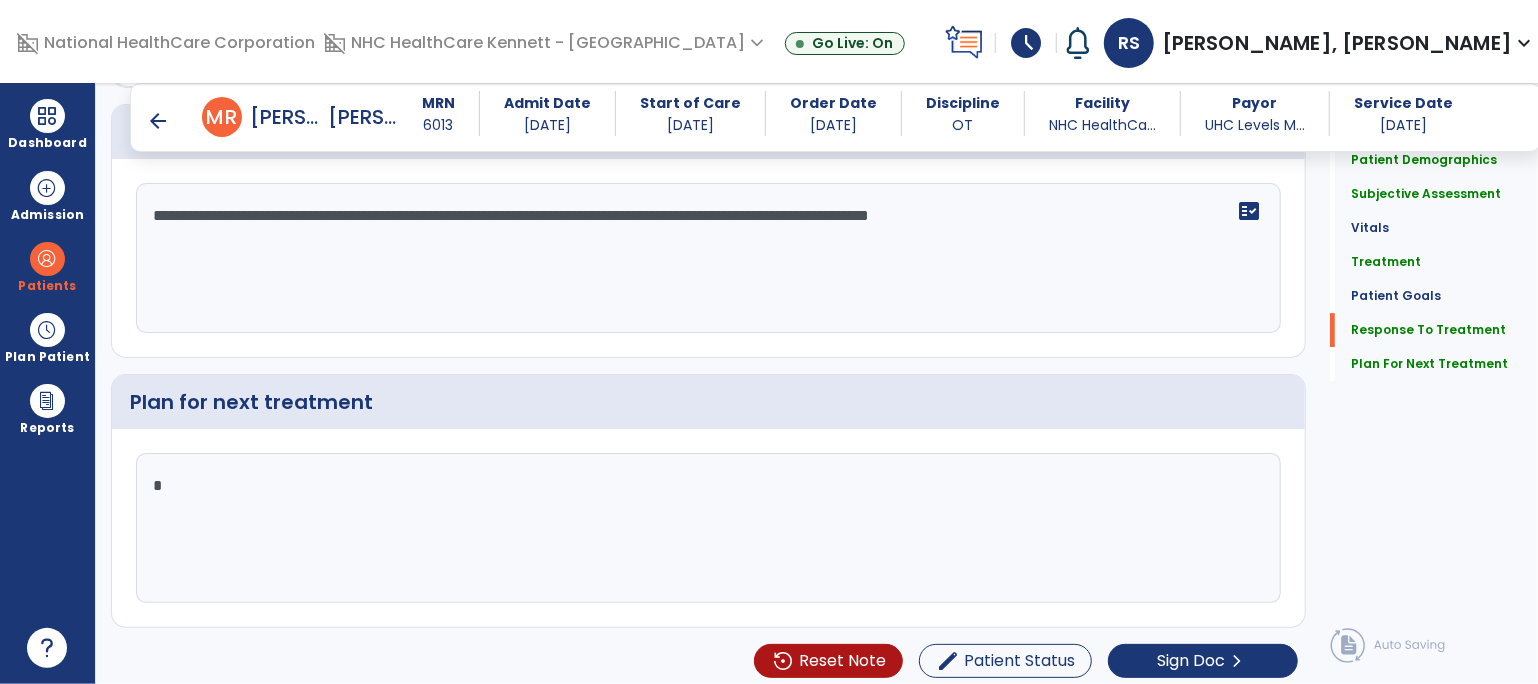 drag, startPoint x: 1082, startPoint y: 372, endPoint x: 1041, endPoint y: 428, distance: 69.40461 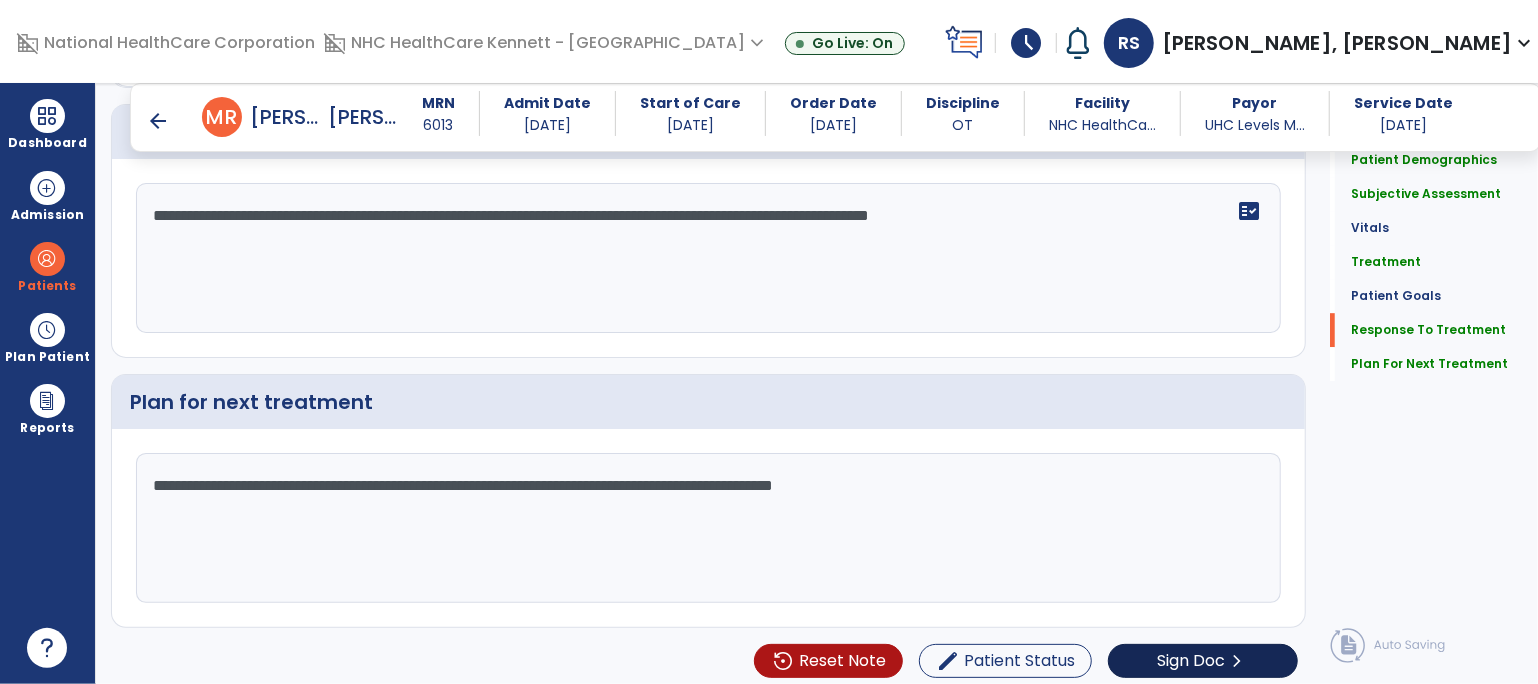 type on "**********" 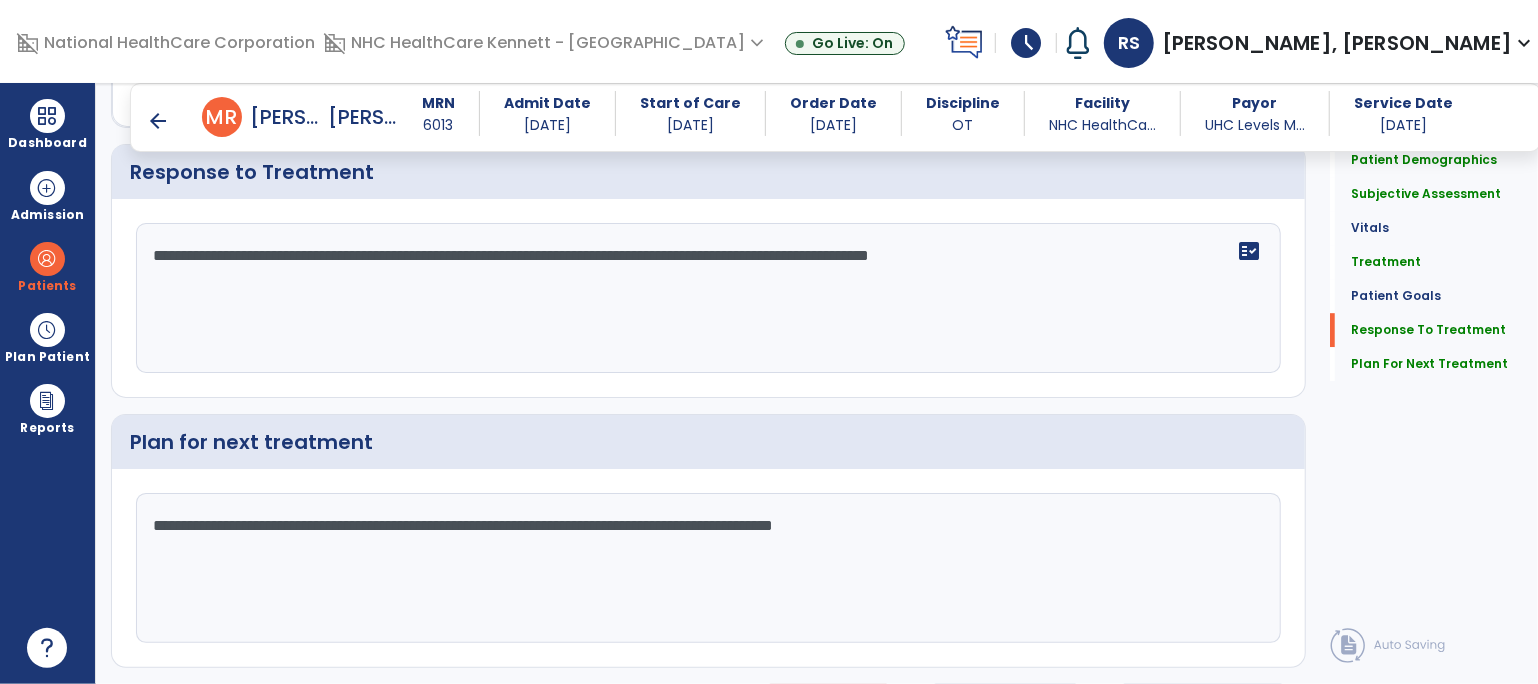 scroll, scrollTop: 3518, scrollLeft: 0, axis: vertical 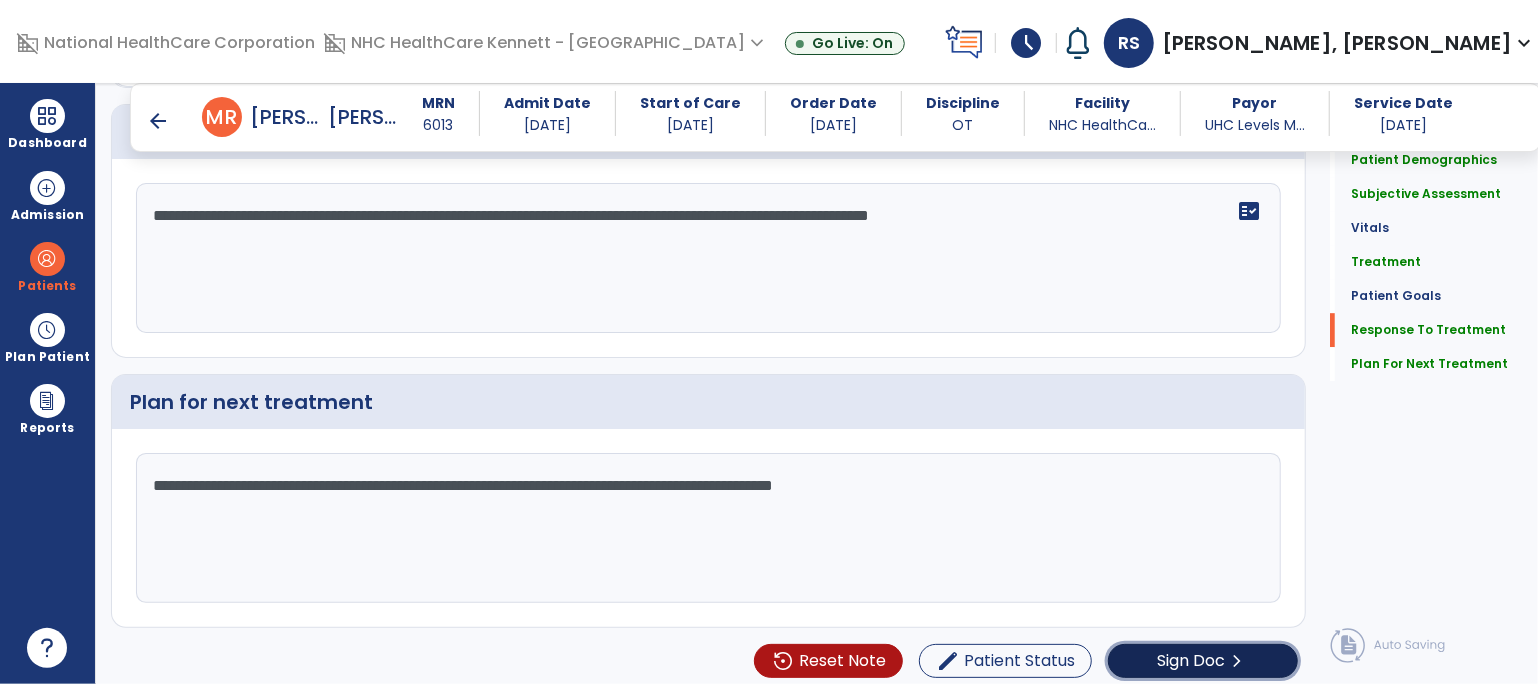 click on "Sign Doc" 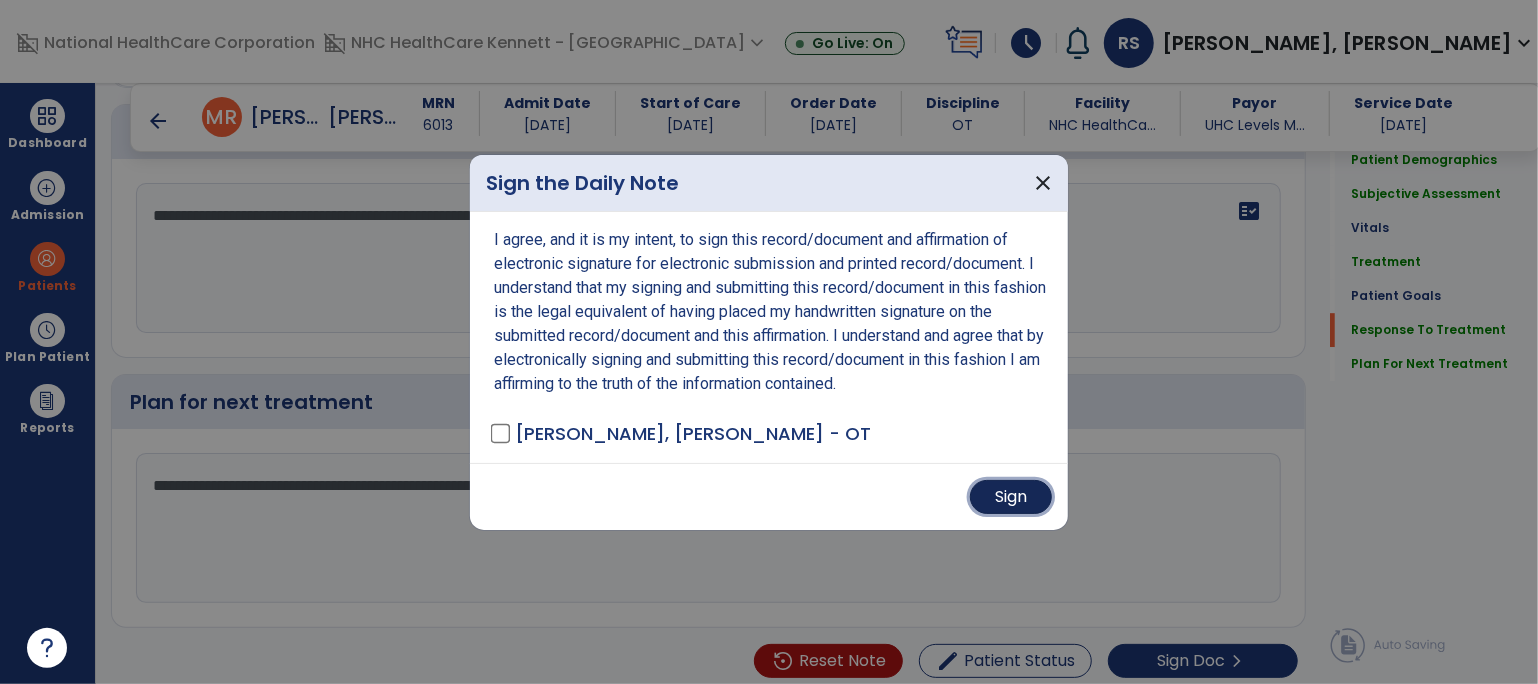 click on "Sign" at bounding box center [1011, 497] 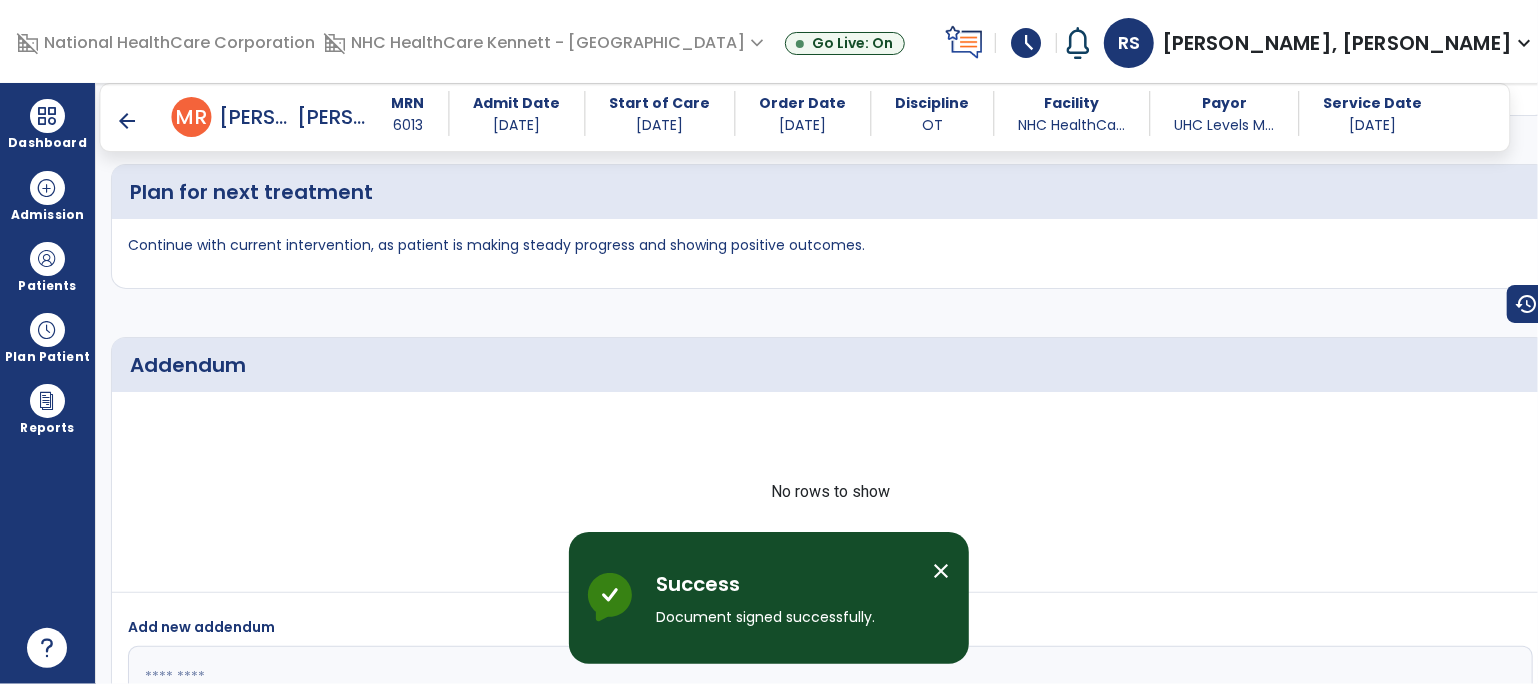 scroll, scrollTop: 4458, scrollLeft: 0, axis: vertical 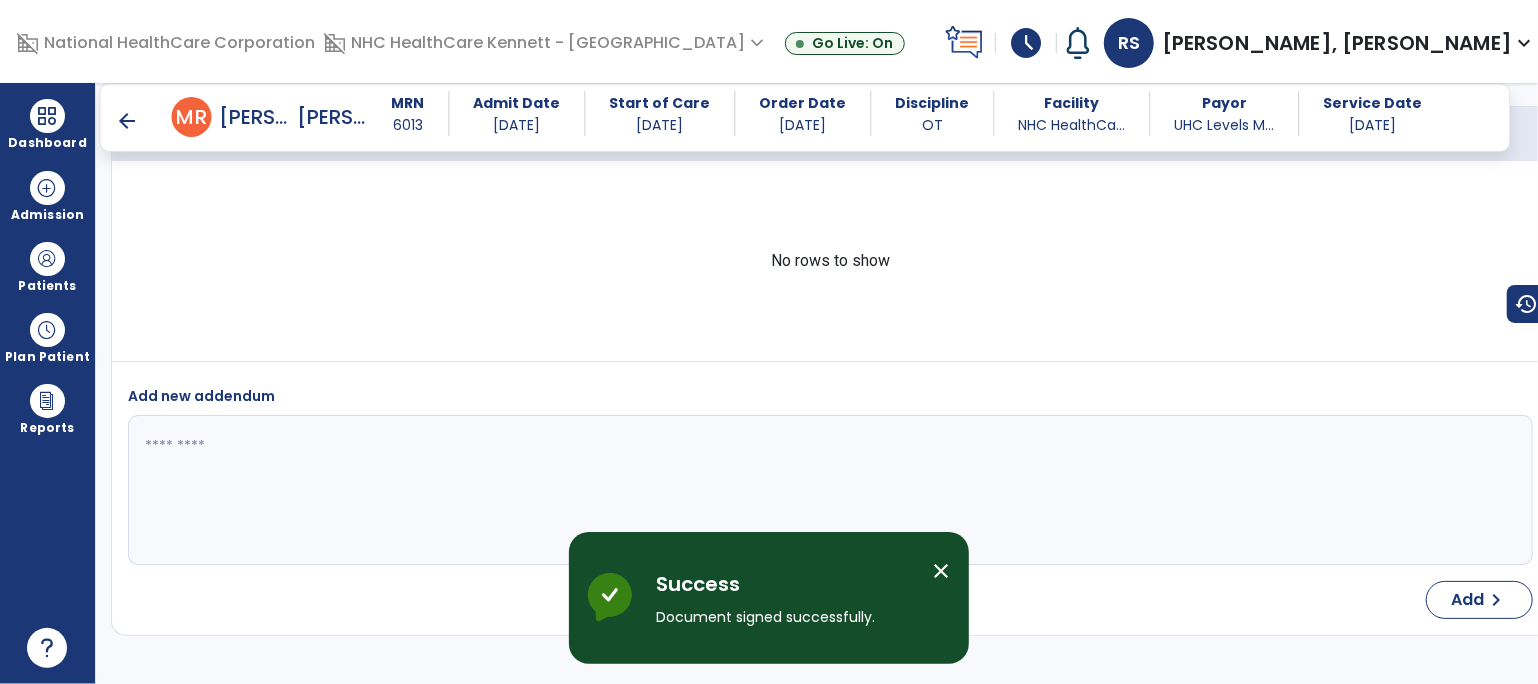 click on "arrow_back" at bounding box center [128, 121] 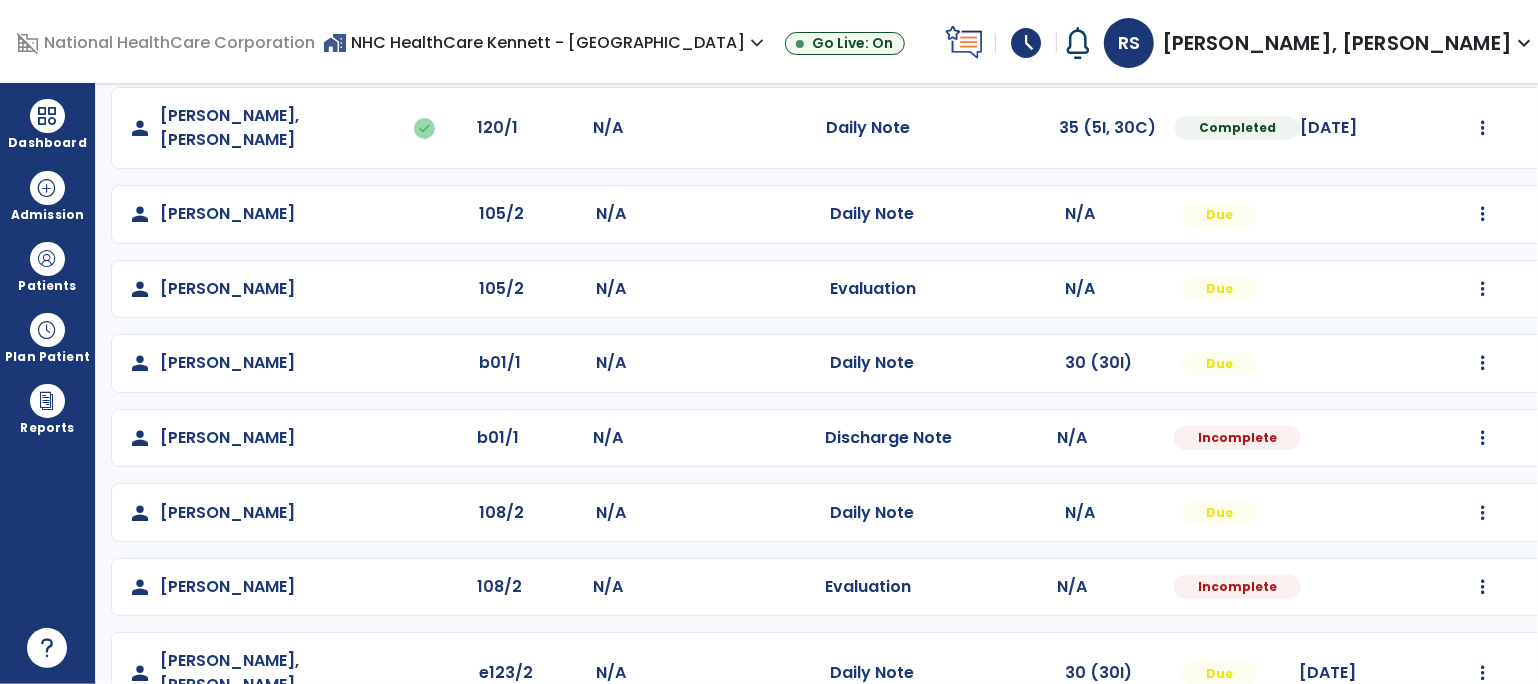 scroll, scrollTop: 0, scrollLeft: 0, axis: both 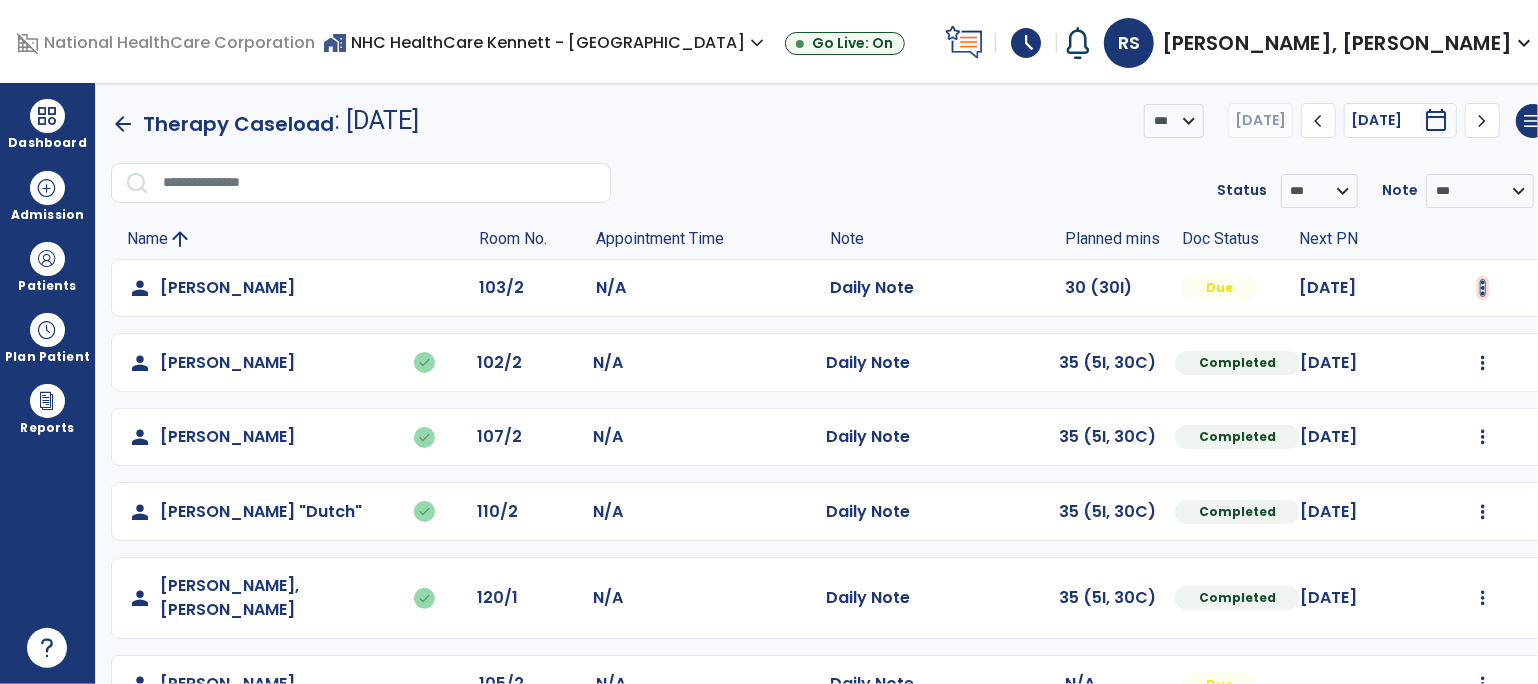 click at bounding box center [1483, 288] 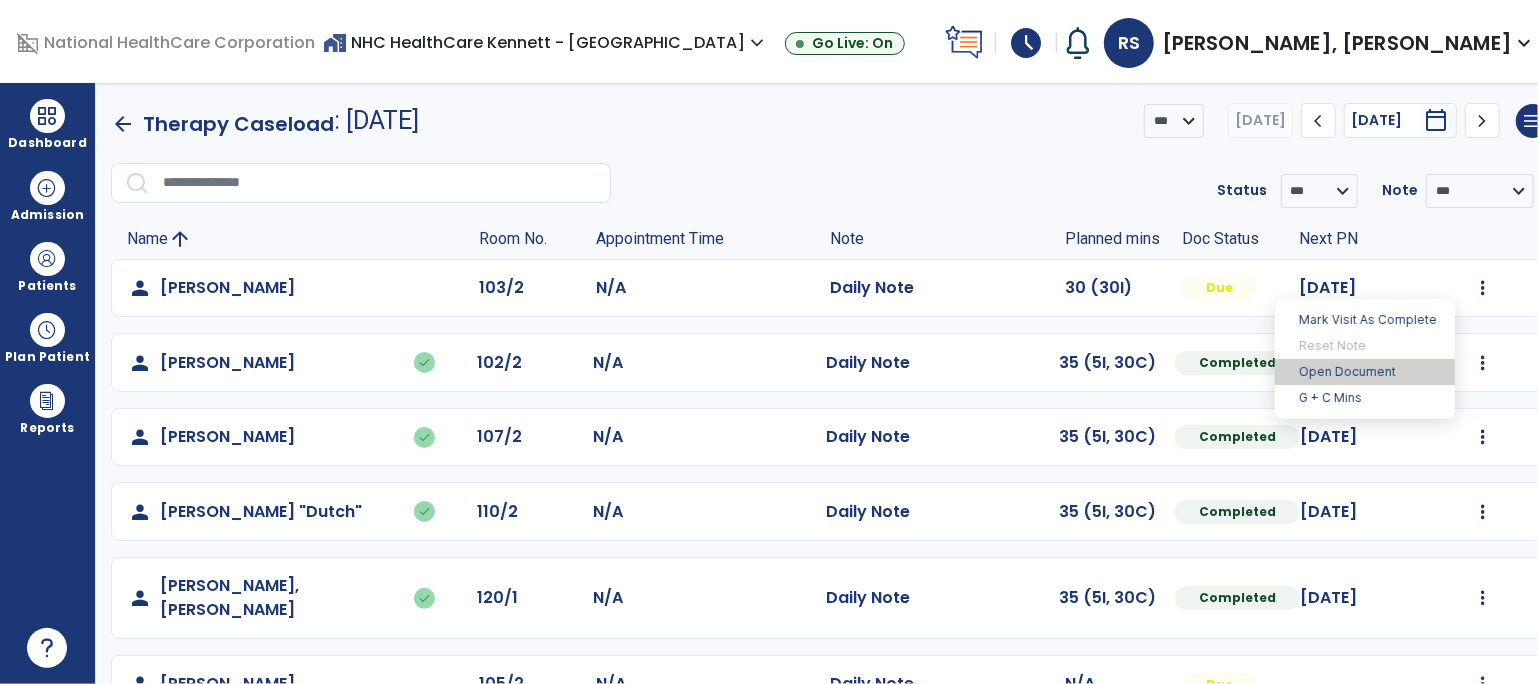 click on "Open Document" at bounding box center (1365, 372) 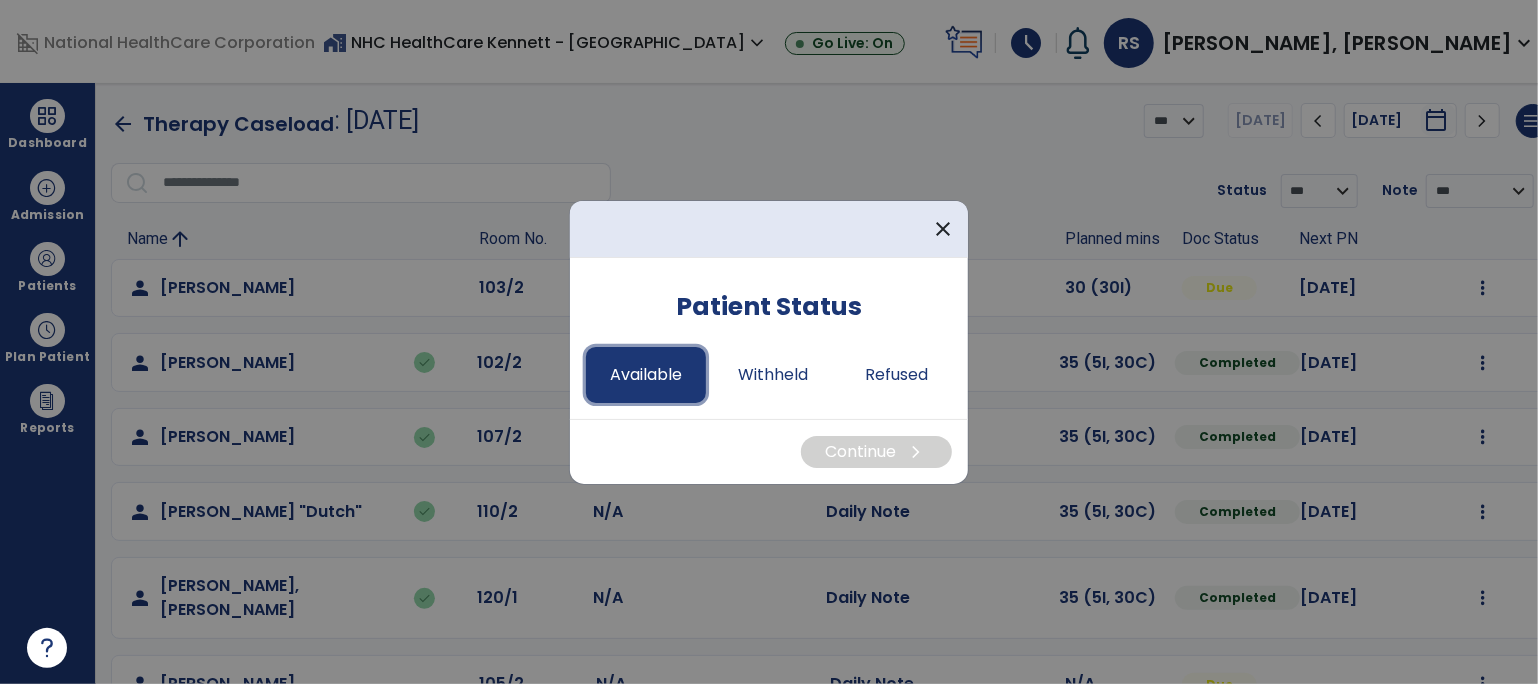 click on "Available" at bounding box center [646, 375] 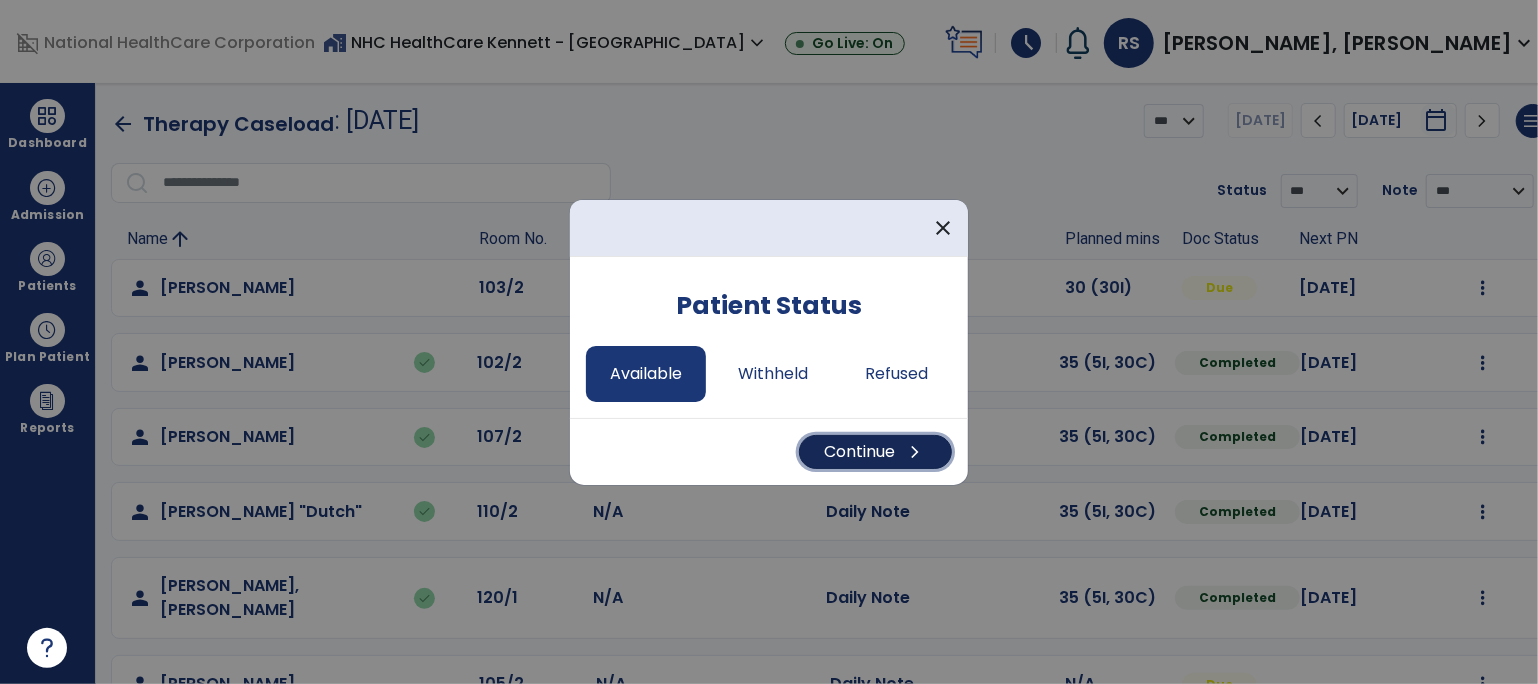 click on "chevron_right" at bounding box center (915, 452) 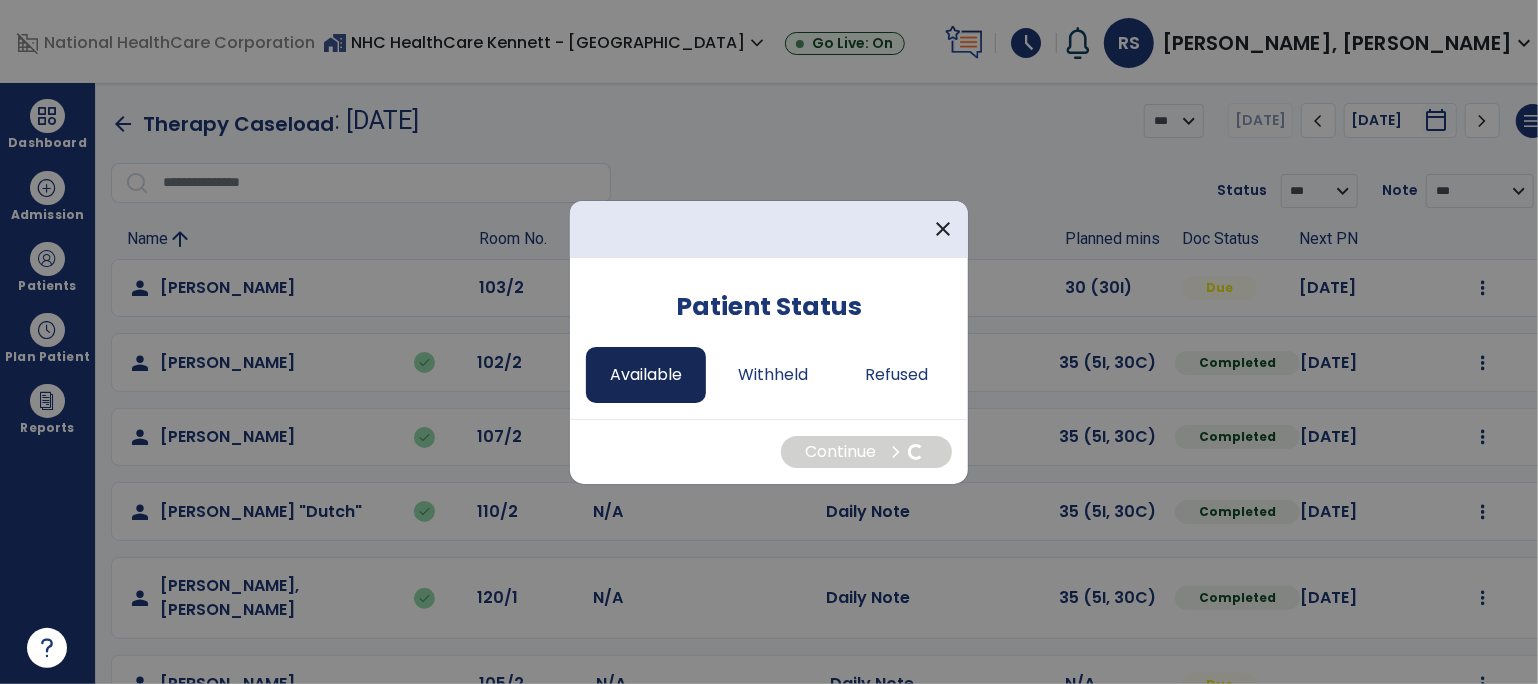 select on "*" 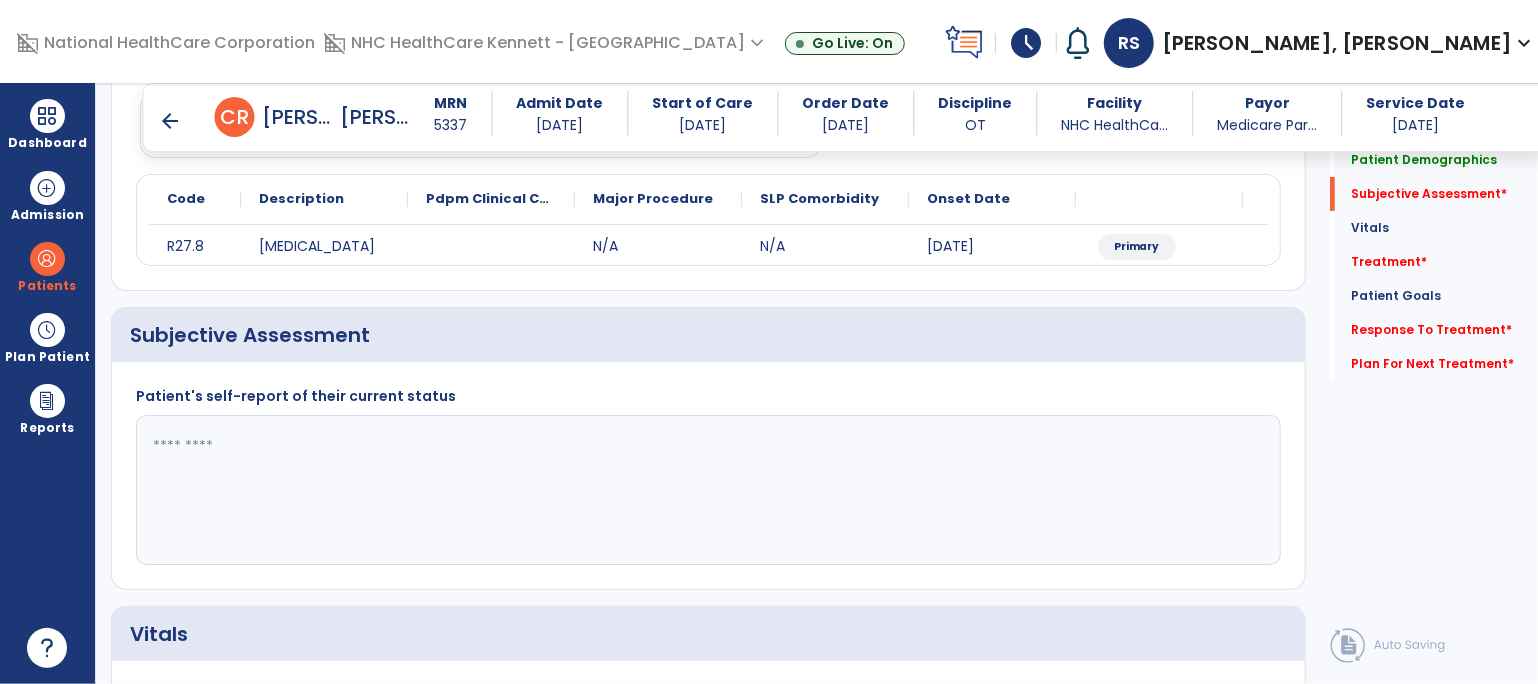 scroll, scrollTop: 222, scrollLeft: 0, axis: vertical 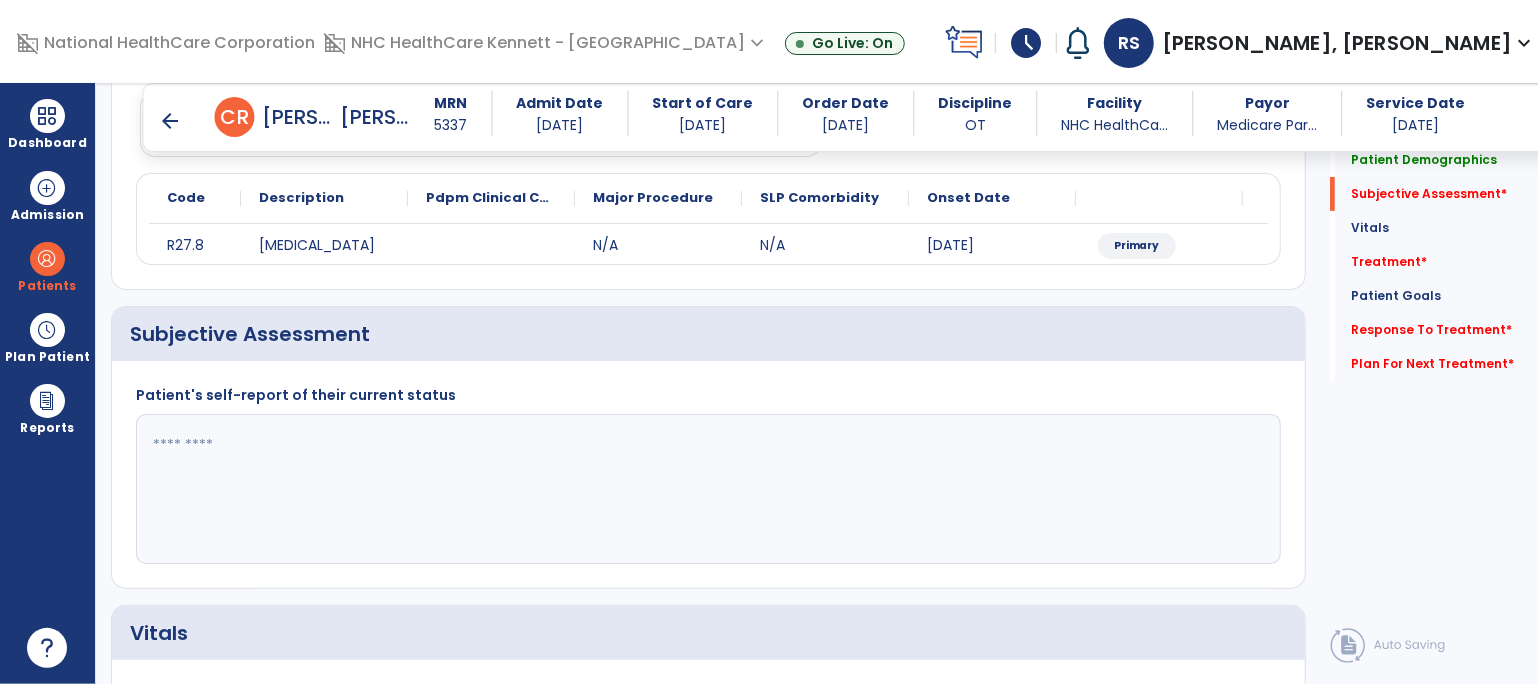 click 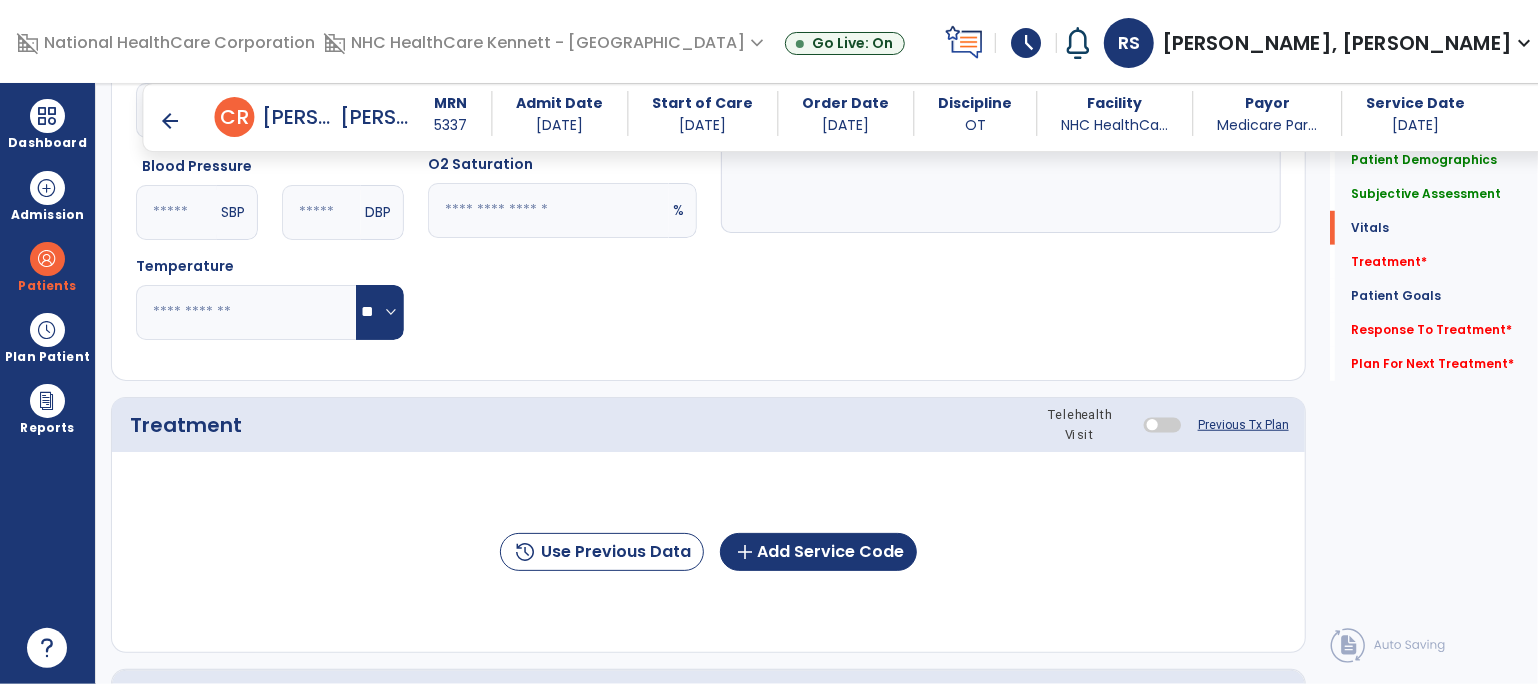 scroll, scrollTop: 888, scrollLeft: 0, axis: vertical 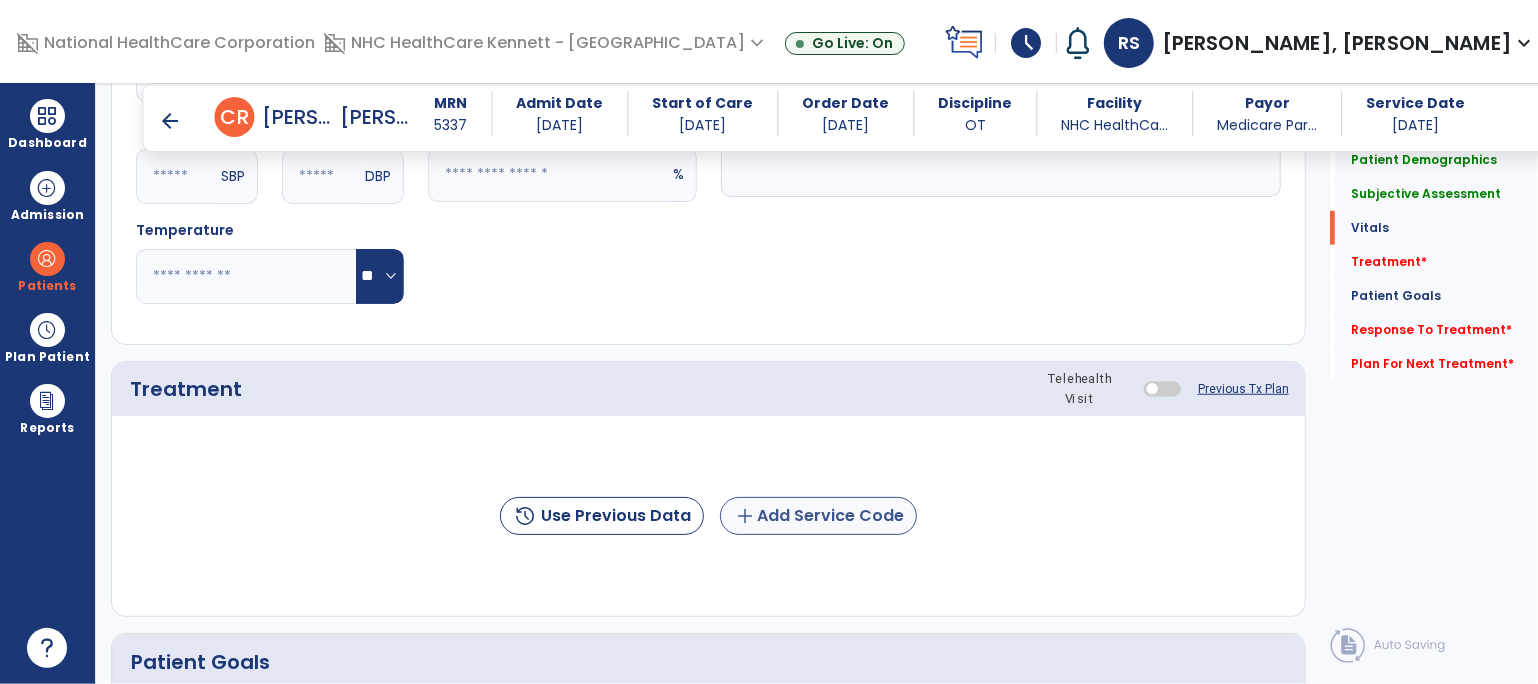 type on "**********" 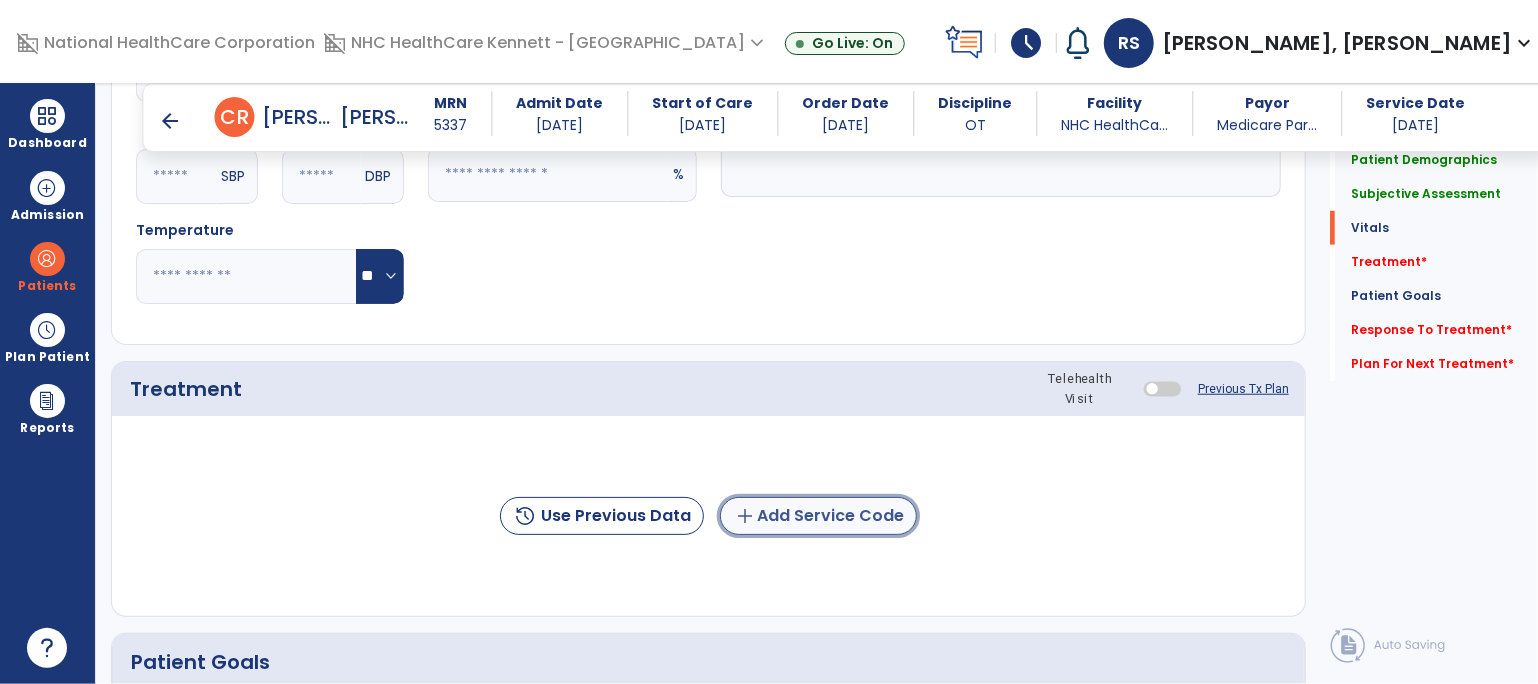 click on "add  Add Service Code" 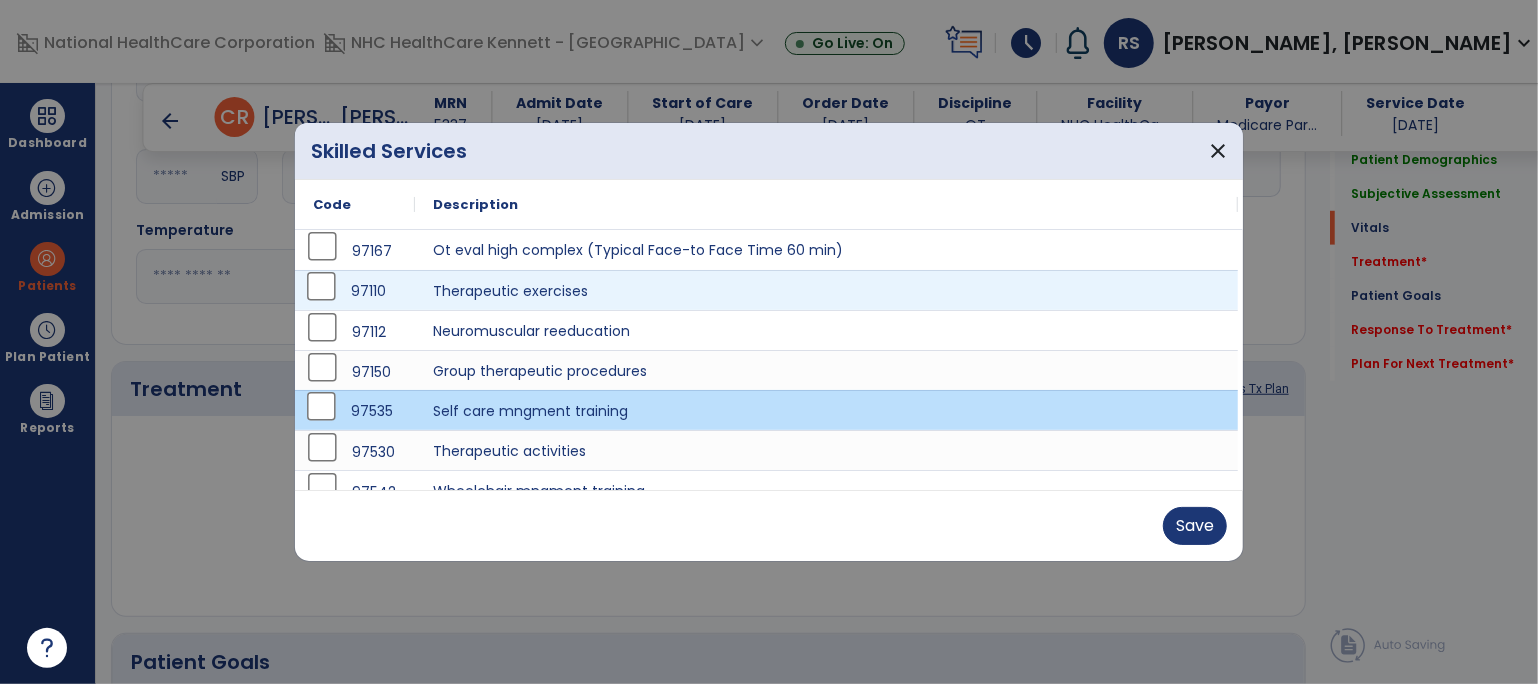 click on "97110" at bounding box center [355, 291] 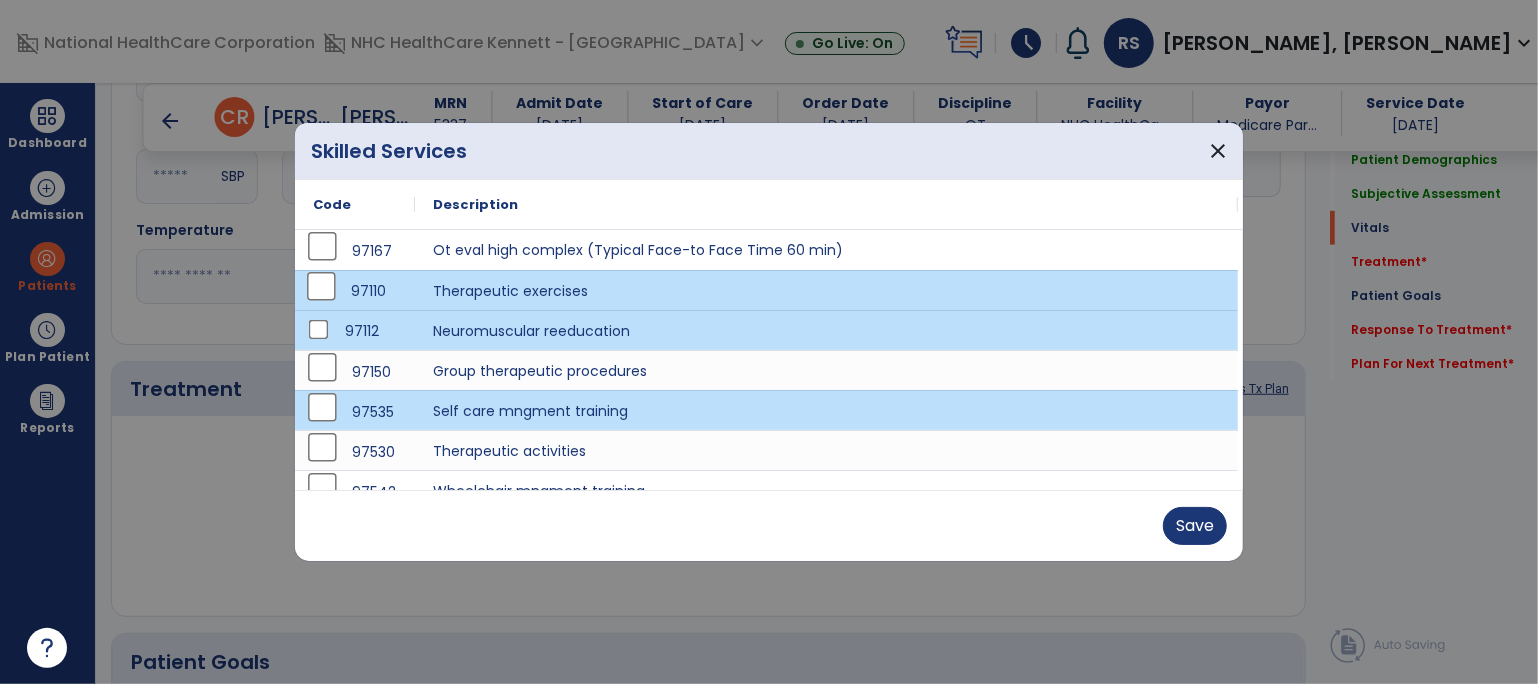 click on "97110" at bounding box center [355, 291] 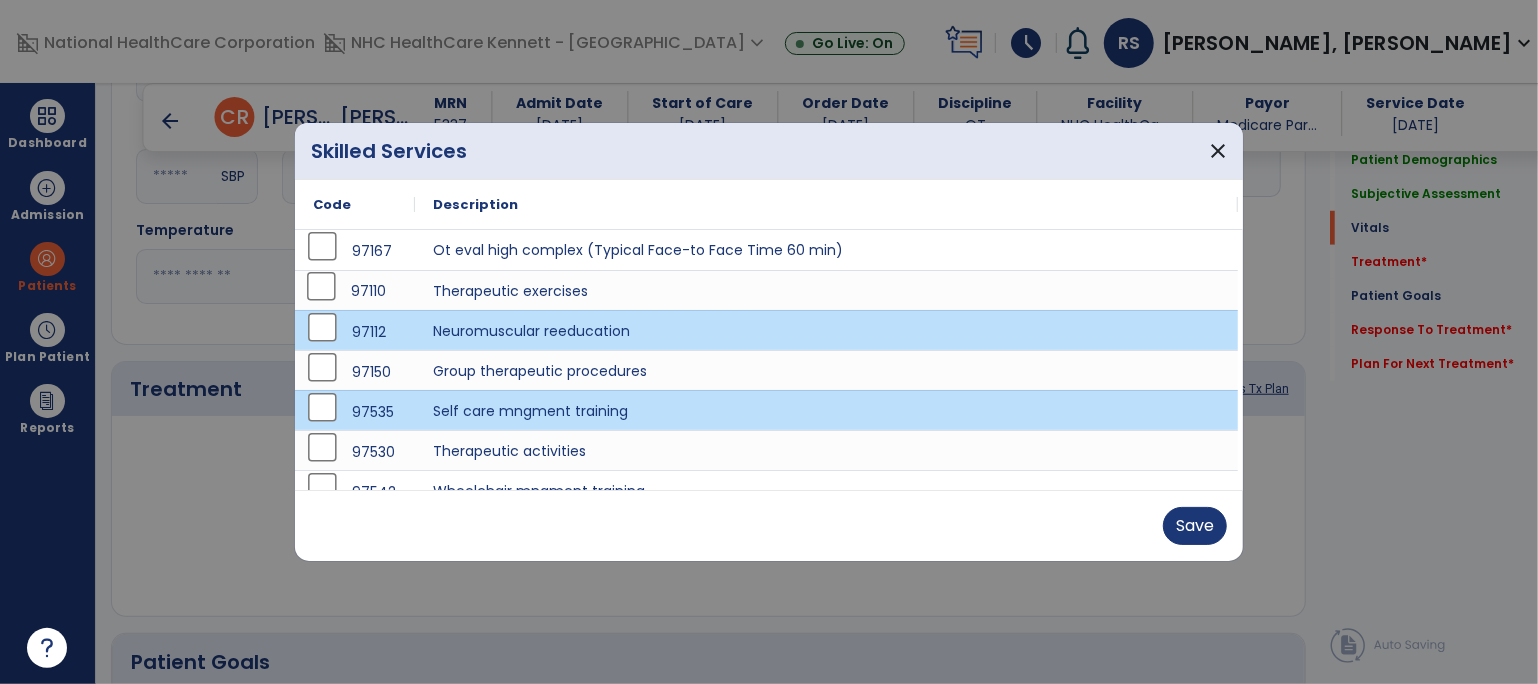 click at bounding box center [769, 342] 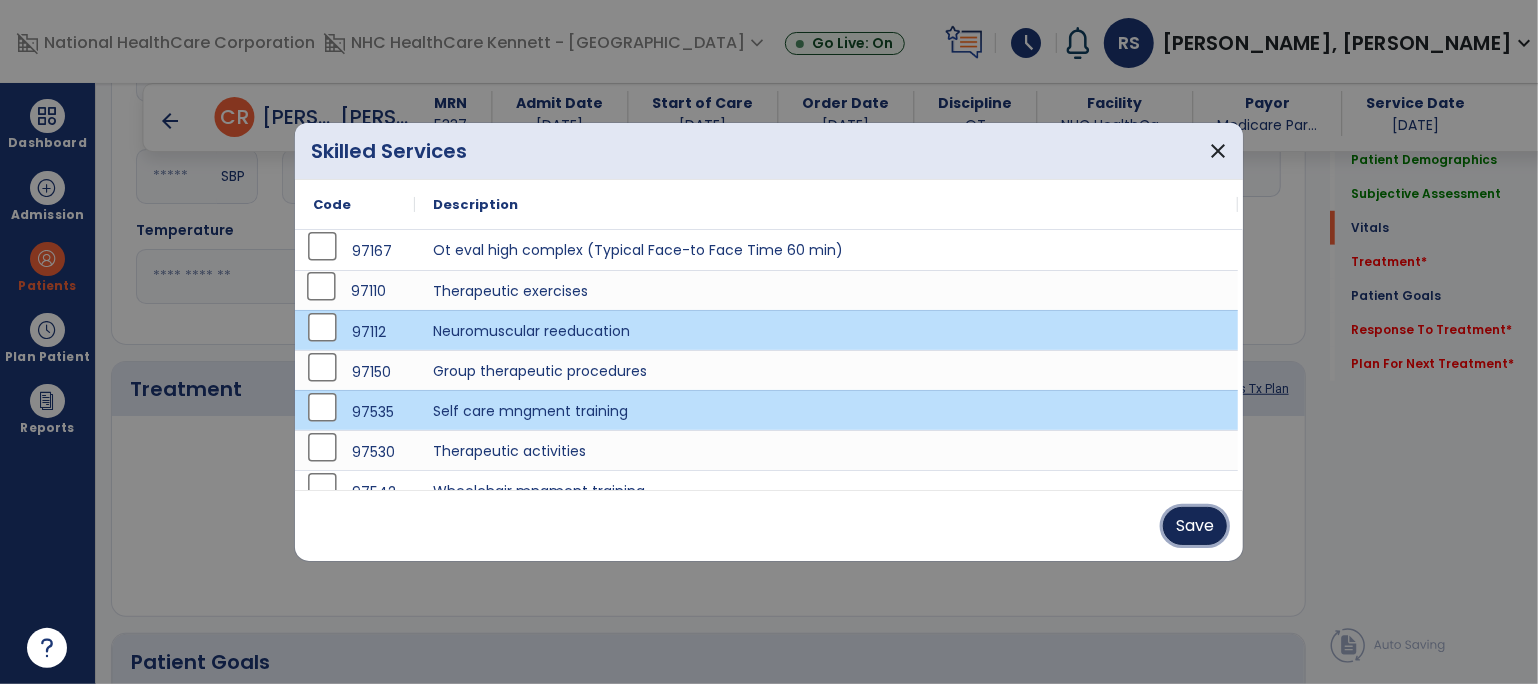 click on "Save" at bounding box center (1195, 526) 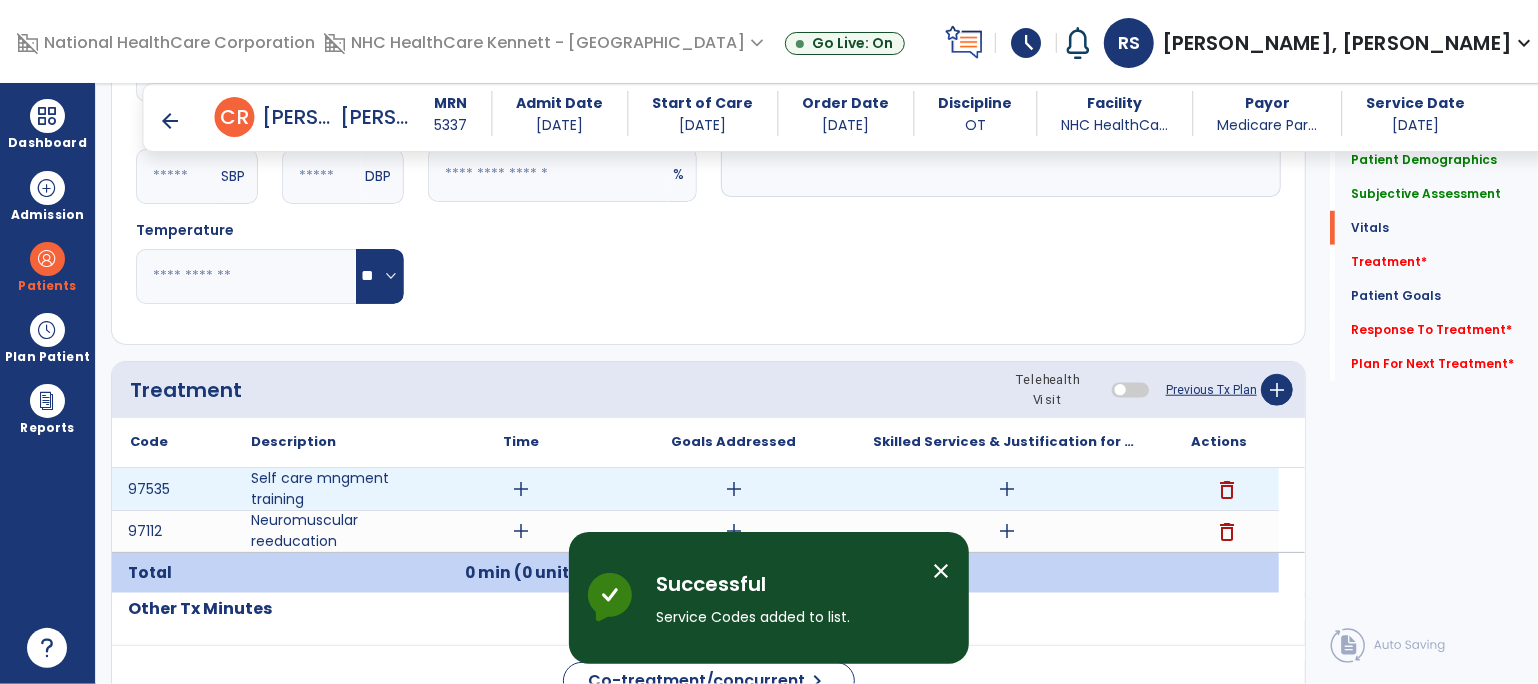 click on "add" at bounding box center [521, 489] 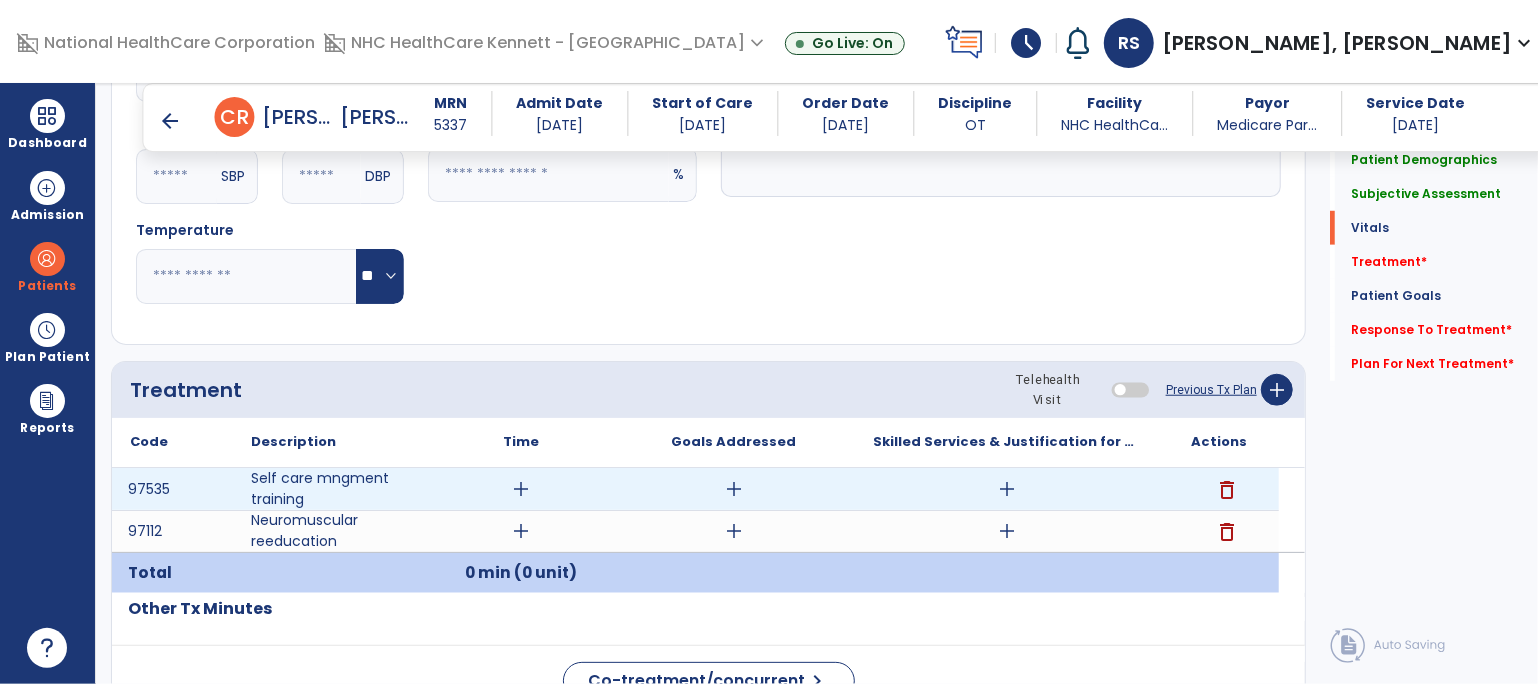 click on "add" at bounding box center [521, 489] 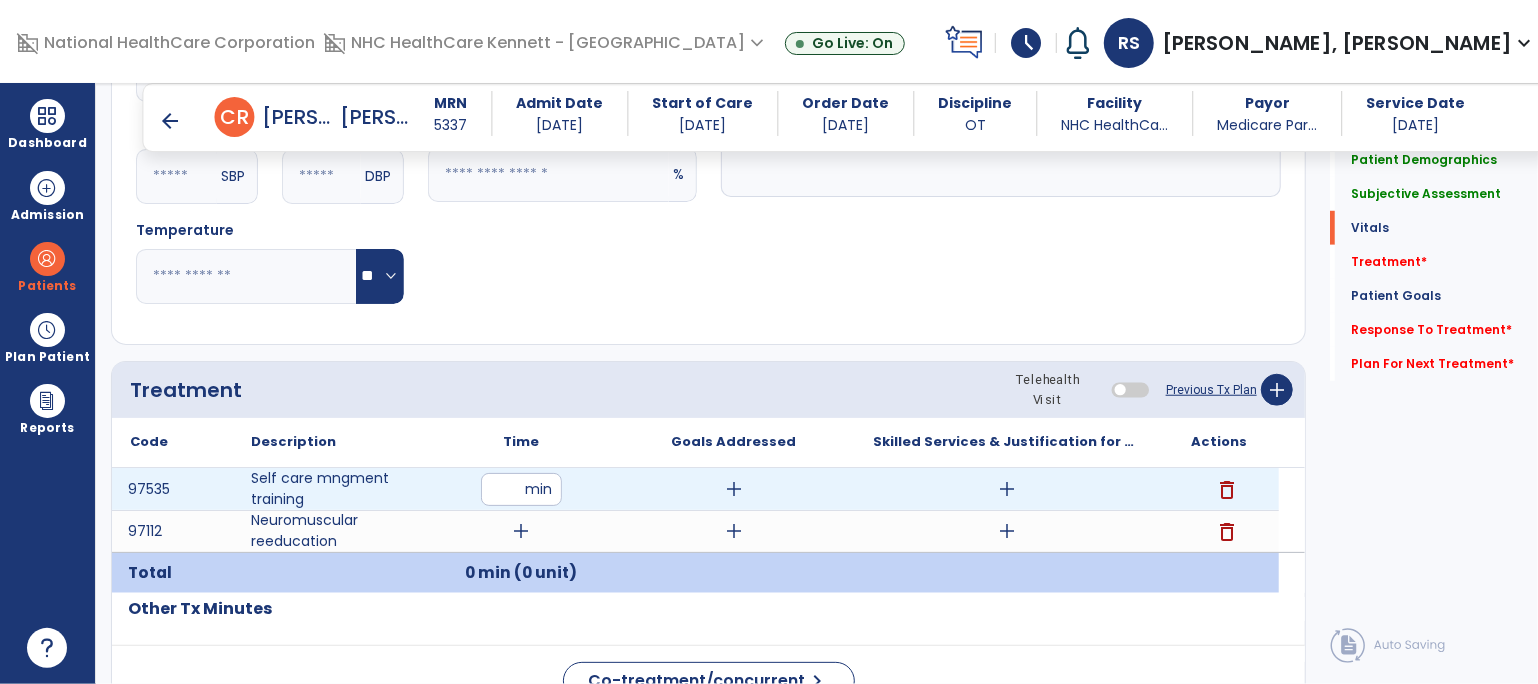 type on "**" 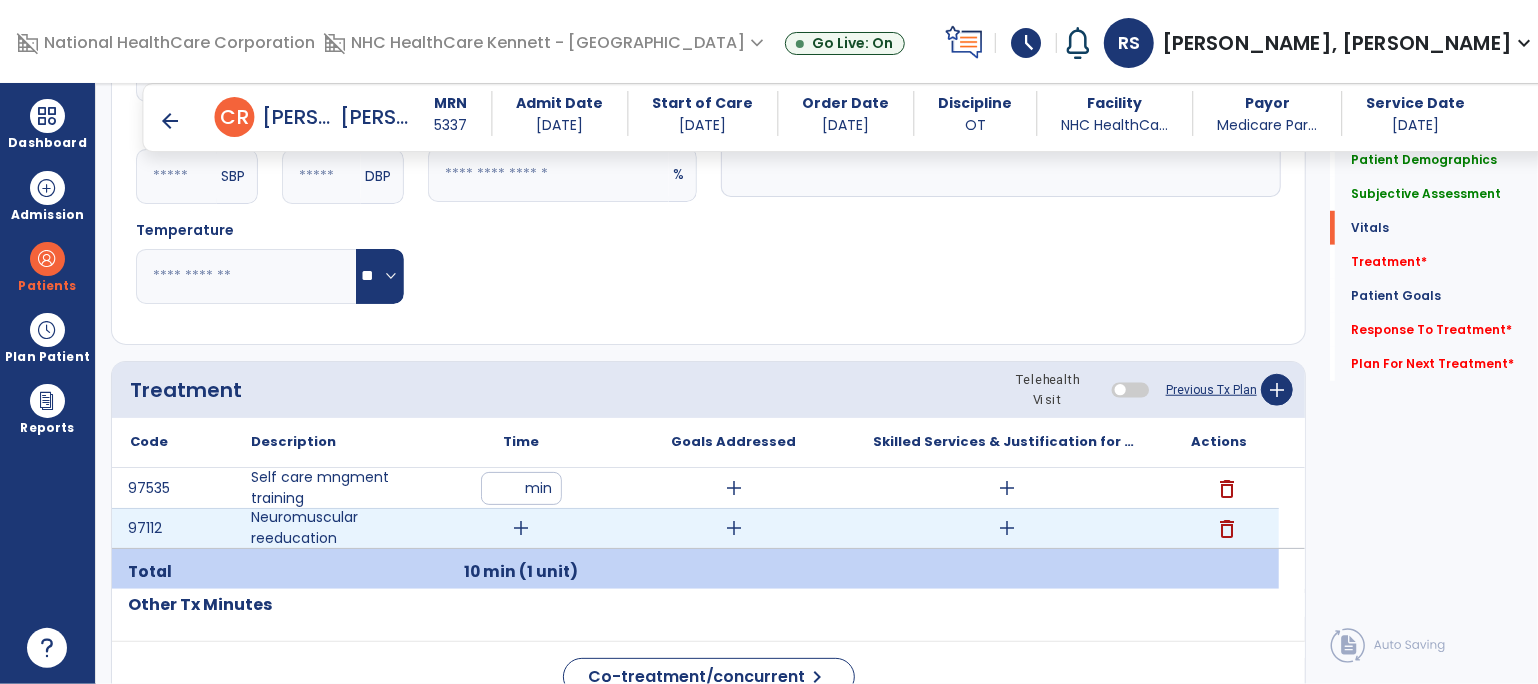 click on "add" at bounding box center (521, 528) 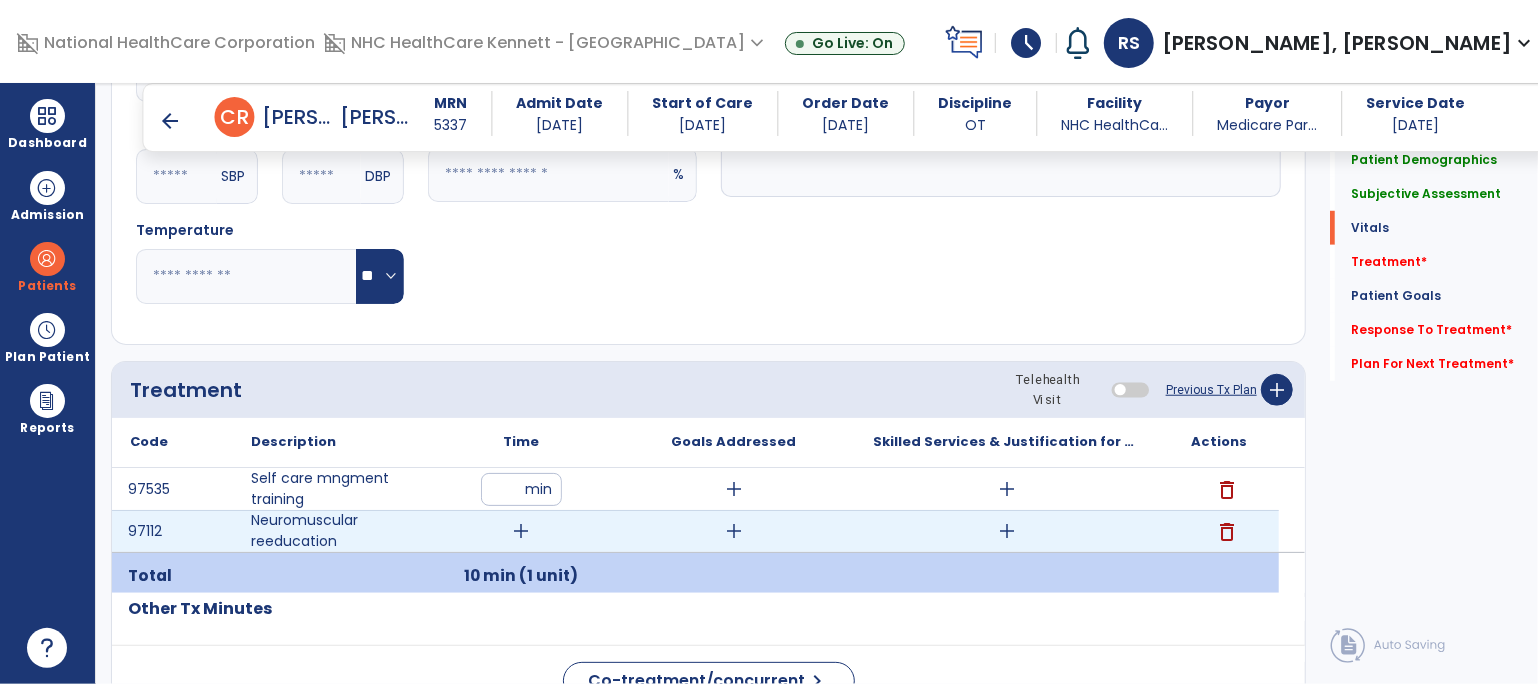 click on "add" at bounding box center [521, 531] 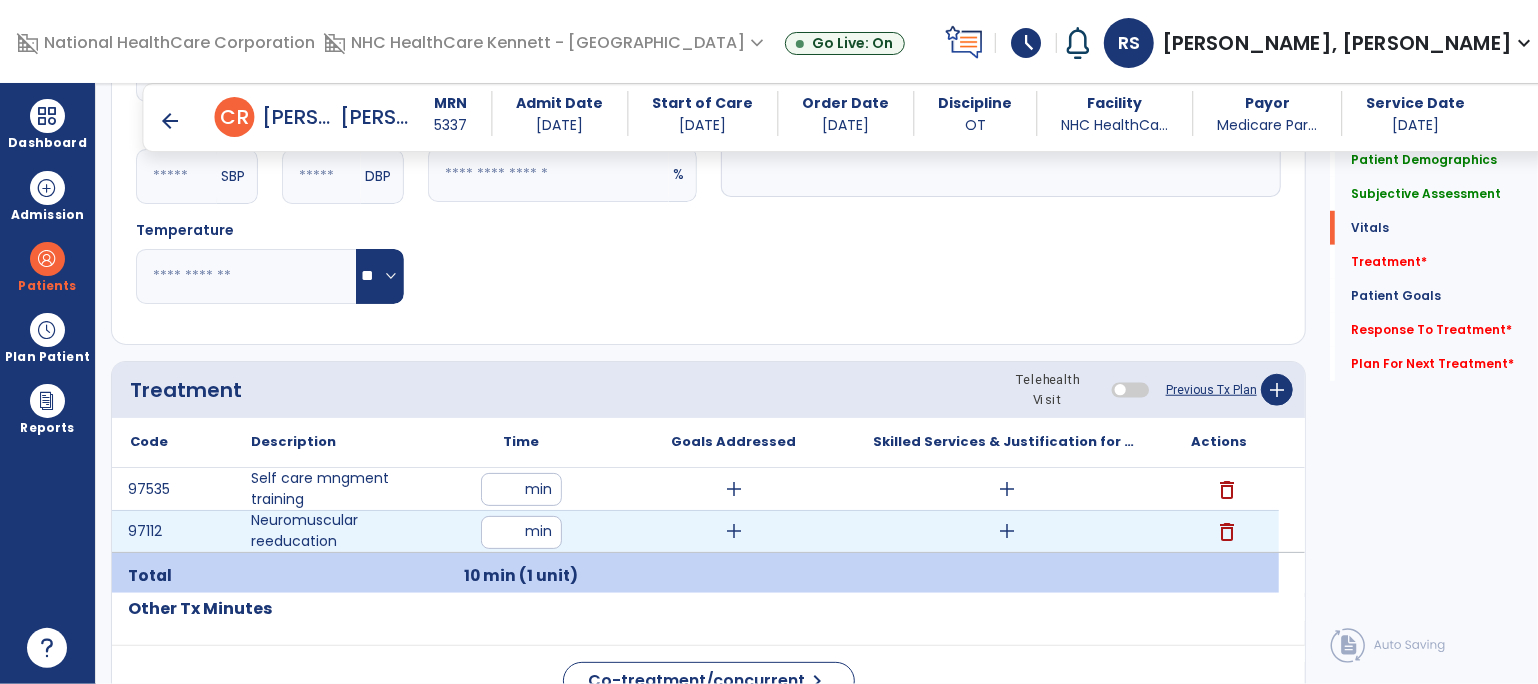 type on "**" 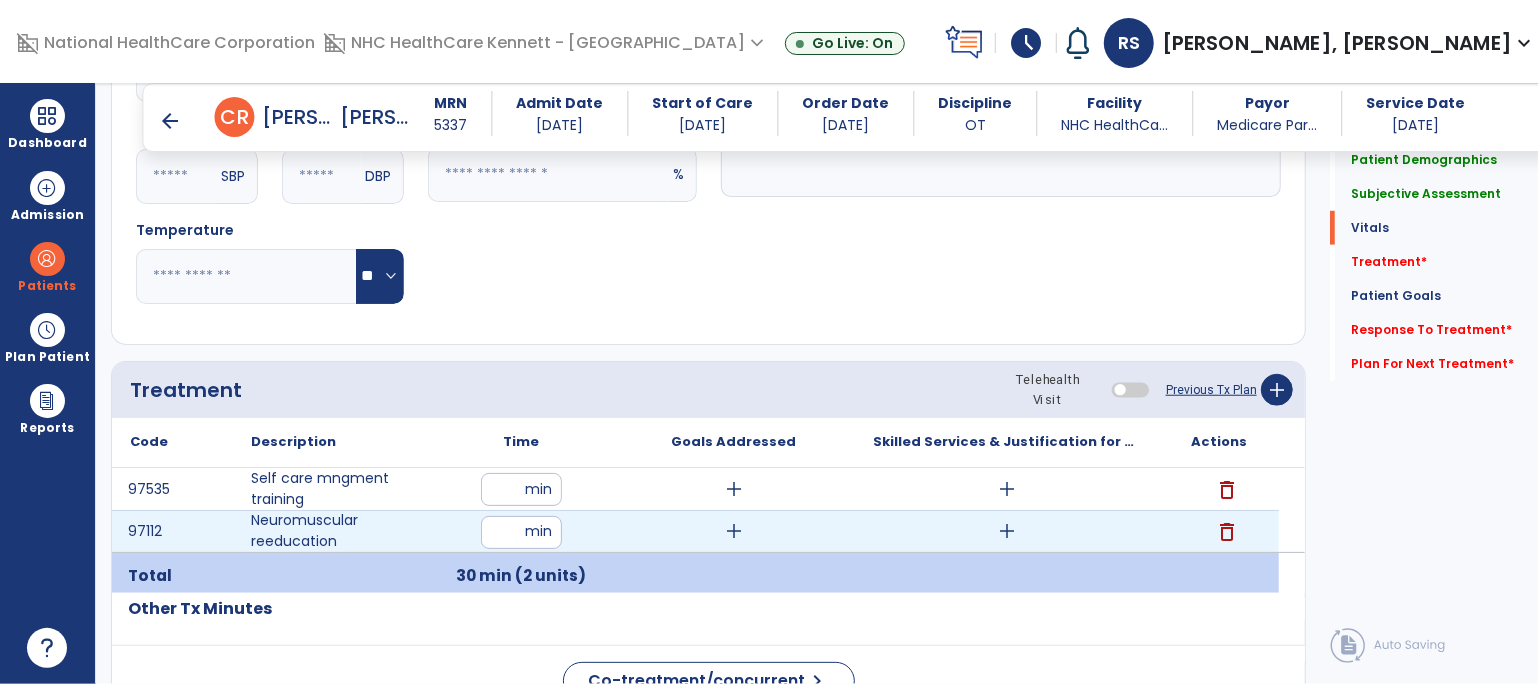 click on "add" at bounding box center [1007, 531] 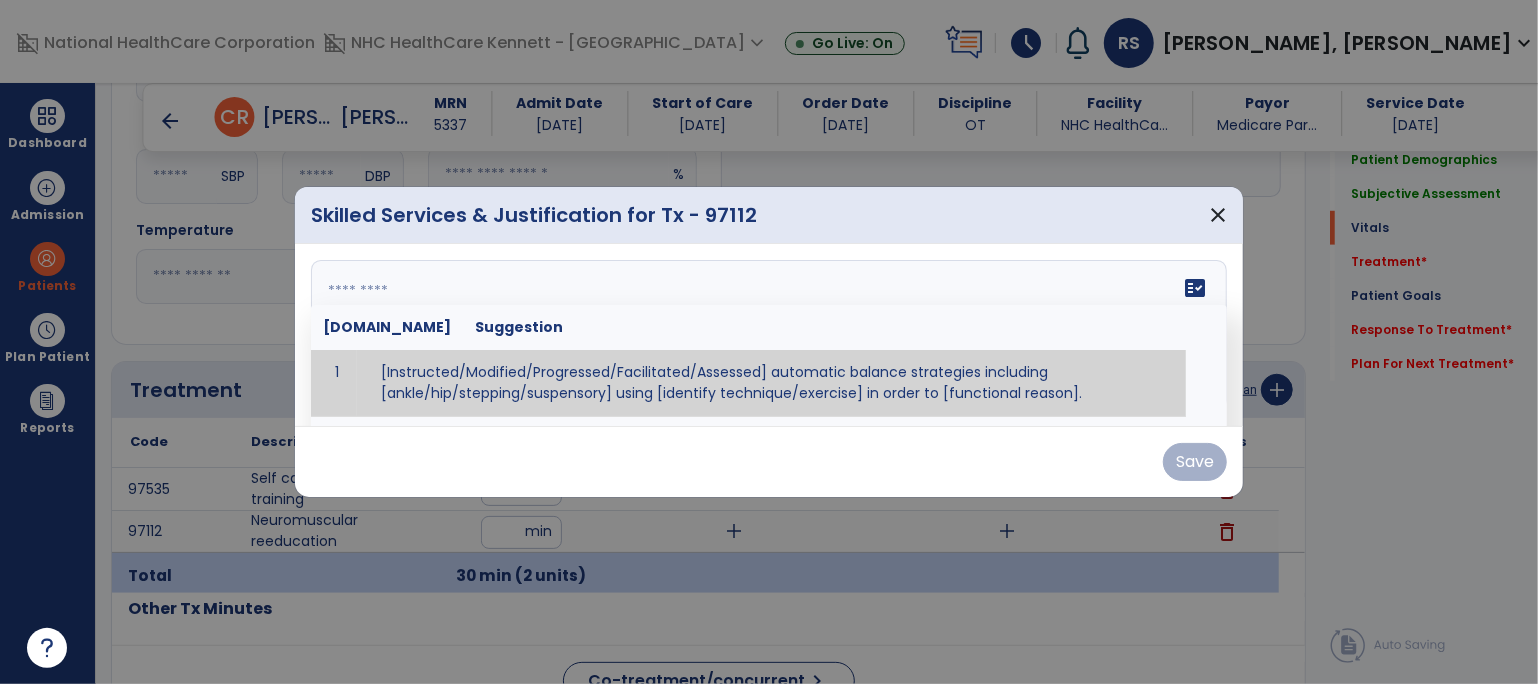 click on "fact_check  [DOMAIN_NAME] Suggestion 1 [Instructed/Modified/Progressed/Facilitated/Assessed] automatic balance strategies including [ankle/hip/stepping/suspensory] using [identify technique/exercise] in order to [functional reason]. 2 [Instructed/Modified/Progressed/Facilitated/Assessed] sensory integration techniques including [visual inhibition/somatosensory inhibition/visual excitatory/somatosensory excitatory/vestibular excitatory] using [identify technique/exercise] in order to [functional reason]. 3 [Instructed/Modified/Progressed/Facilitated/Assessed] visual input including [oculomotor exercises, smooth pursuits, saccades, visual field, other] in order to [functional reasons]. 4 [Instructed/Modified/Progressed/Assessed] somatosensory techniques including [joint compression, proprioceptive activities, other] in order to [functional reasons]. 5 [Instructed/Modified/Progressed/Assessed] vestibular techniques including [gaze stabilization, [PERSON_NAME]-Darhoff, Epley, other] in order to [functional reasons]. 6 7" at bounding box center [769, 335] 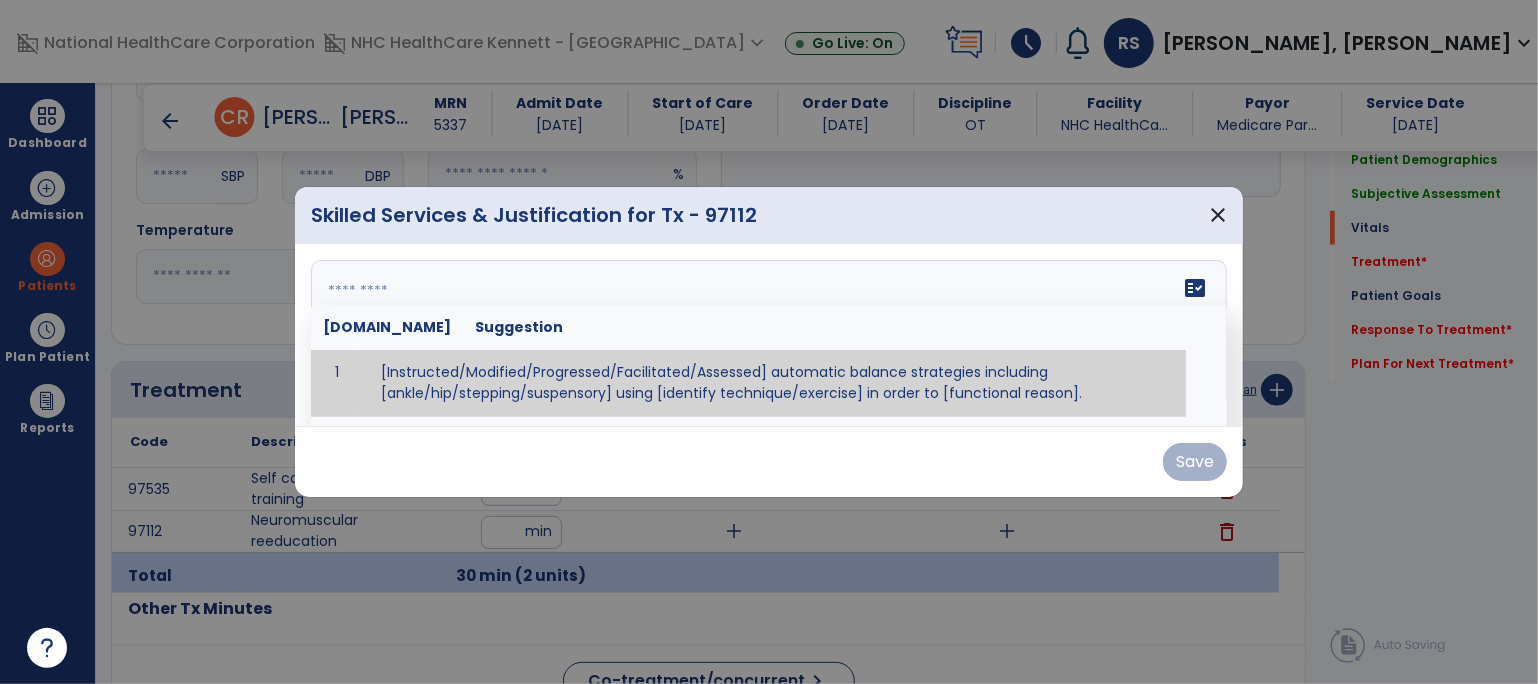 click at bounding box center (767, 335) 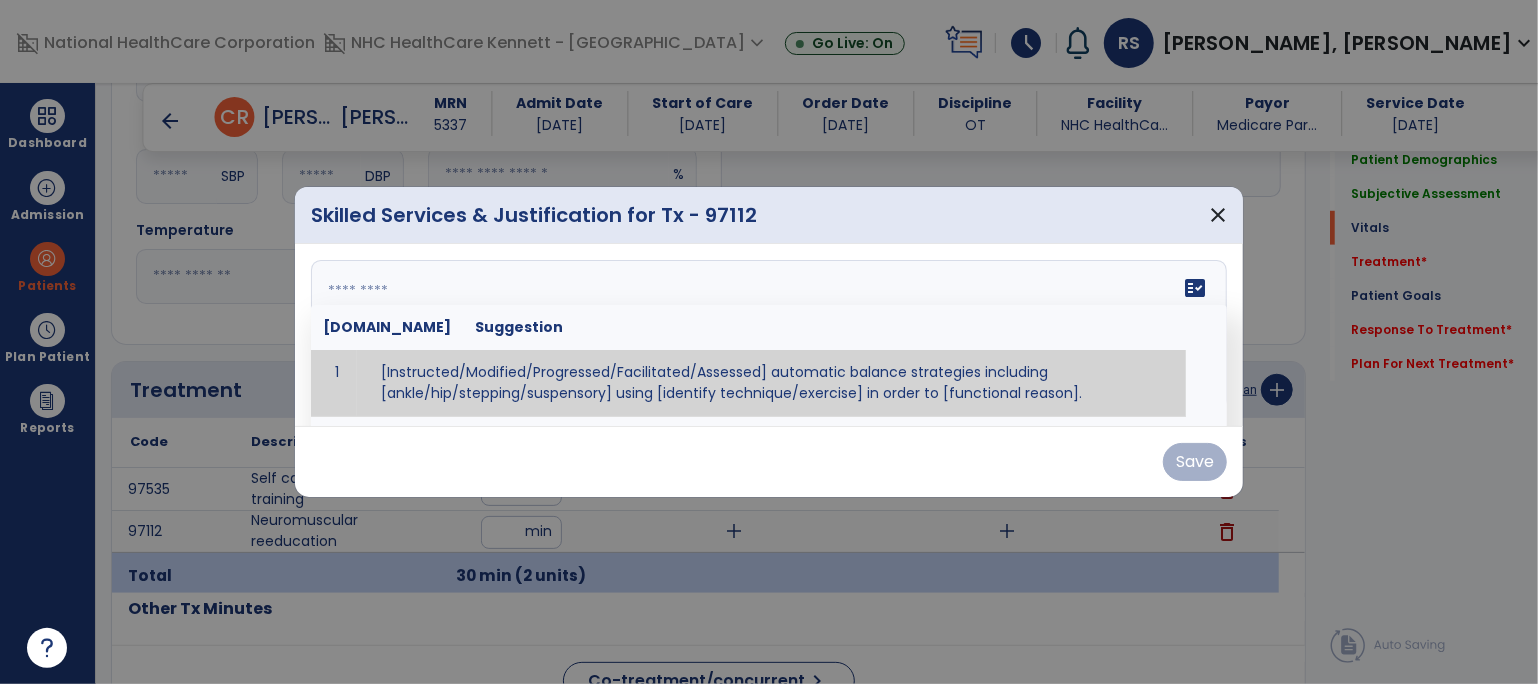 click at bounding box center (767, 335) 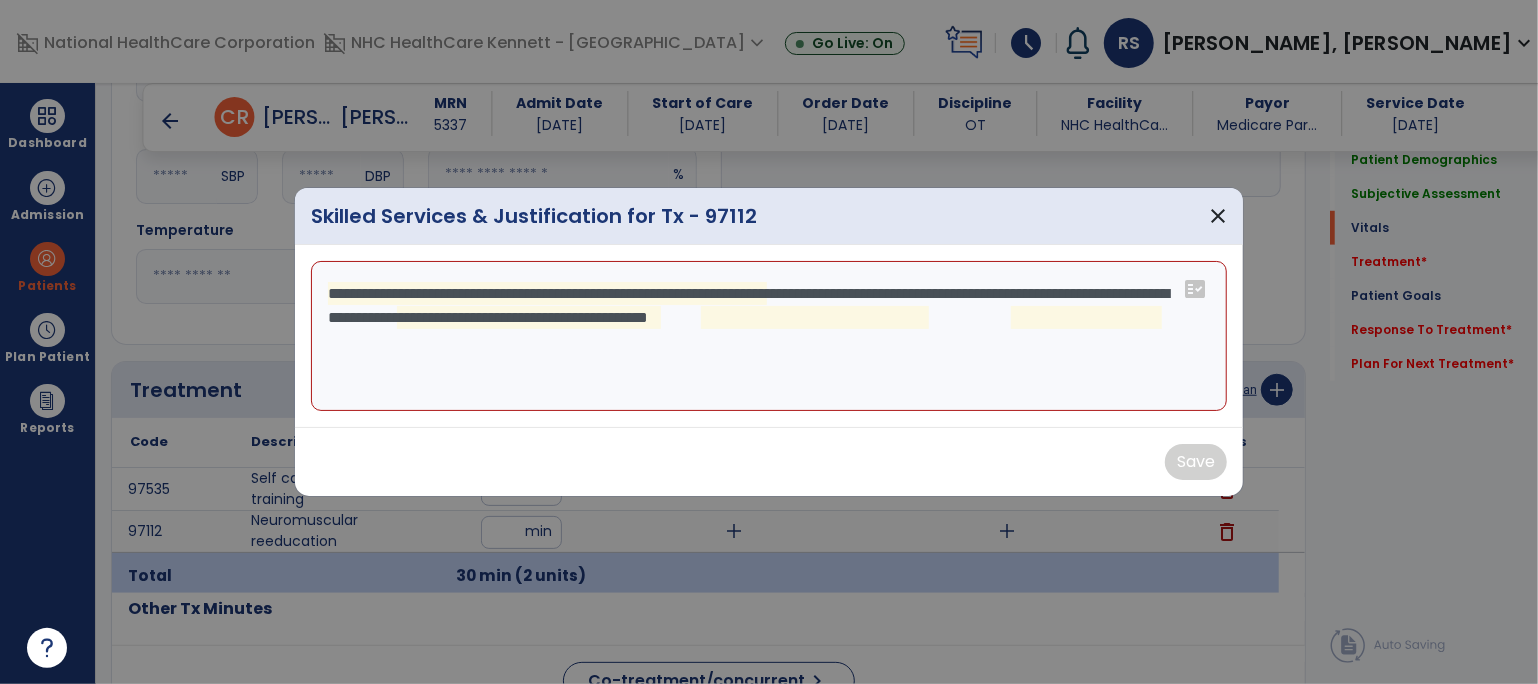 drag, startPoint x: 1145, startPoint y: 333, endPoint x: 1246, endPoint y: 342, distance: 101.4002 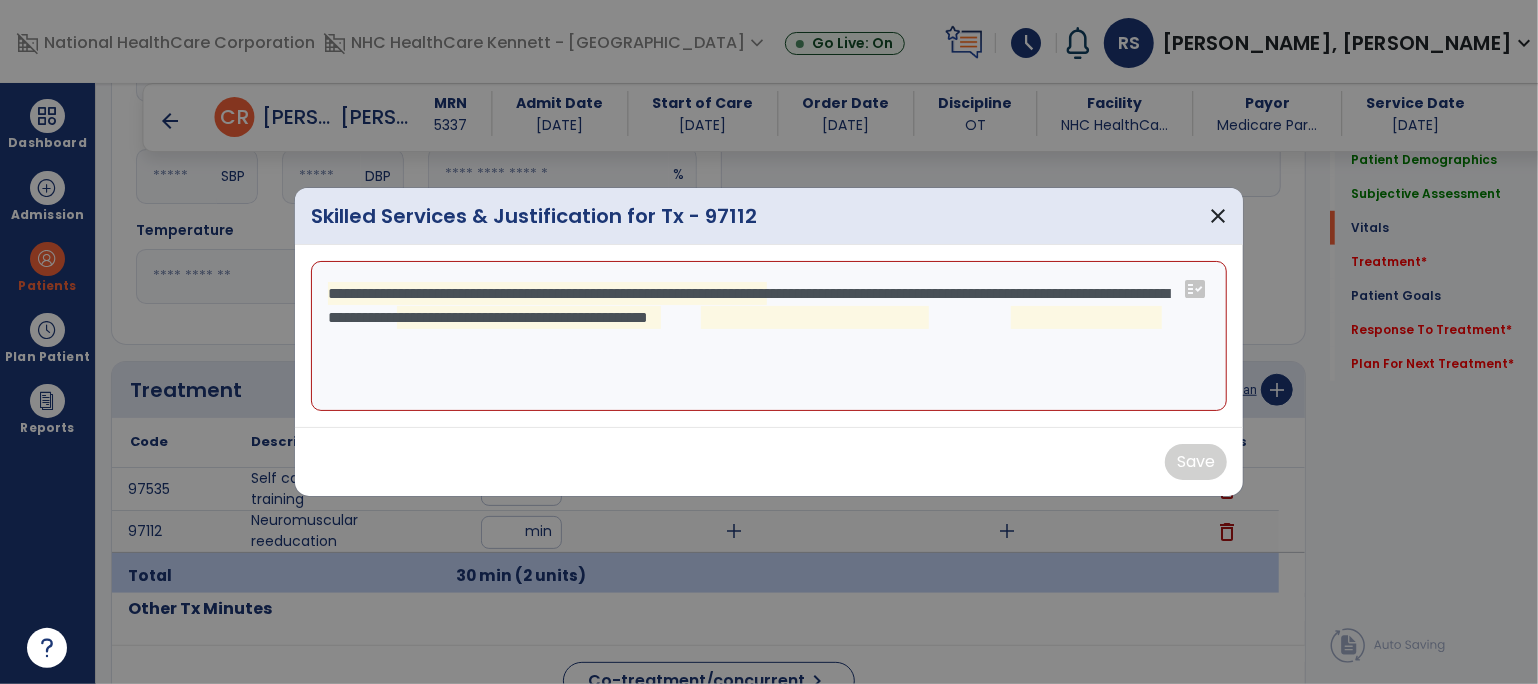 click on "**********" at bounding box center [769, 342] 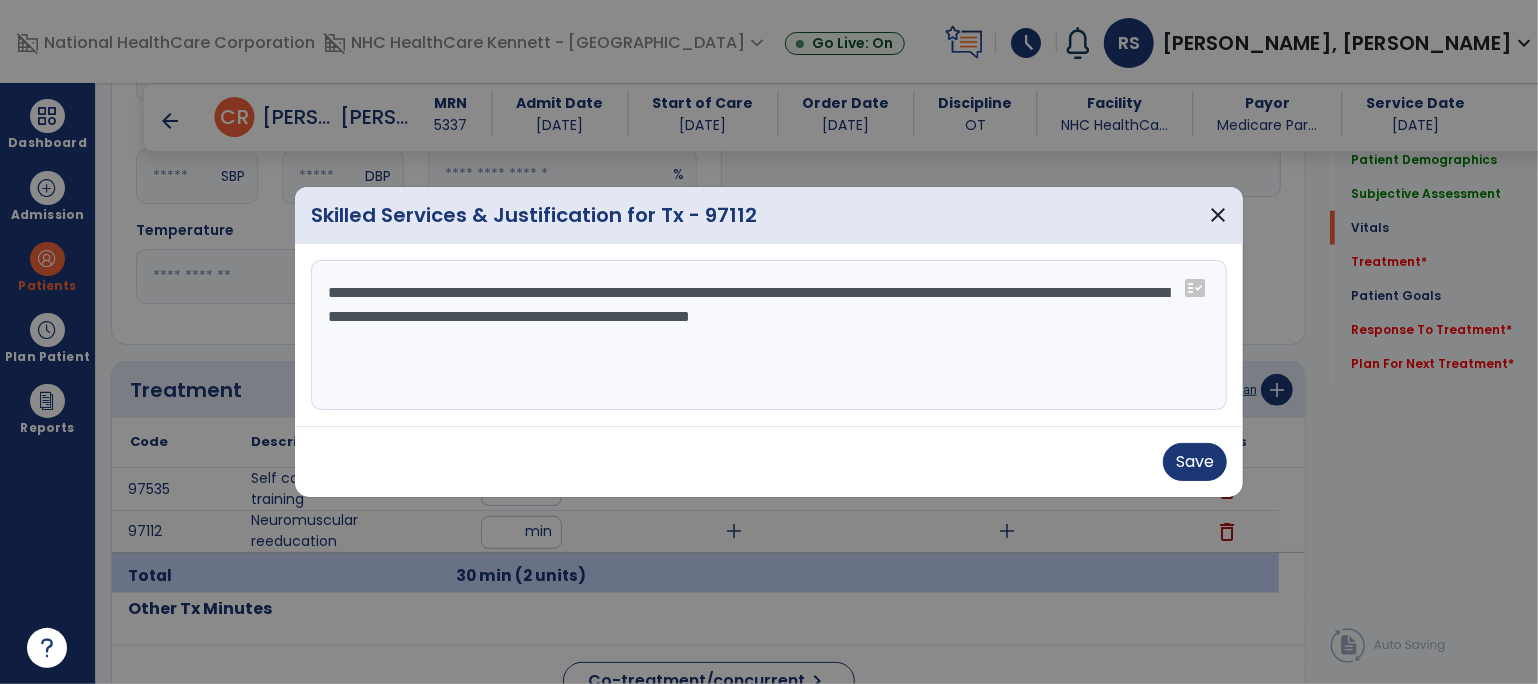 drag, startPoint x: 837, startPoint y: 318, endPoint x: 930, endPoint y: 326, distance: 93.34345 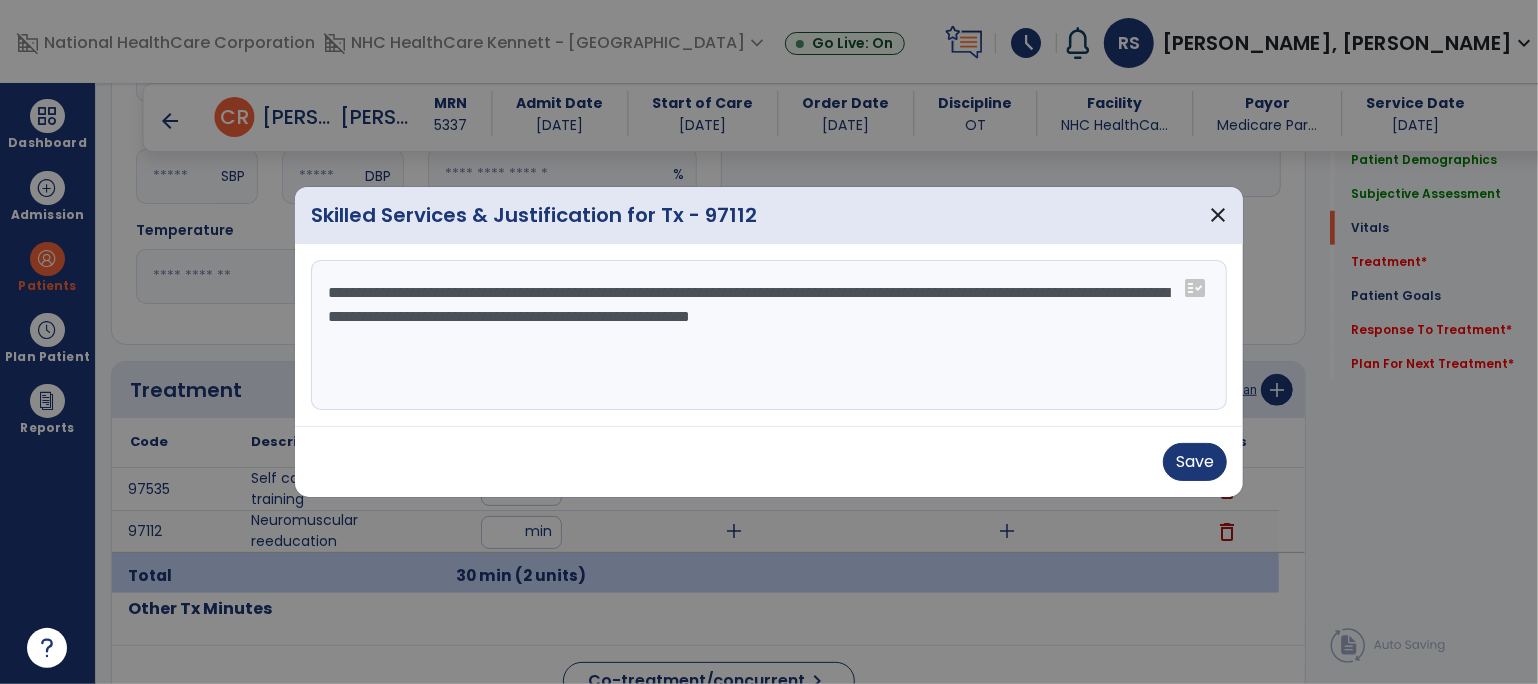 click on "**********" at bounding box center (769, 335) 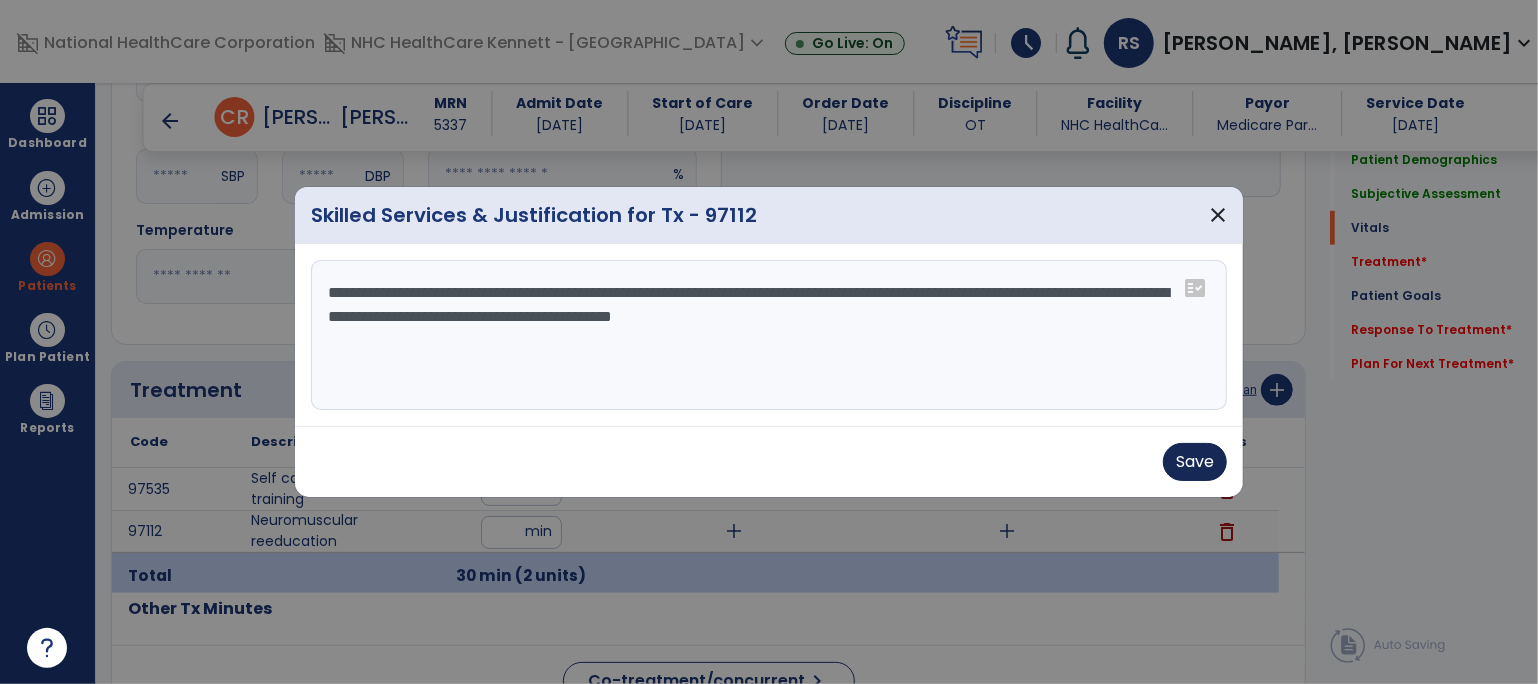 type on "**********" 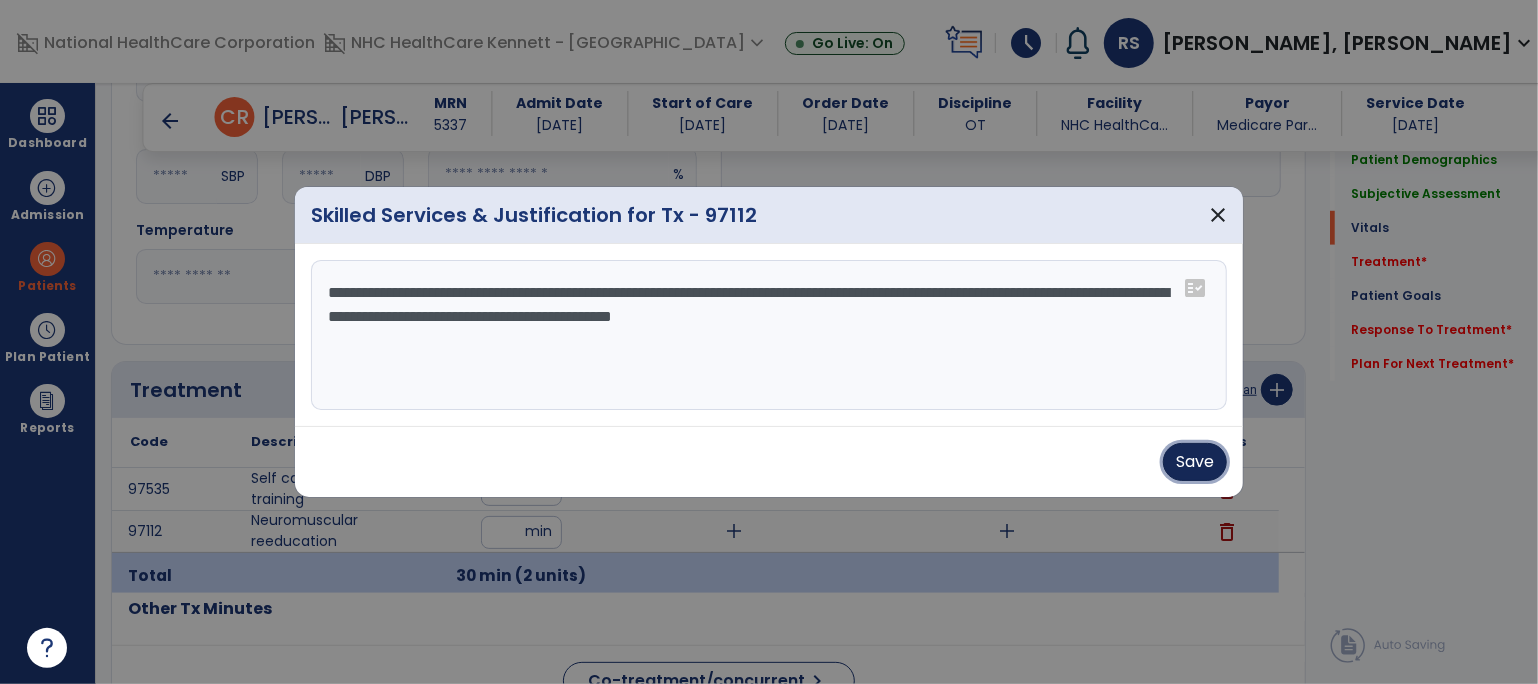 click on "Save" at bounding box center (1195, 462) 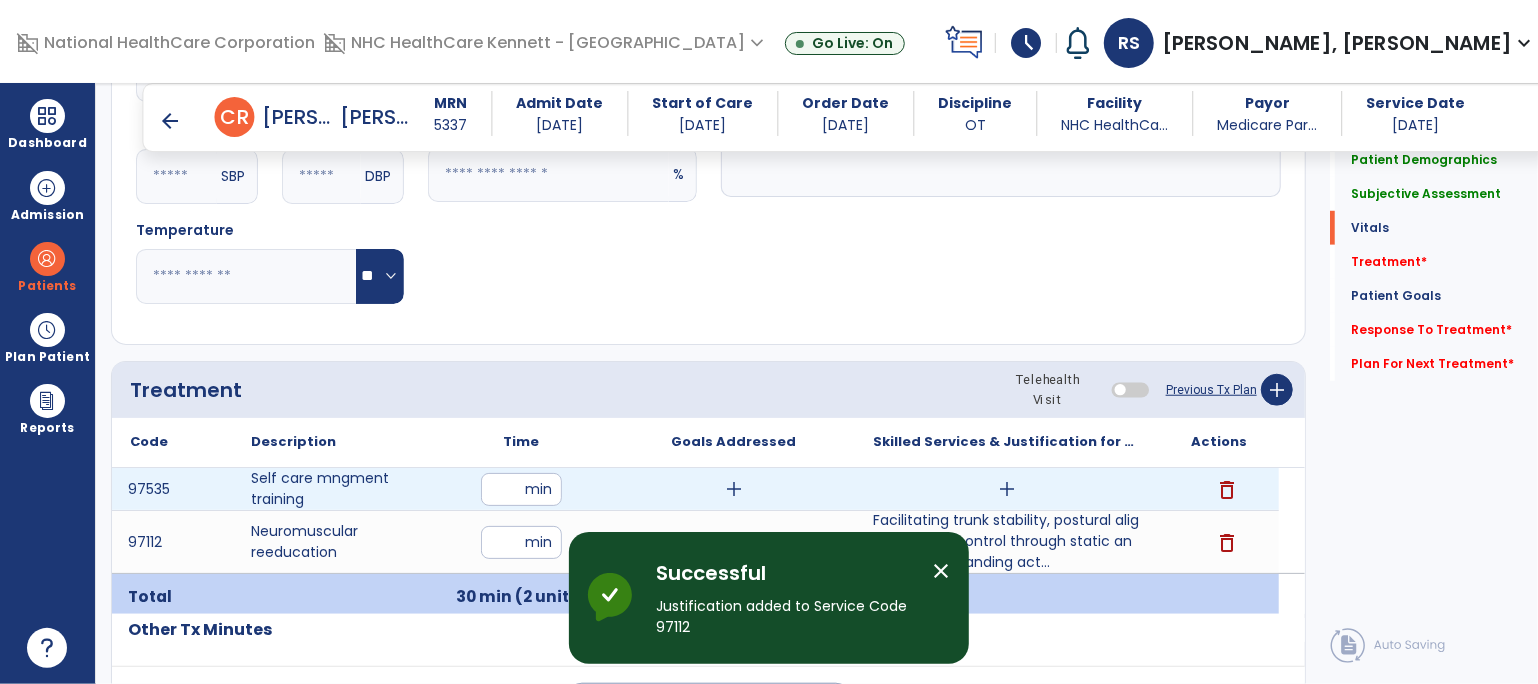 click on "add" at bounding box center [1007, 489] 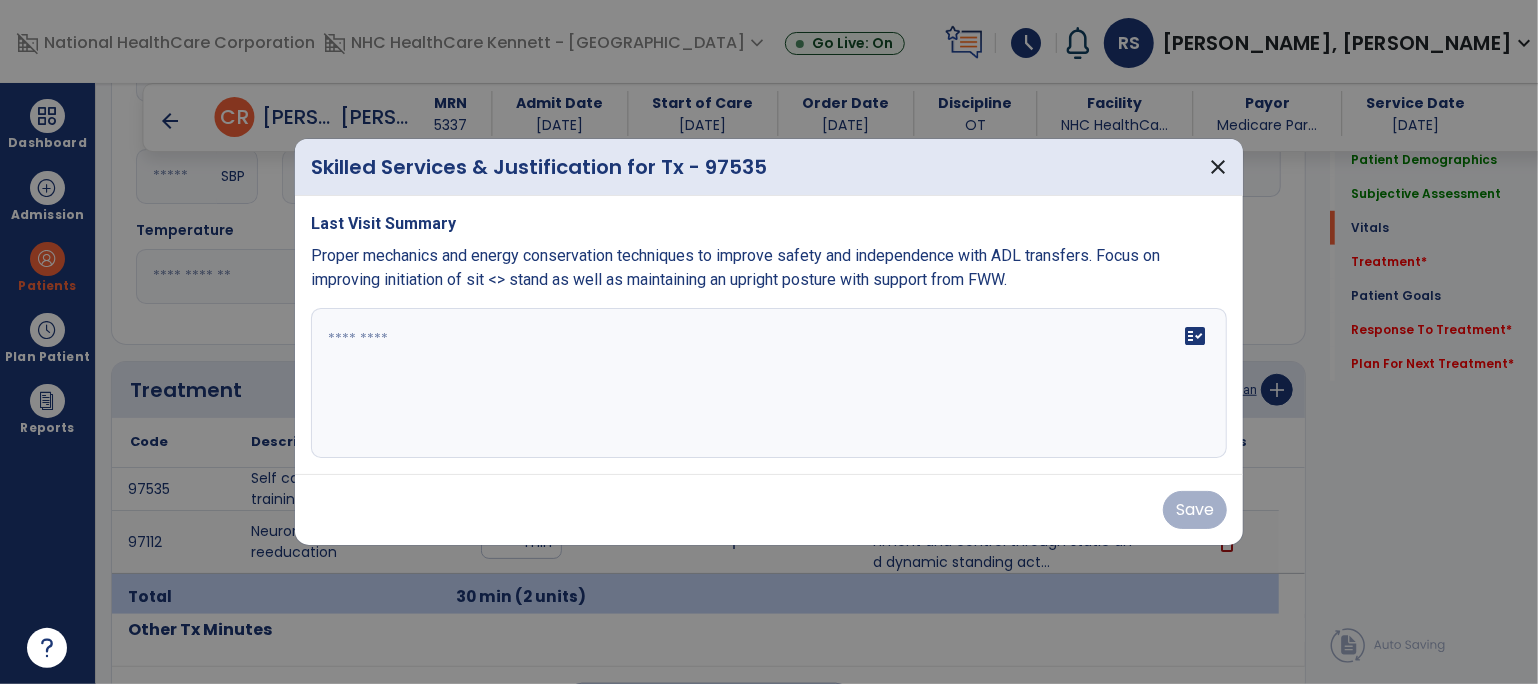 click at bounding box center (769, 383) 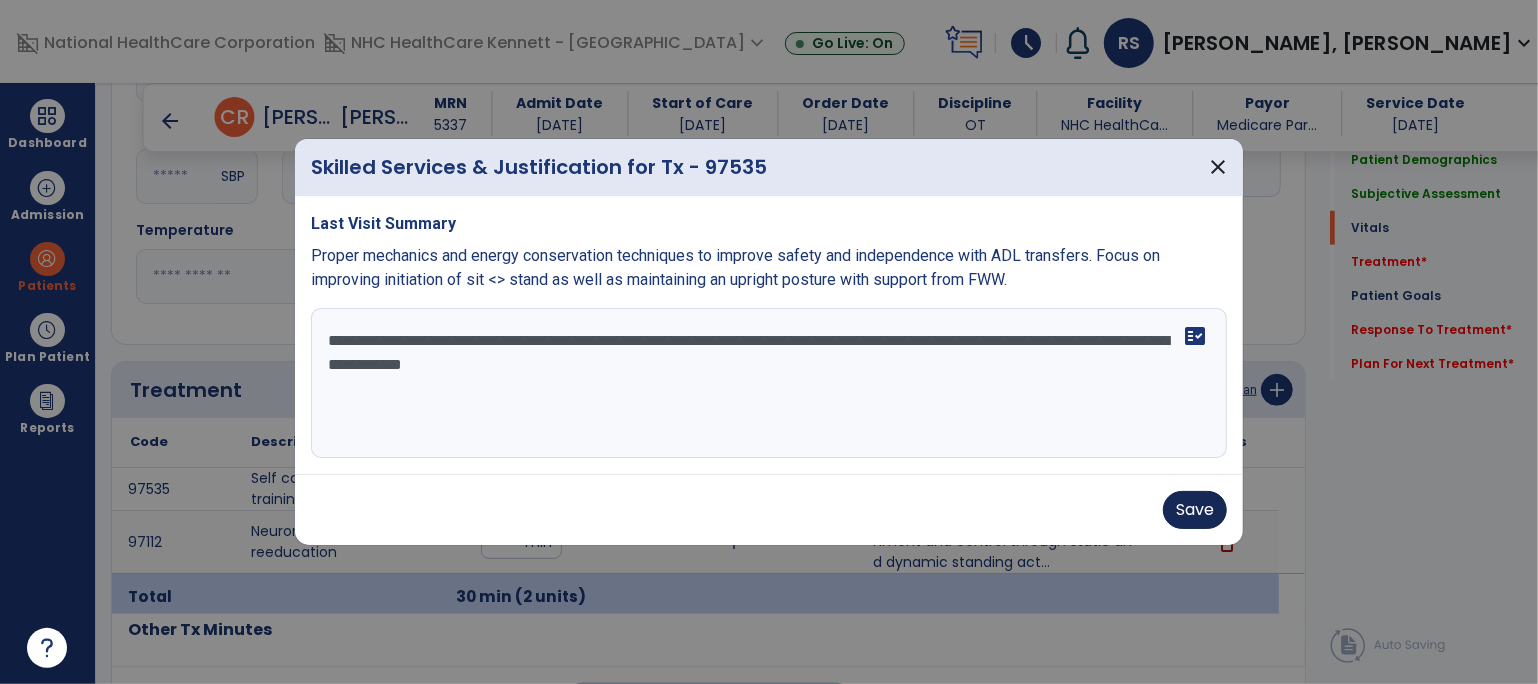 type on "**********" 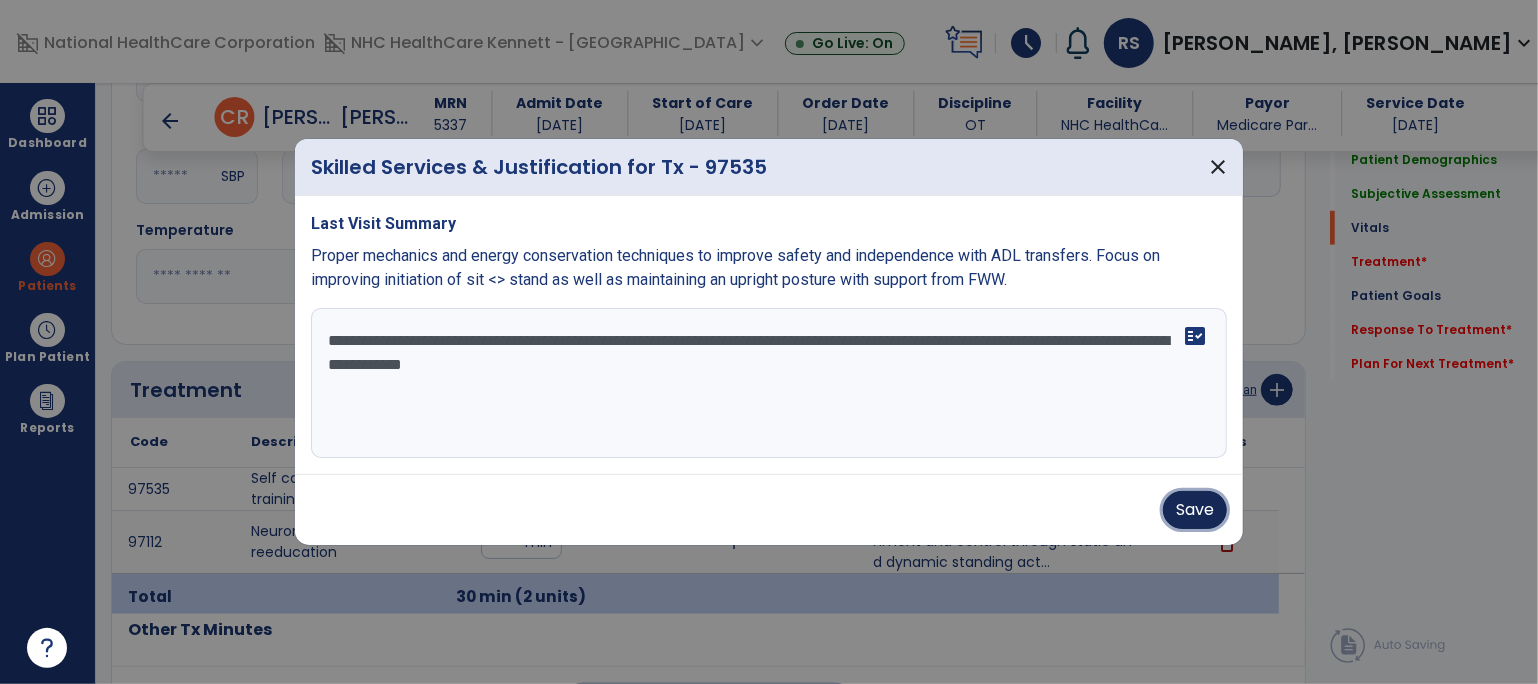 click on "Save" at bounding box center (1195, 510) 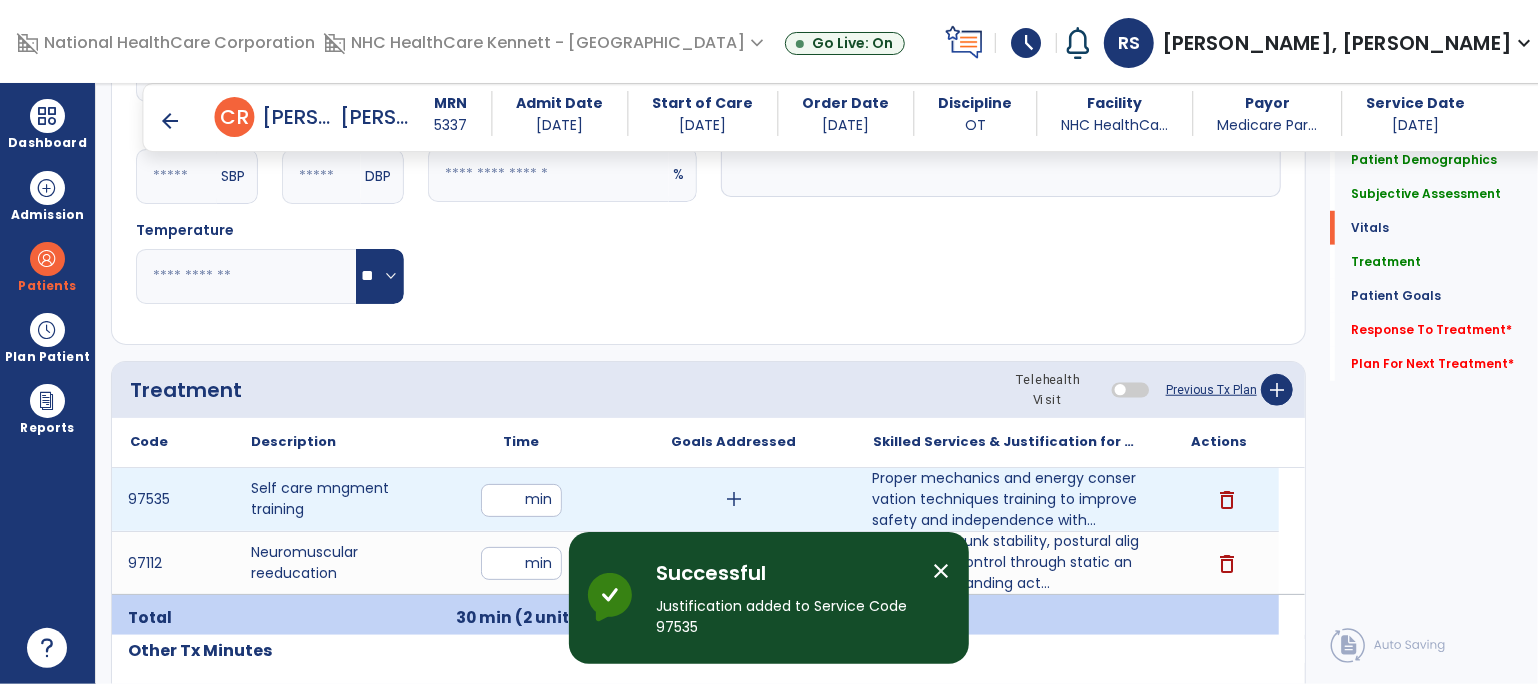 click on "add" at bounding box center [734, 499] 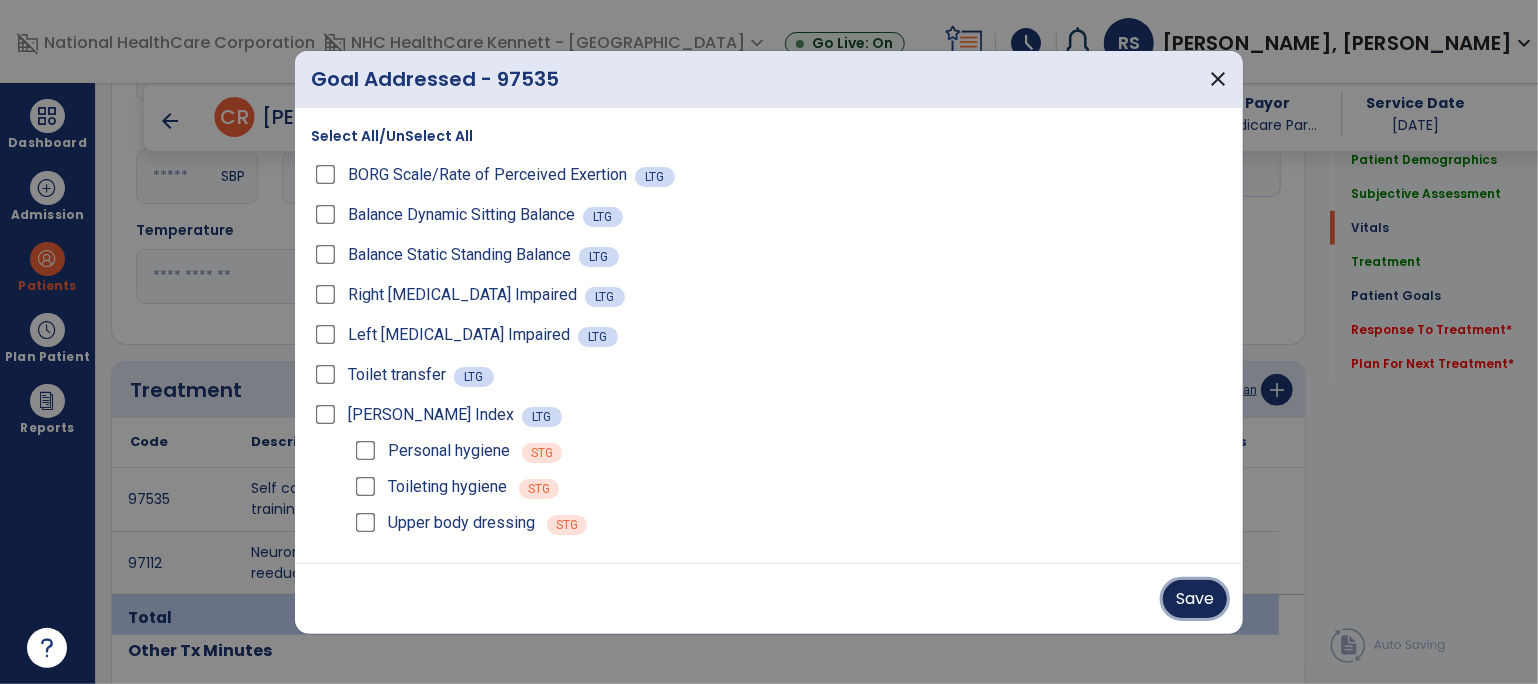 click on "Save" at bounding box center [1195, 599] 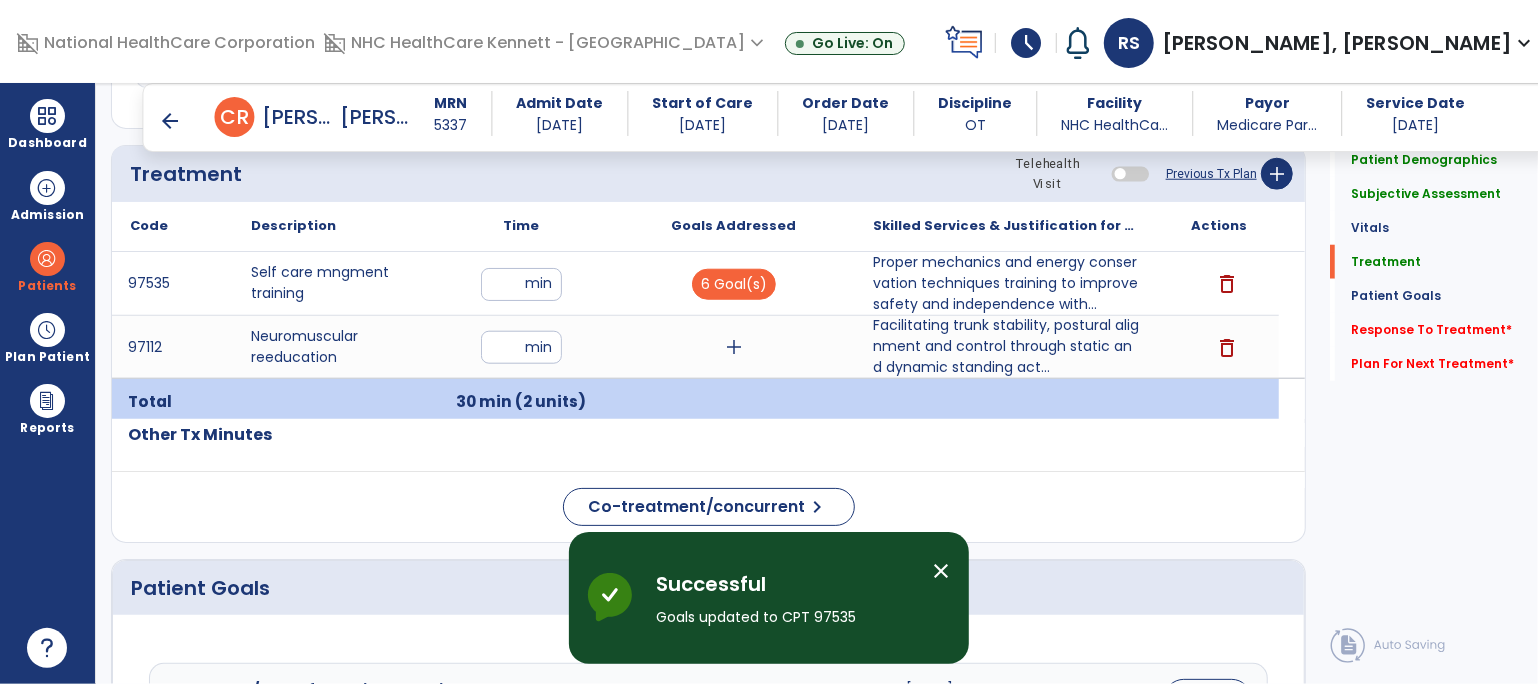 scroll, scrollTop: 1111, scrollLeft: 0, axis: vertical 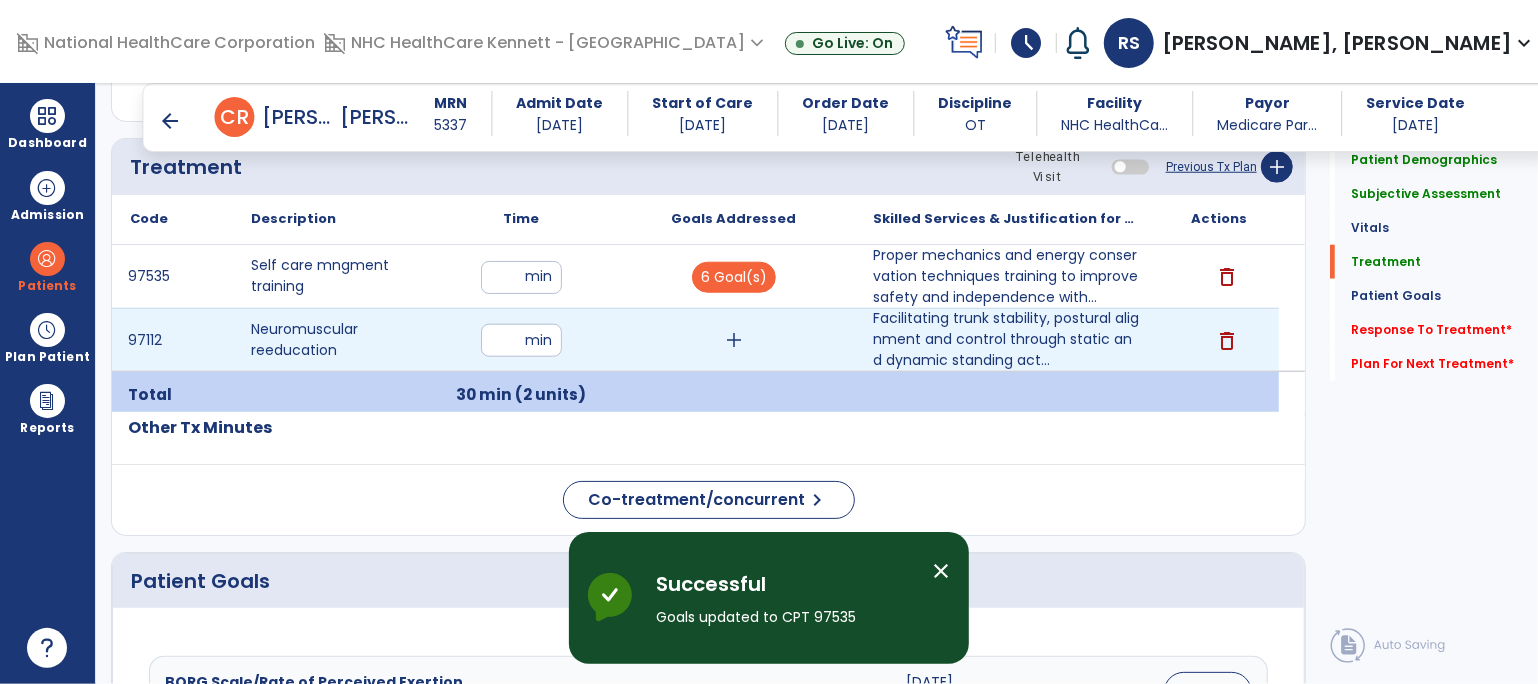 click on "add" at bounding box center [734, 340] 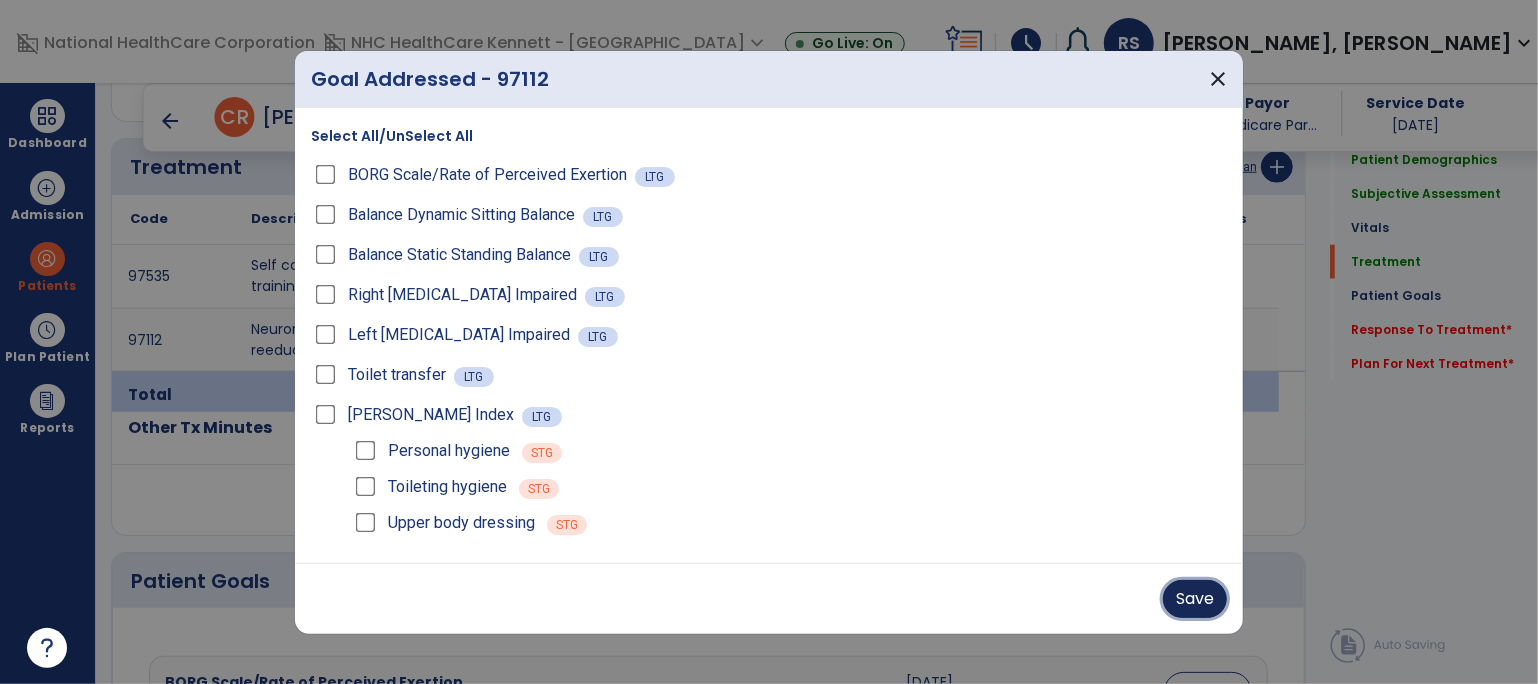 click on "Save" at bounding box center (1195, 599) 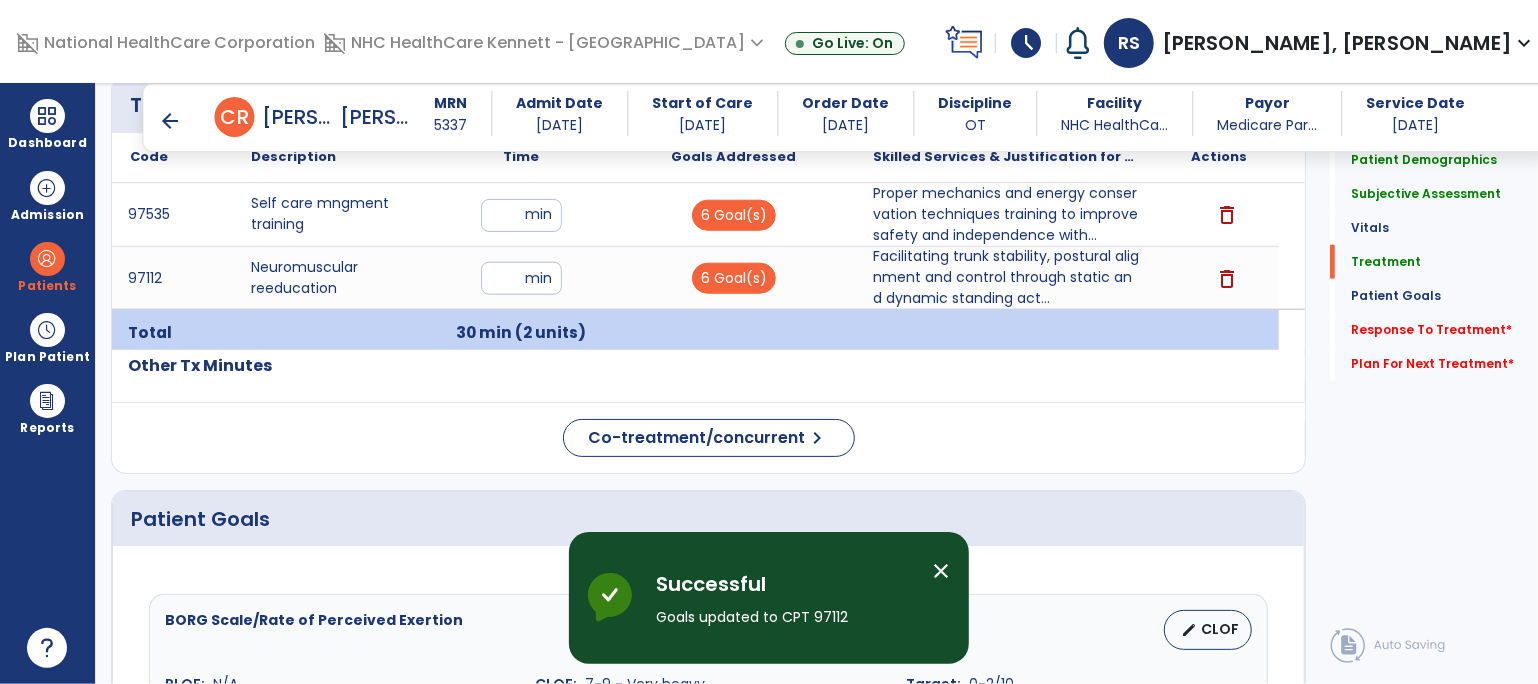 scroll, scrollTop: 1222, scrollLeft: 0, axis: vertical 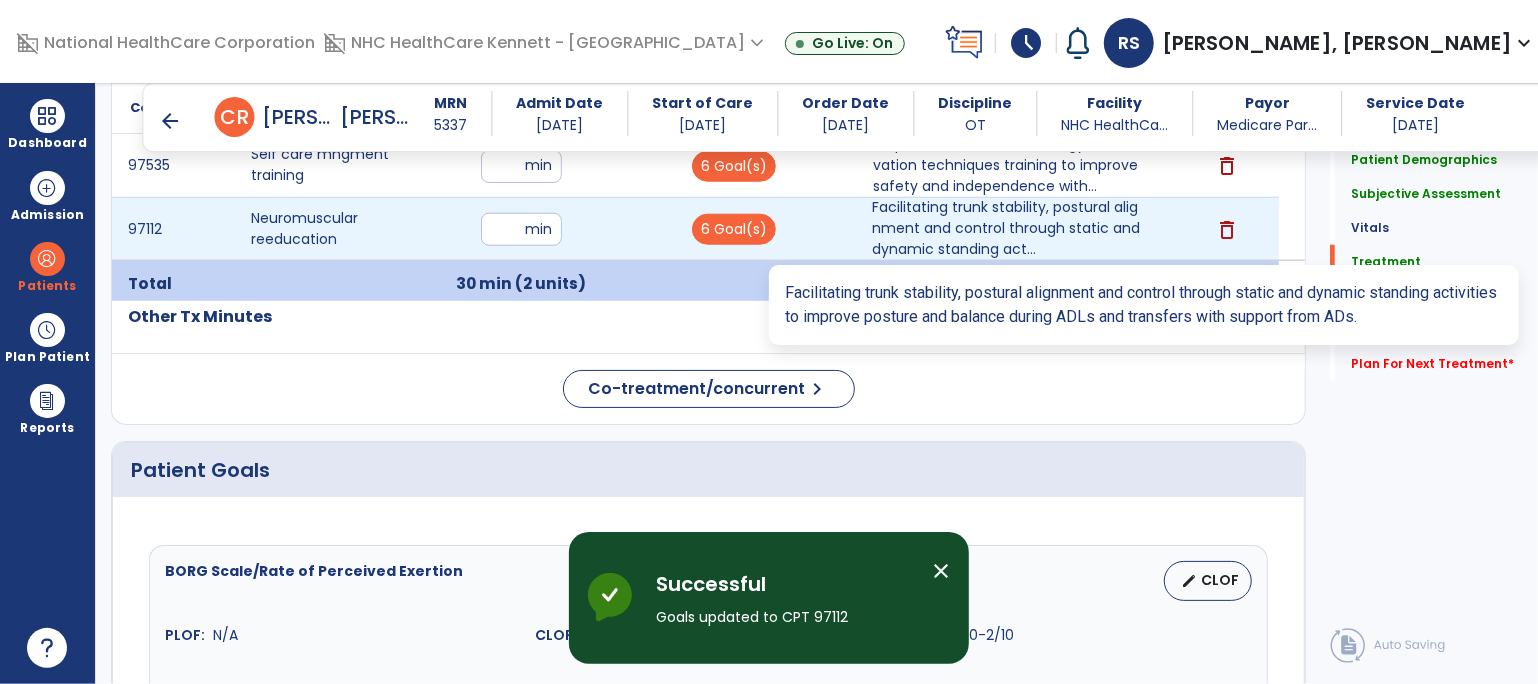 click on "Facilitating trunk stability, postural alignment and control through static and dynamic standing act..." at bounding box center (1006, 228) 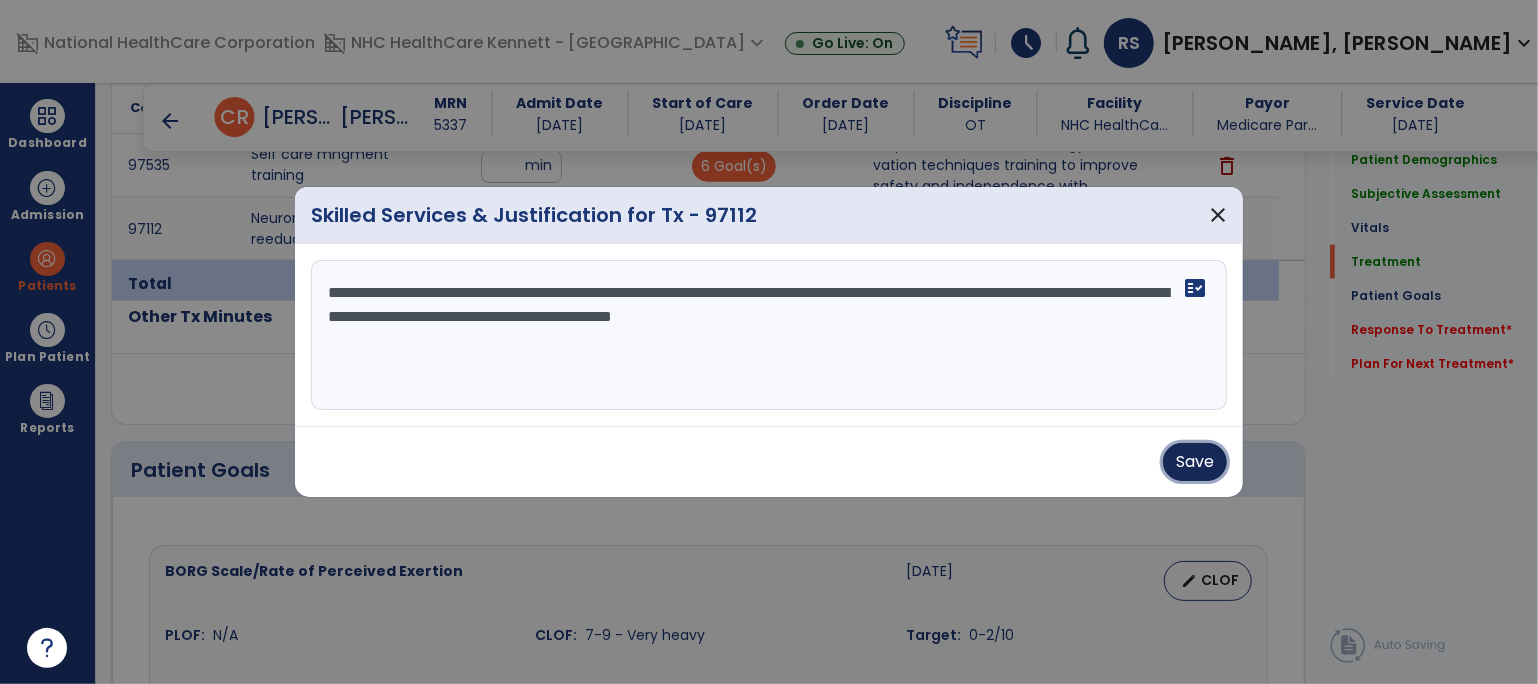 drag, startPoint x: 1179, startPoint y: 462, endPoint x: 1137, endPoint y: 470, distance: 42.755116 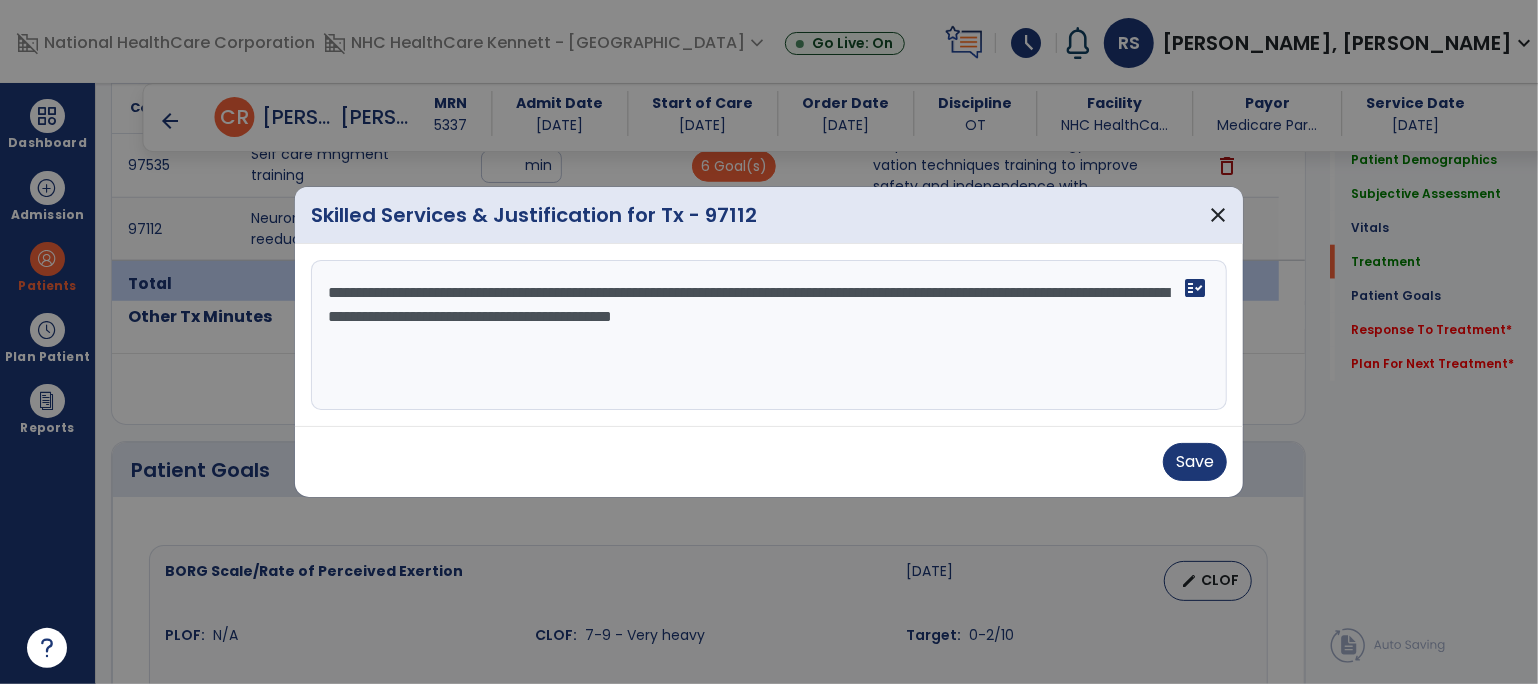 click on "Save" at bounding box center [769, 462] 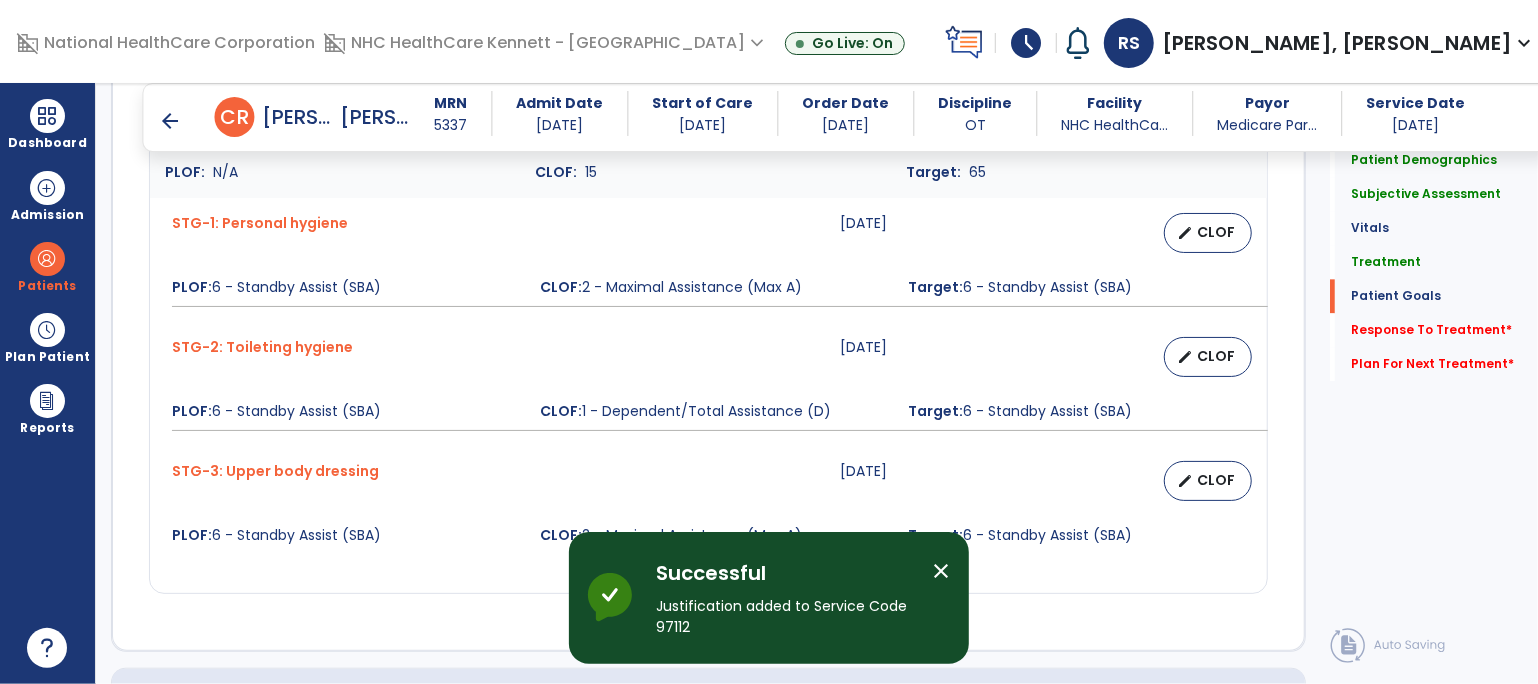 scroll, scrollTop: 3111, scrollLeft: 0, axis: vertical 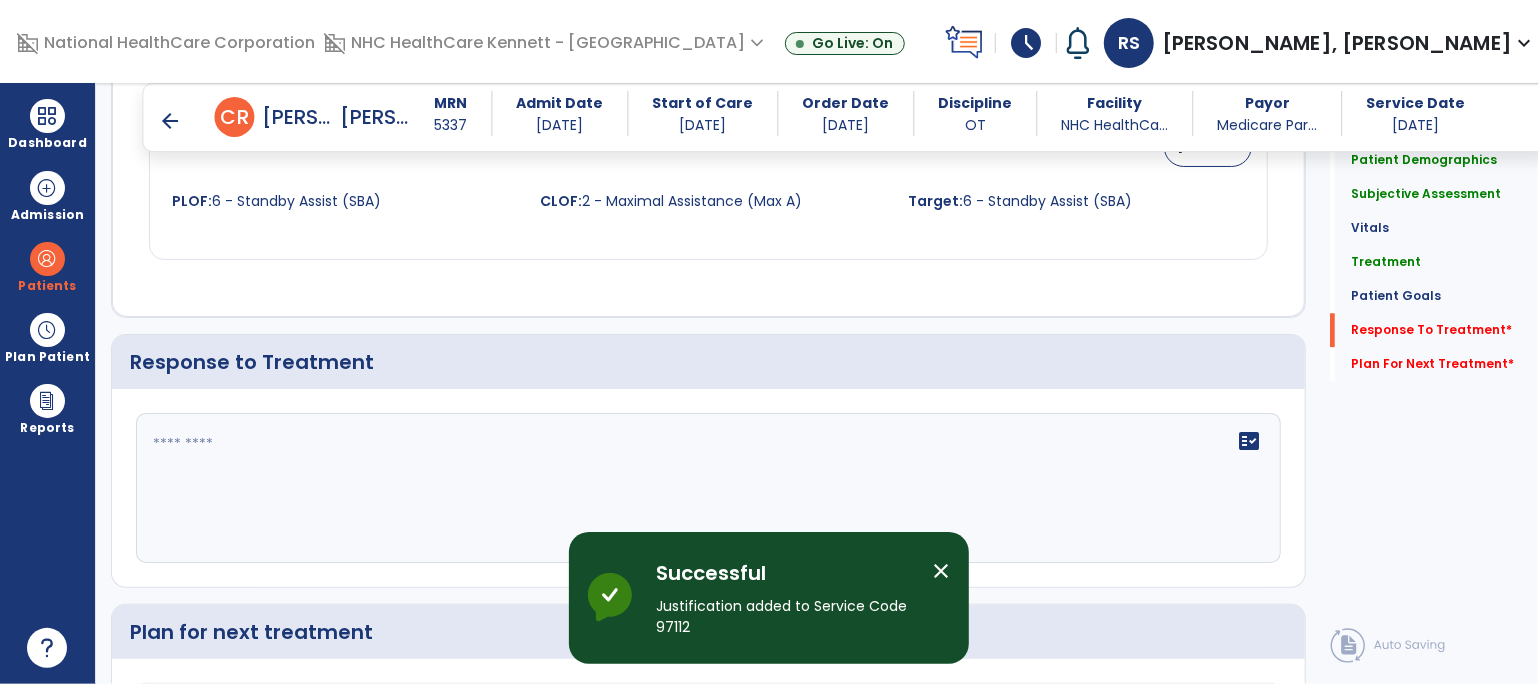 click on "fact_check" 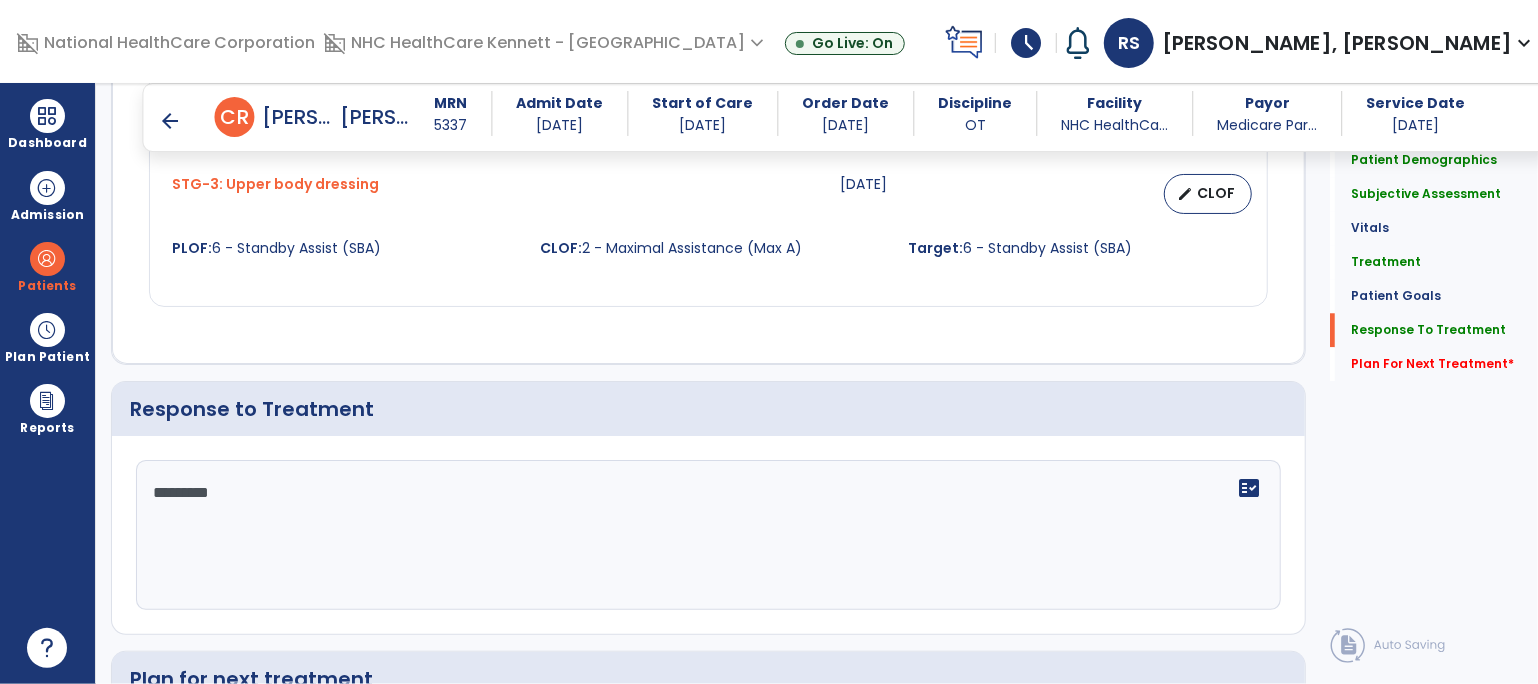 scroll, scrollTop: 3111, scrollLeft: 0, axis: vertical 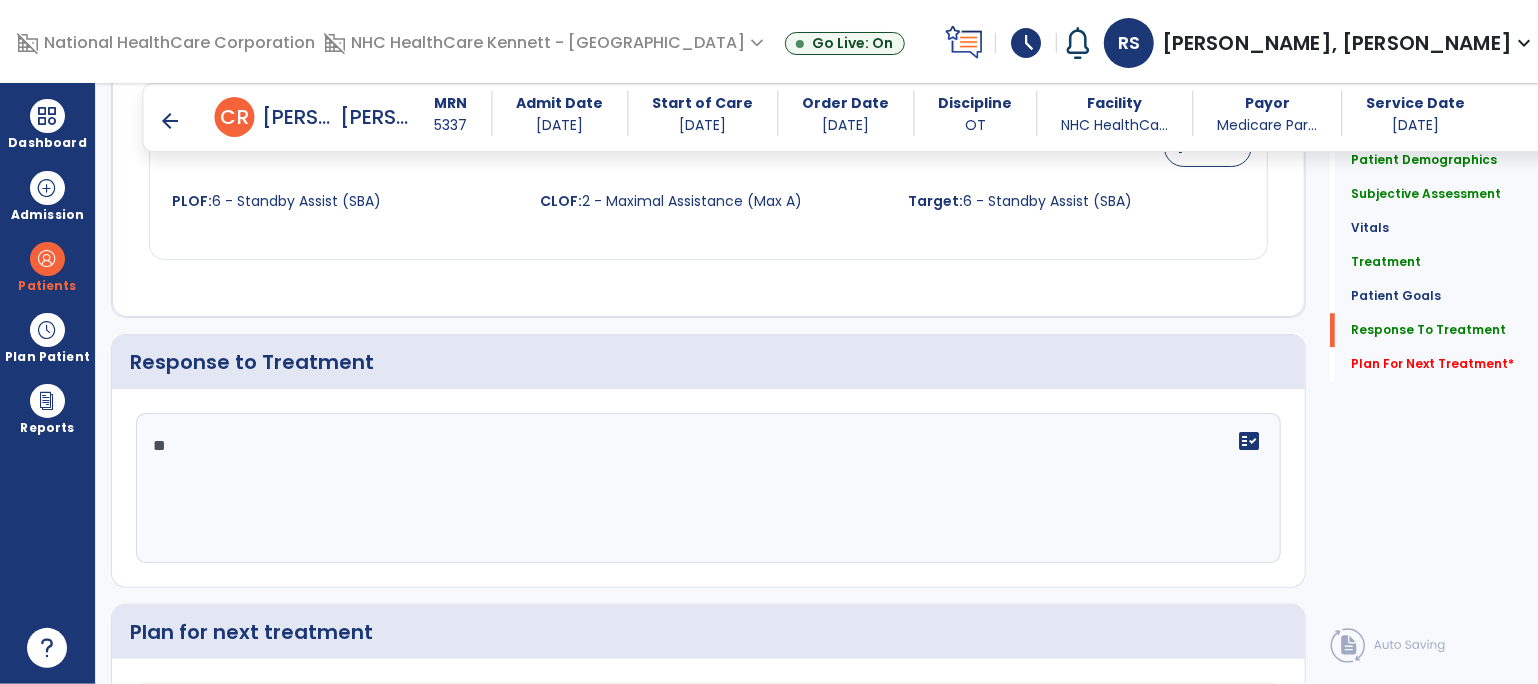 type on "*" 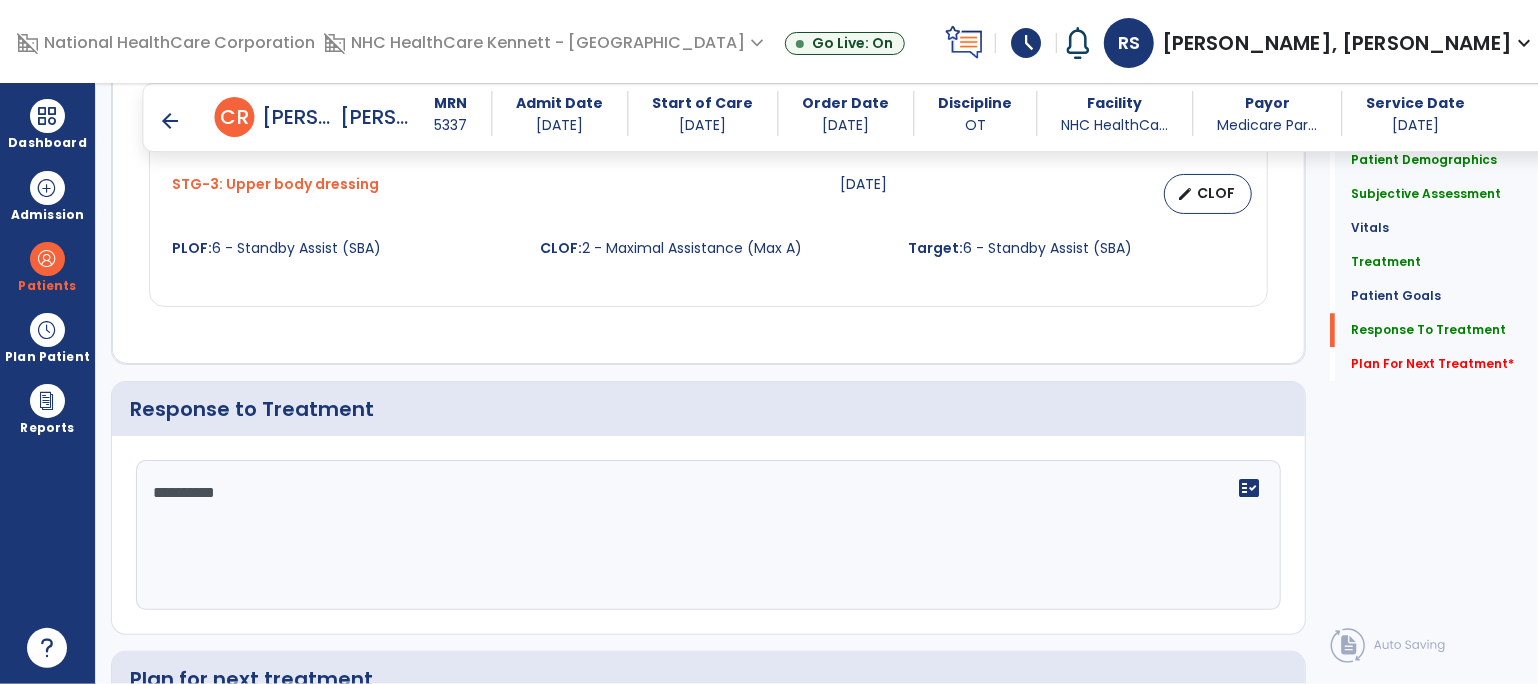 scroll, scrollTop: 3111, scrollLeft: 0, axis: vertical 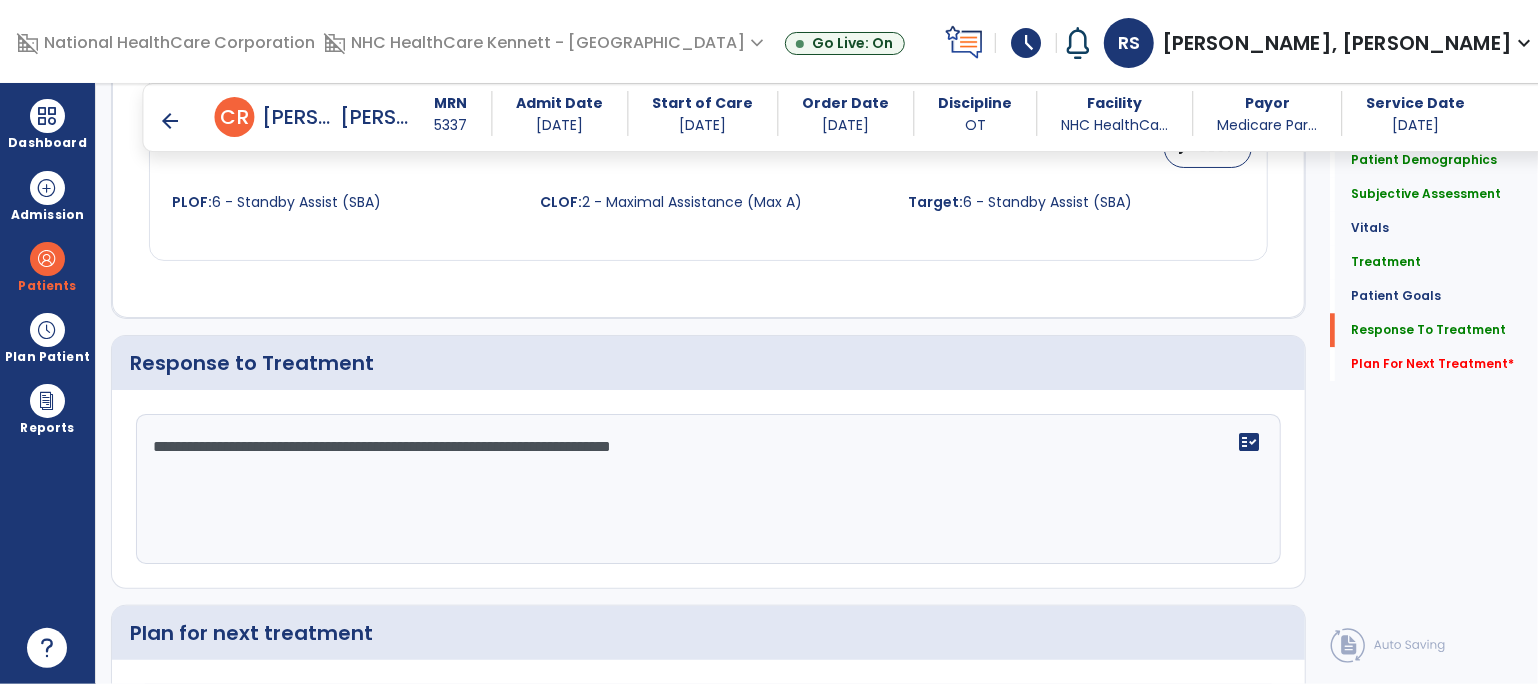 click on "**********" 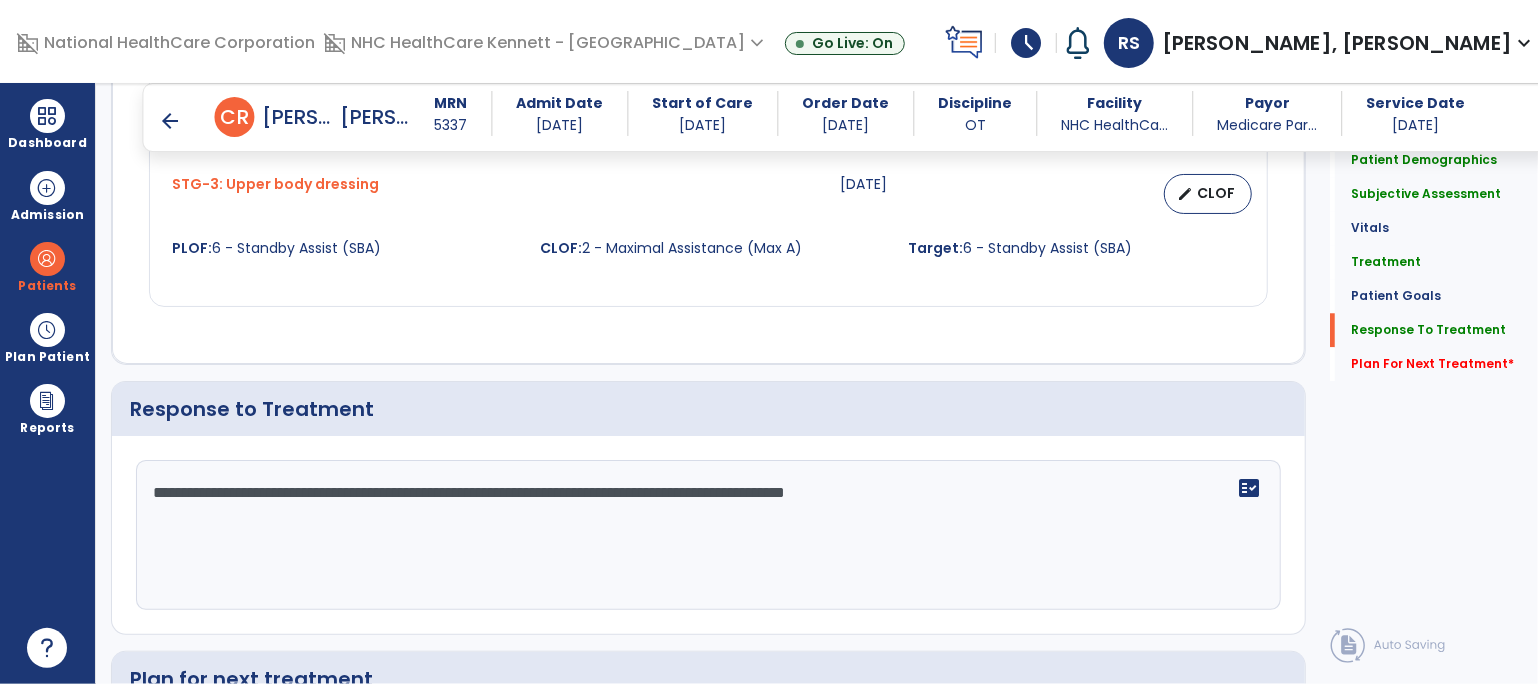 scroll, scrollTop: 3111, scrollLeft: 0, axis: vertical 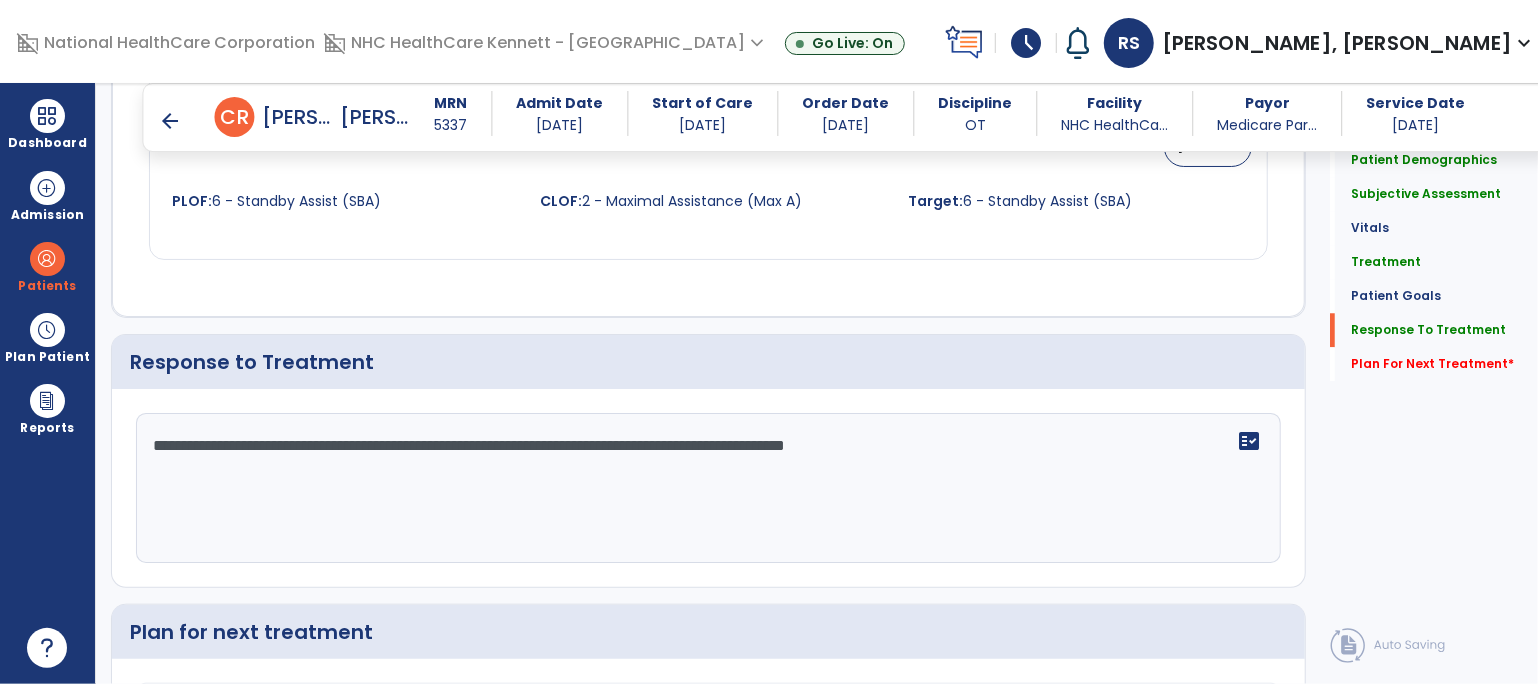 click on "**********" 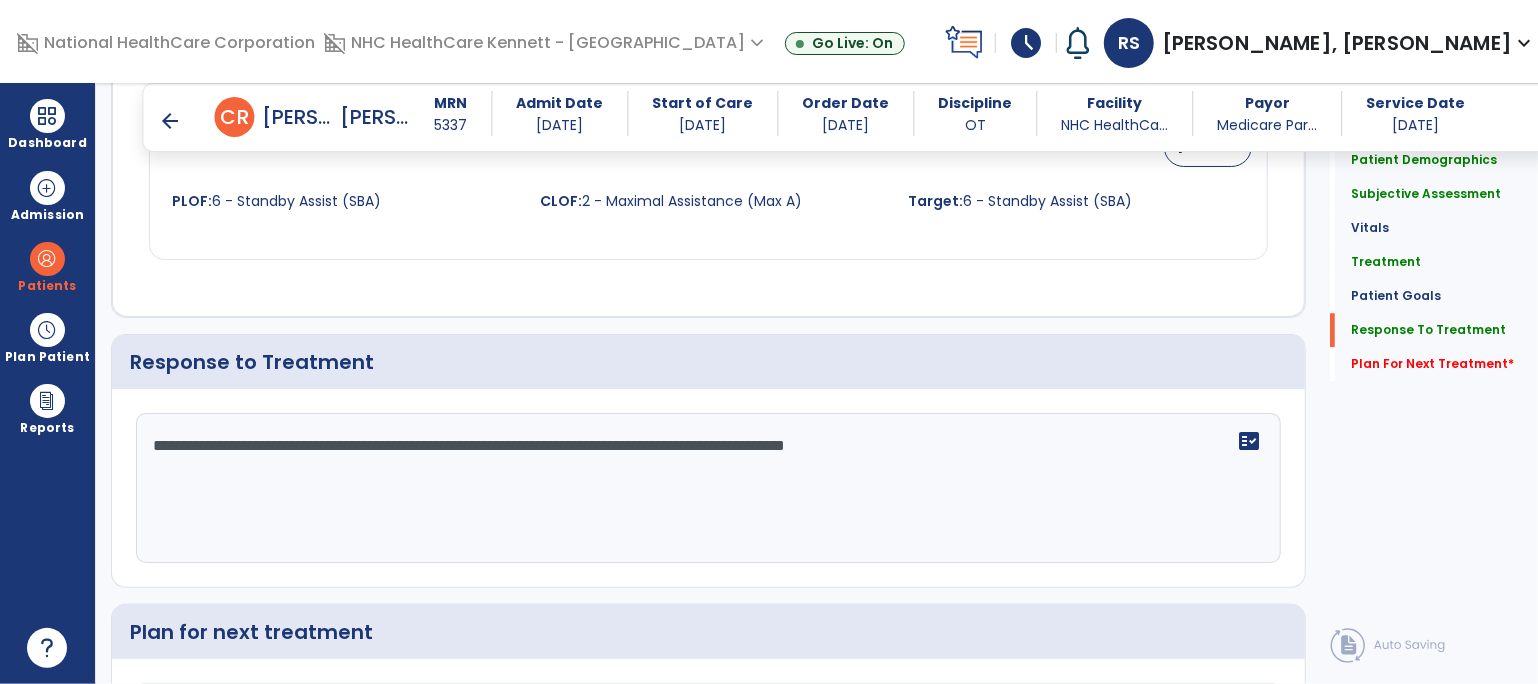 drag, startPoint x: 881, startPoint y: 489, endPoint x: 949, endPoint y: 503, distance: 69.426216 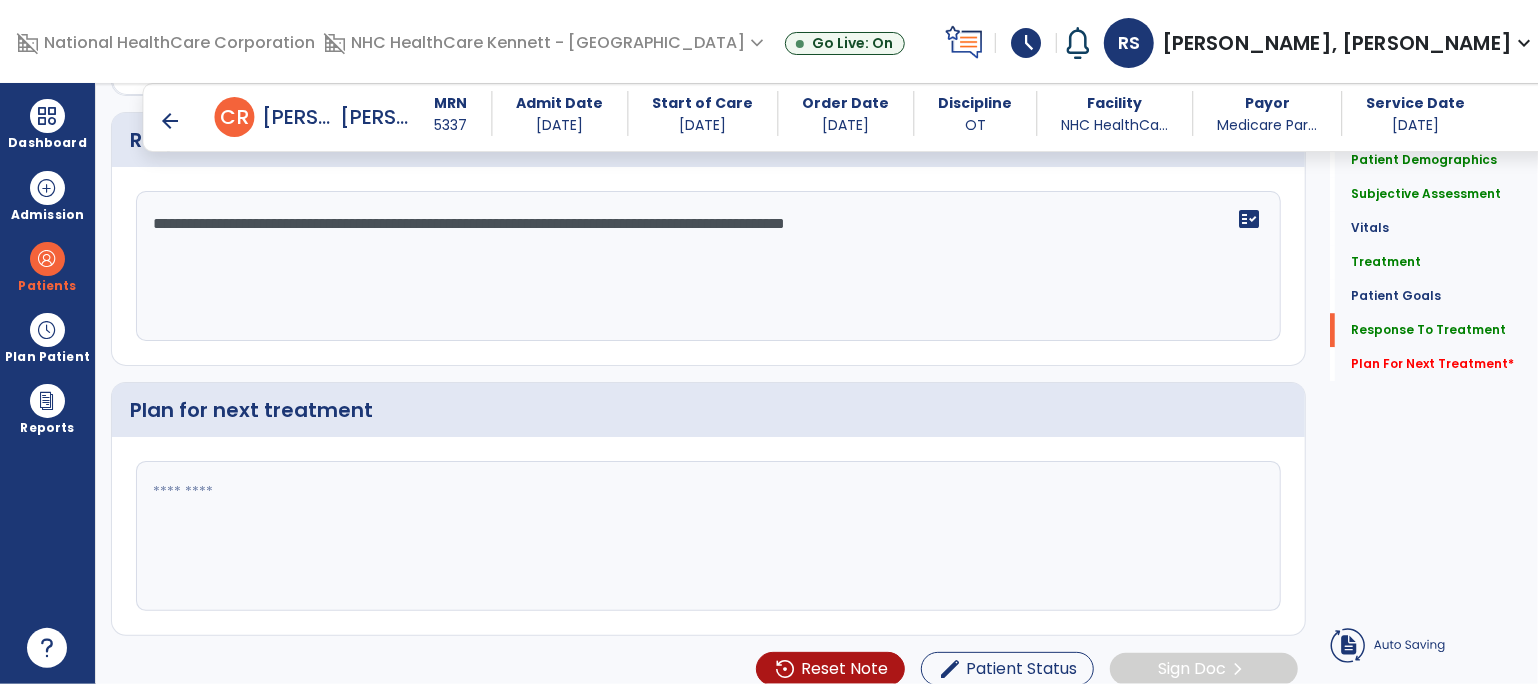 type on "**********" 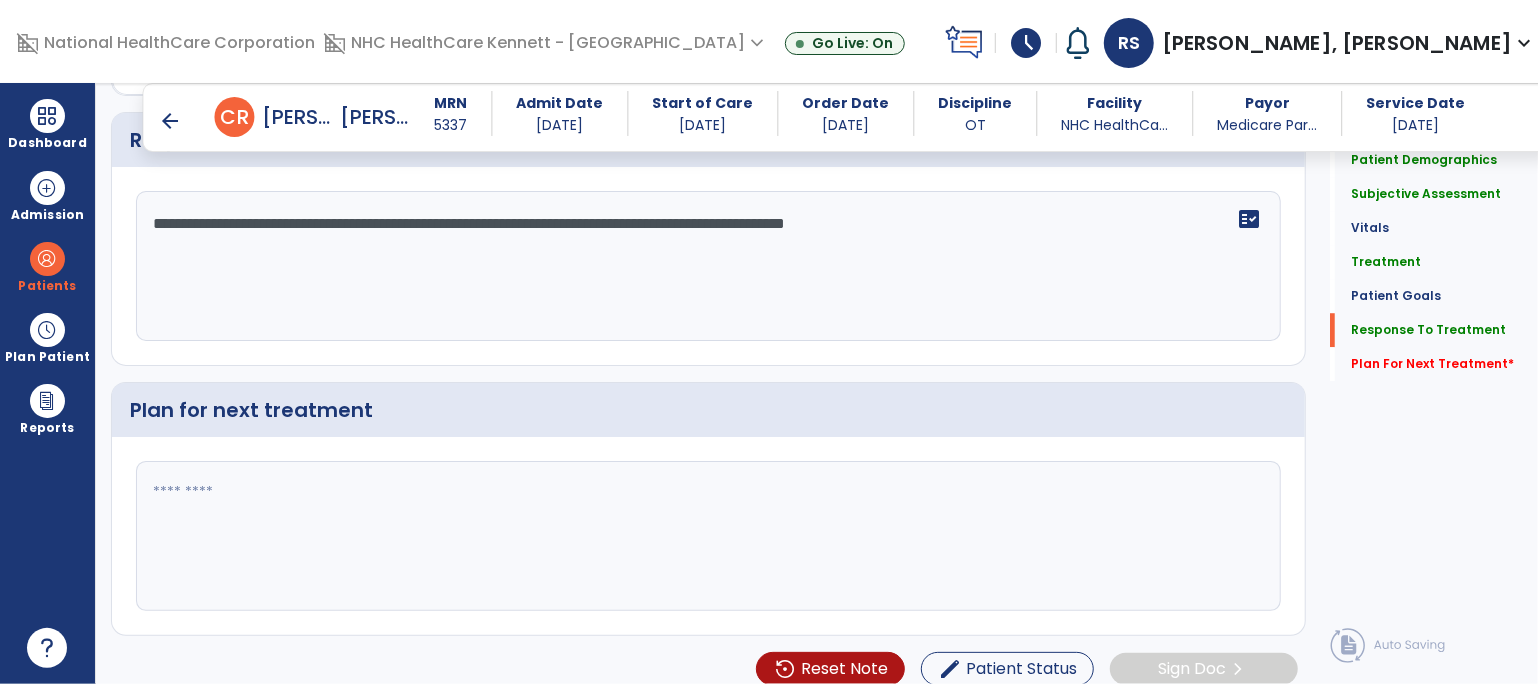 click 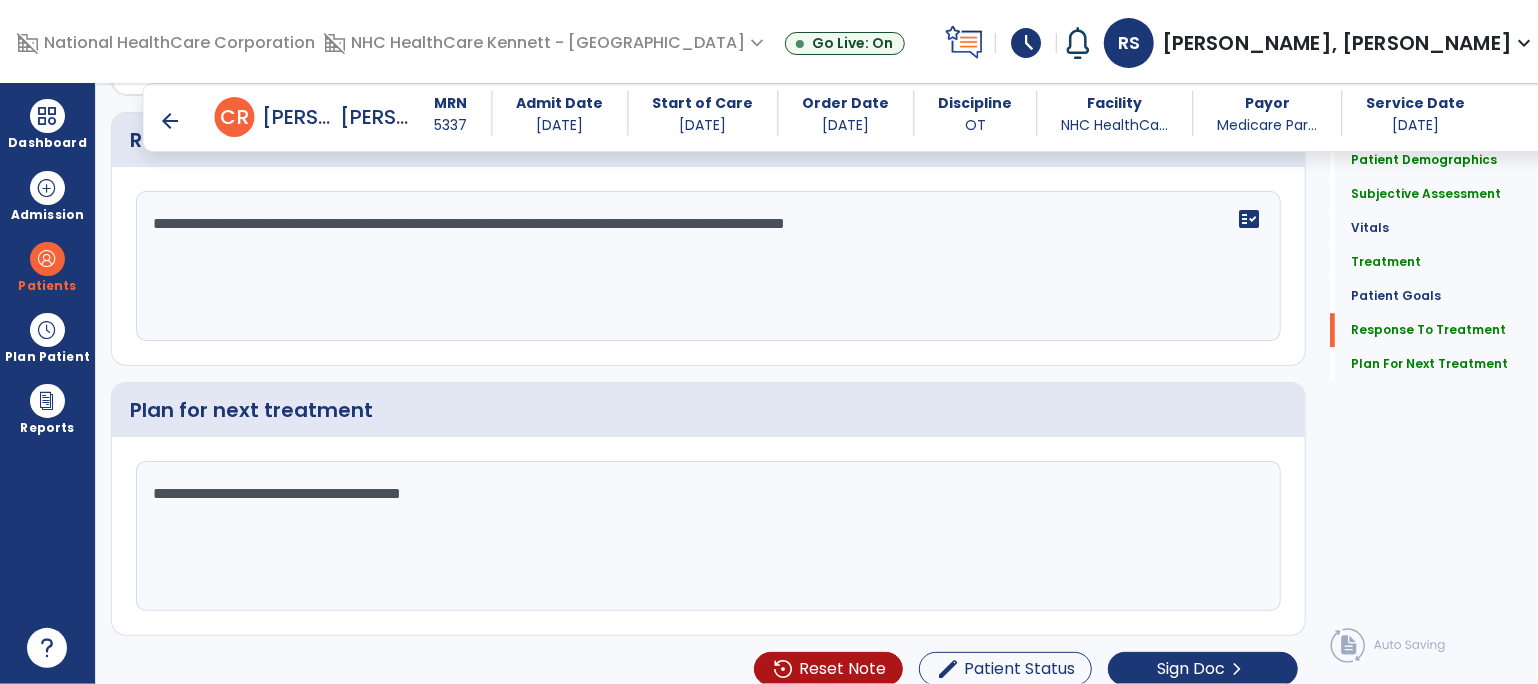 scroll, scrollTop: 3222, scrollLeft: 0, axis: vertical 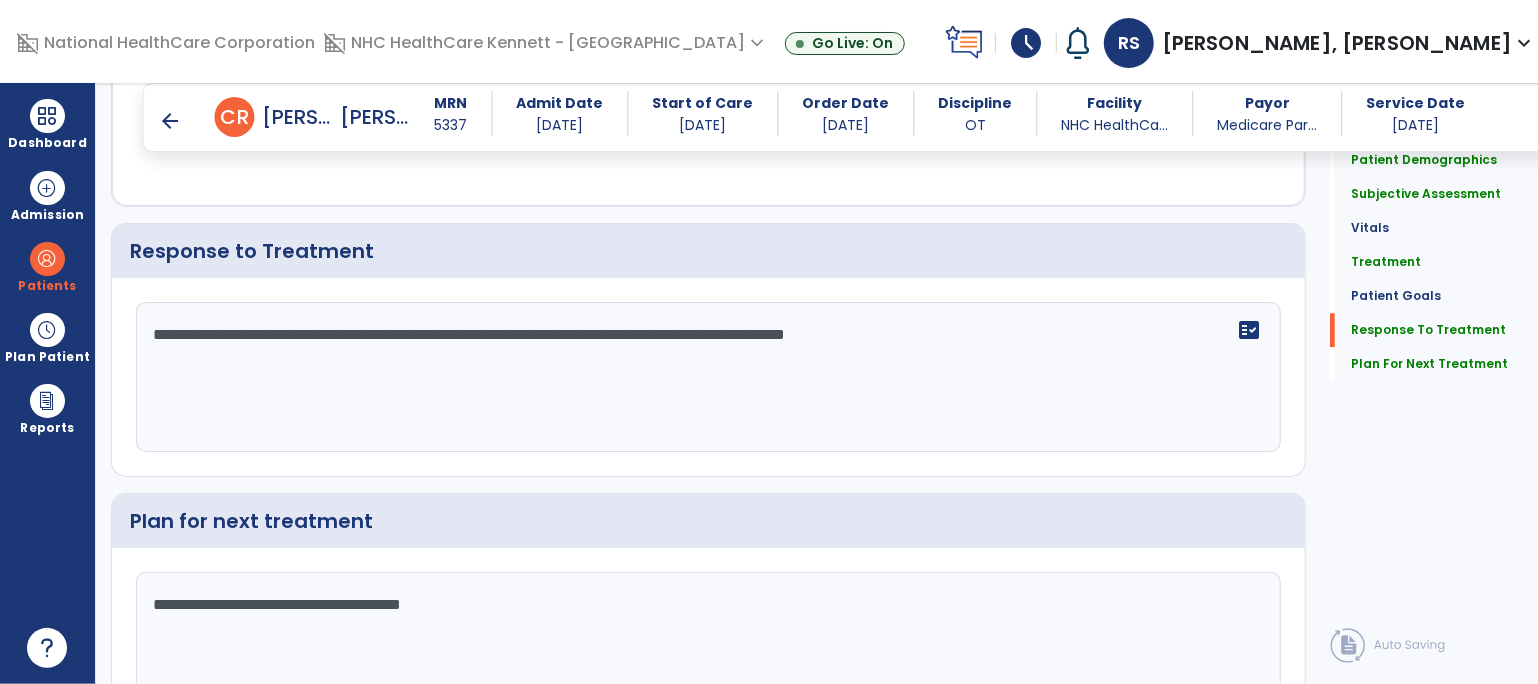 type on "**********" 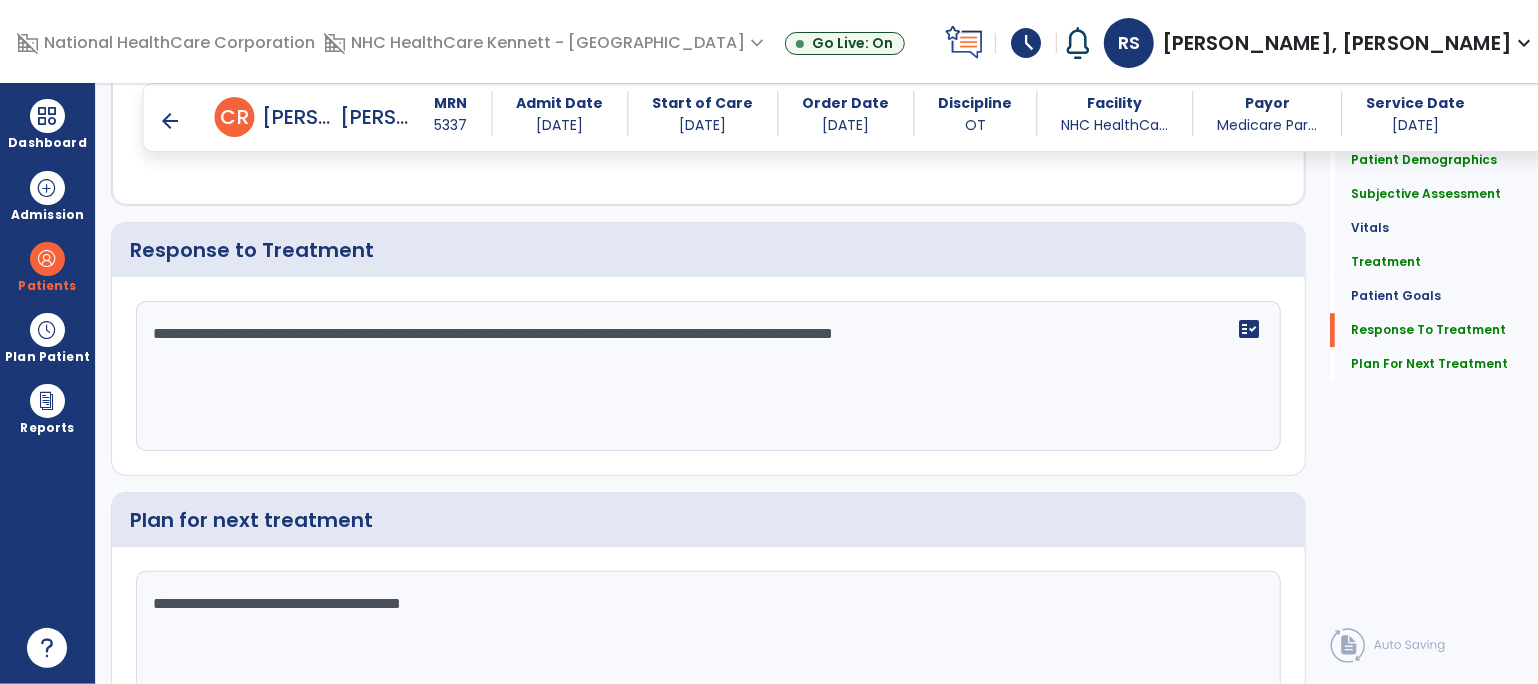 scroll, scrollTop: 3223, scrollLeft: 0, axis: vertical 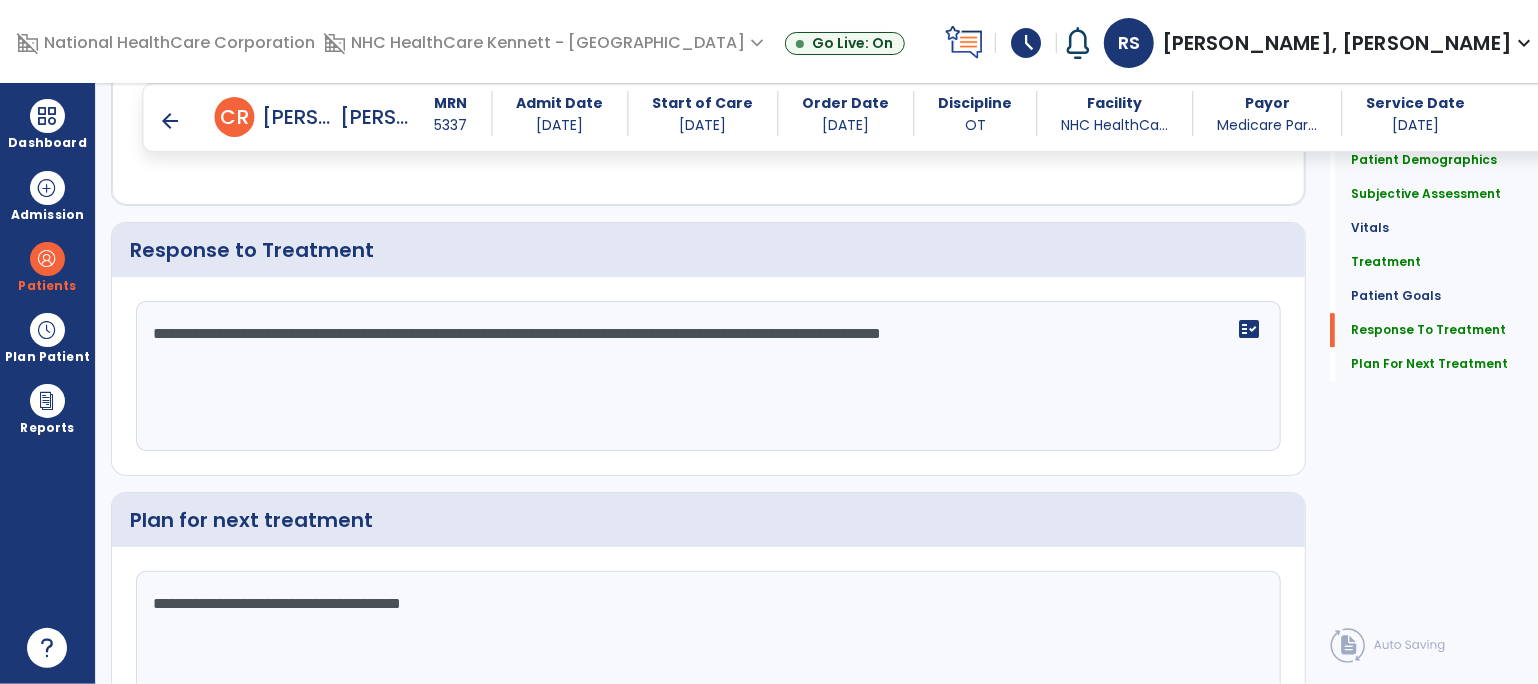 click on "**********" 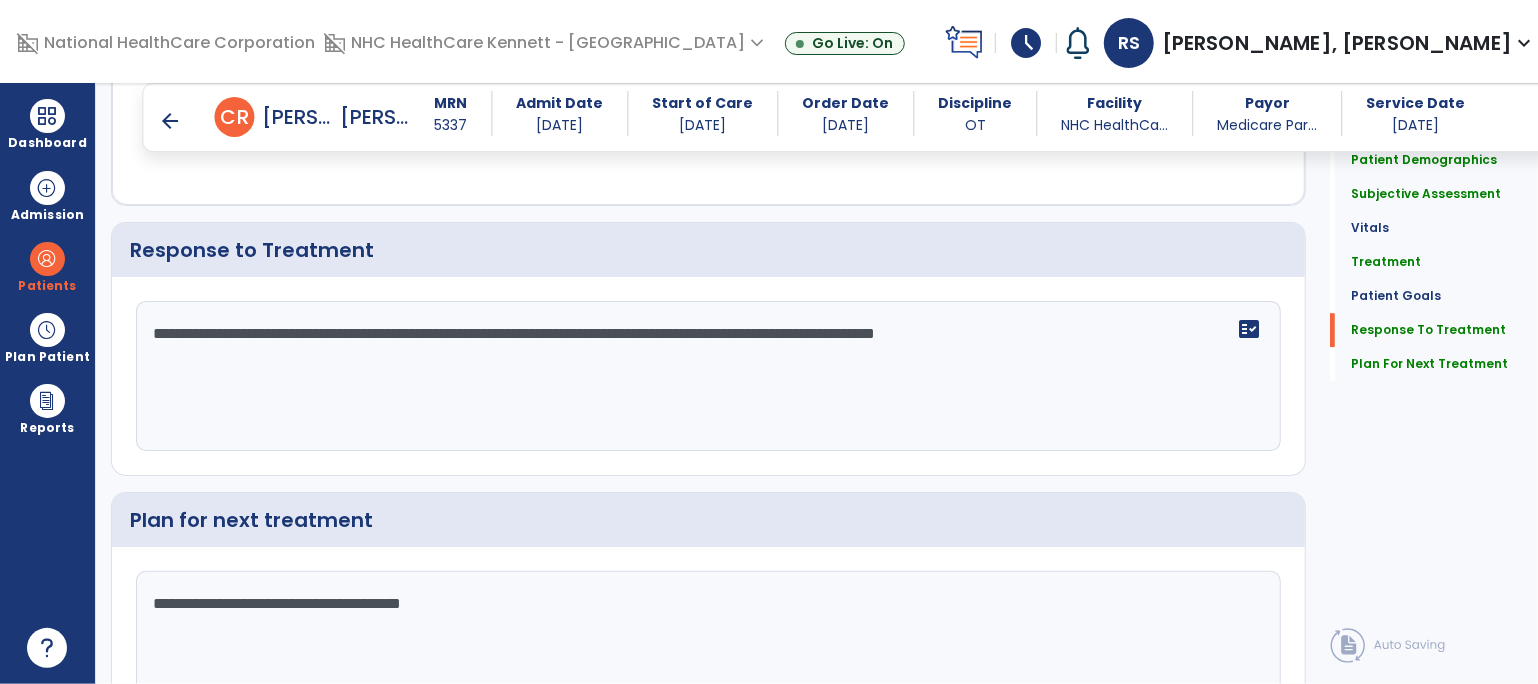 scroll, scrollTop: 3223, scrollLeft: 0, axis: vertical 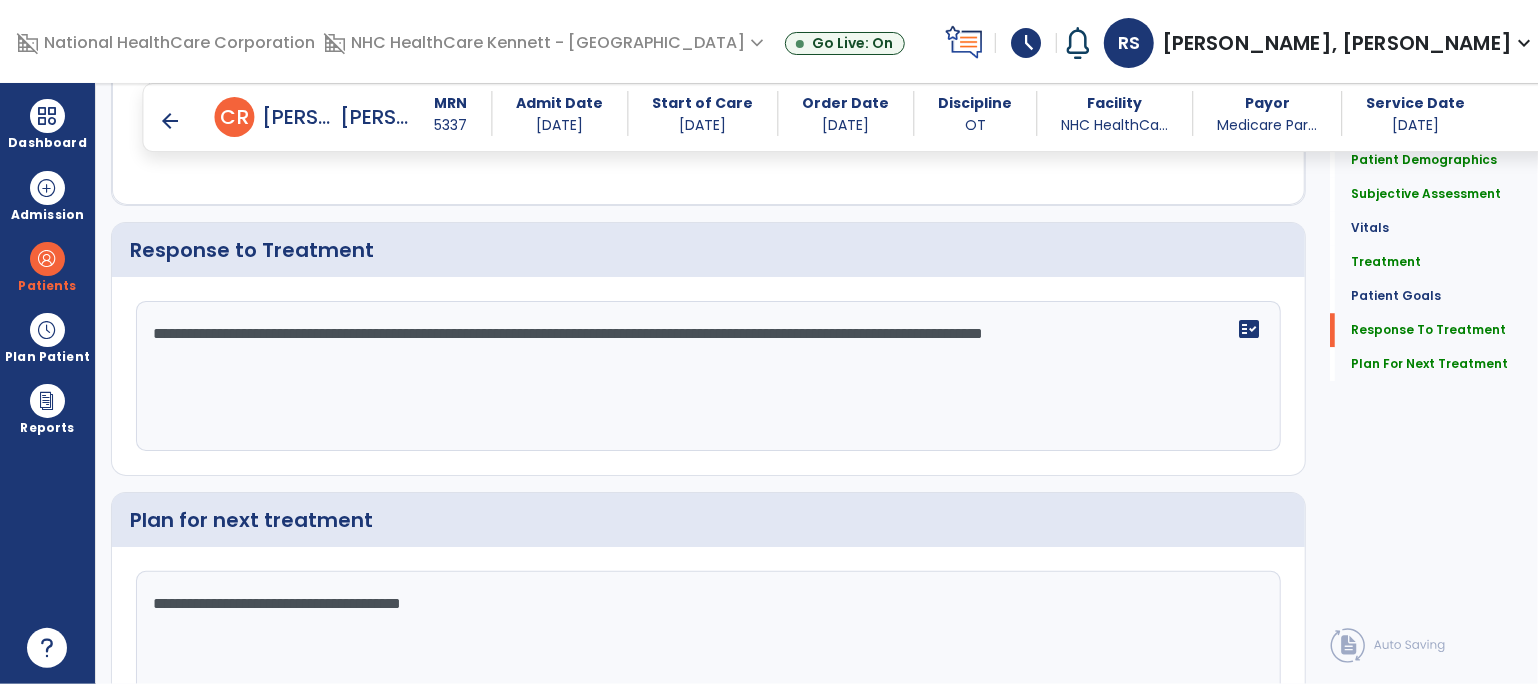 click on "**********" 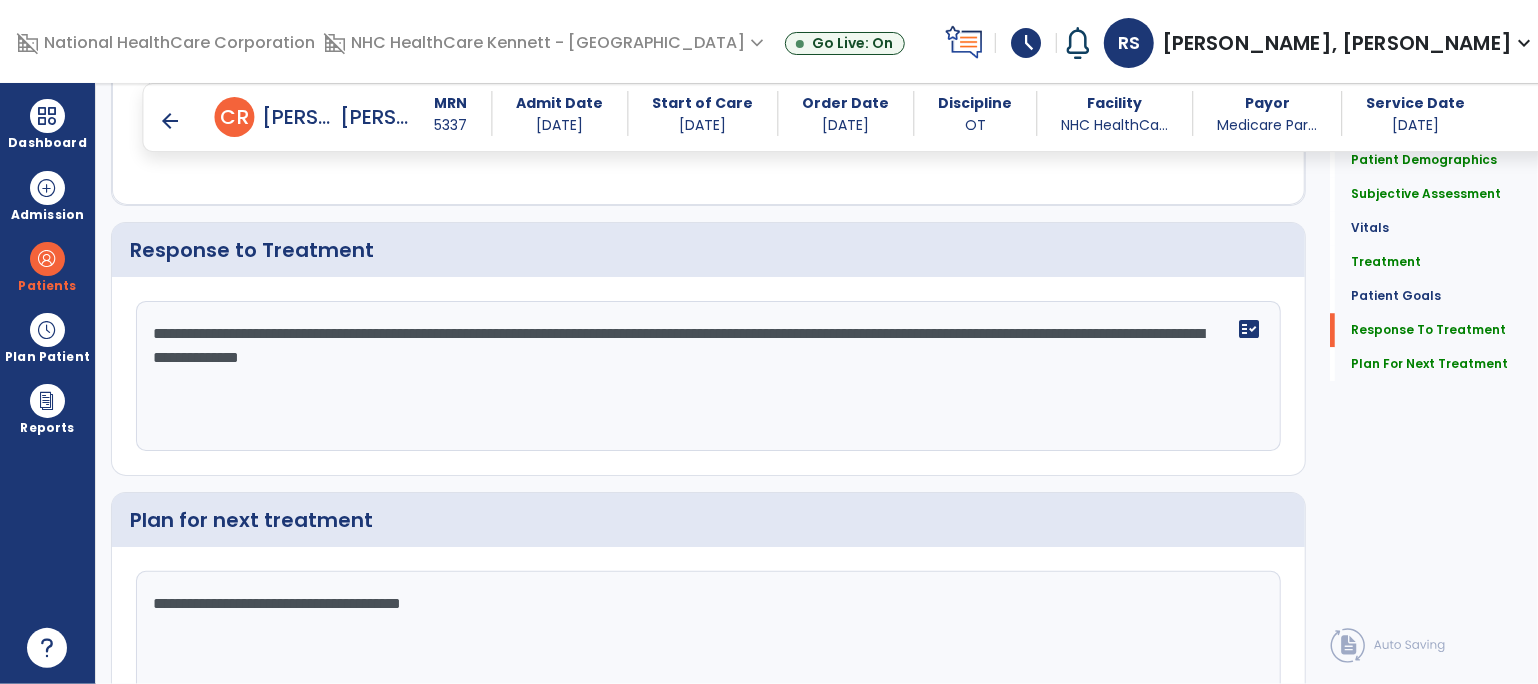 scroll, scrollTop: 3341, scrollLeft: 0, axis: vertical 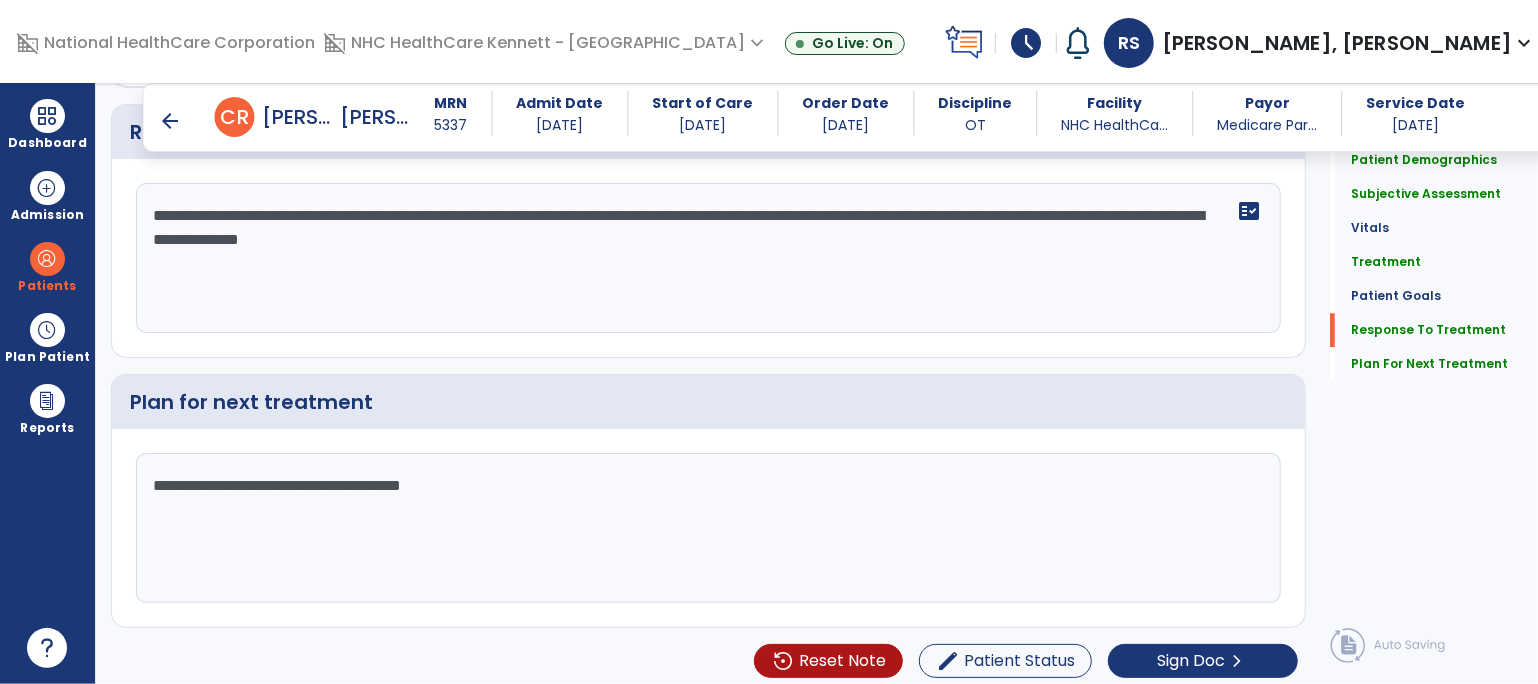 type on "**********" 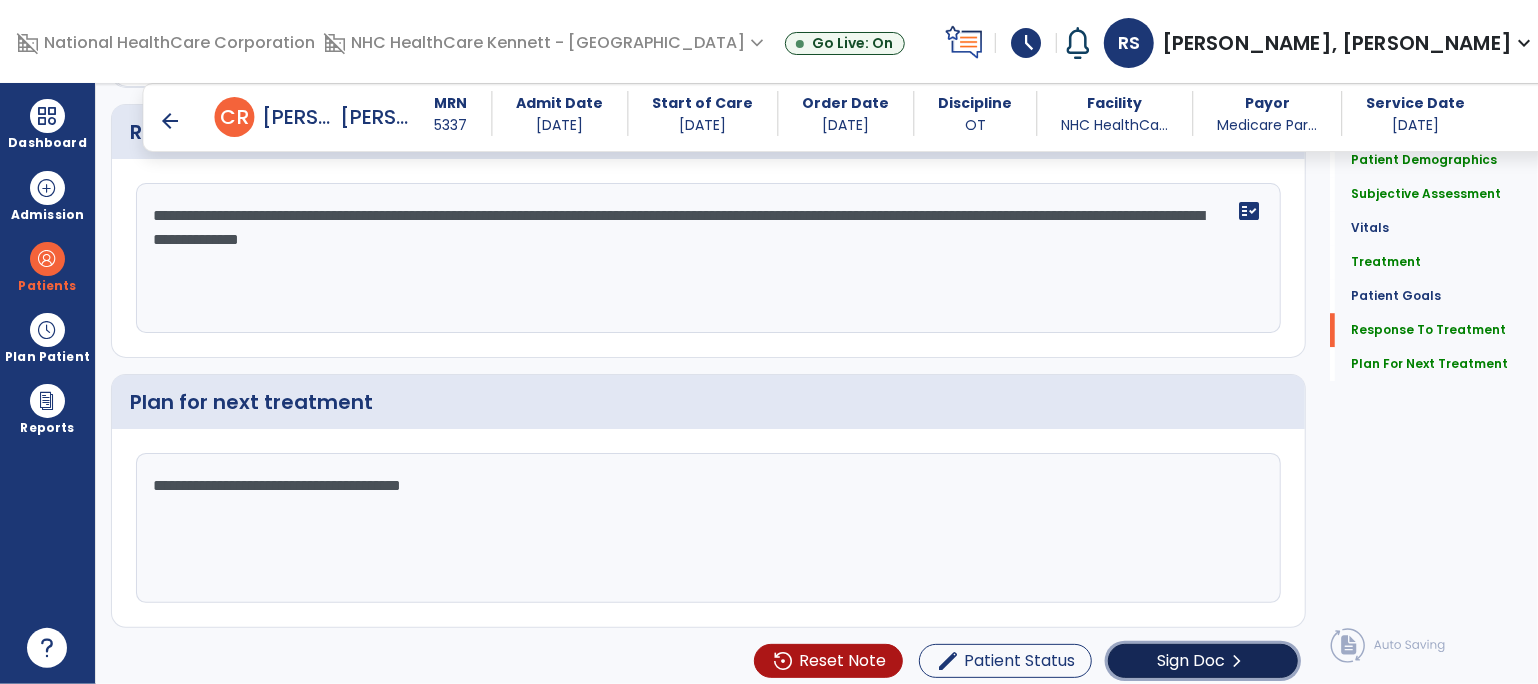 click on "Sign Doc" 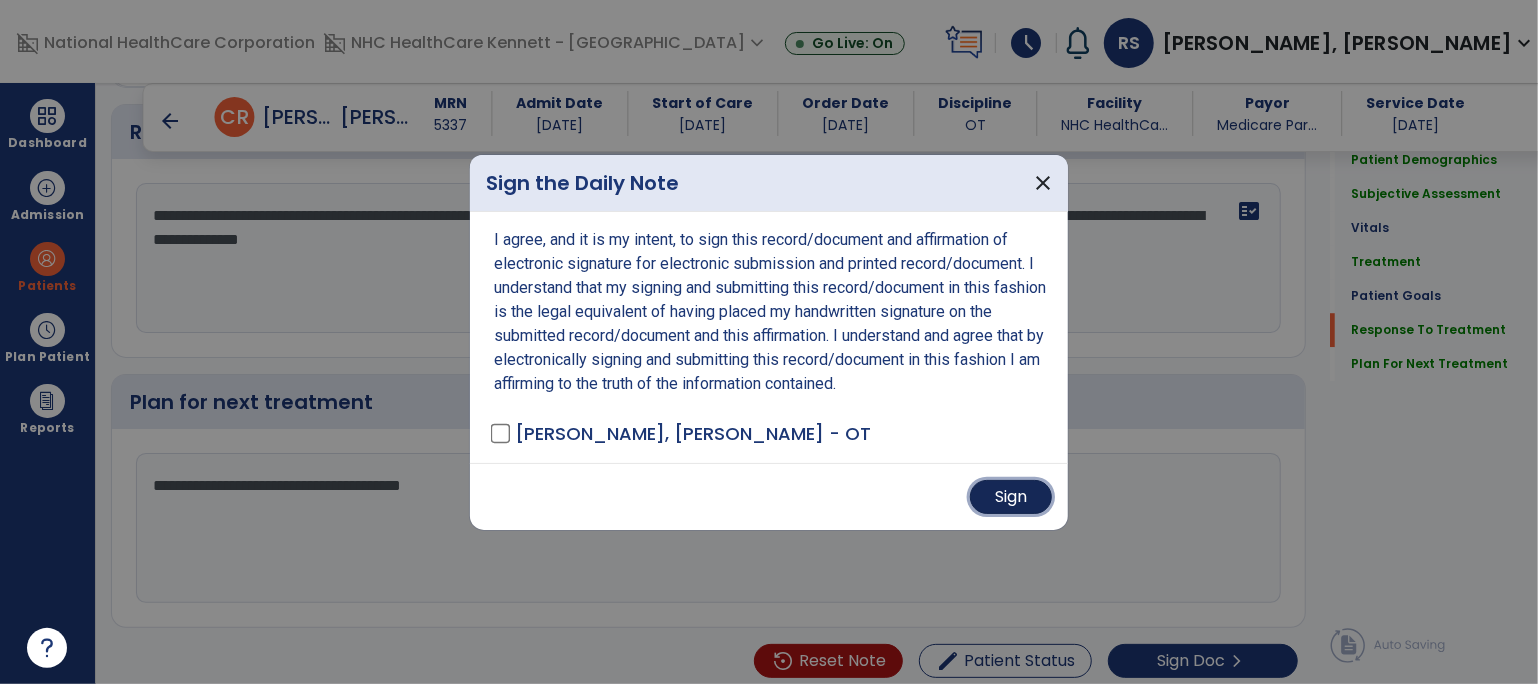 click on "Sign" at bounding box center [1011, 497] 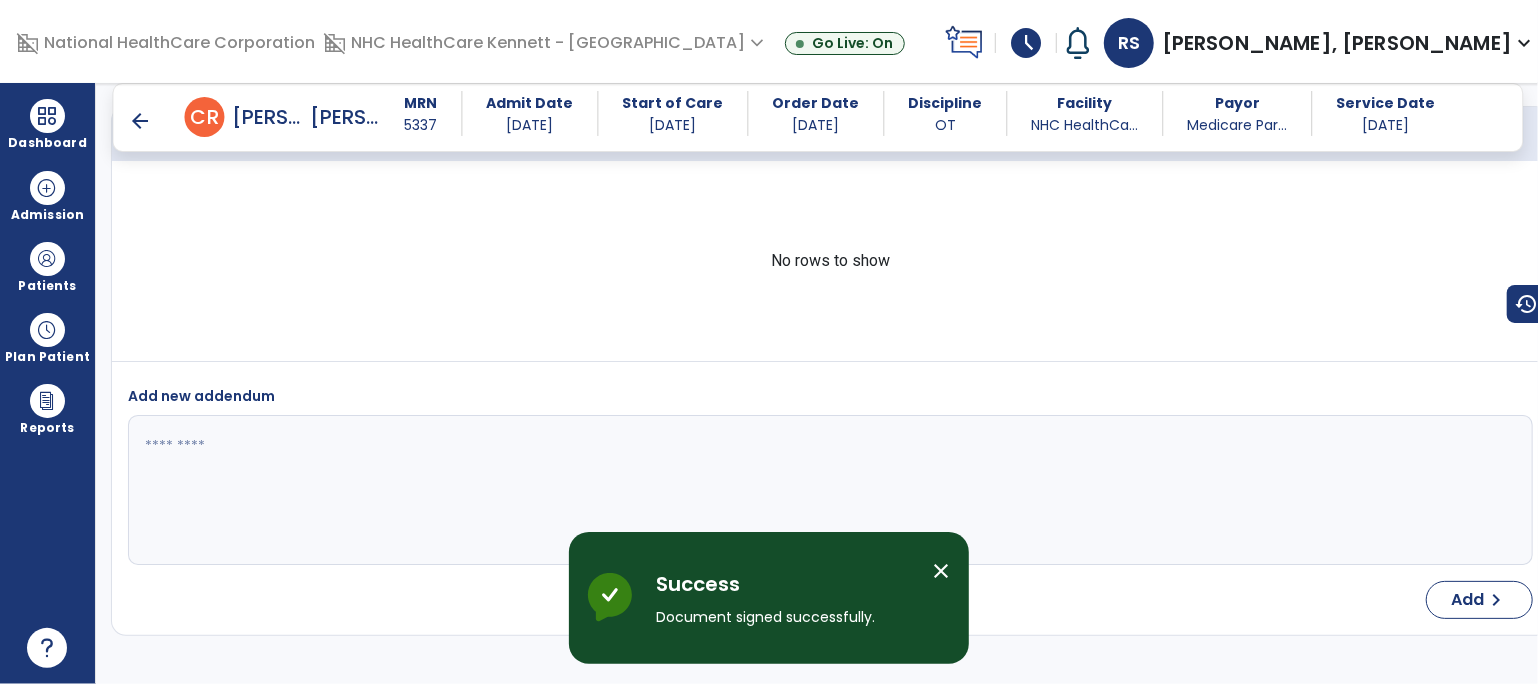 scroll, scrollTop: 4568, scrollLeft: 0, axis: vertical 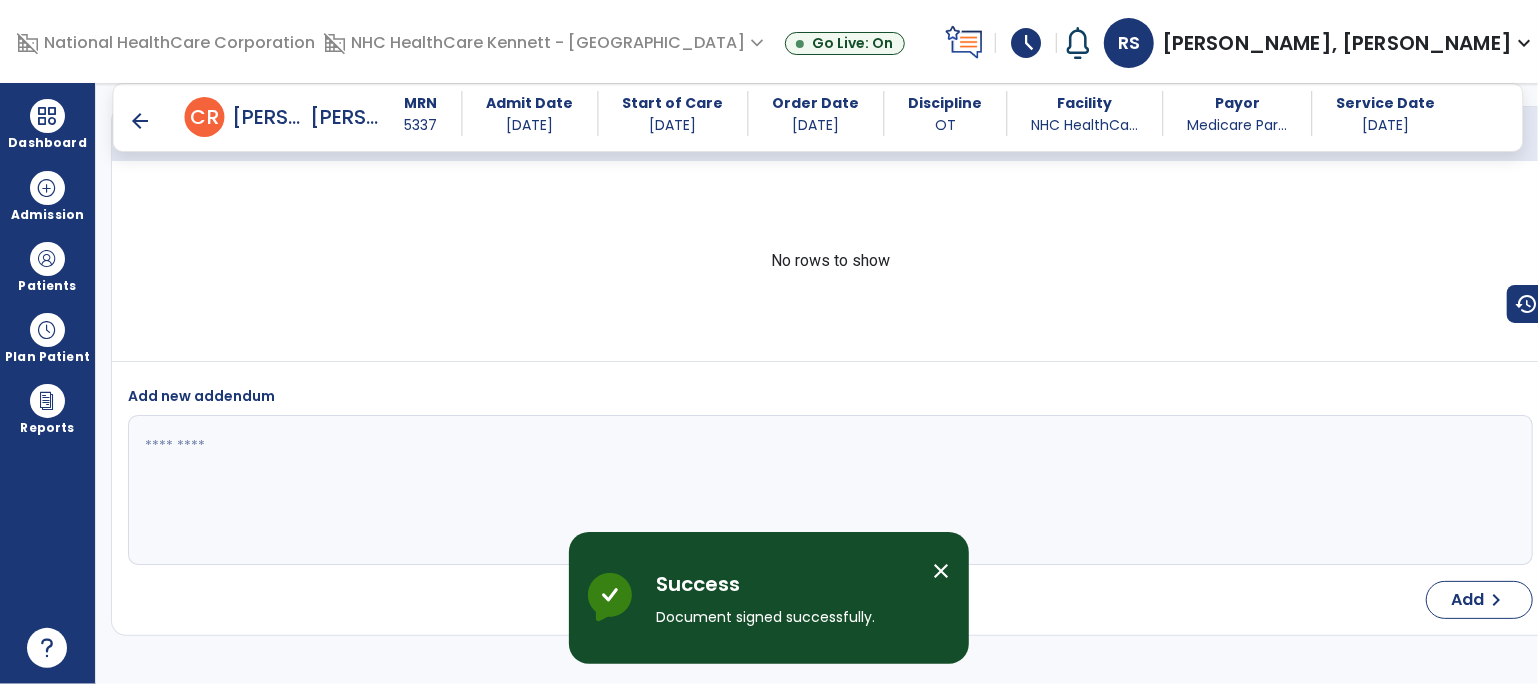 click on "arrow_back" at bounding box center [141, 121] 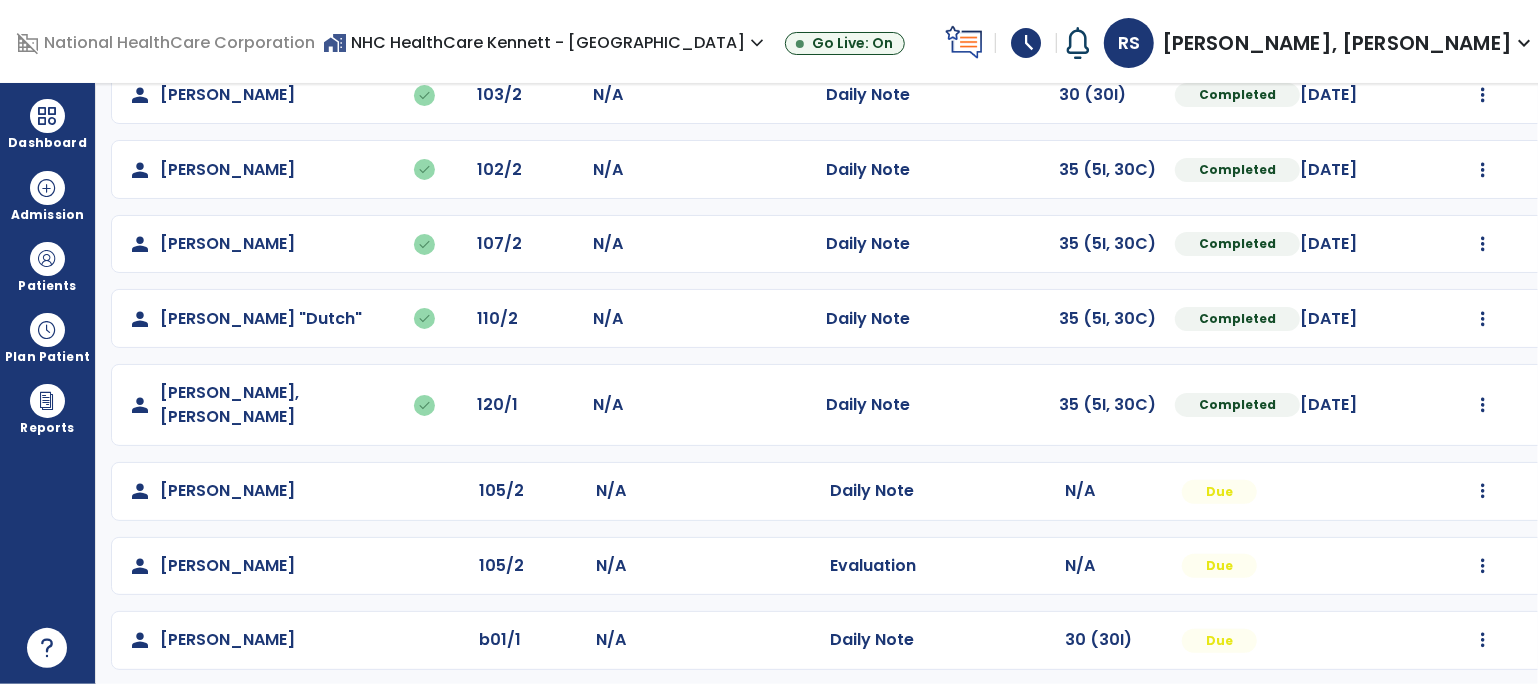 scroll, scrollTop: 0, scrollLeft: 0, axis: both 